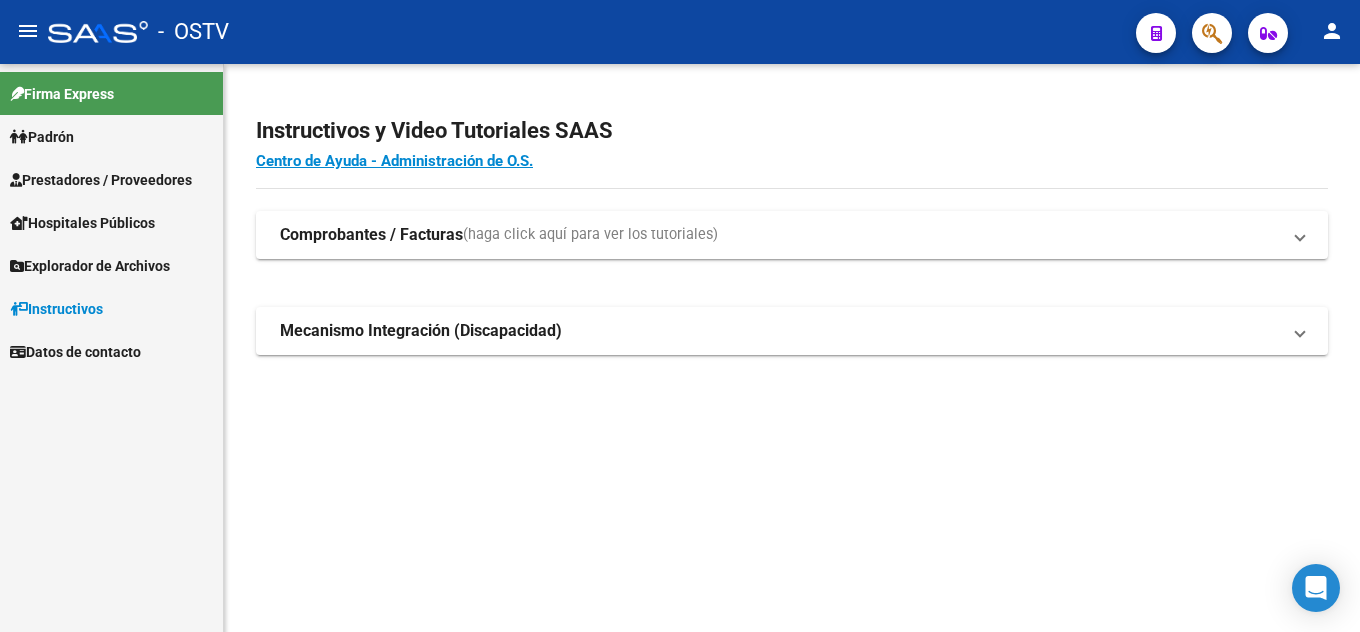 scroll, scrollTop: 0, scrollLeft: 0, axis: both 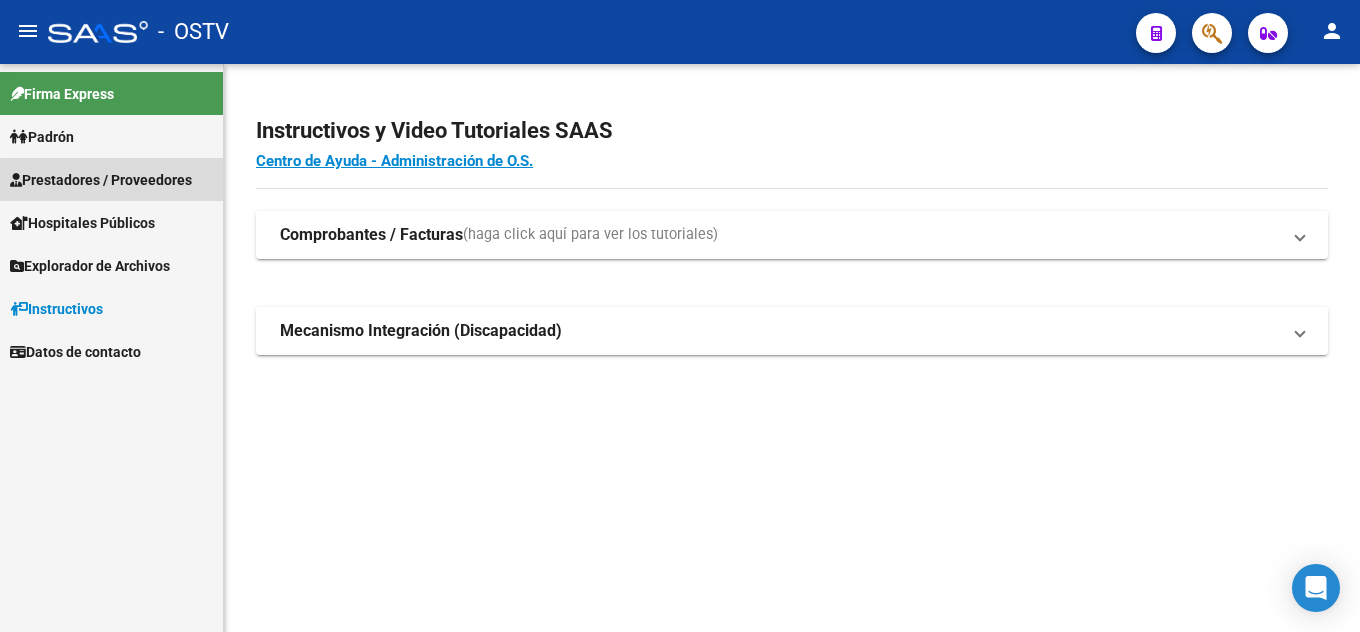 click on "Prestadores / Proveedores" at bounding box center [101, 180] 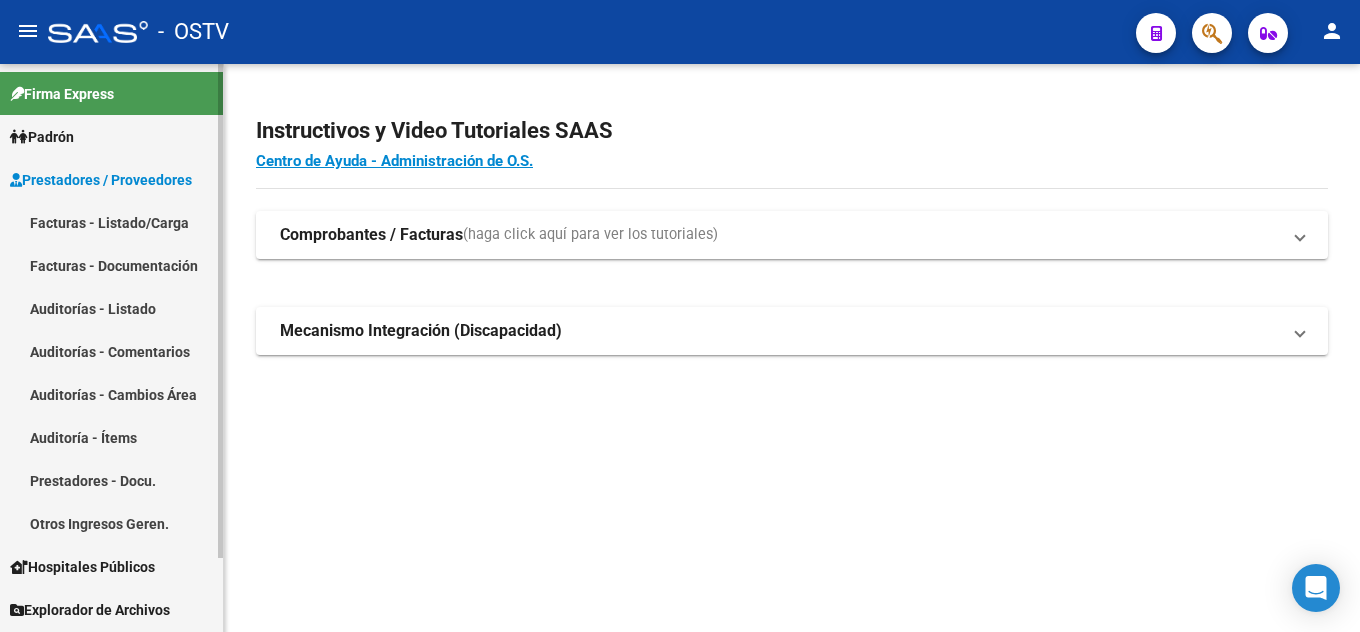 click on "Auditorías - Listado" at bounding box center (111, 308) 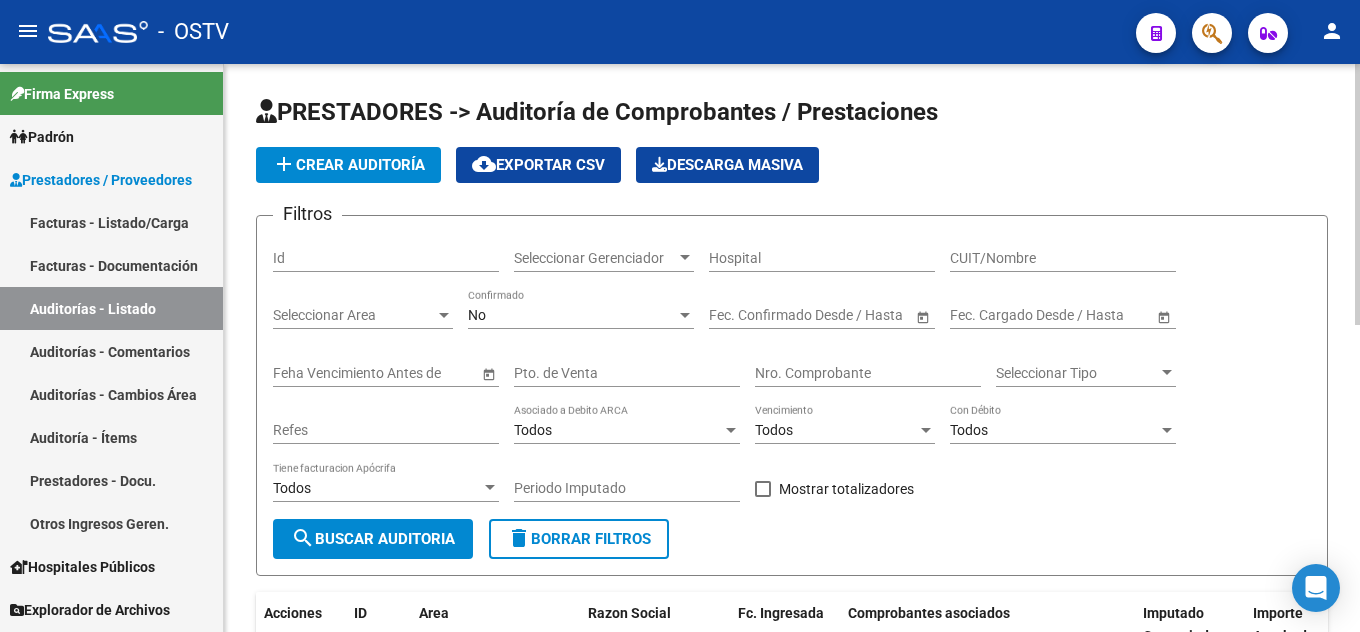 click on "add  Crear Auditoría" 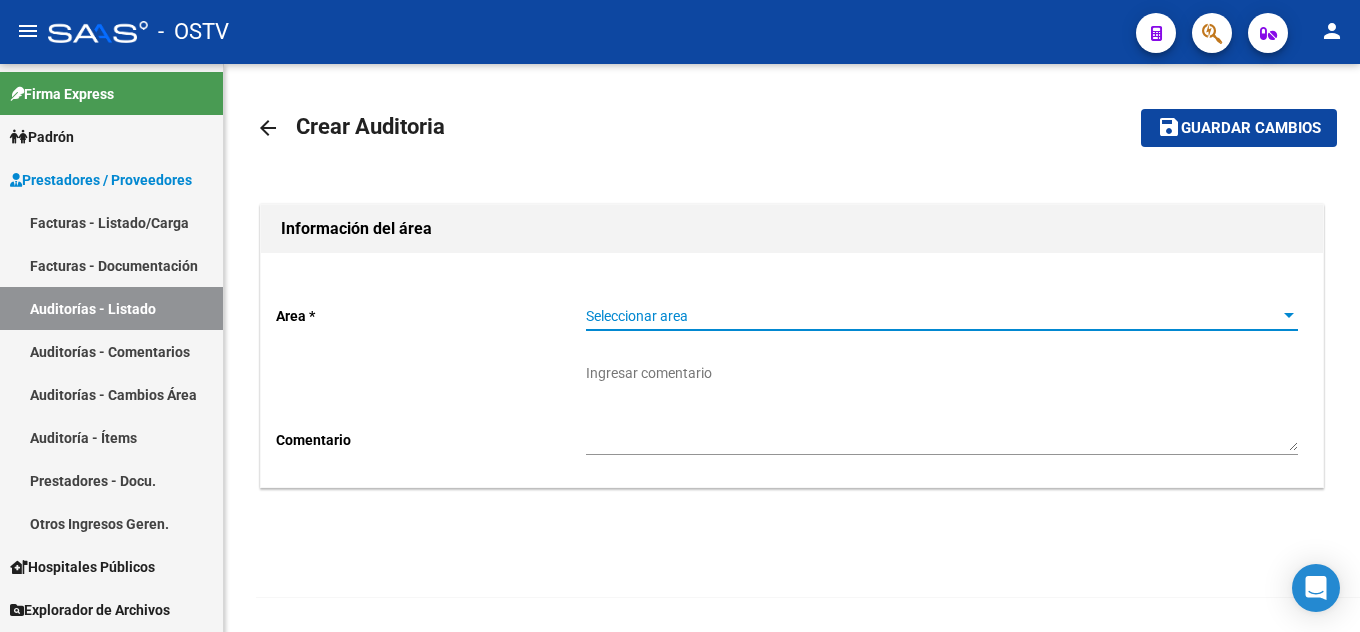 click on "Seleccionar area" at bounding box center [933, 316] 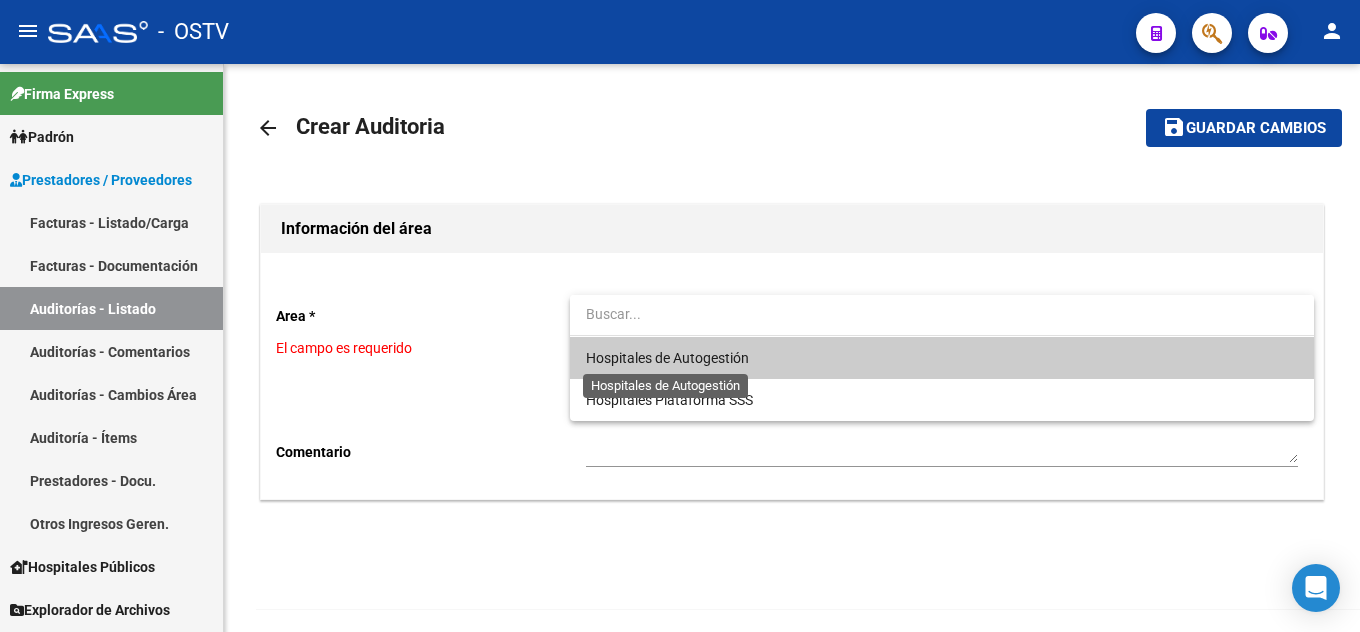 click on "Hospitales de Autogestión" at bounding box center [667, 358] 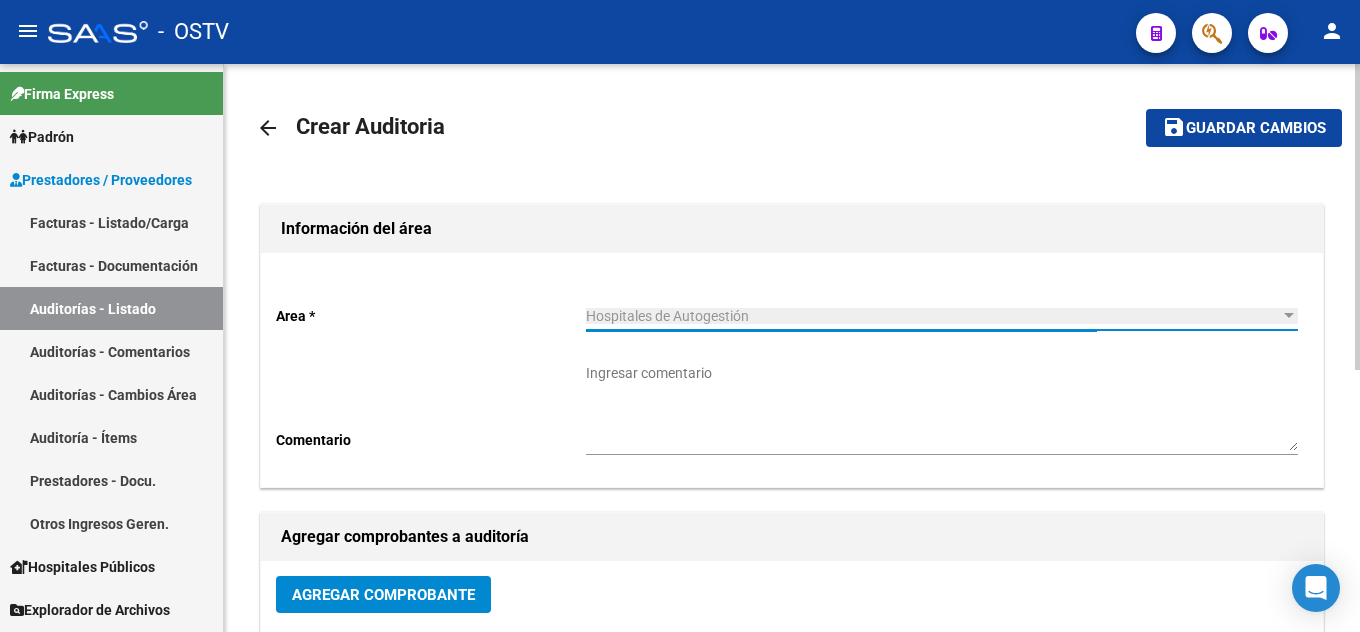 click on "Guardar cambios" 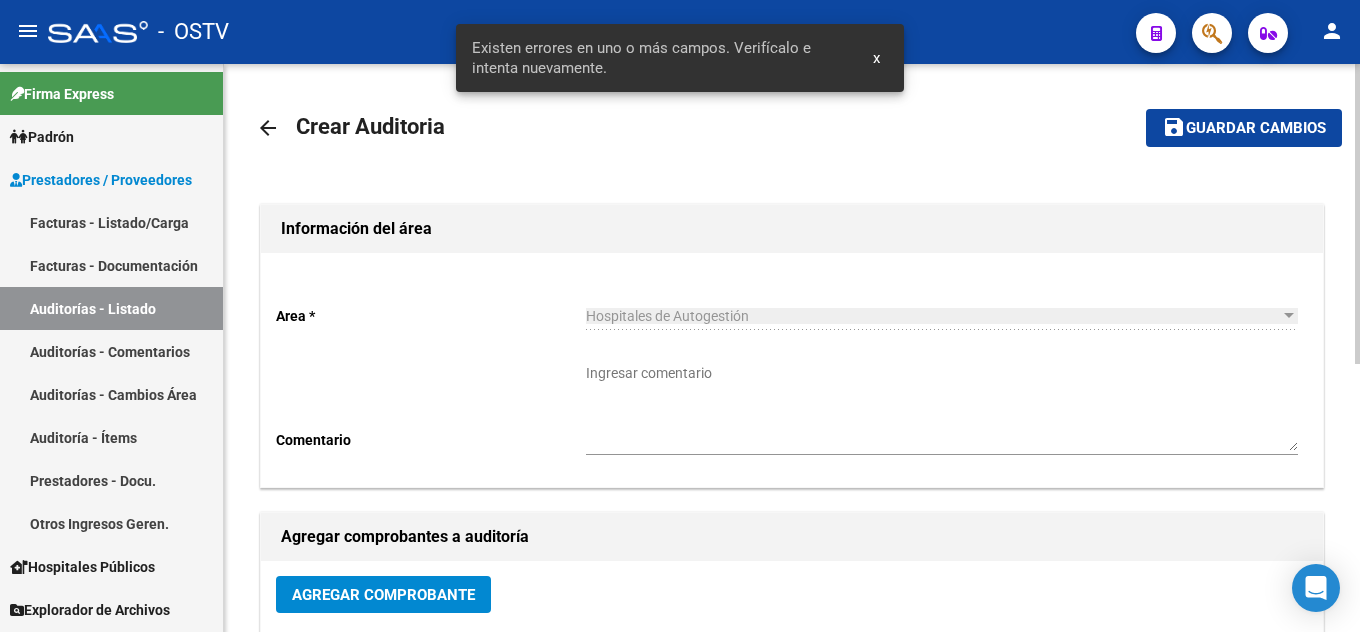 click on "arrow_back Crear Auditoria   save Guardar cambios Información del área  Area * Hospitales de Autogestión Seleccionar area Comentario    Ingresar comentario  Agregar comprobantes a auditoría Agregar Comprobante  Debes agregar al menos una Factura. ID CAE Razon Social CPBT Monto Fecha Cpbt Fecha Recibido Doc Respaldatoria Doc Trazabilidad Expte. Interno Creado Usuario No data to display" 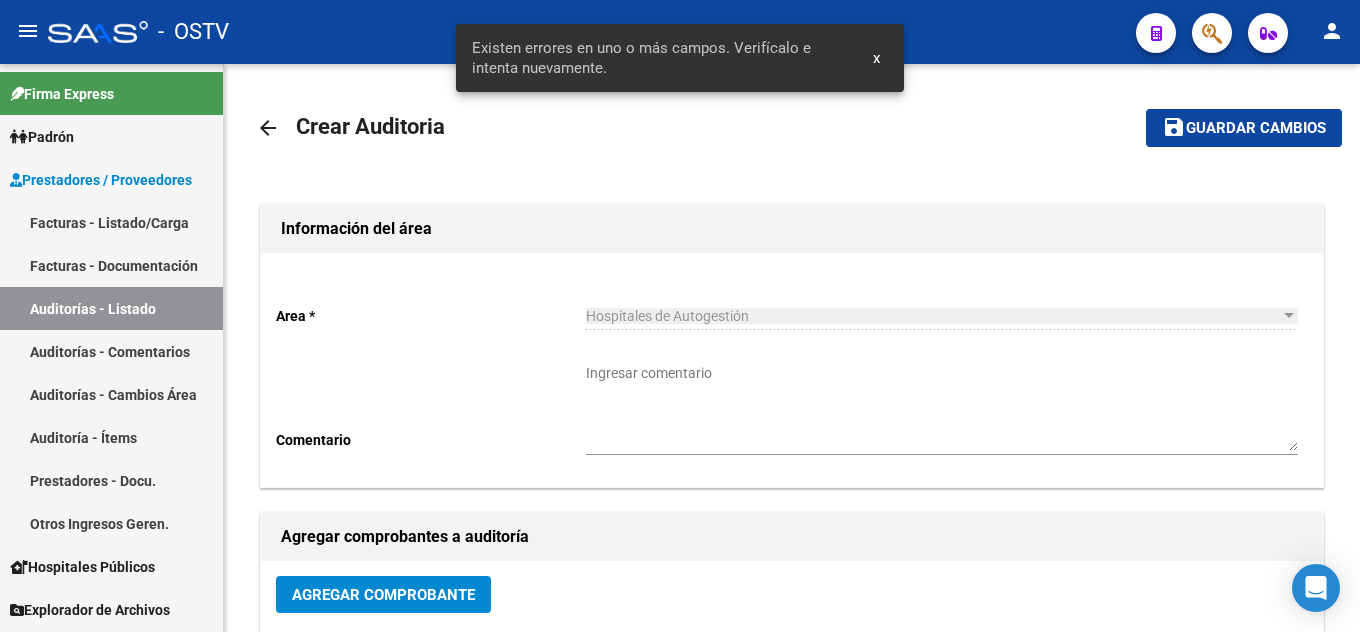 click on "x" at bounding box center [876, 58] 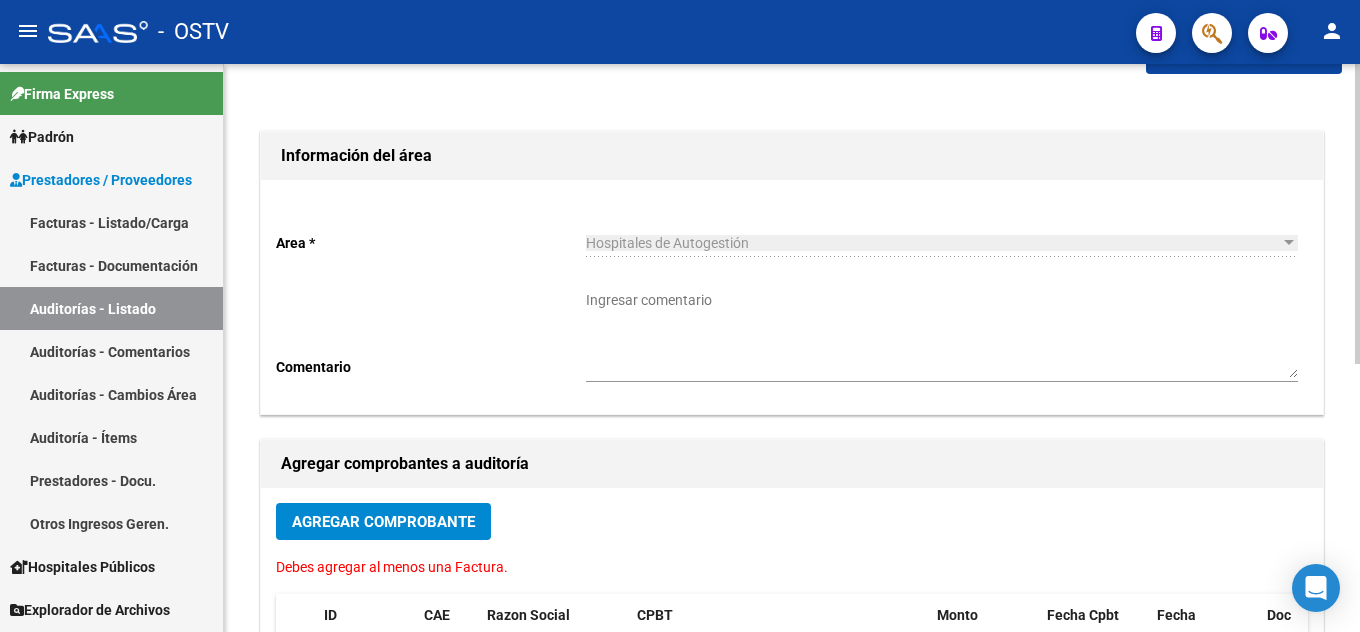 scroll, scrollTop: 100, scrollLeft: 0, axis: vertical 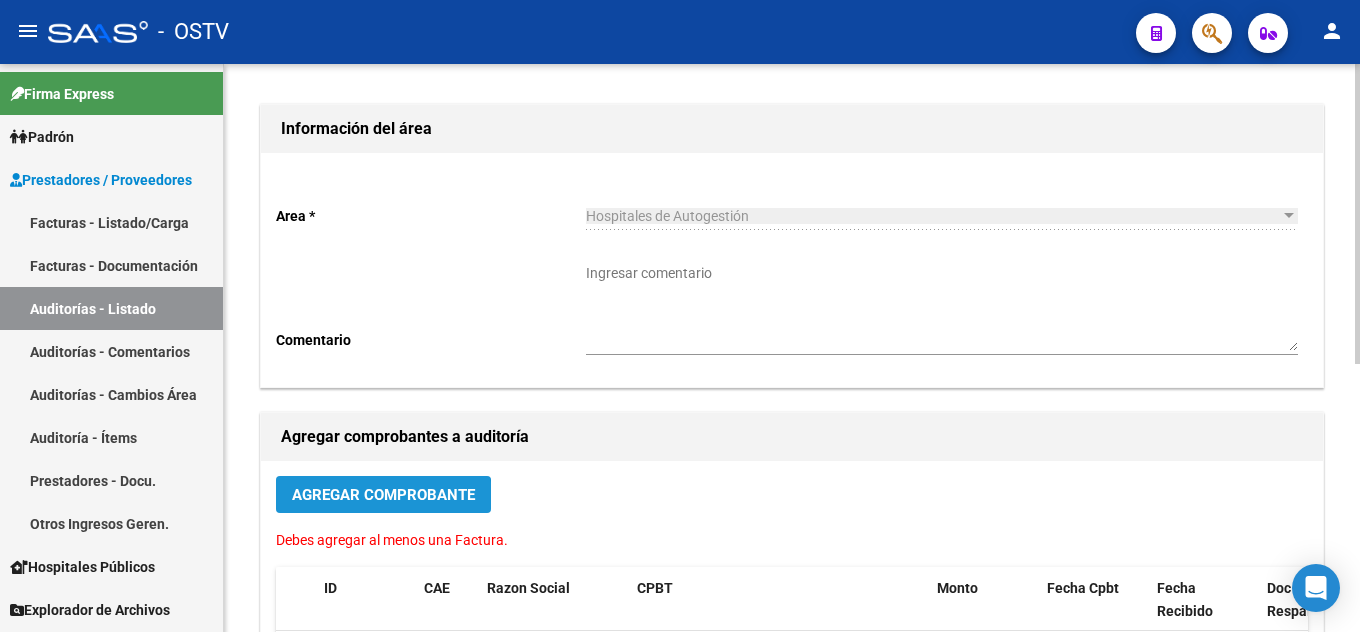 click on "Agregar Comprobante" 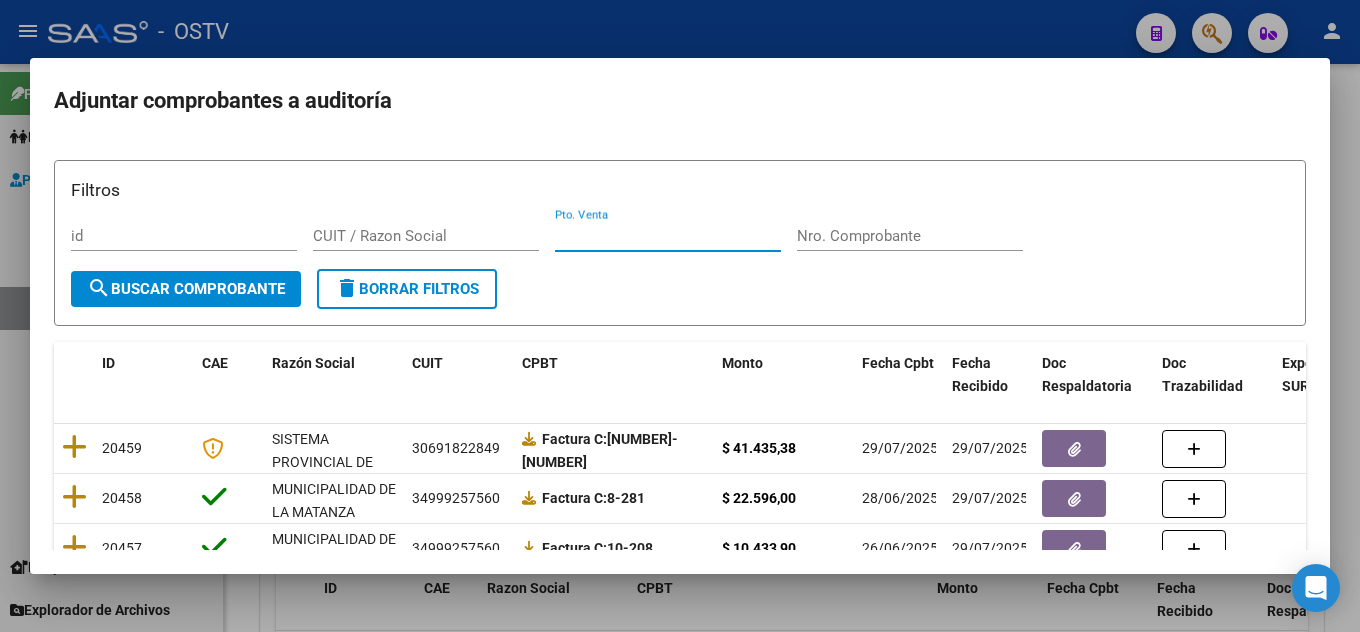 click on "Pto. Venta" at bounding box center [668, 236] 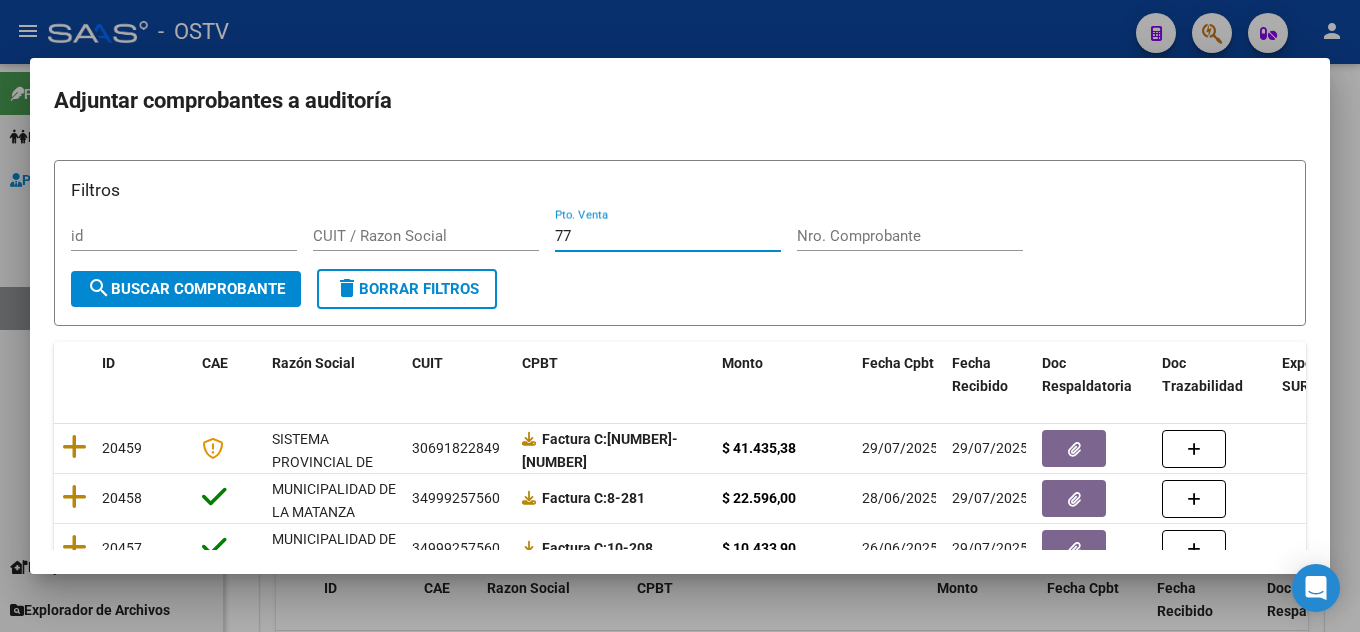 type on "77" 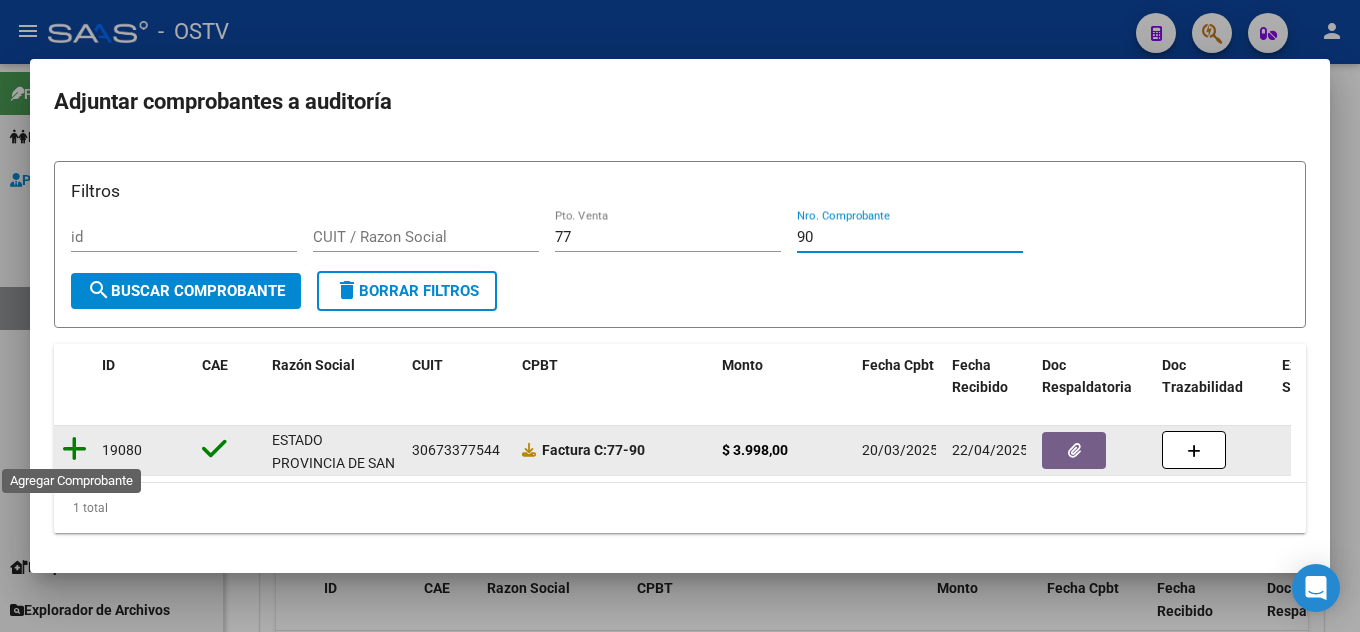 type on "90" 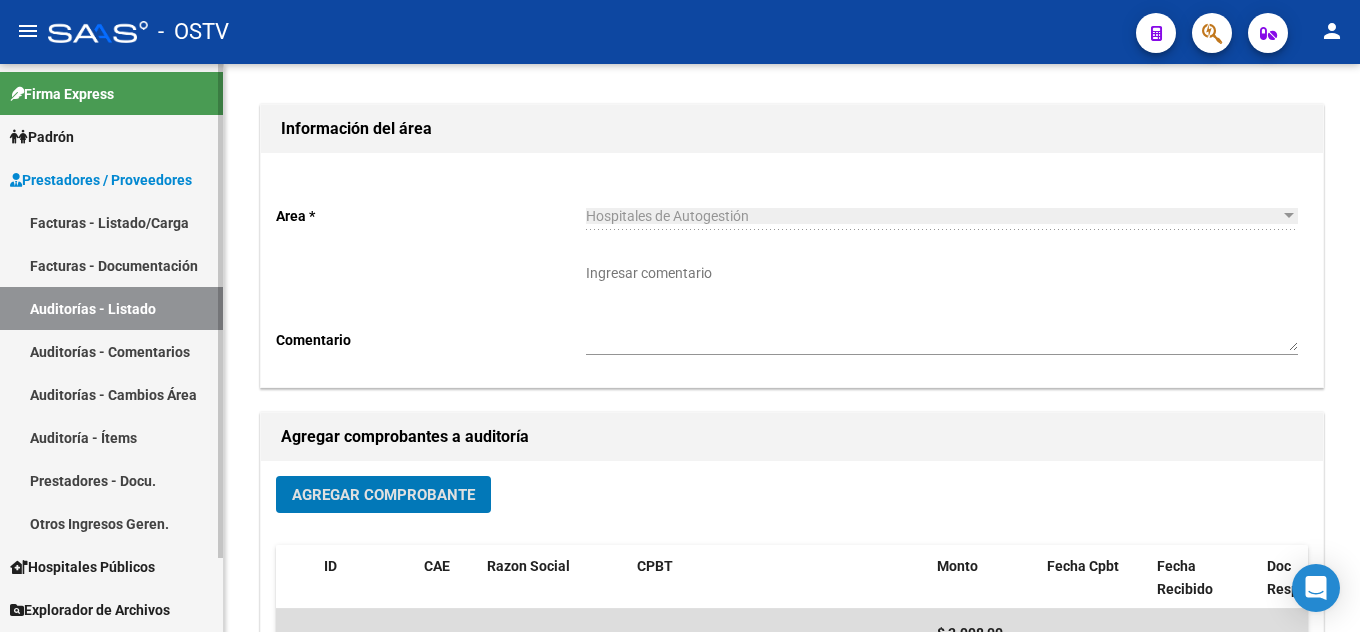 type 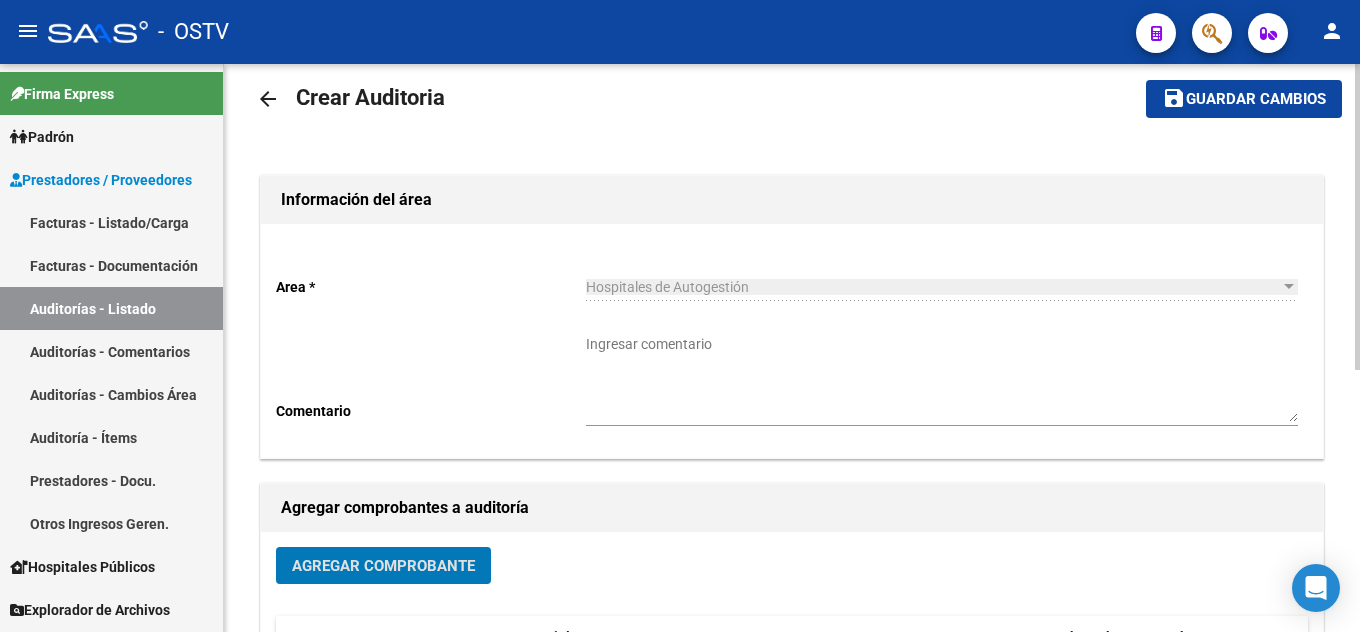 scroll, scrollTop: 0, scrollLeft: 0, axis: both 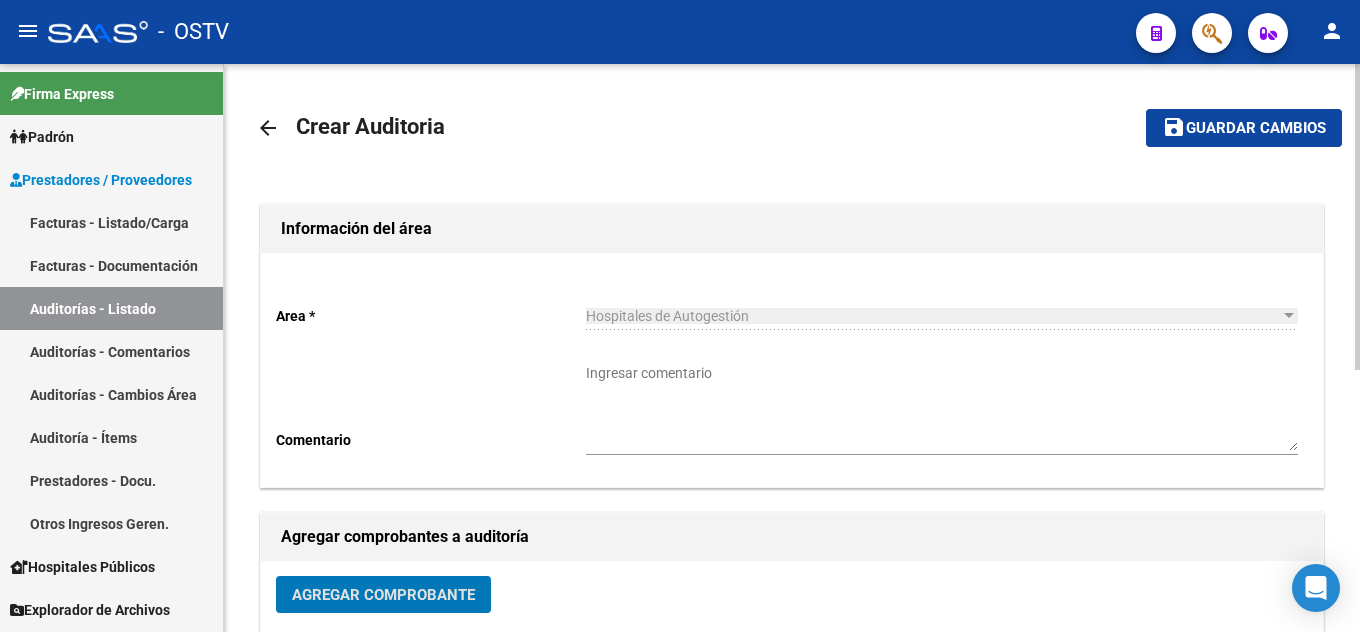 click on "Guardar cambios" 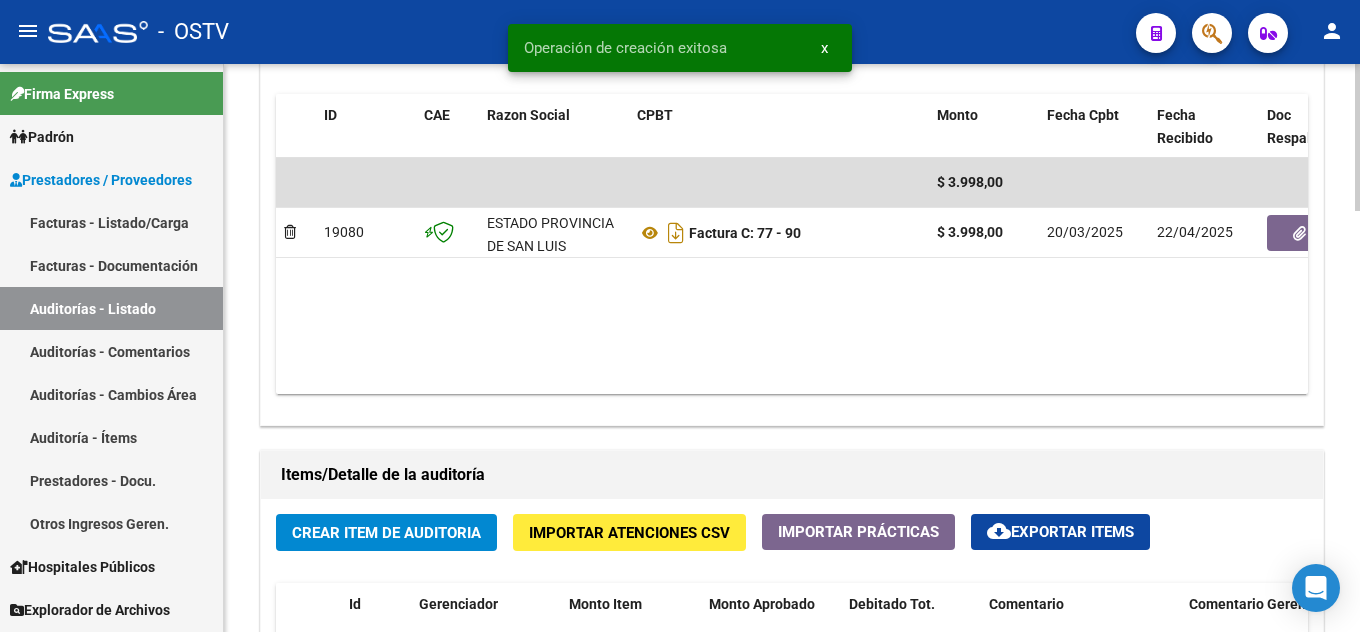 scroll, scrollTop: 1100, scrollLeft: 0, axis: vertical 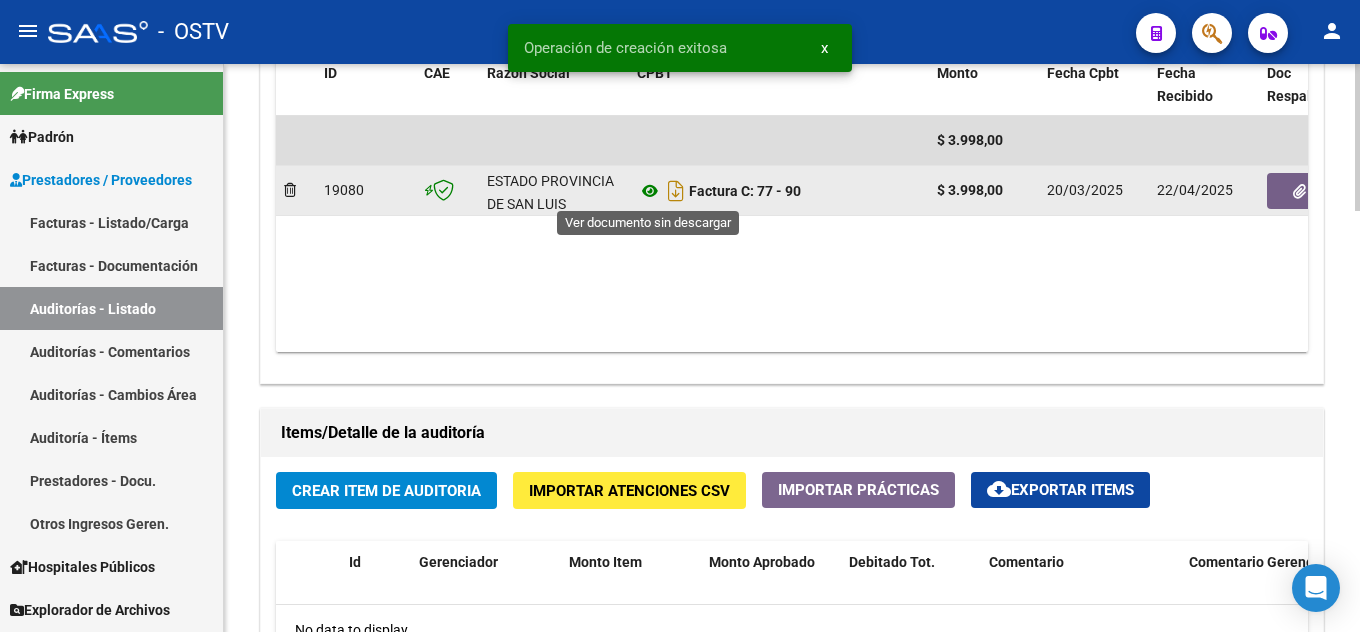 click 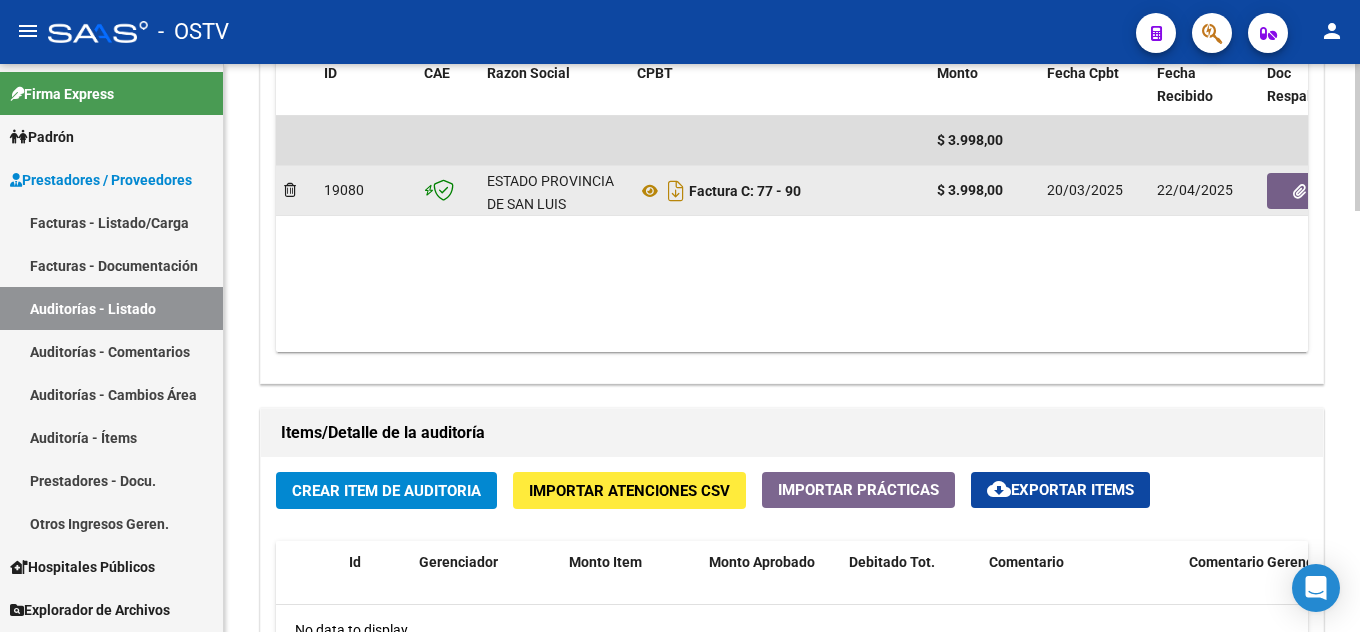 click 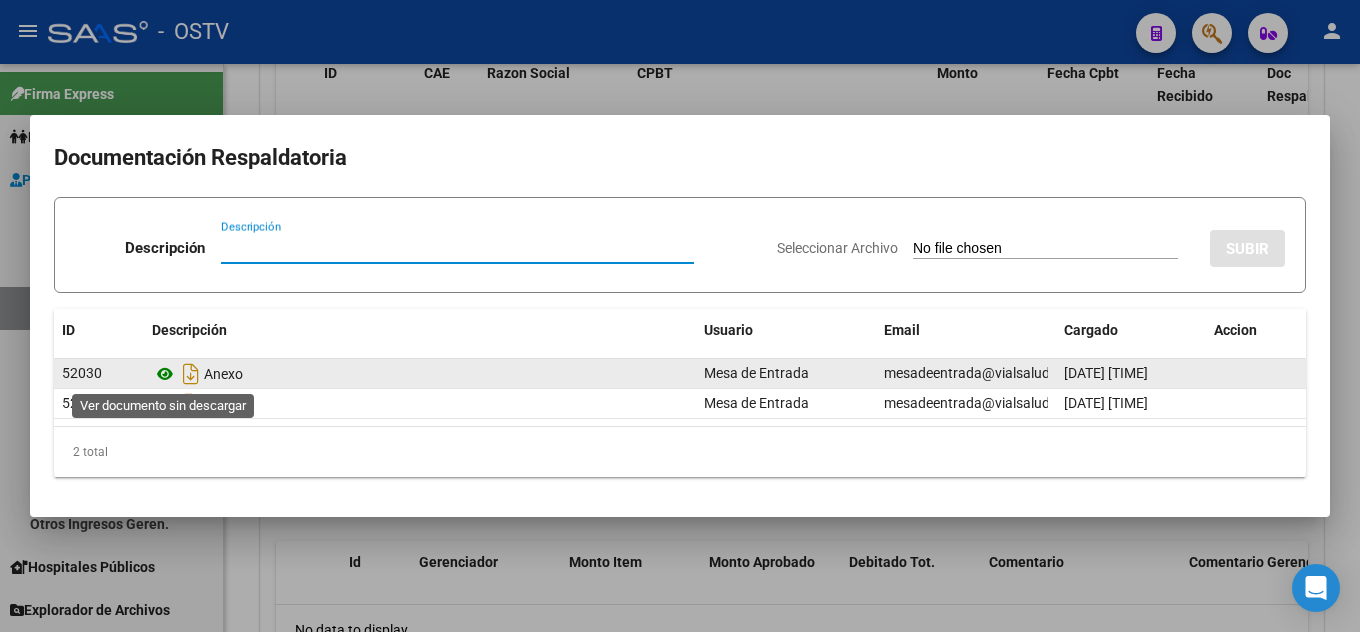 click 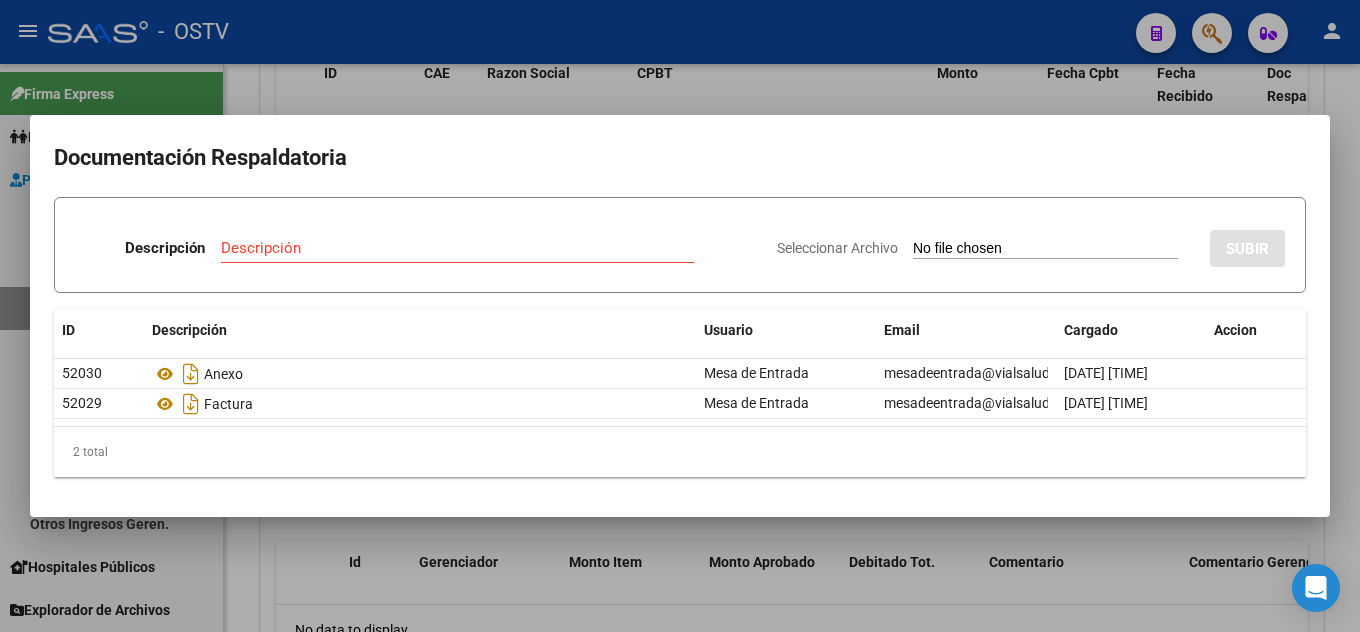 click at bounding box center [680, 316] 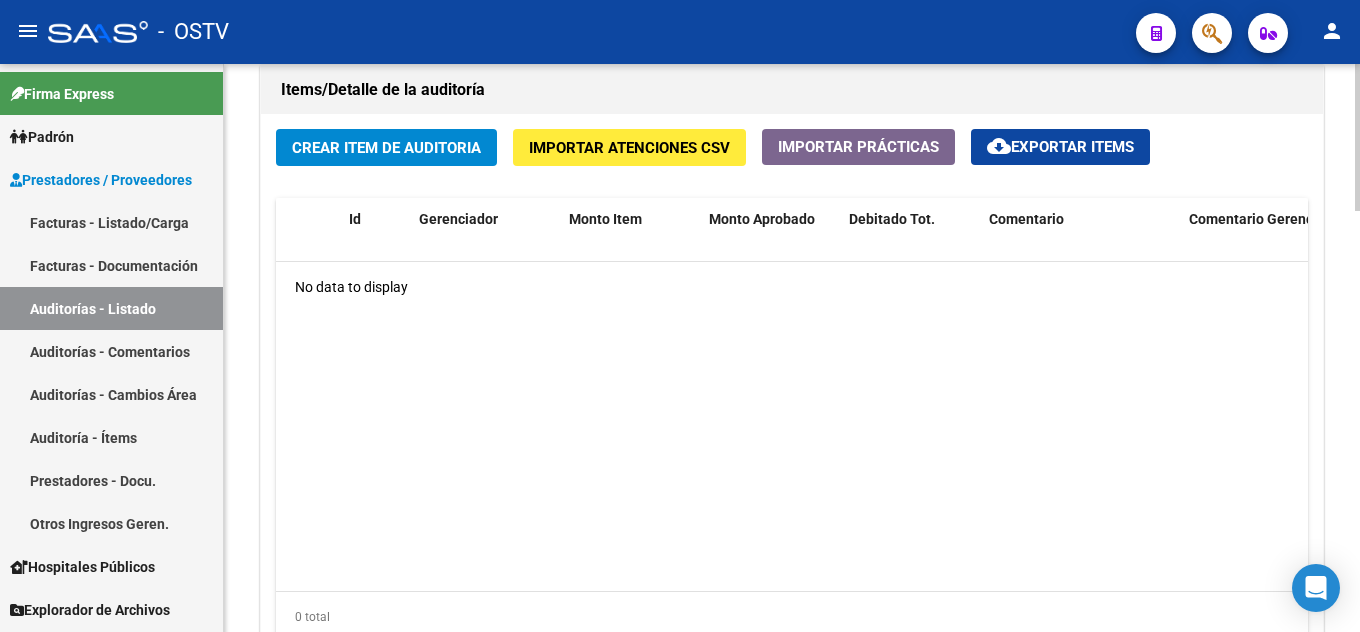 scroll, scrollTop: 1500, scrollLeft: 0, axis: vertical 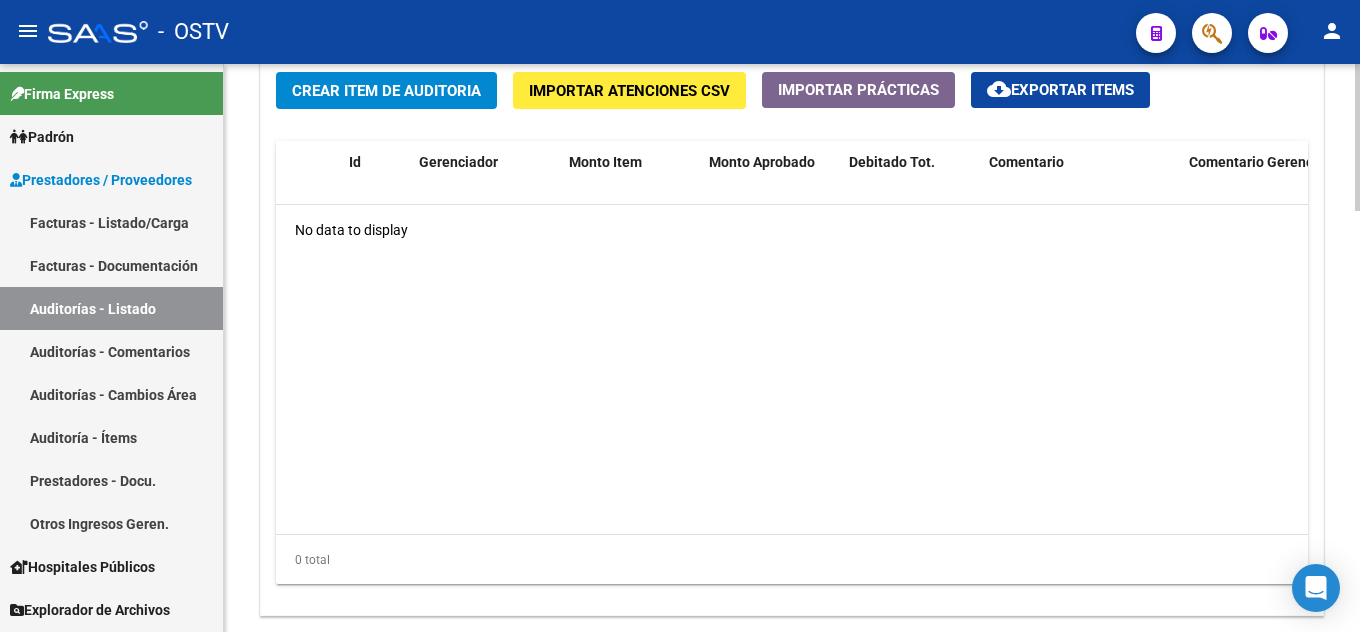 click on "Crear Item de Auditoria" 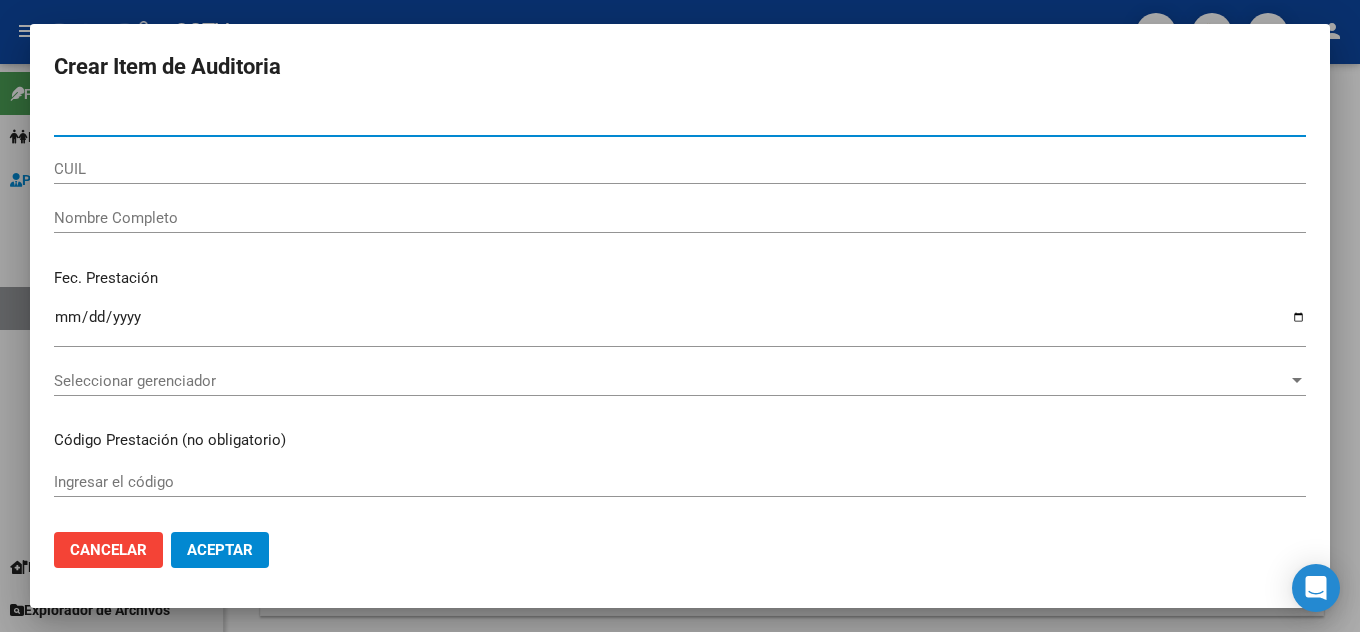 paste on "[DATE]" 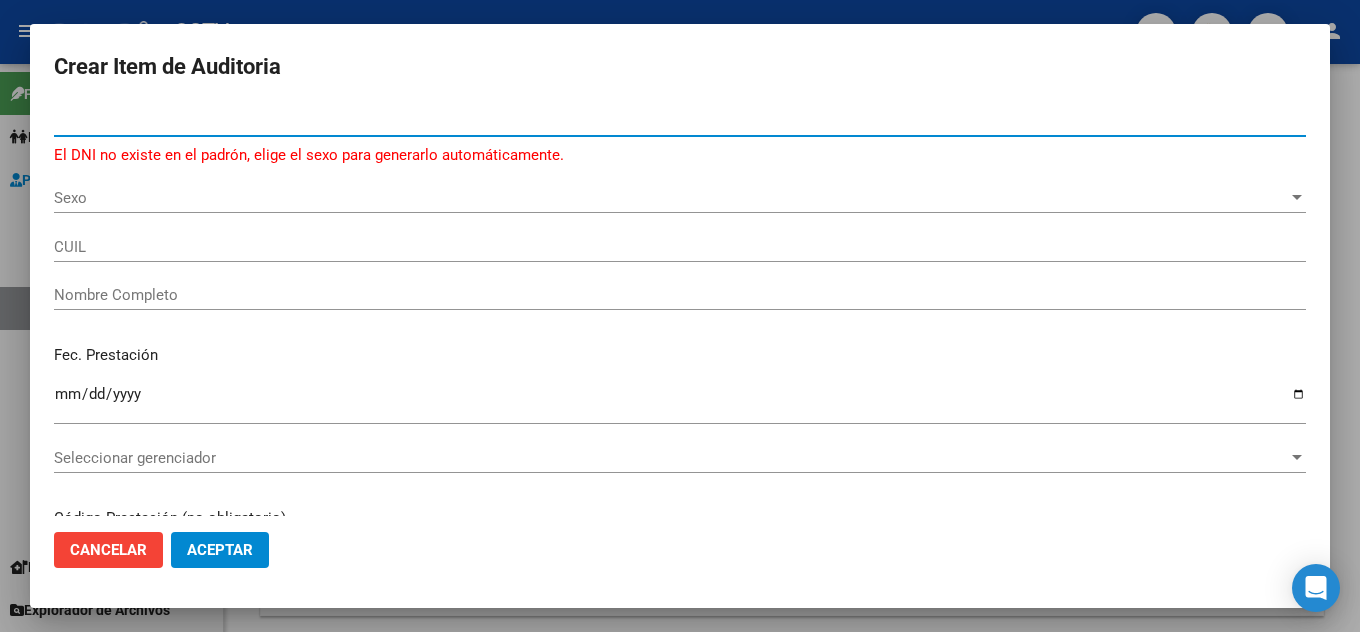 click on "[DATE]" at bounding box center [680, 121] 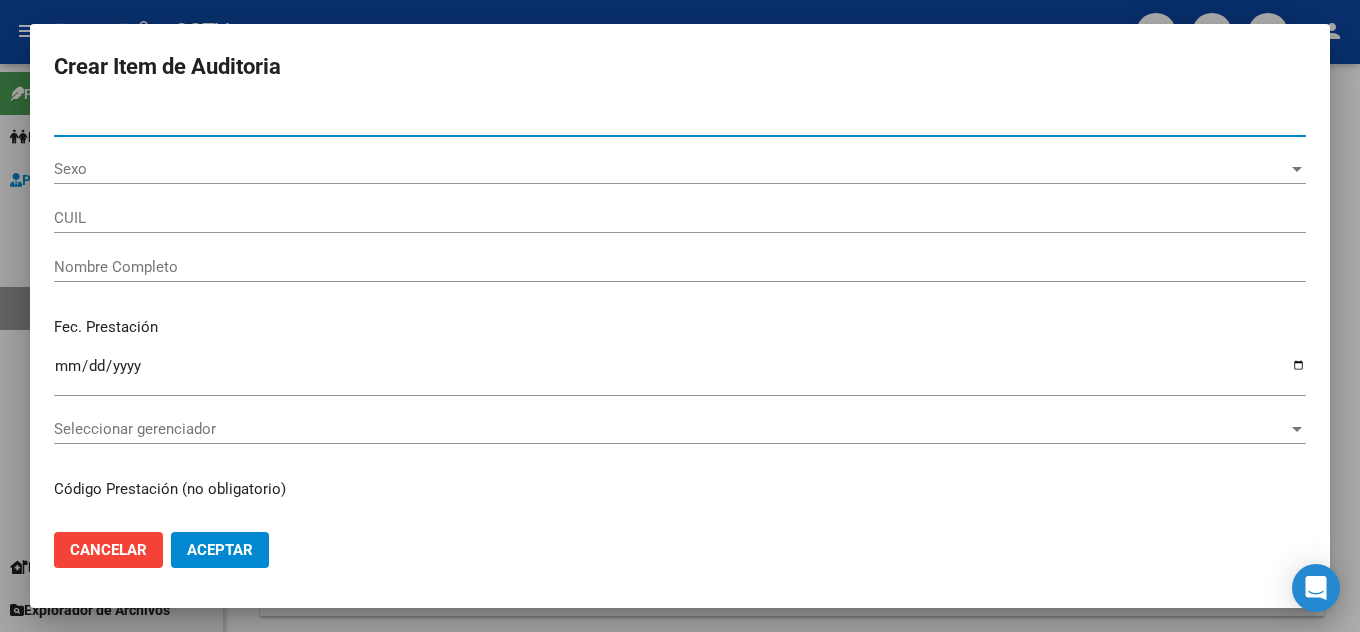 type on "[NUMBER]" 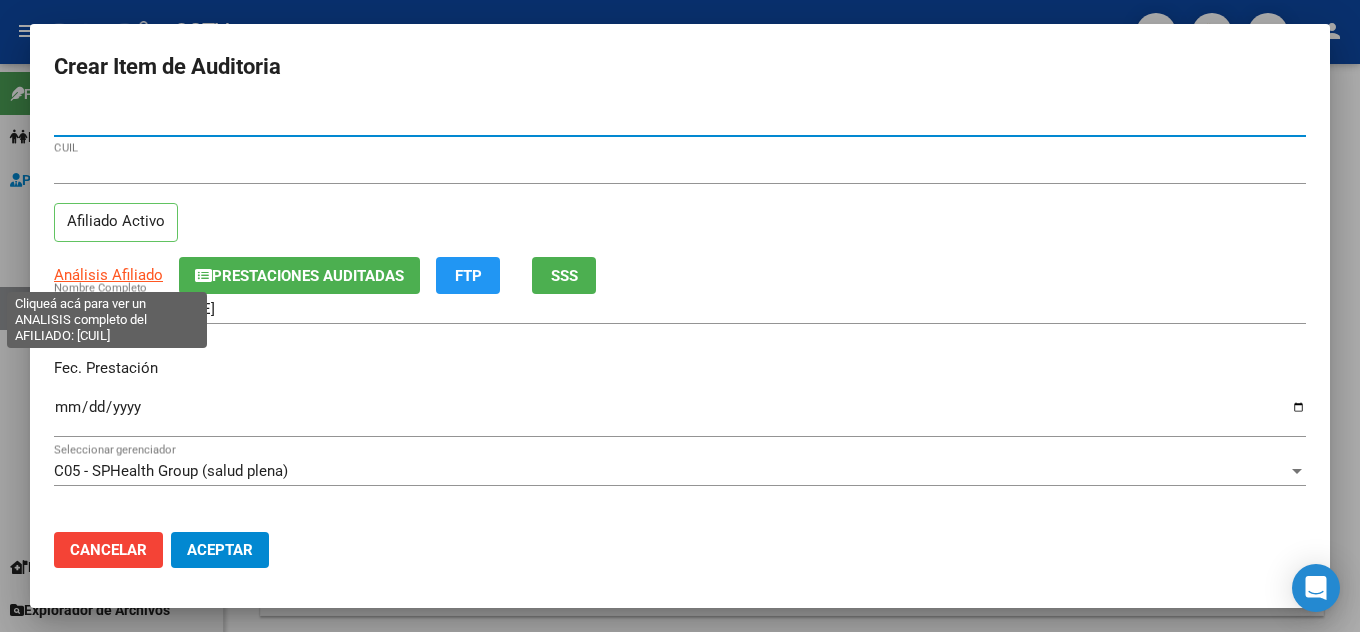 type on "[DOCUMENT_NUMBER]" 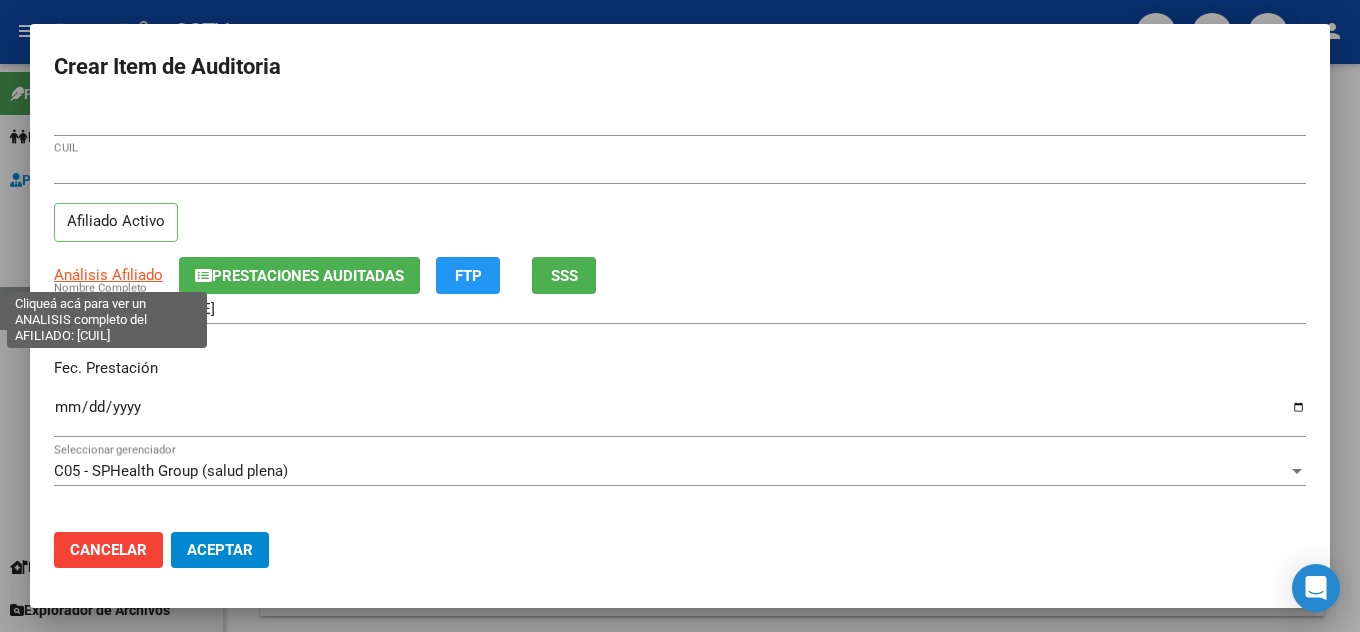click on "Análisis Afiliado" at bounding box center [108, 275] 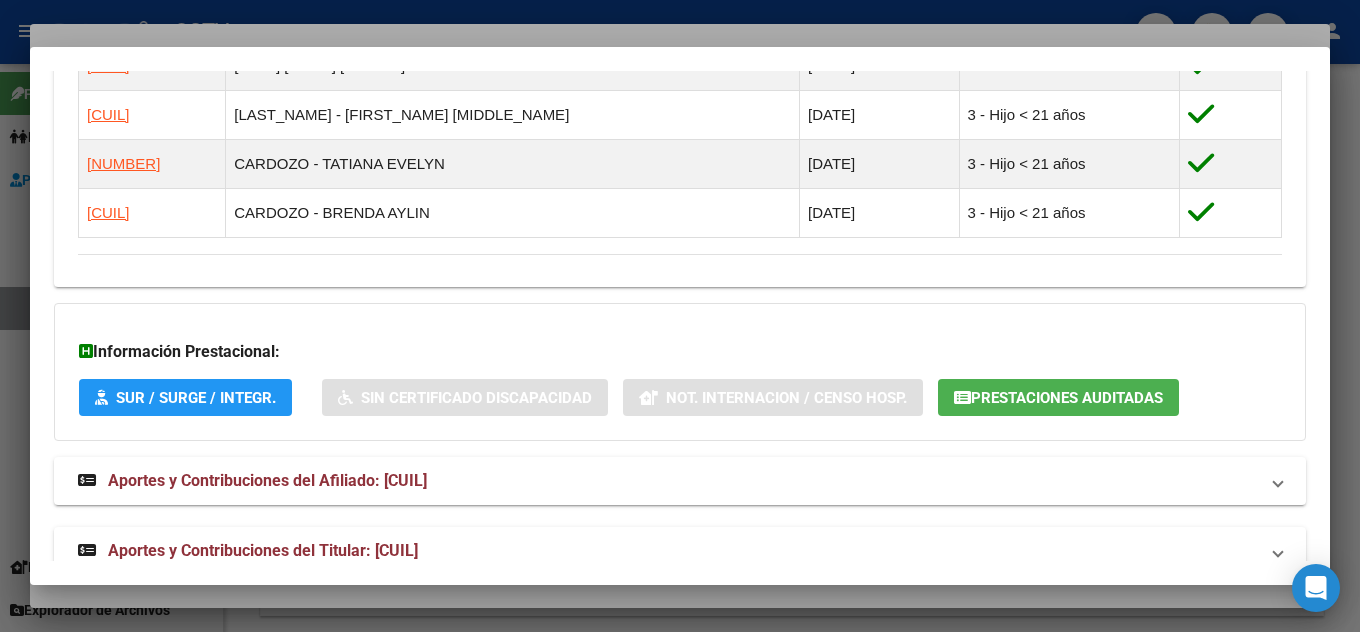 scroll, scrollTop: 1278, scrollLeft: 0, axis: vertical 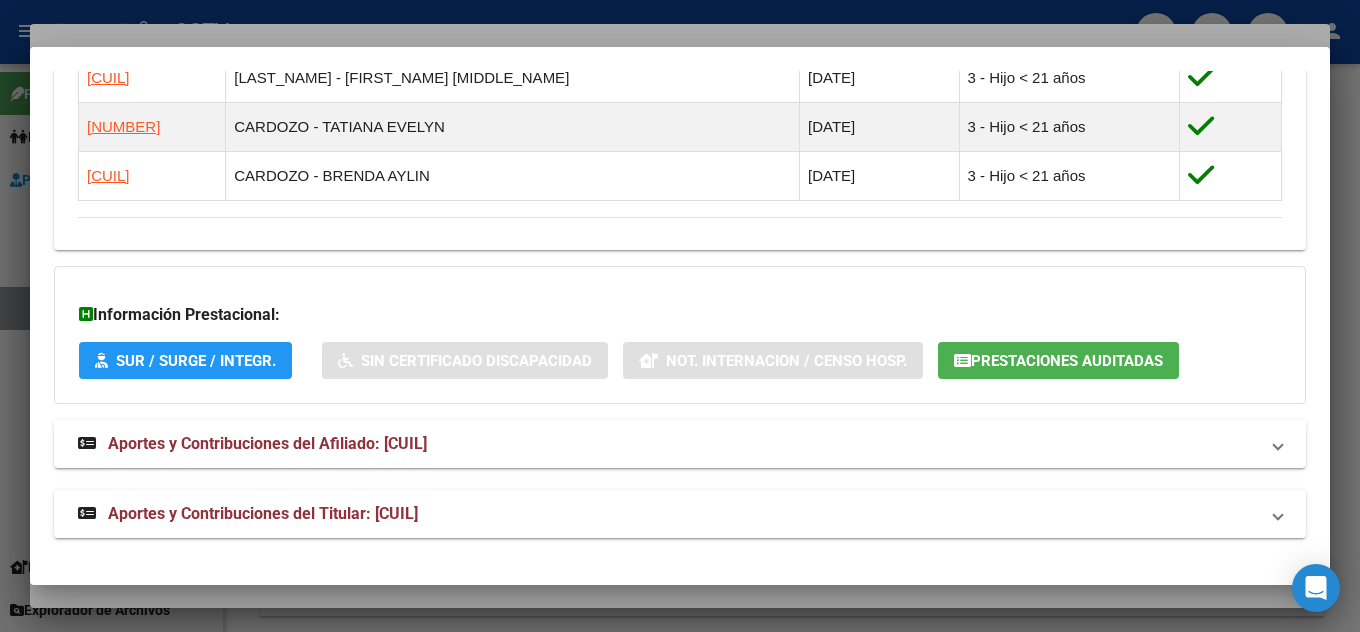 click on "Aportes y Contribuciones del Titular: [CUIL]" at bounding box center [263, 513] 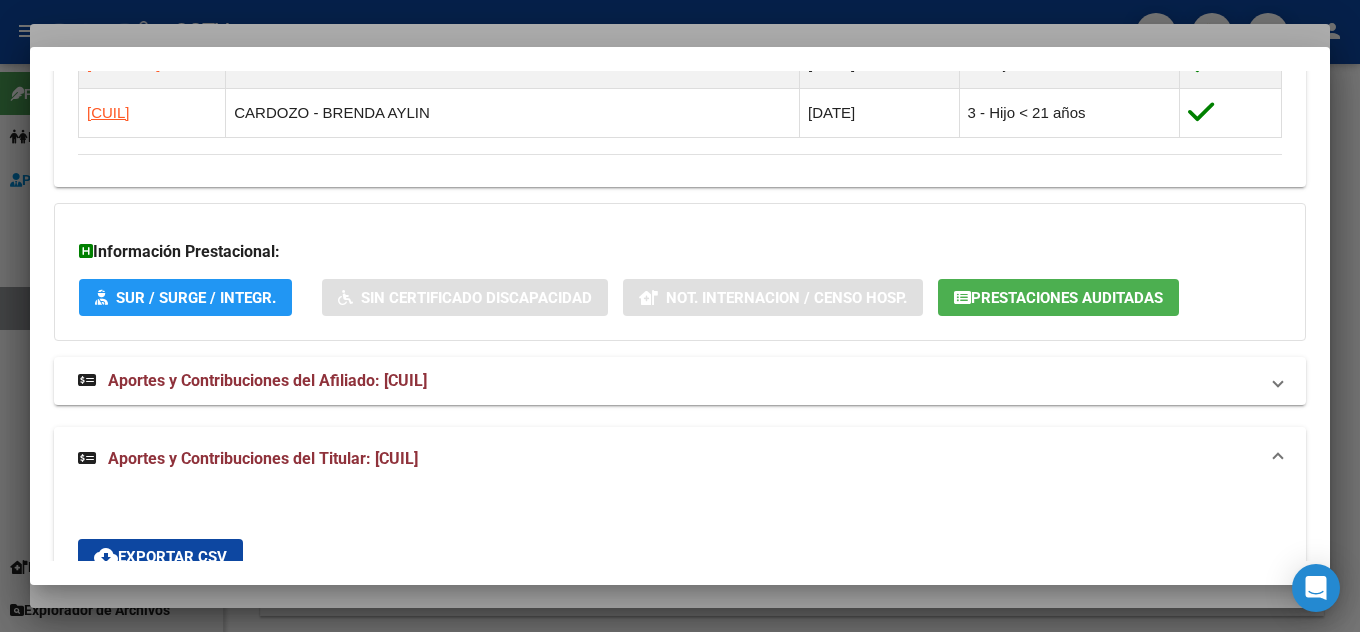 scroll, scrollTop: 1178, scrollLeft: 0, axis: vertical 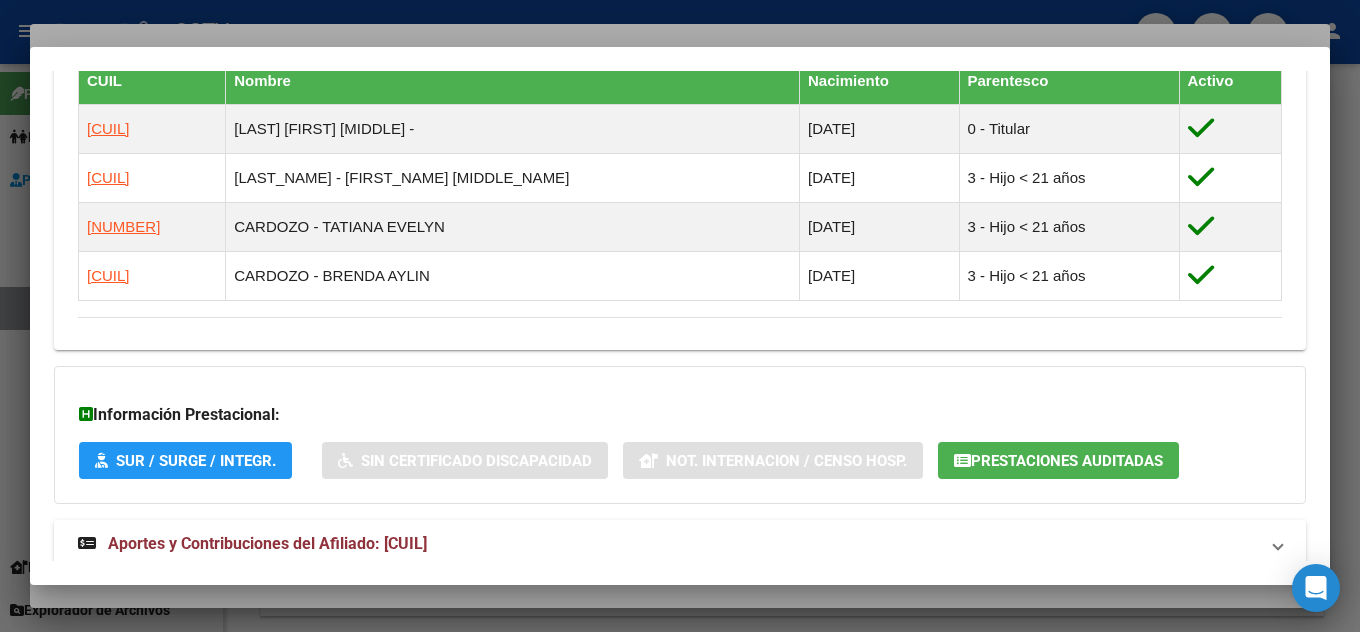 click at bounding box center [680, 316] 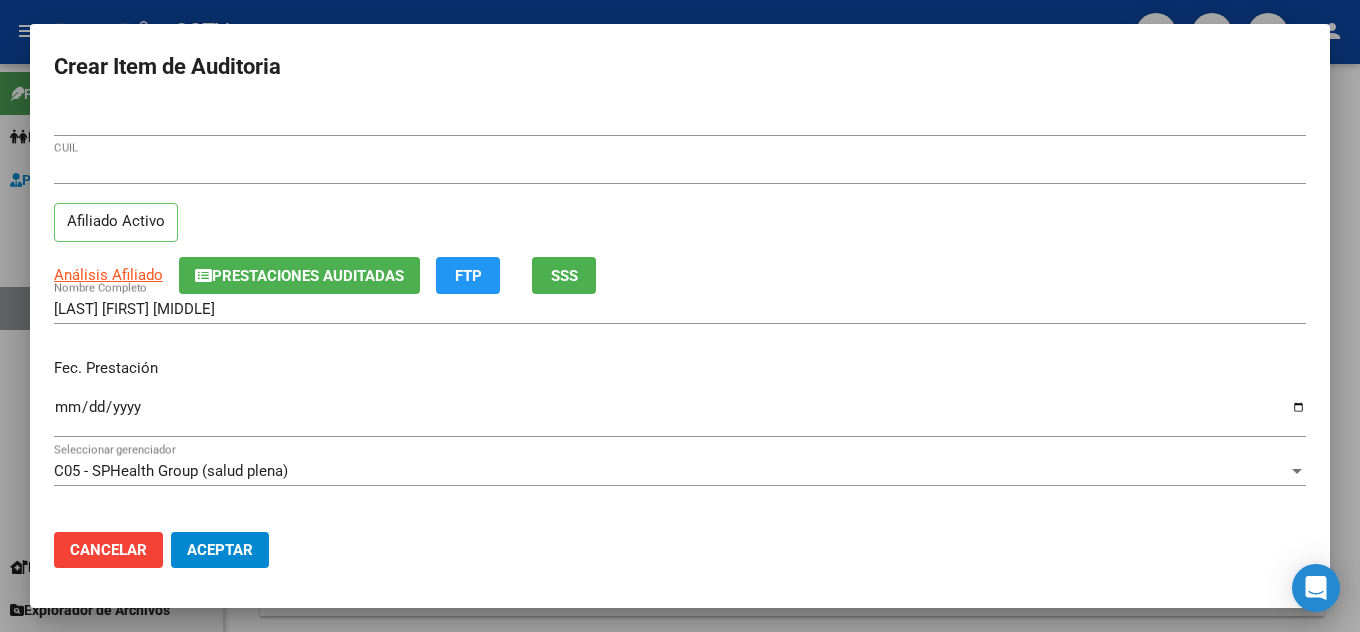 click at bounding box center (680, 316) 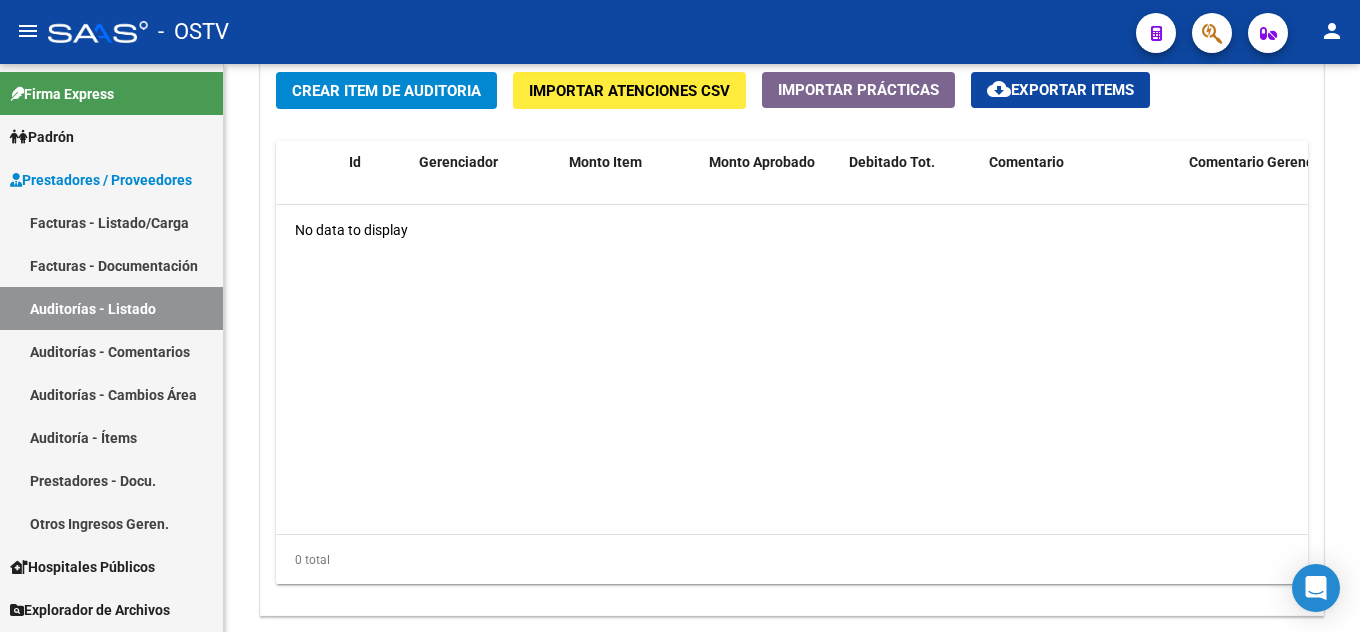 type 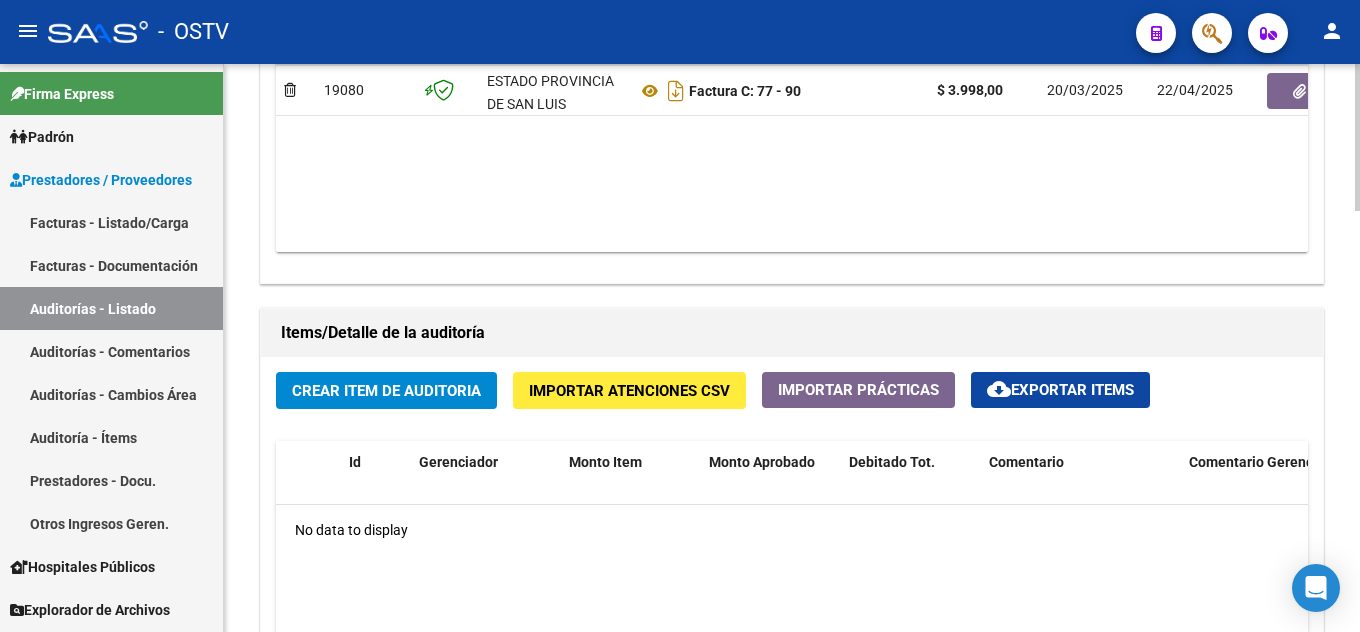 scroll, scrollTop: 1300, scrollLeft: 0, axis: vertical 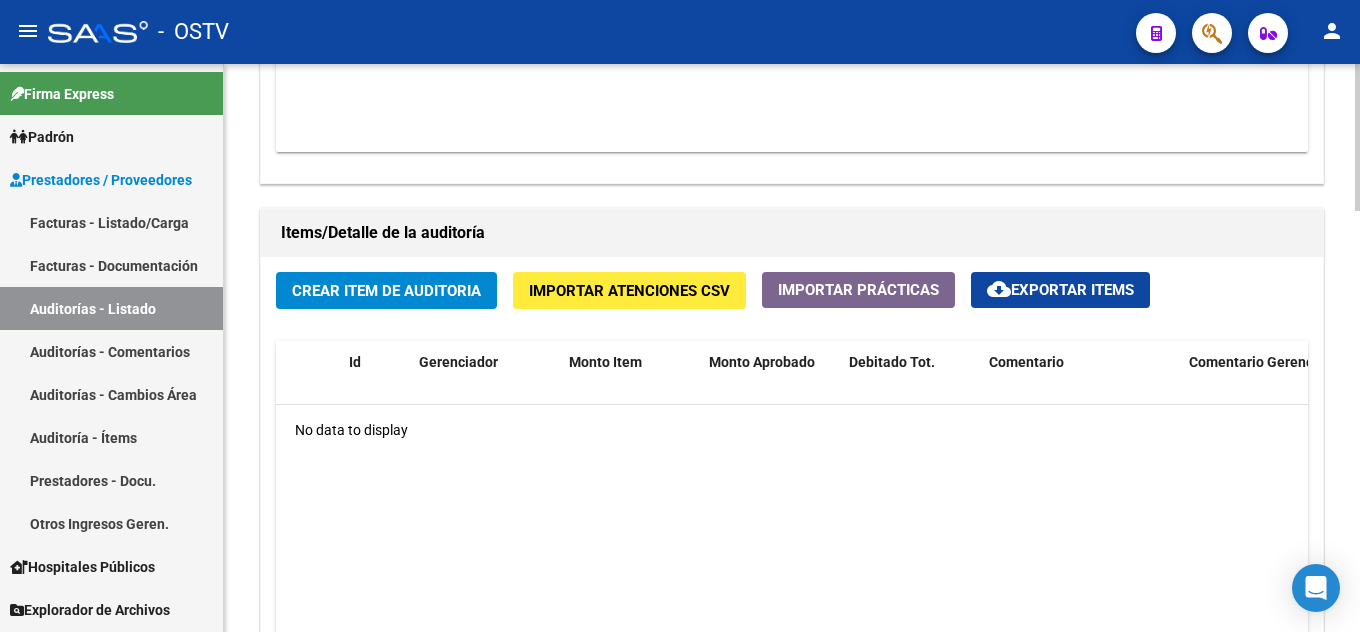 click on "Crear Item de Auditoria" 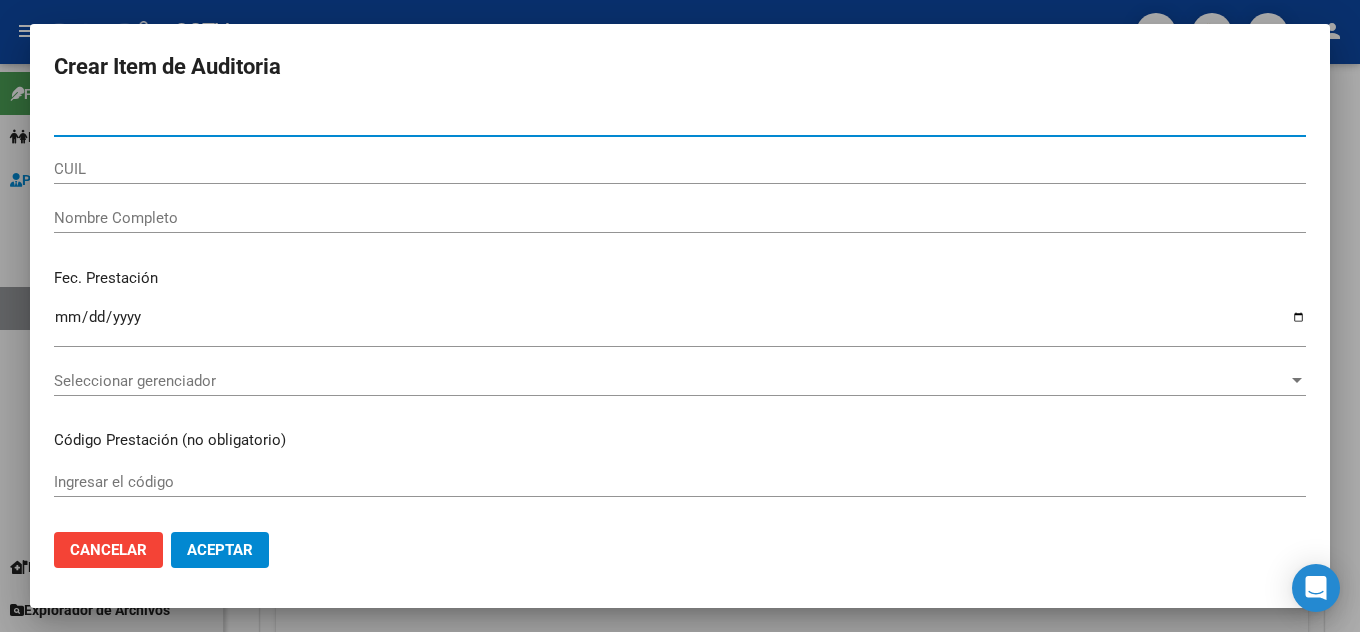 paste on "[NUMBER]" 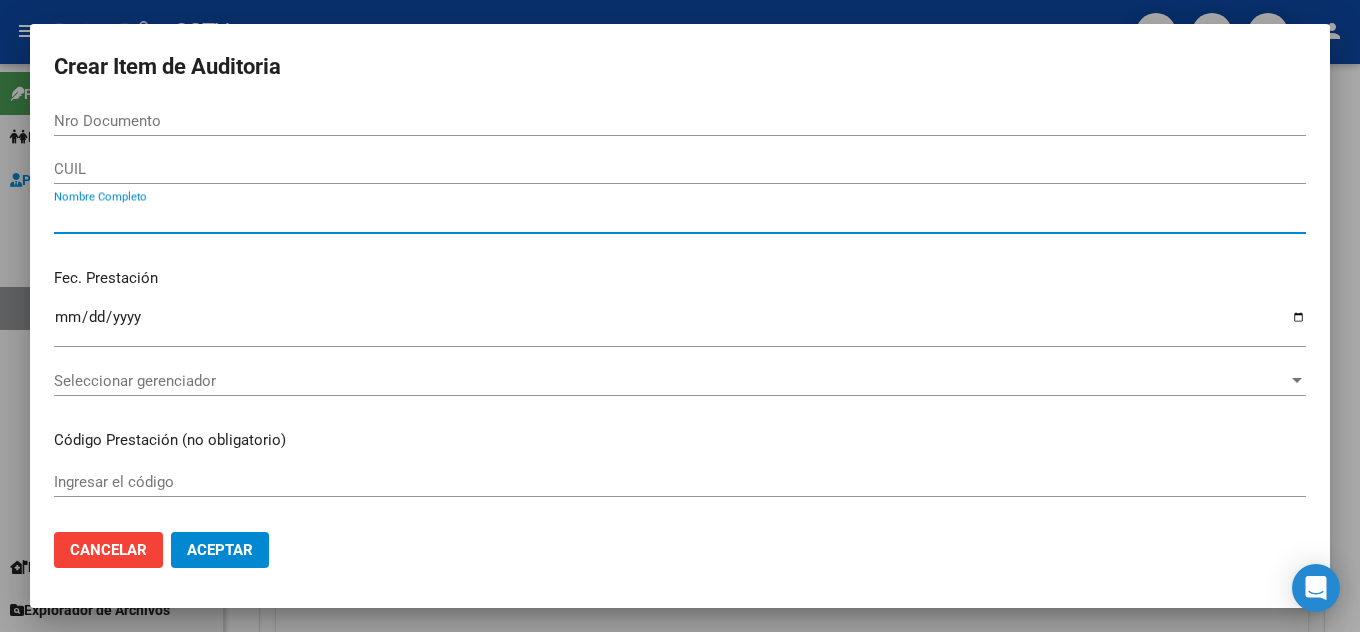 paste on "[NUMBER]" 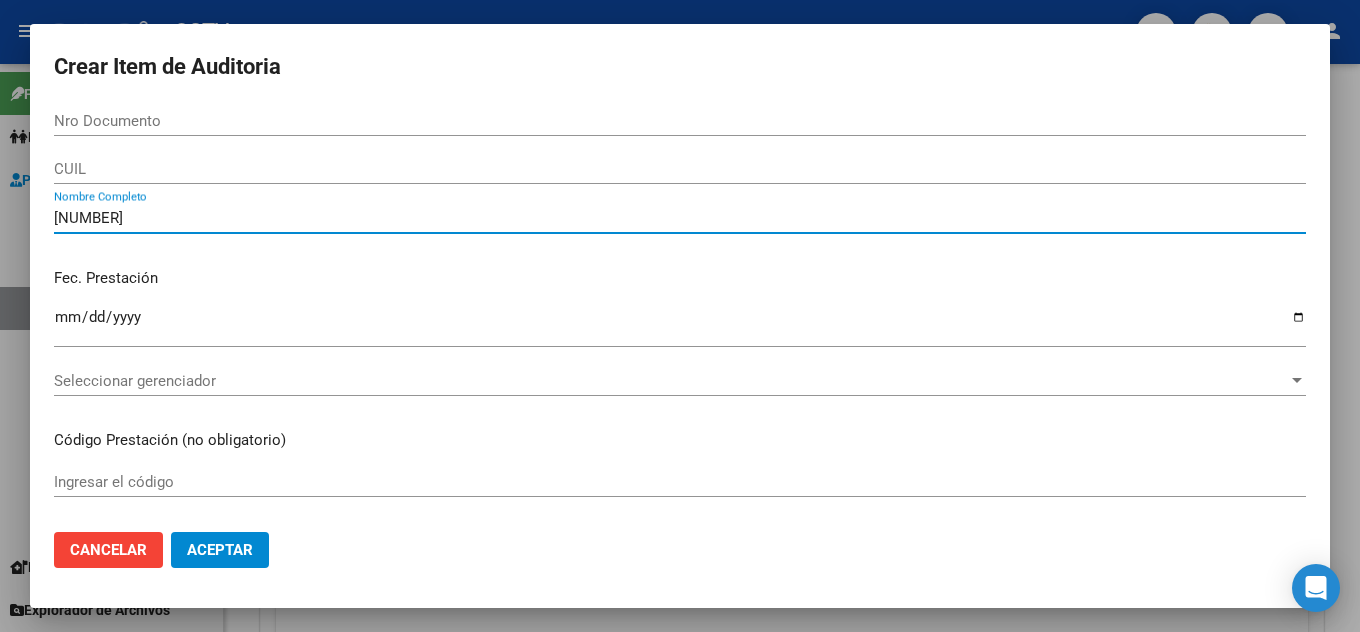 type on "[NUMBER]" 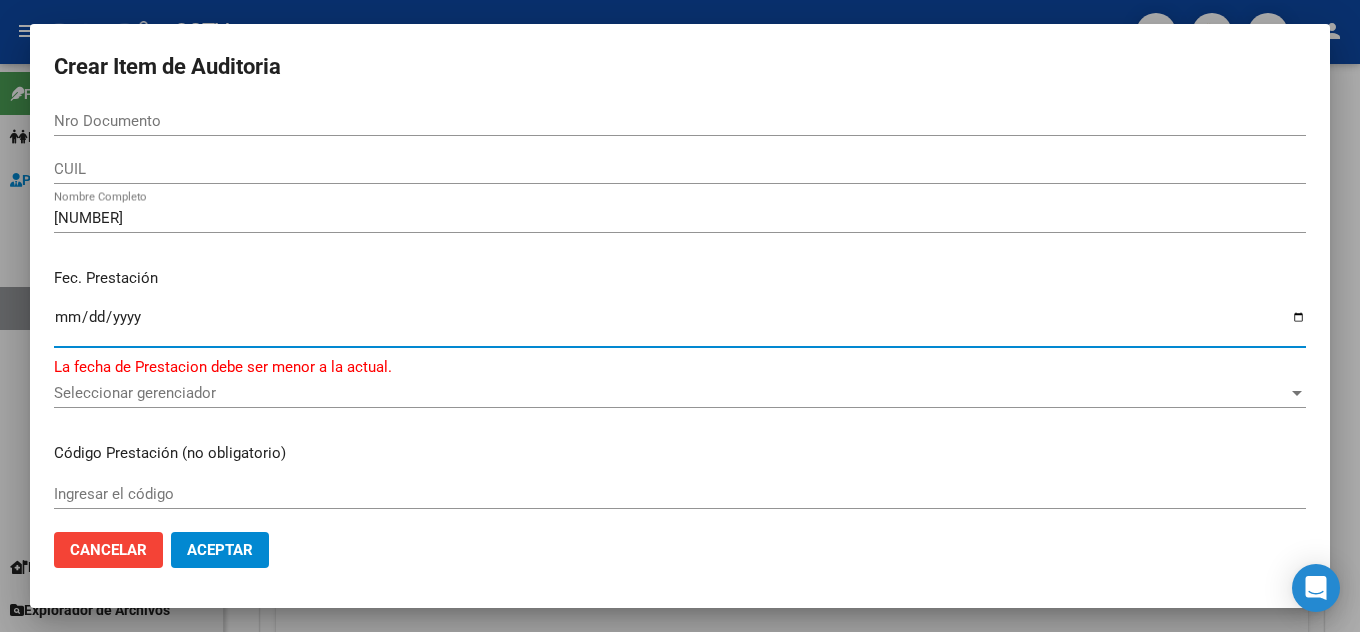 type on "2025-02-21" 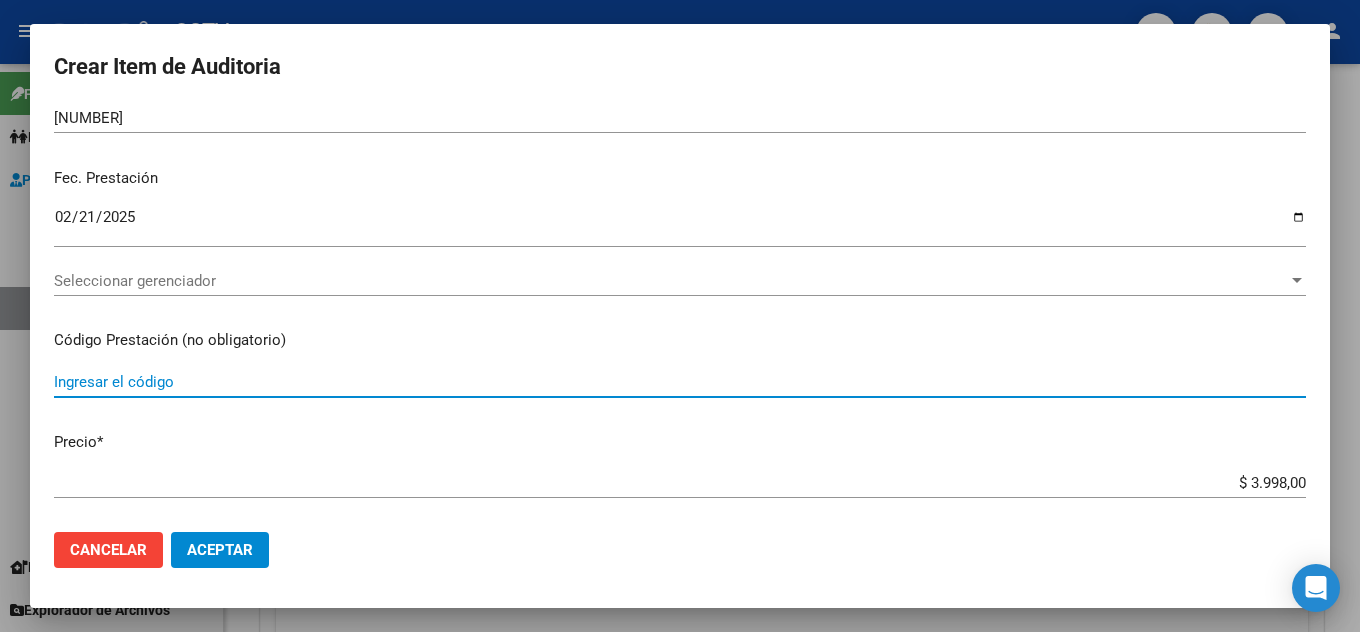 scroll, scrollTop: 200, scrollLeft: 0, axis: vertical 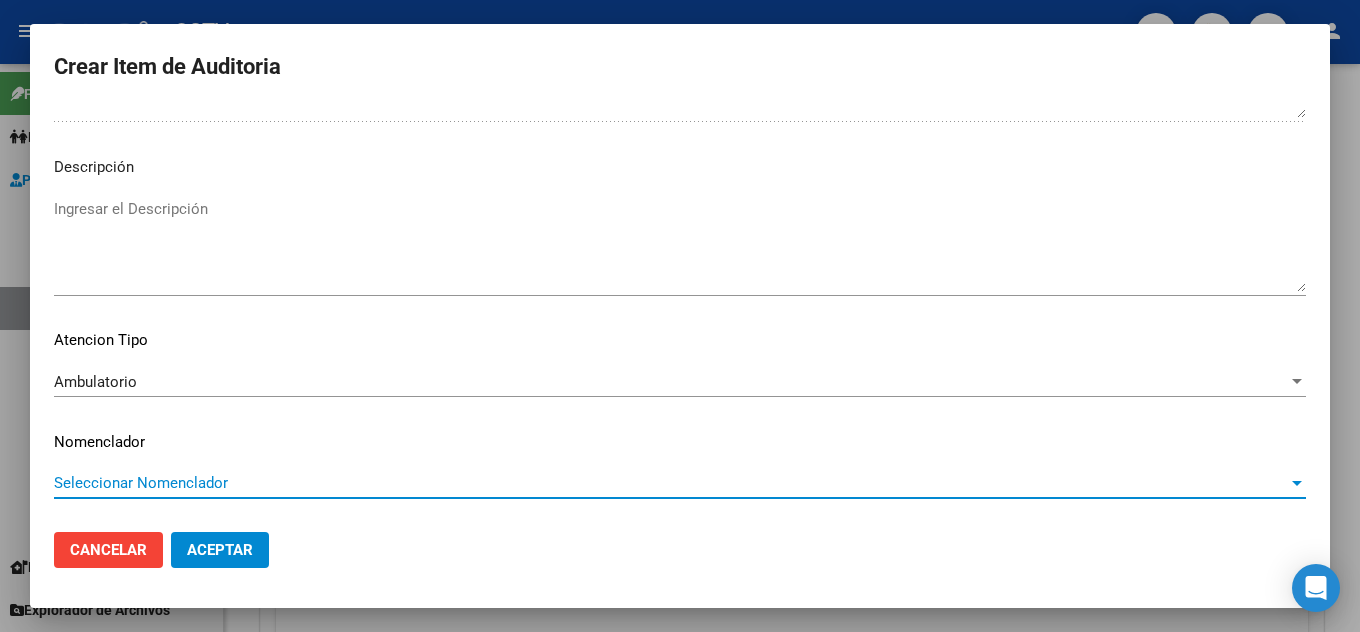 type 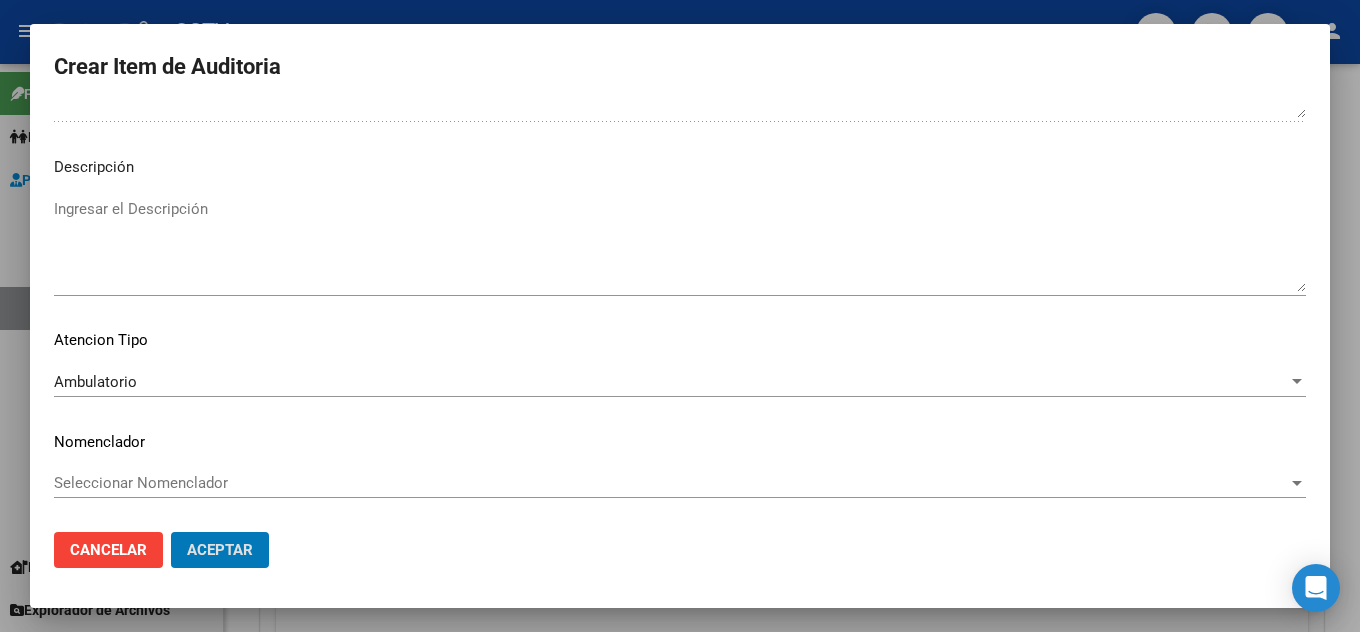 type 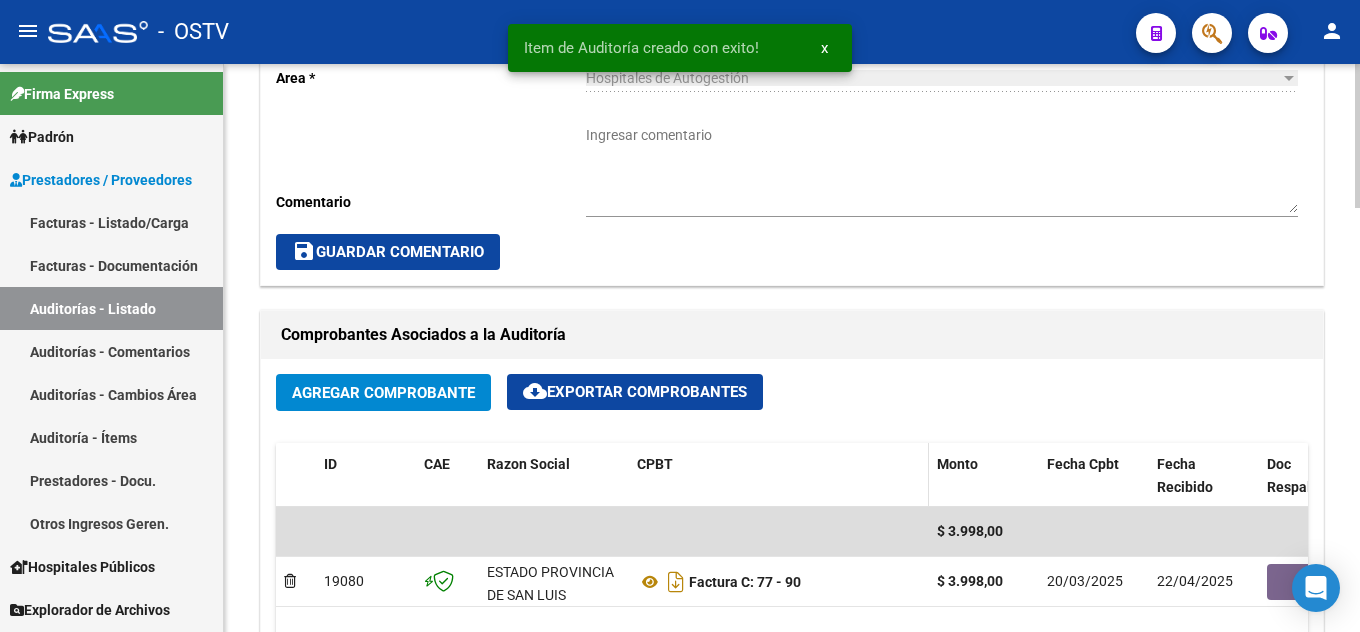 scroll, scrollTop: 601, scrollLeft: 0, axis: vertical 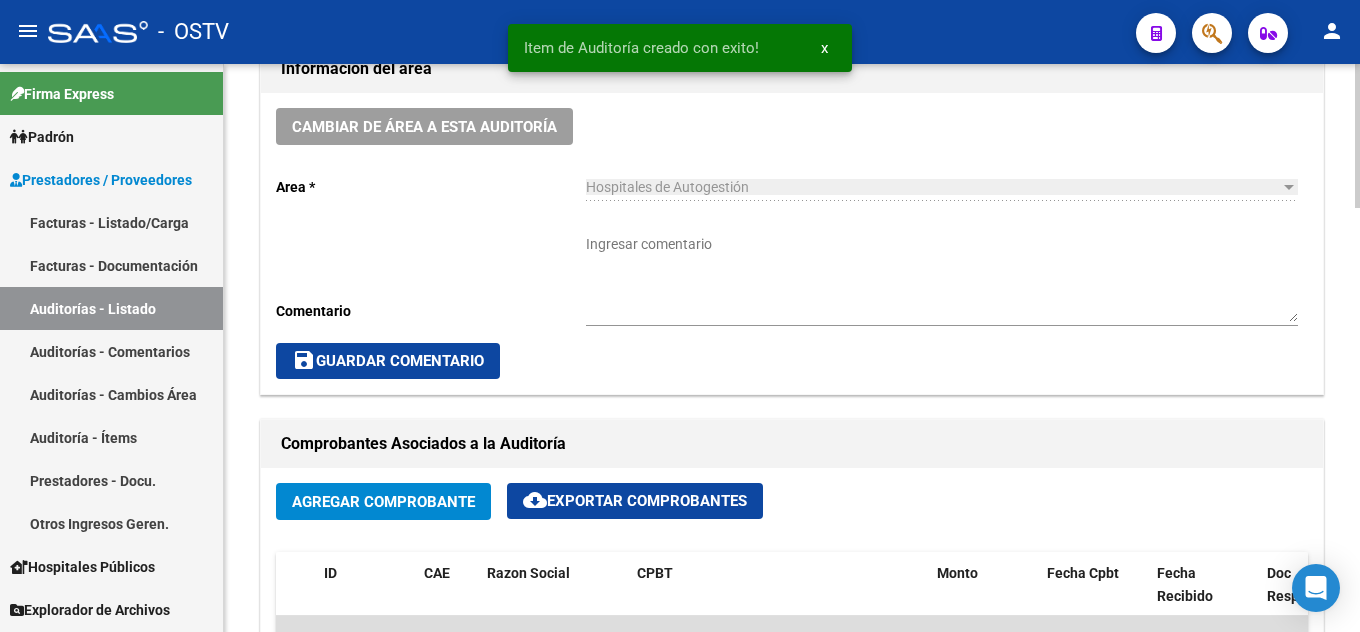 click on "Ingresar comentario" at bounding box center [942, 278] 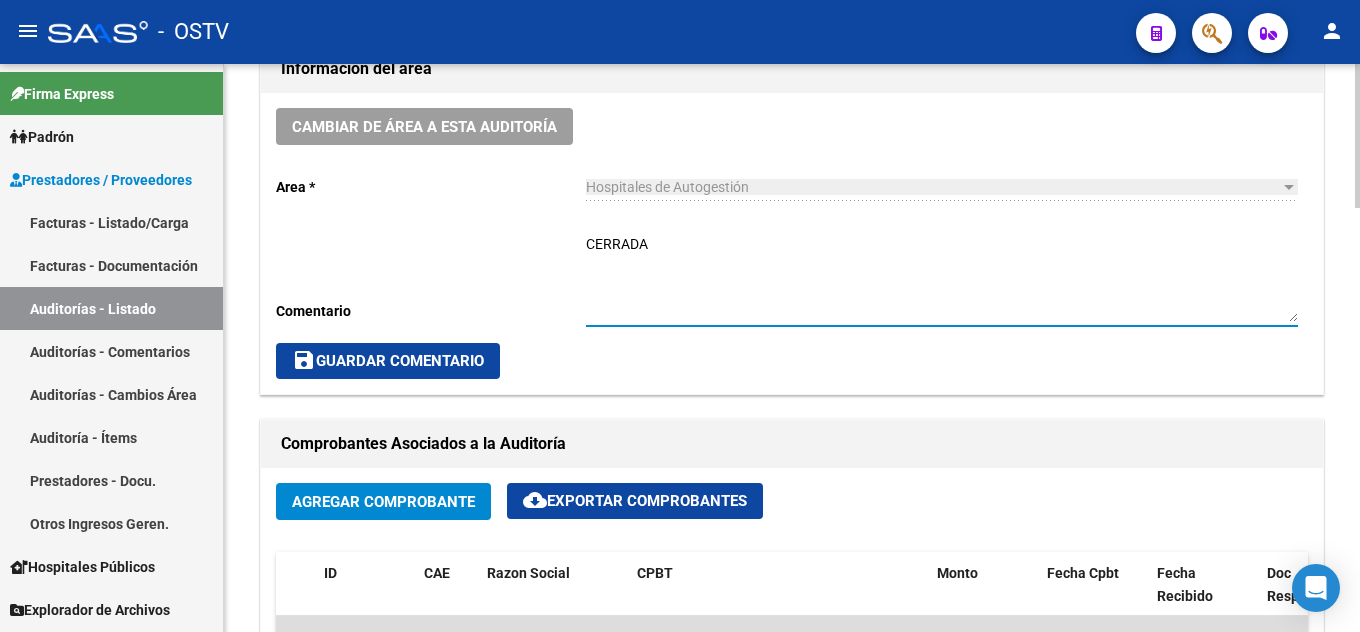 type on "CERRADA" 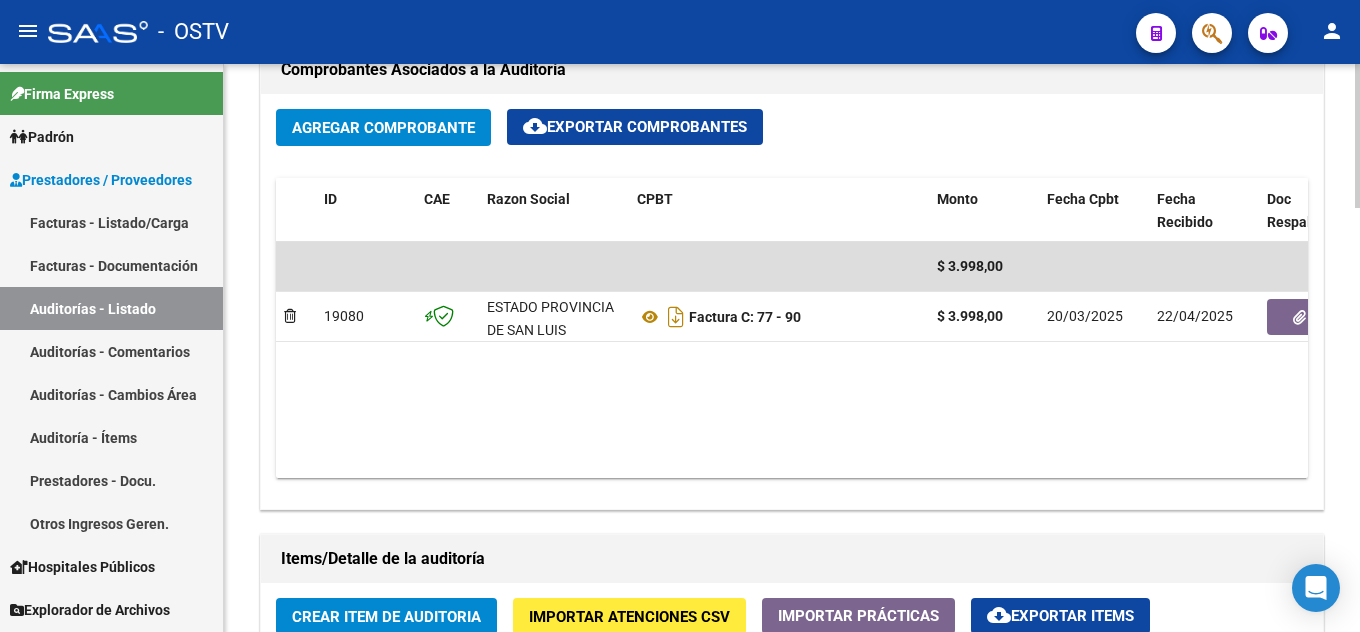 scroll, scrollTop: 1000, scrollLeft: 0, axis: vertical 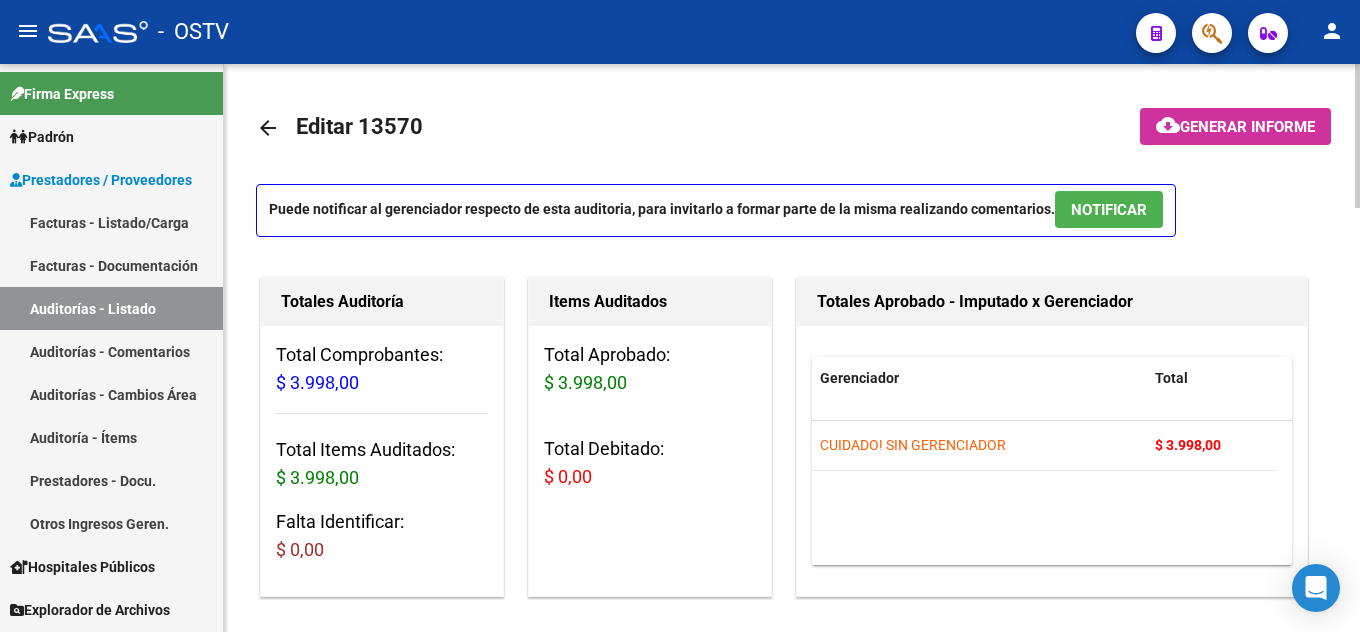 click on "arrow_back" 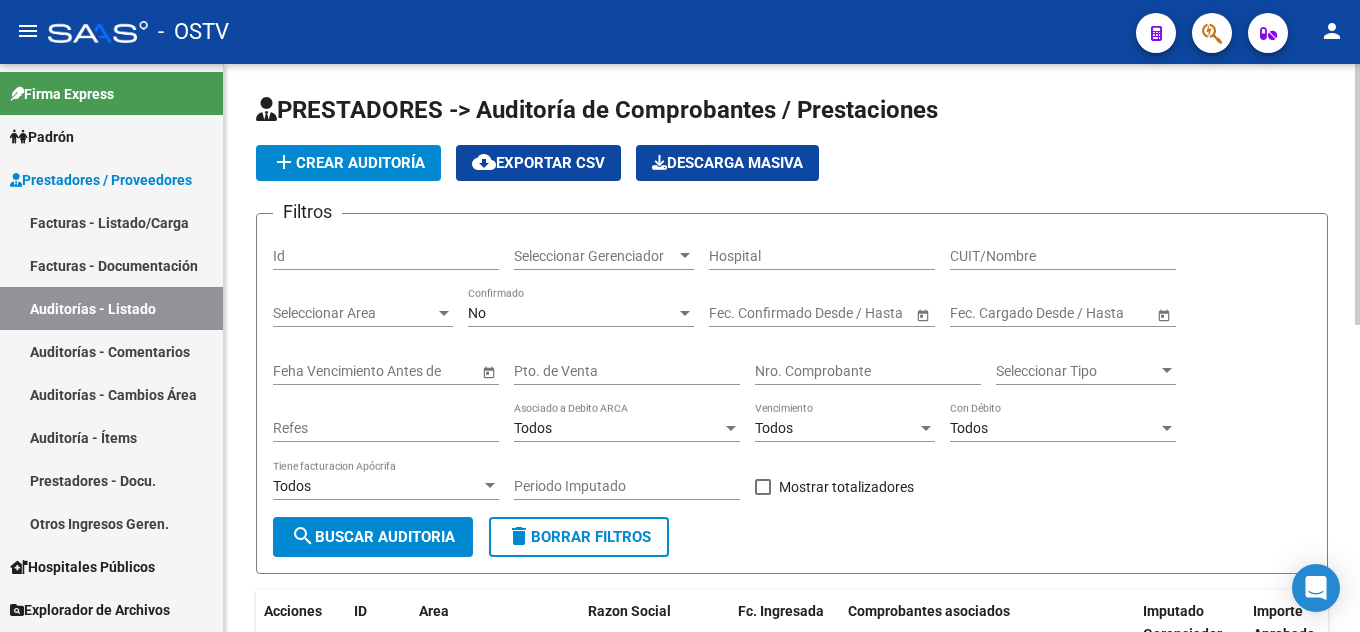 scroll, scrollTop: 0, scrollLeft: 0, axis: both 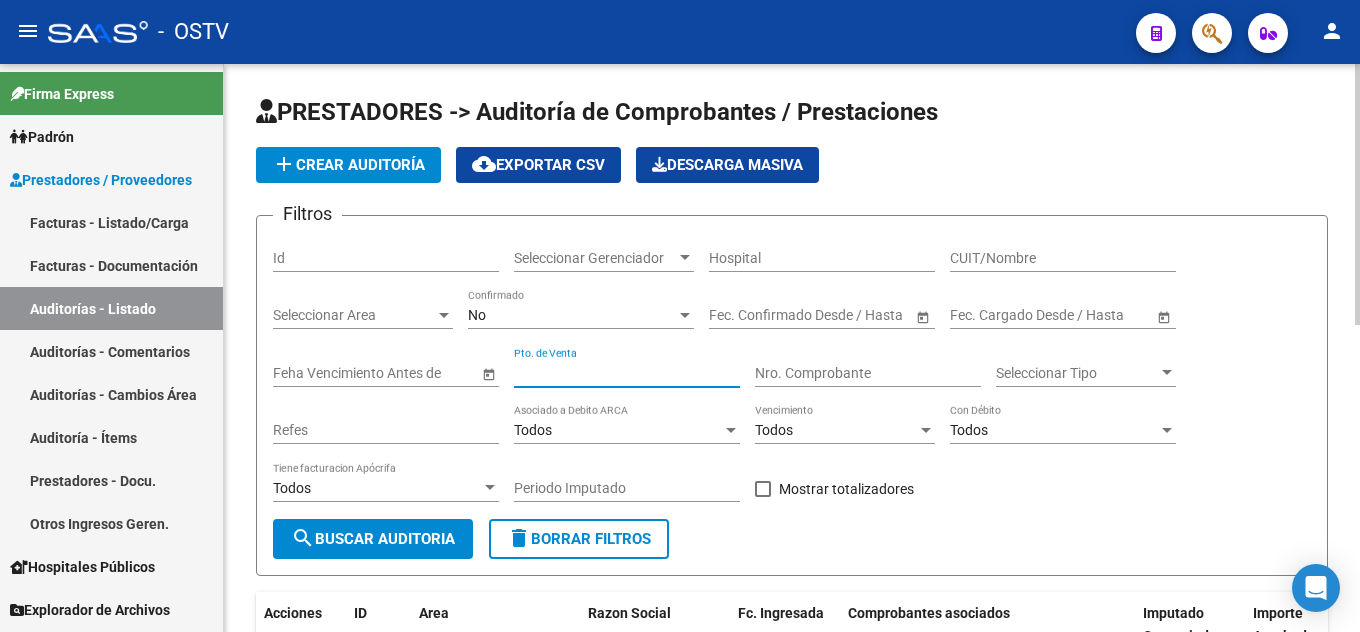 click on "Pto. de Venta" at bounding box center (627, 373) 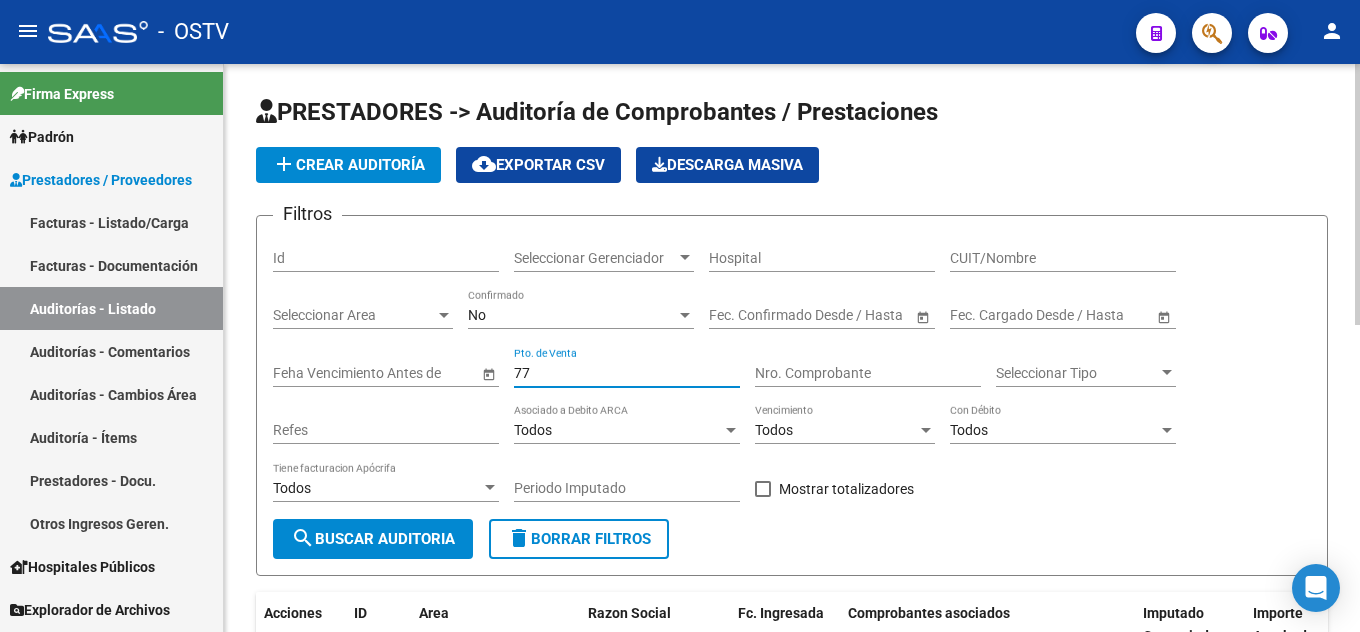 type on "77" 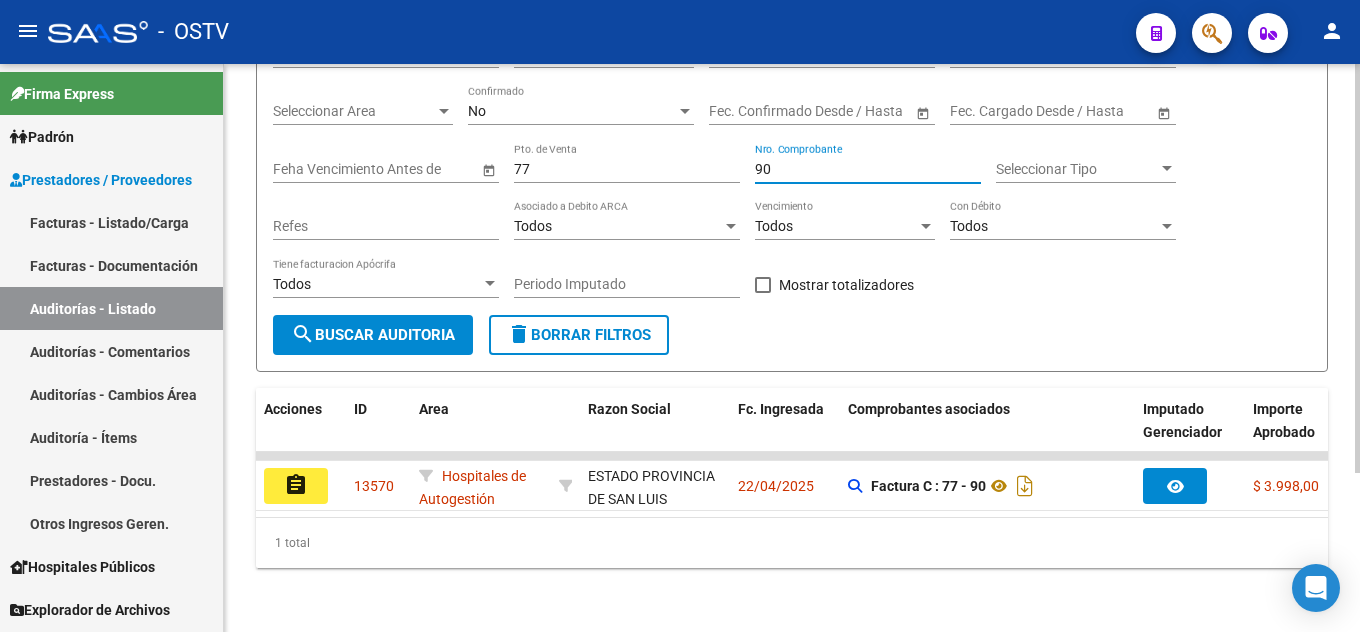 scroll, scrollTop: 220, scrollLeft: 0, axis: vertical 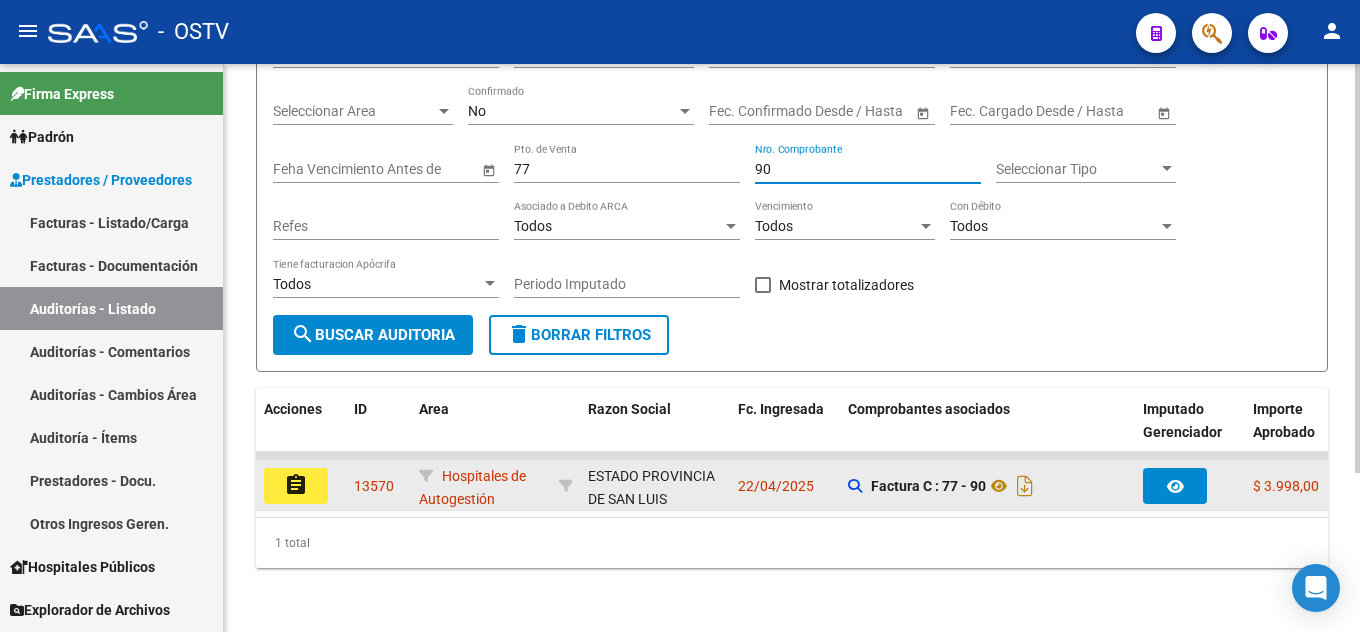 type on "90" 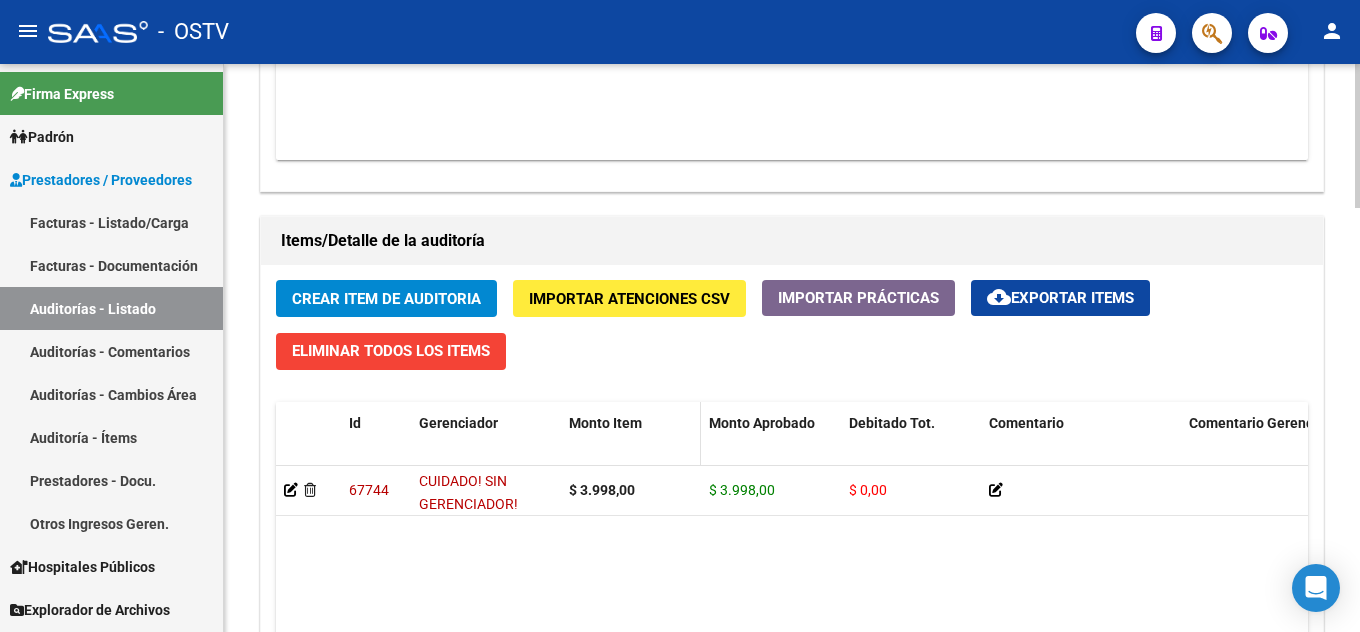 scroll, scrollTop: 1300, scrollLeft: 0, axis: vertical 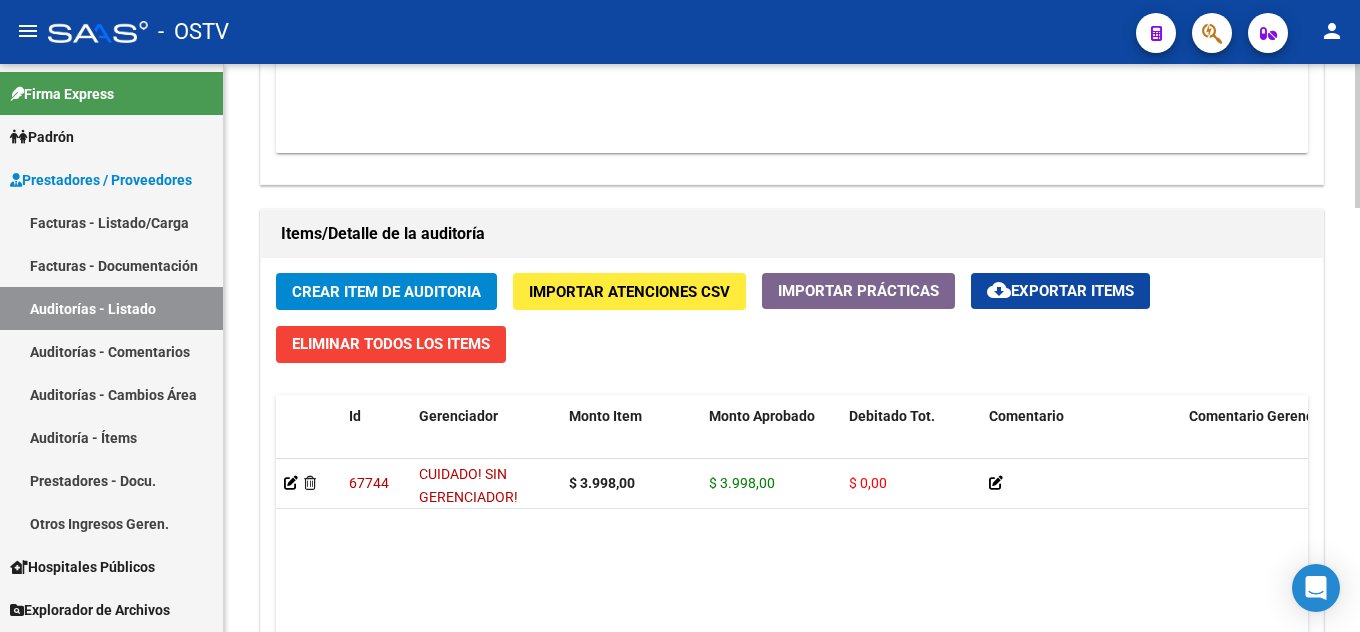 click on "Crear Item de Auditoria" 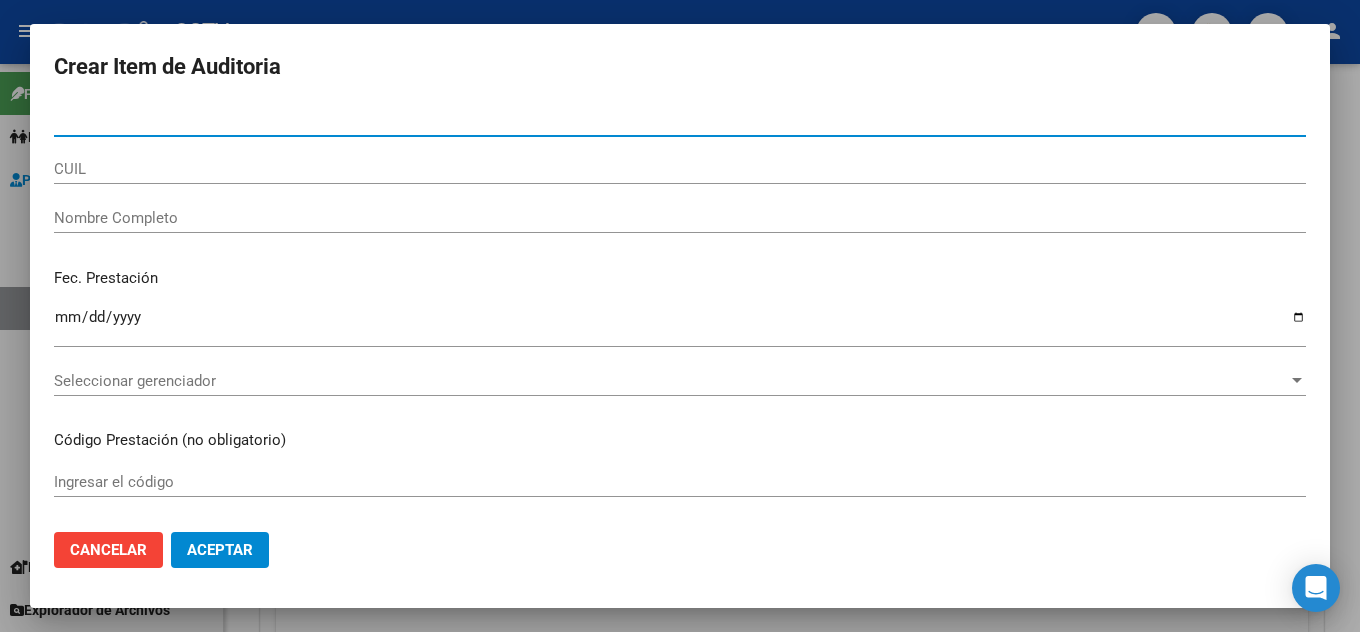 click at bounding box center [680, 316] 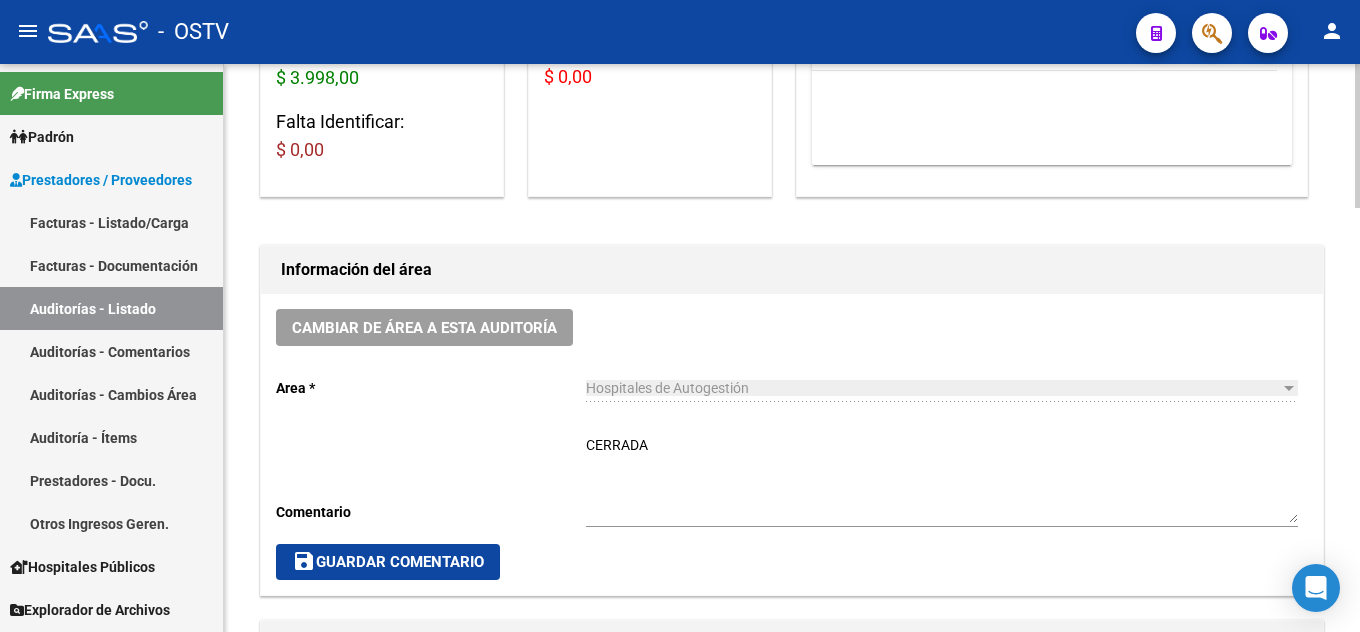 scroll, scrollTop: 0, scrollLeft: 0, axis: both 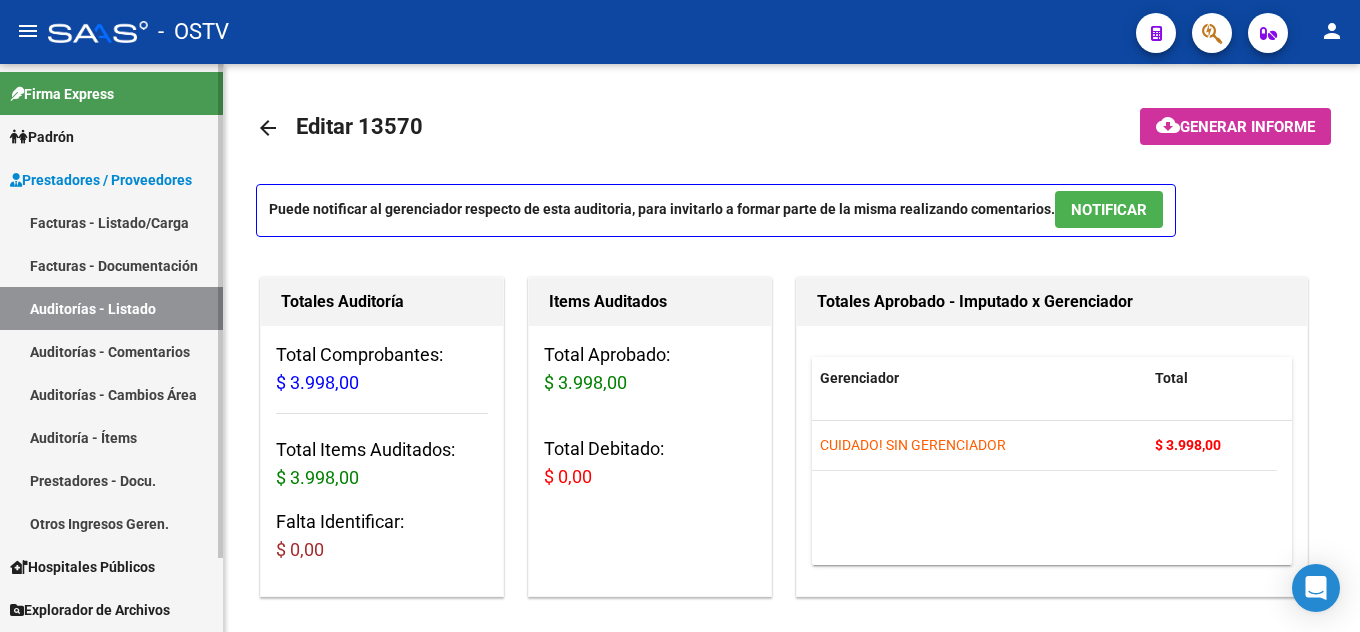 click on "Auditorías - Listado" at bounding box center [111, 308] 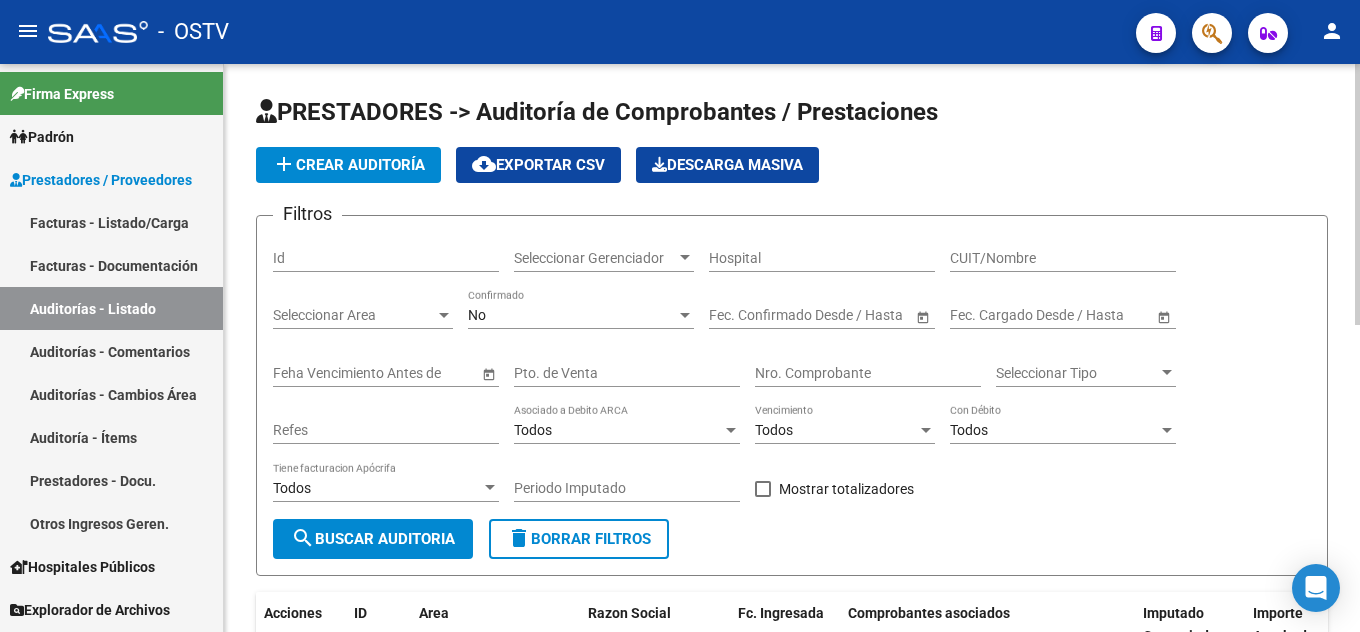 click on "add  Crear Auditoría" 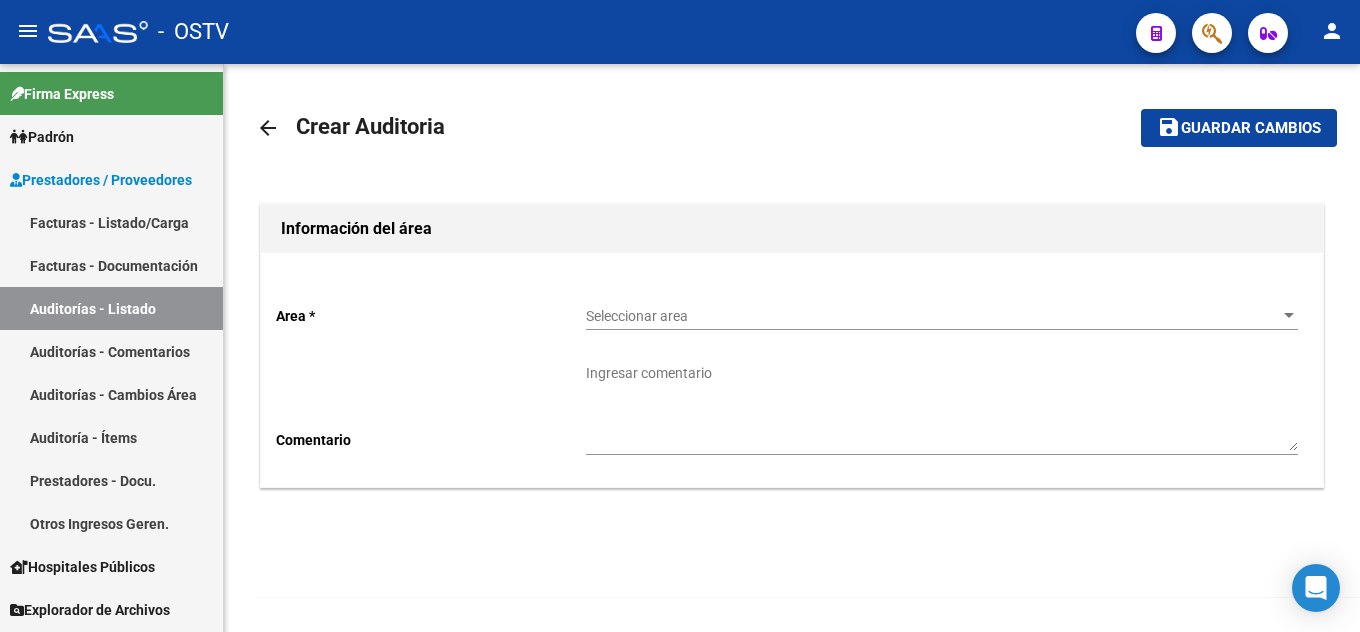 click on "Seleccionar area" at bounding box center (933, 316) 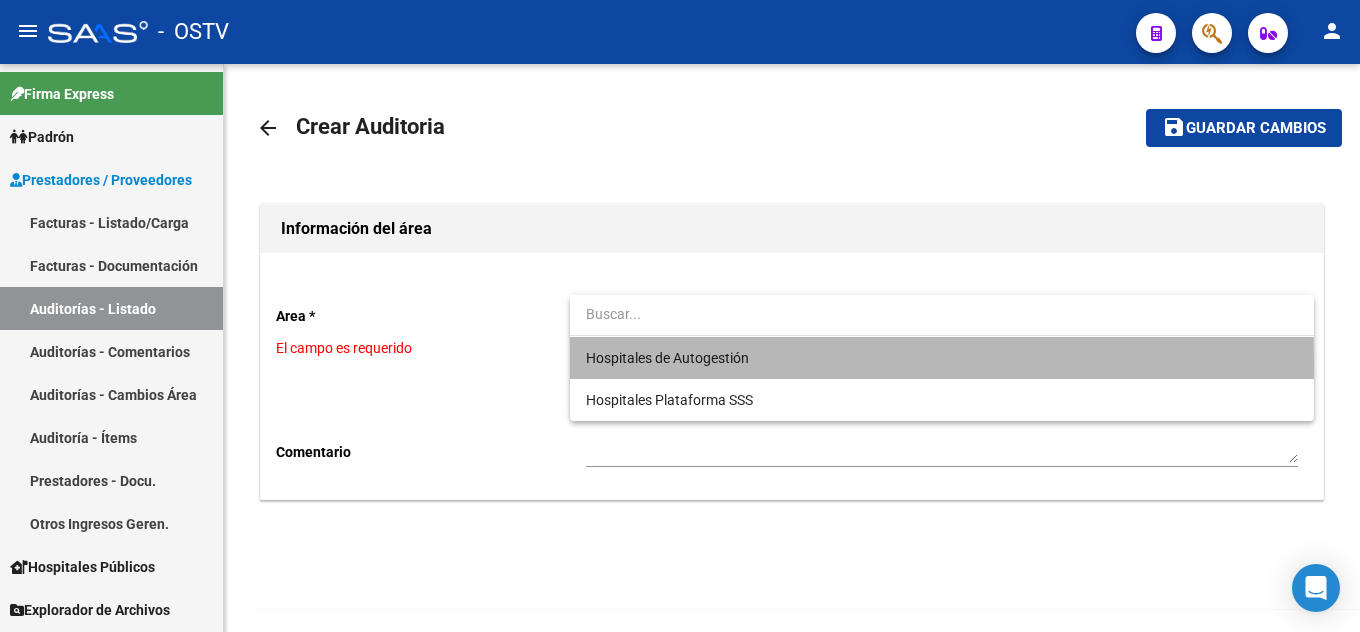 click on "Hospitales de Autogestión" at bounding box center [942, 358] 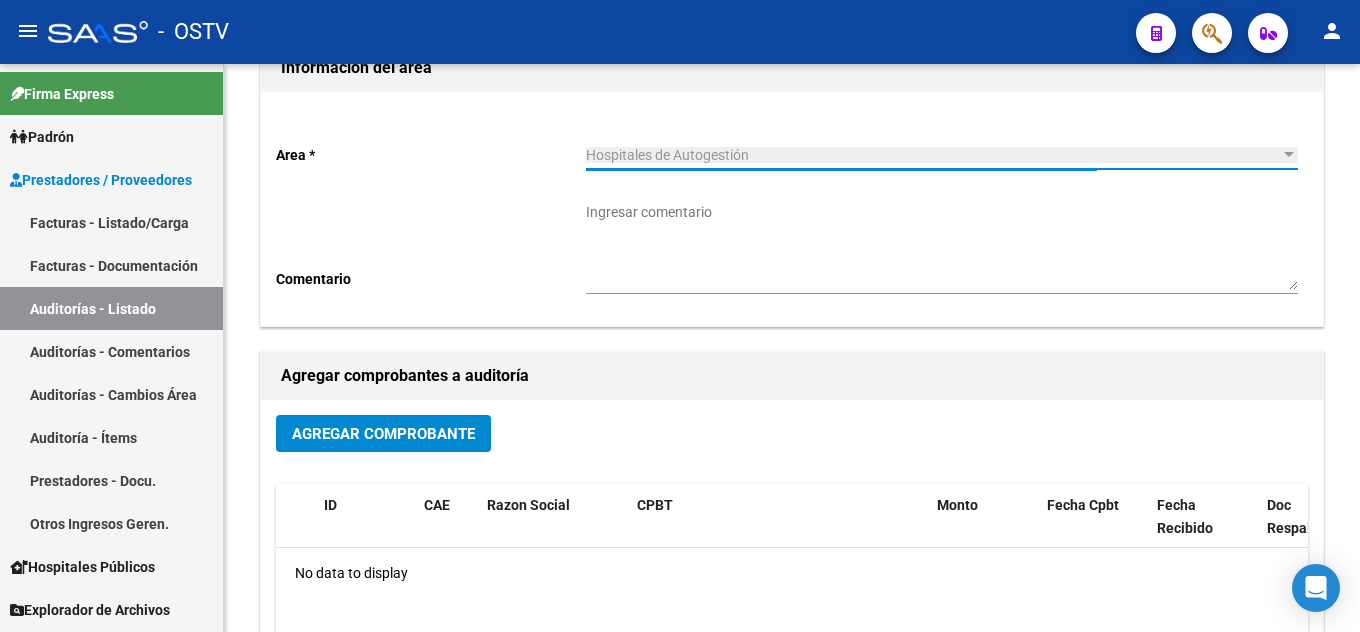 scroll, scrollTop: 200, scrollLeft: 0, axis: vertical 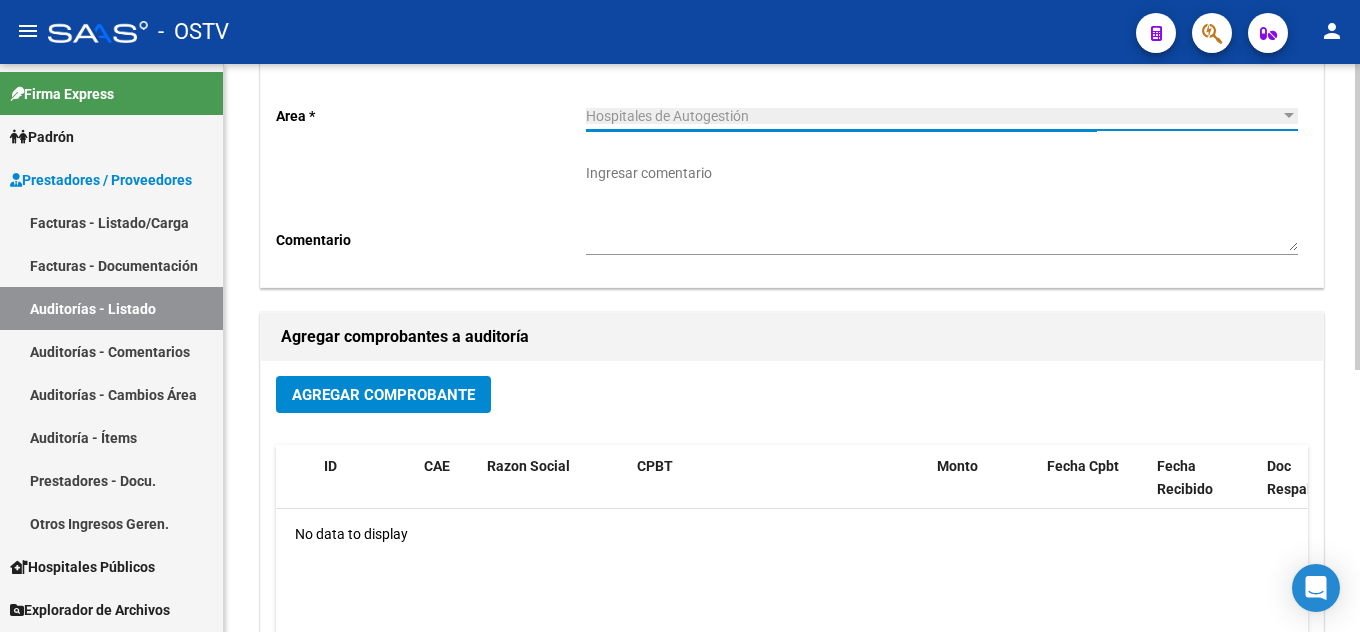 click on "Agregar Comprobante" 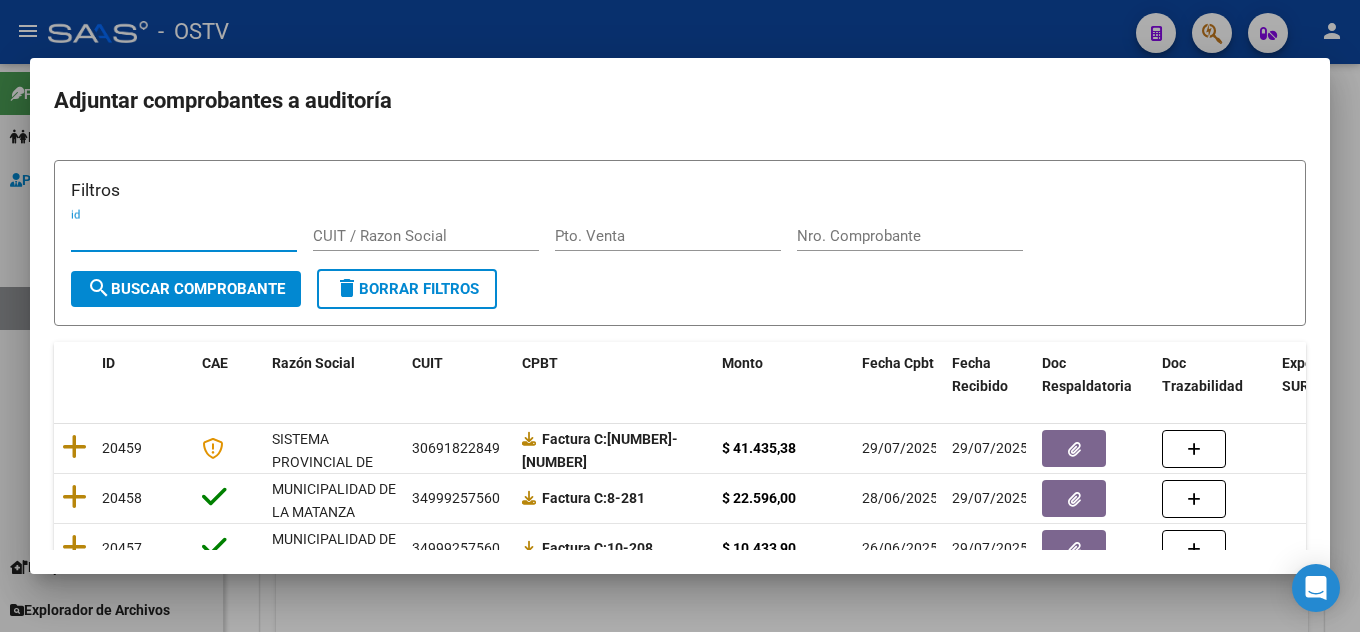 click on "Pto. Venta" at bounding box center [668, 236] 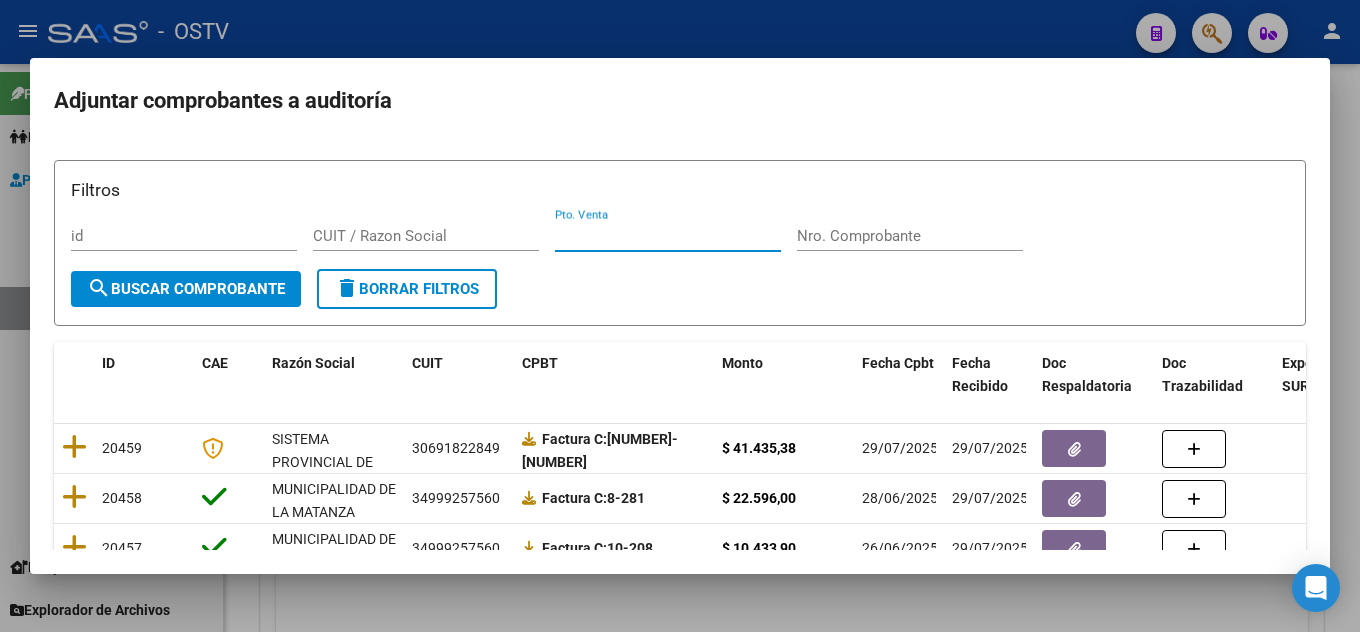click on "Pto. Venta" at bounding box center (668, 236) 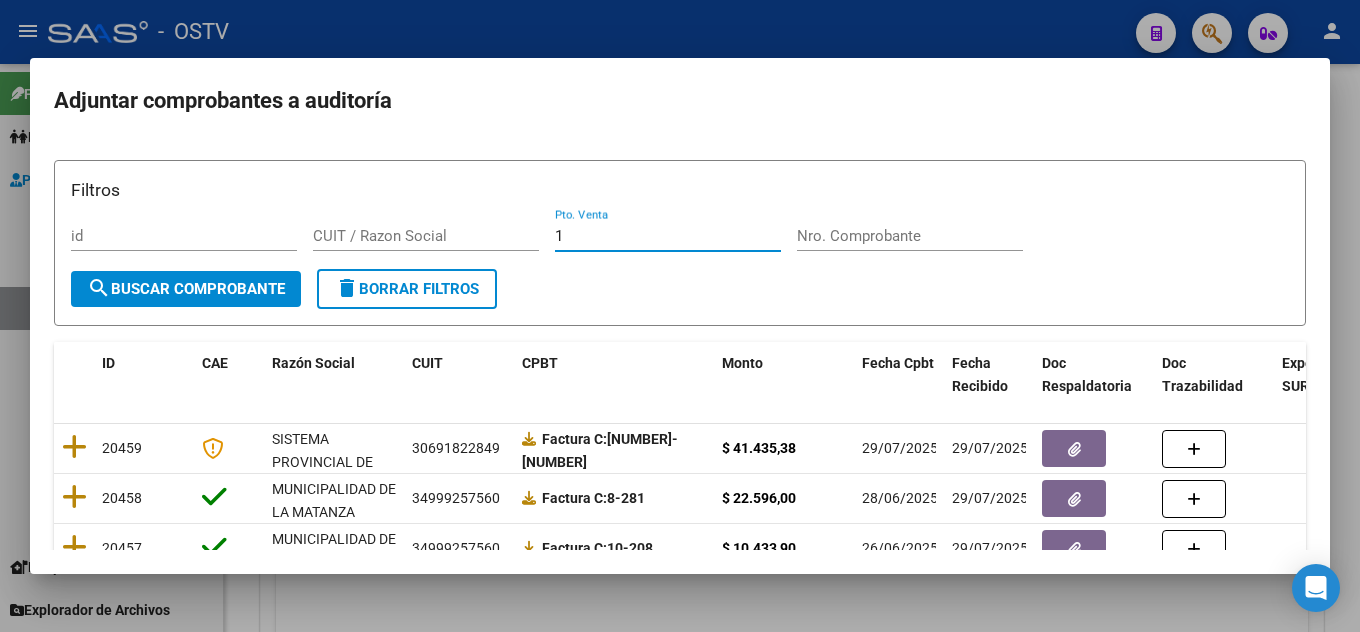 type on "1" 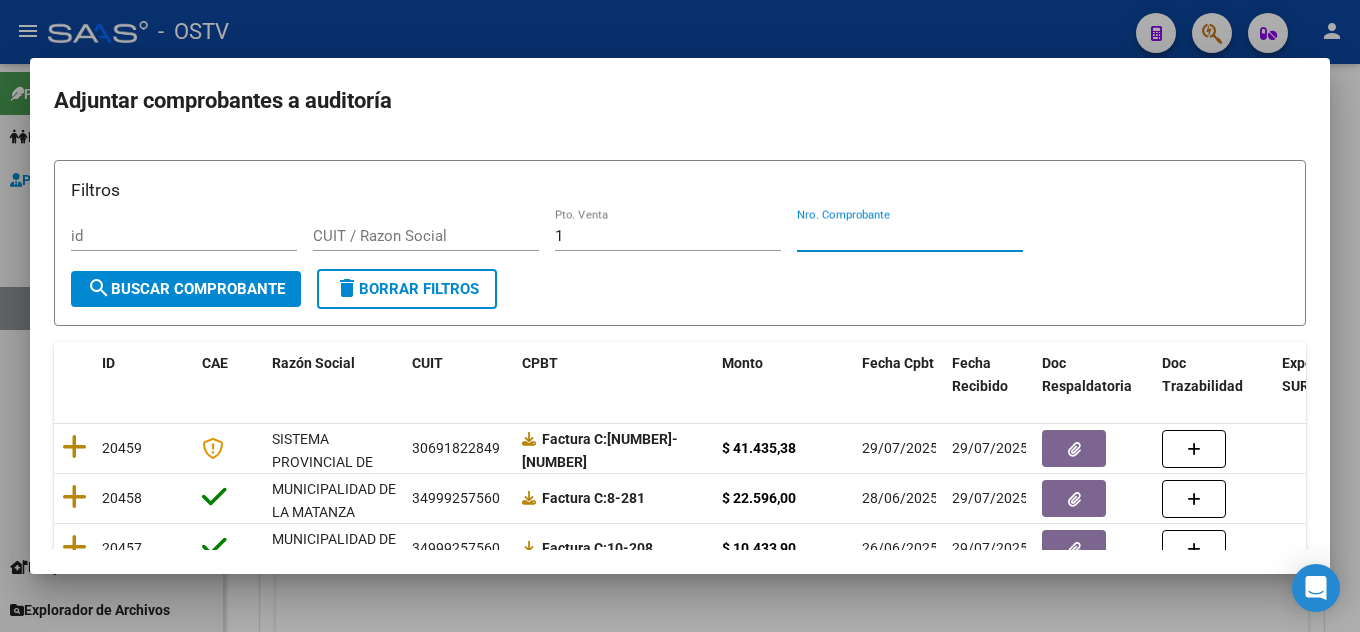 paste on "21065" 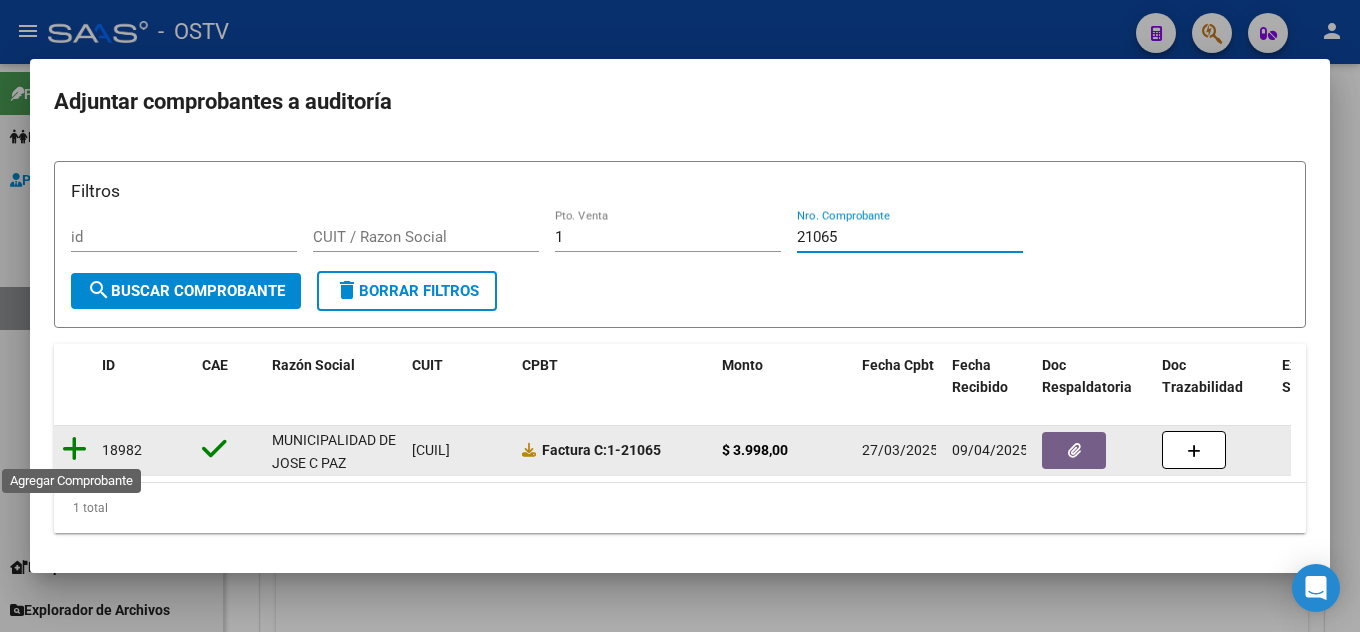 type on "21065" 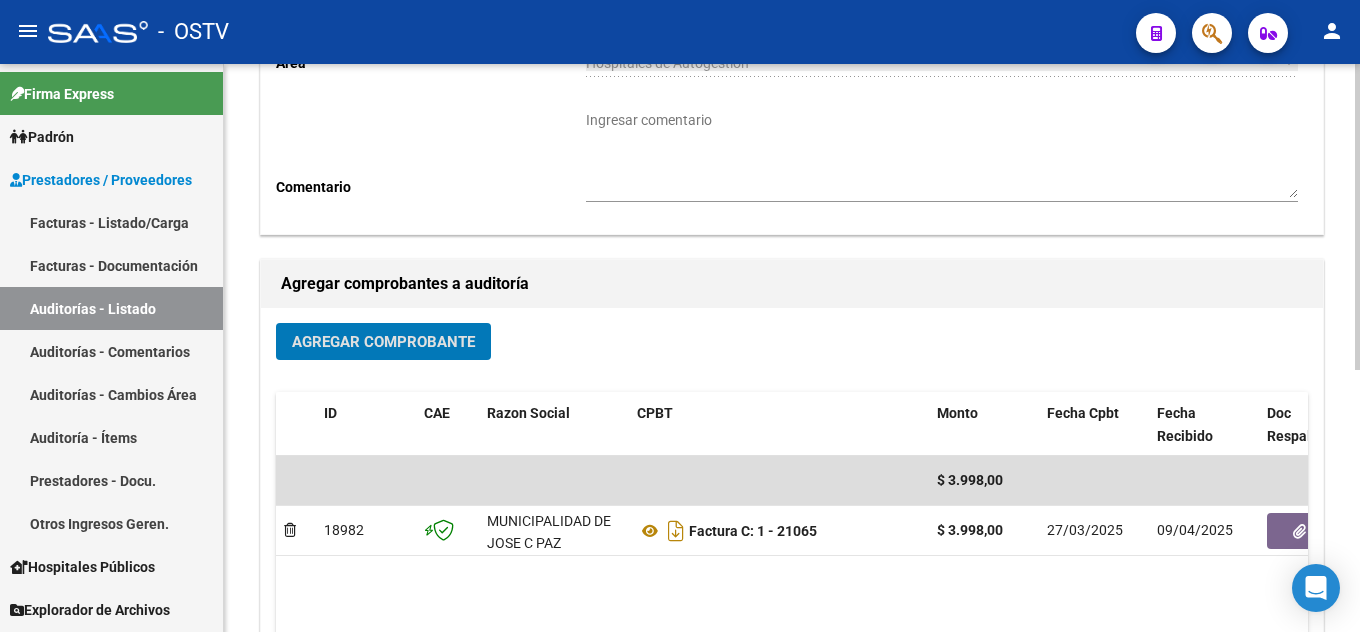 scroll, scrollTop: 400, scrollLeft: 0, axis: vertical 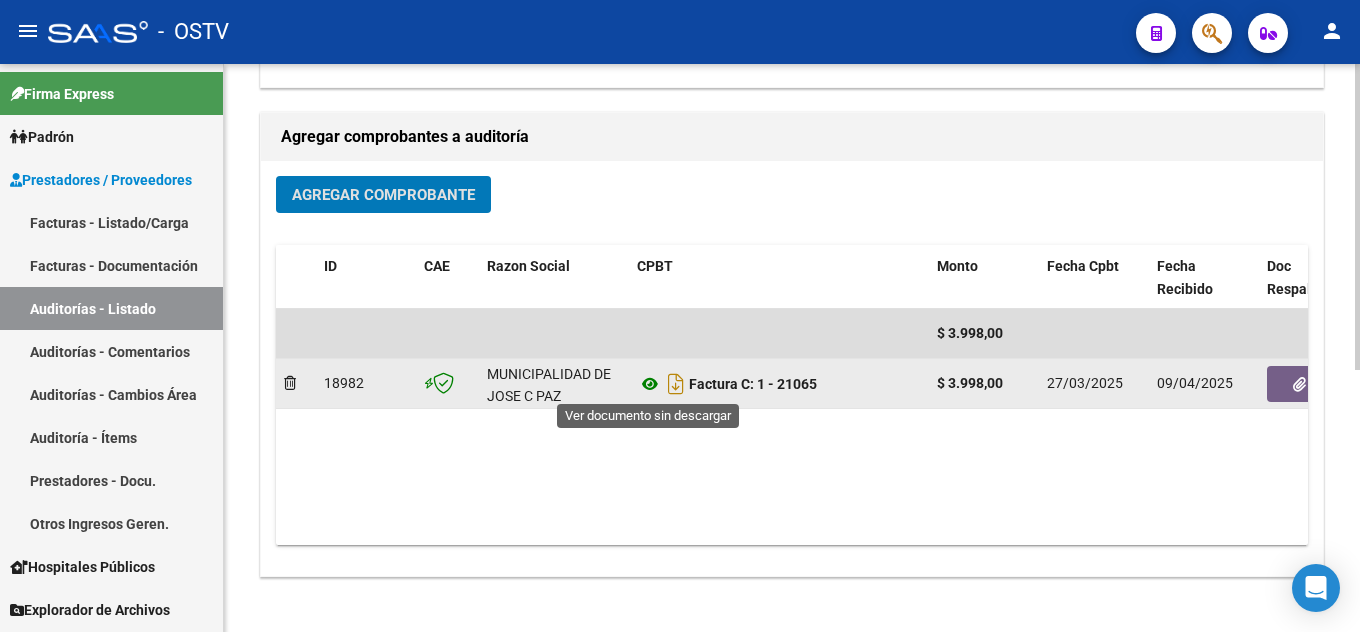 click 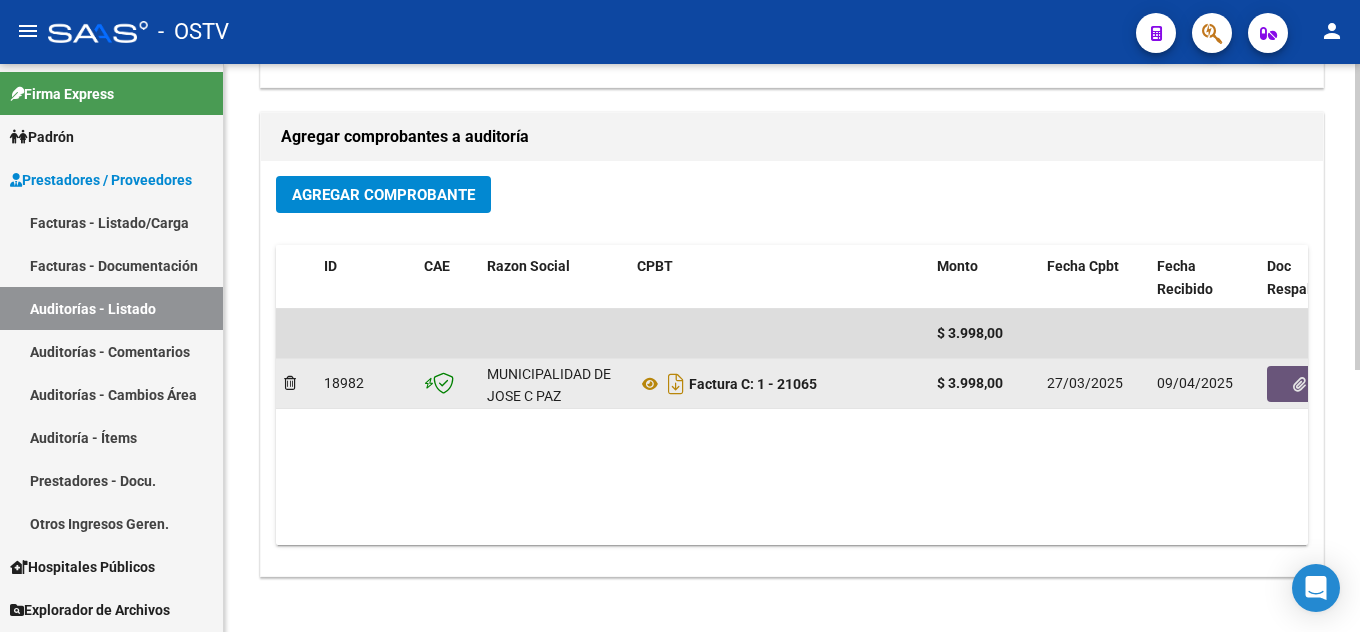 click 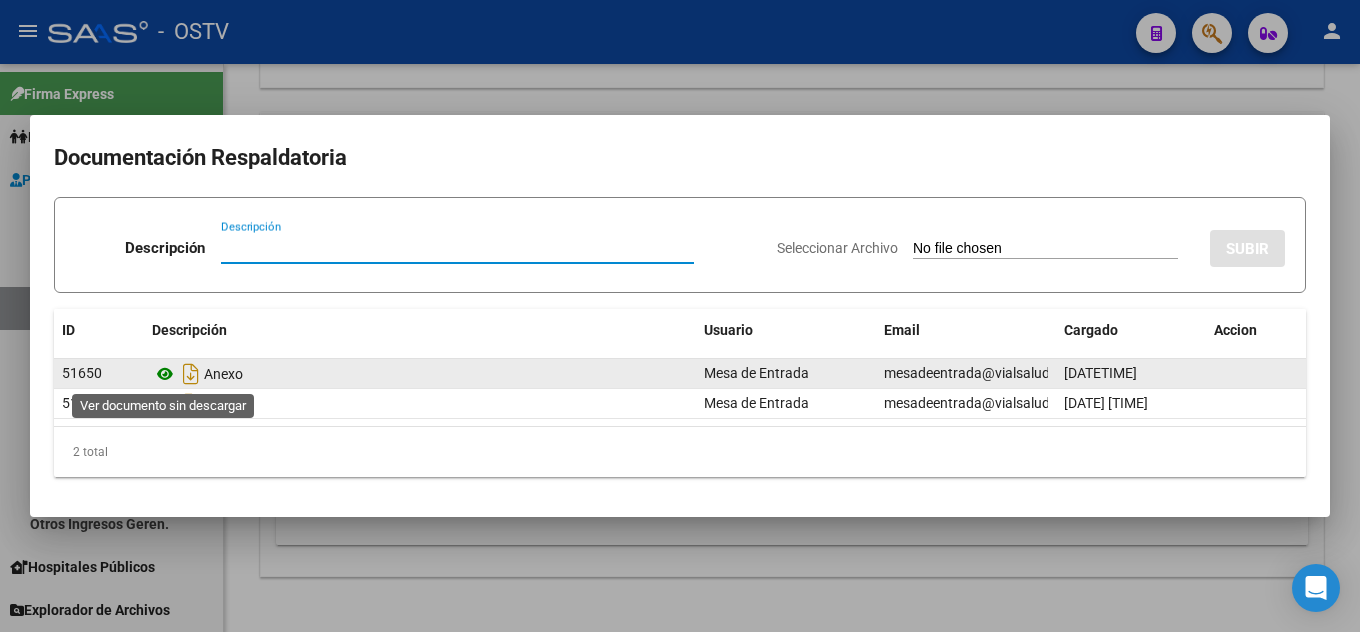 click 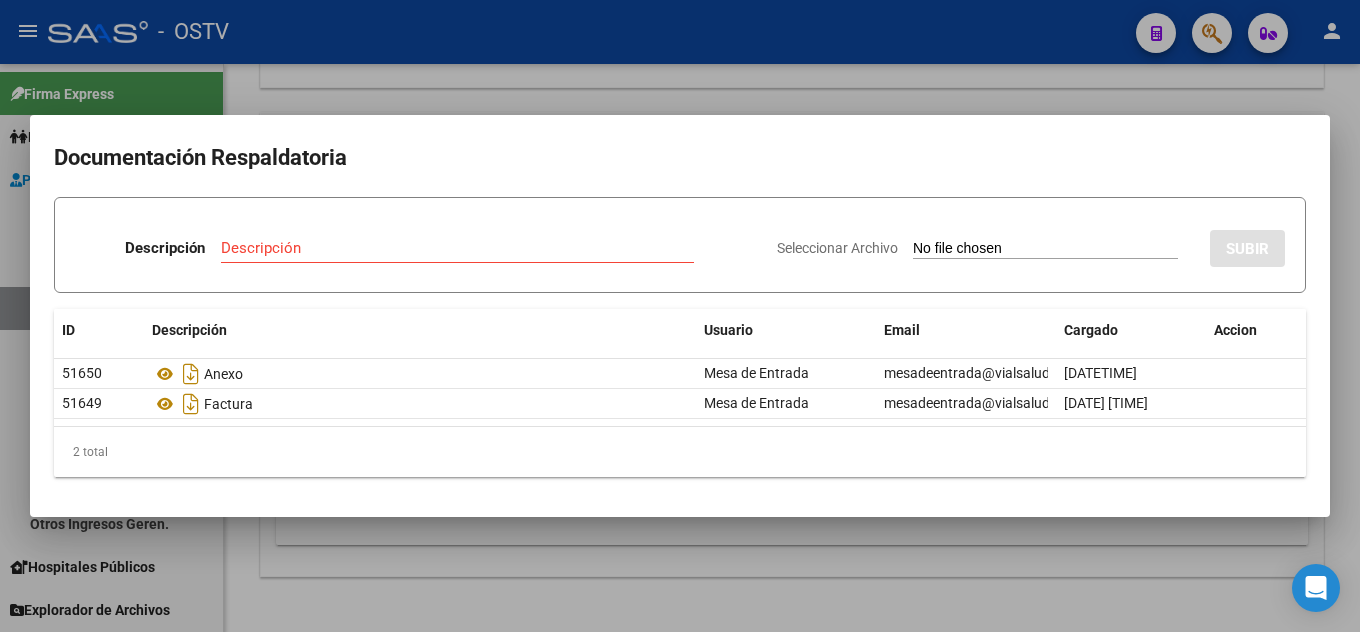 click at bounding box center (680, 316) 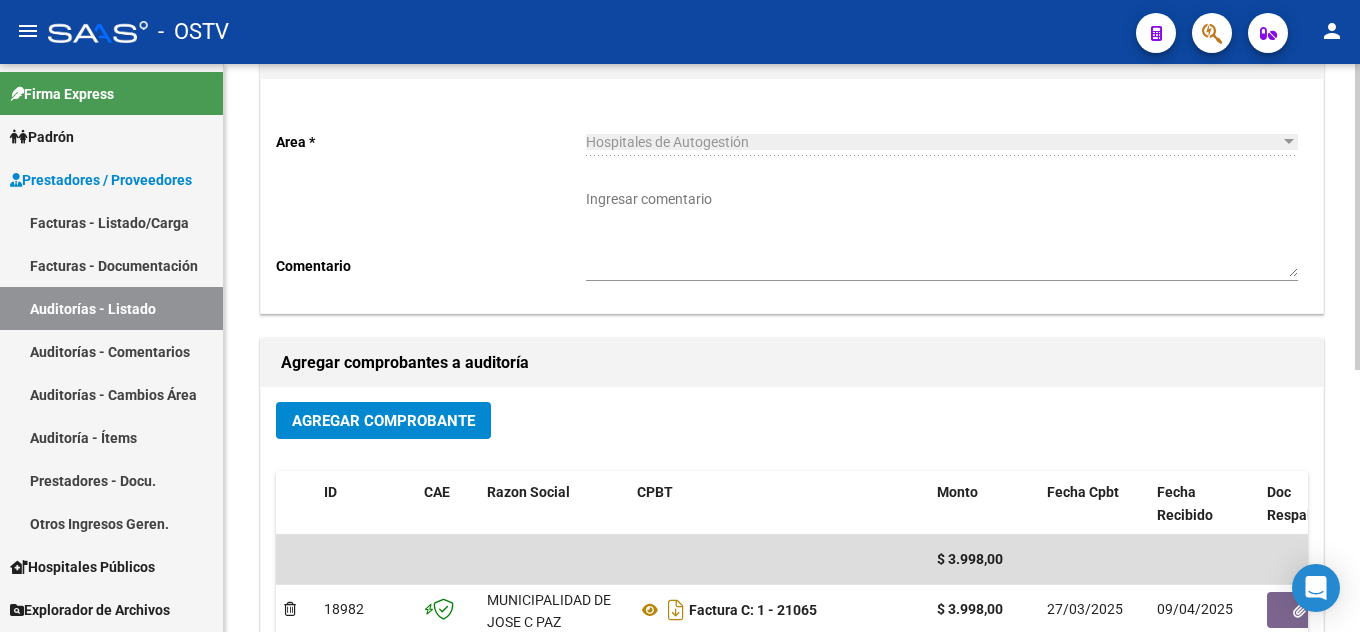 scroll, scrollTop: 0, scrollLeft: 0, axis: both 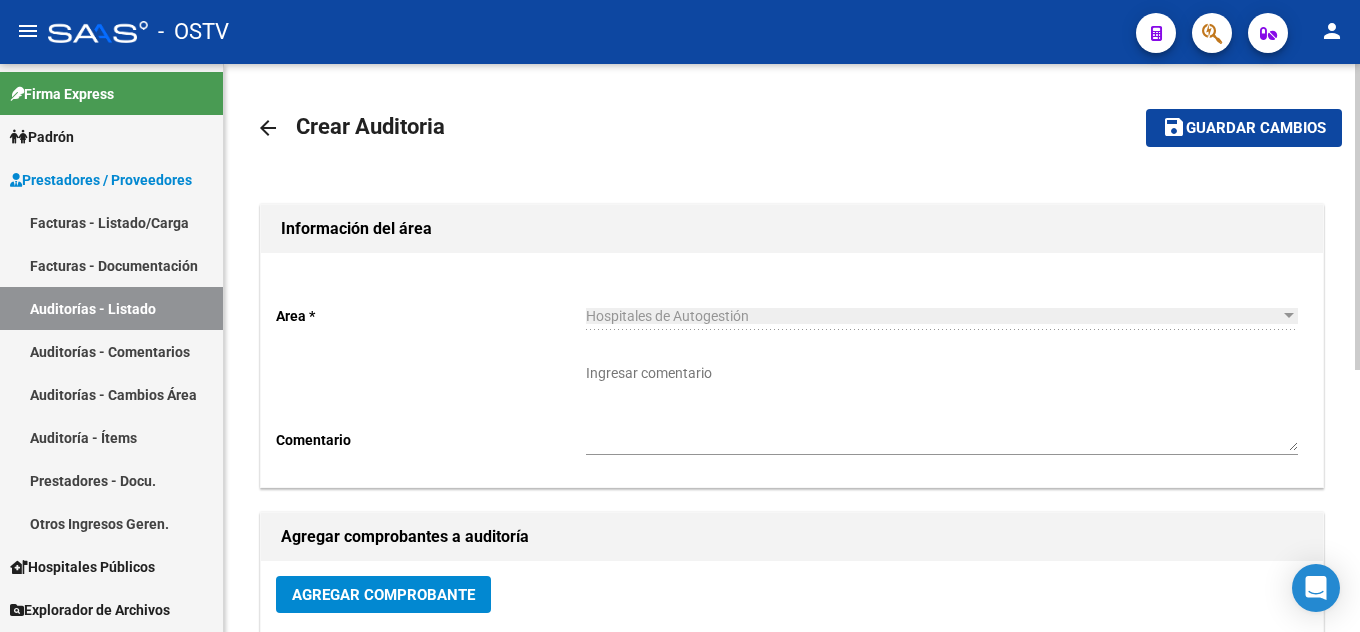click on "Guardar cambios" 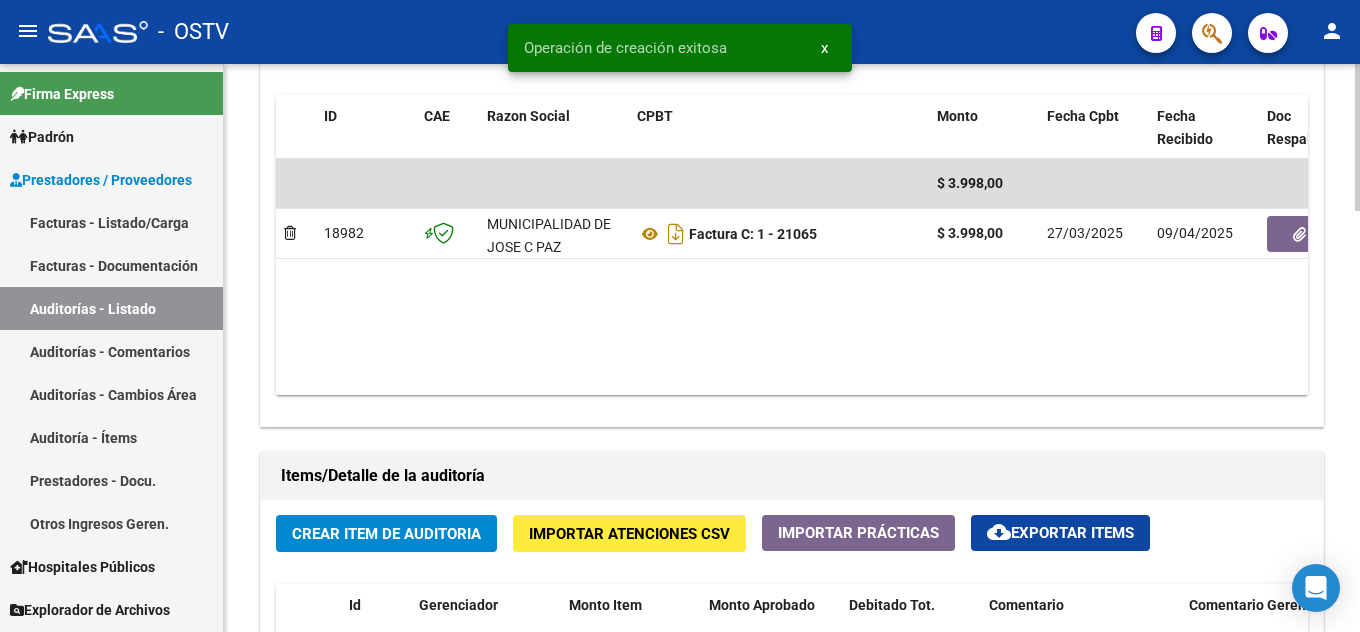 scroll, scrollTop: 1100, scrollLeft: 0, axis: vertical 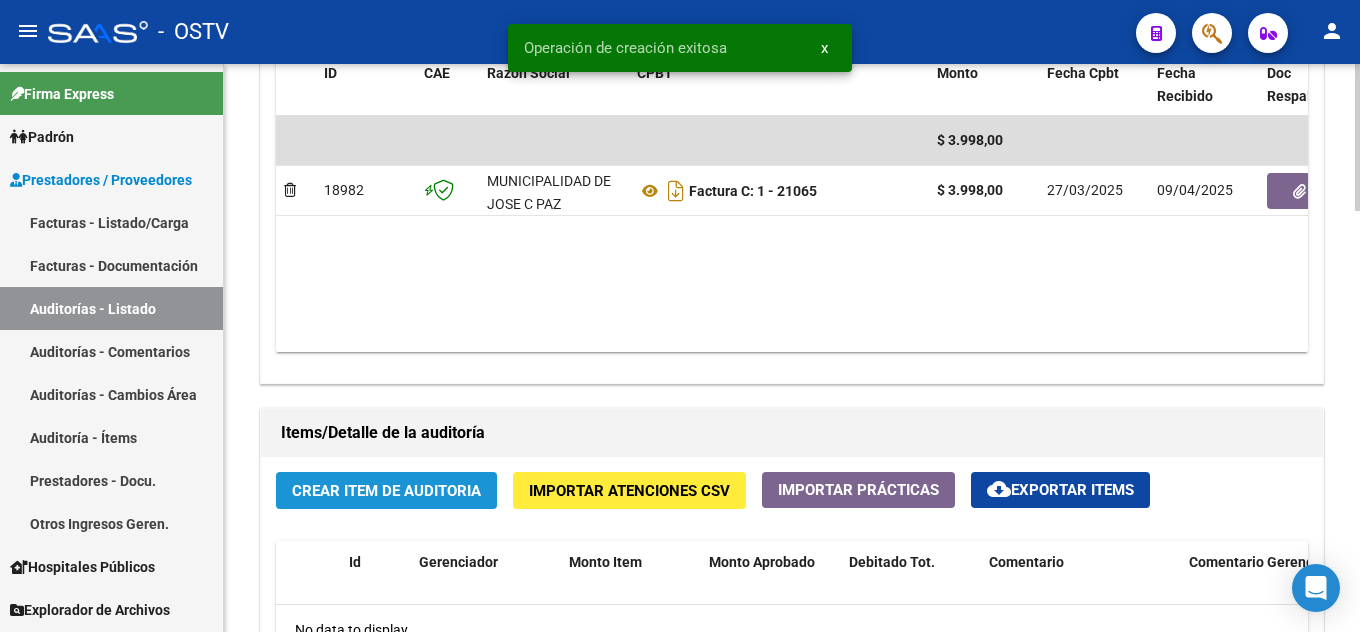 click on "Crear Item de Auditoria" 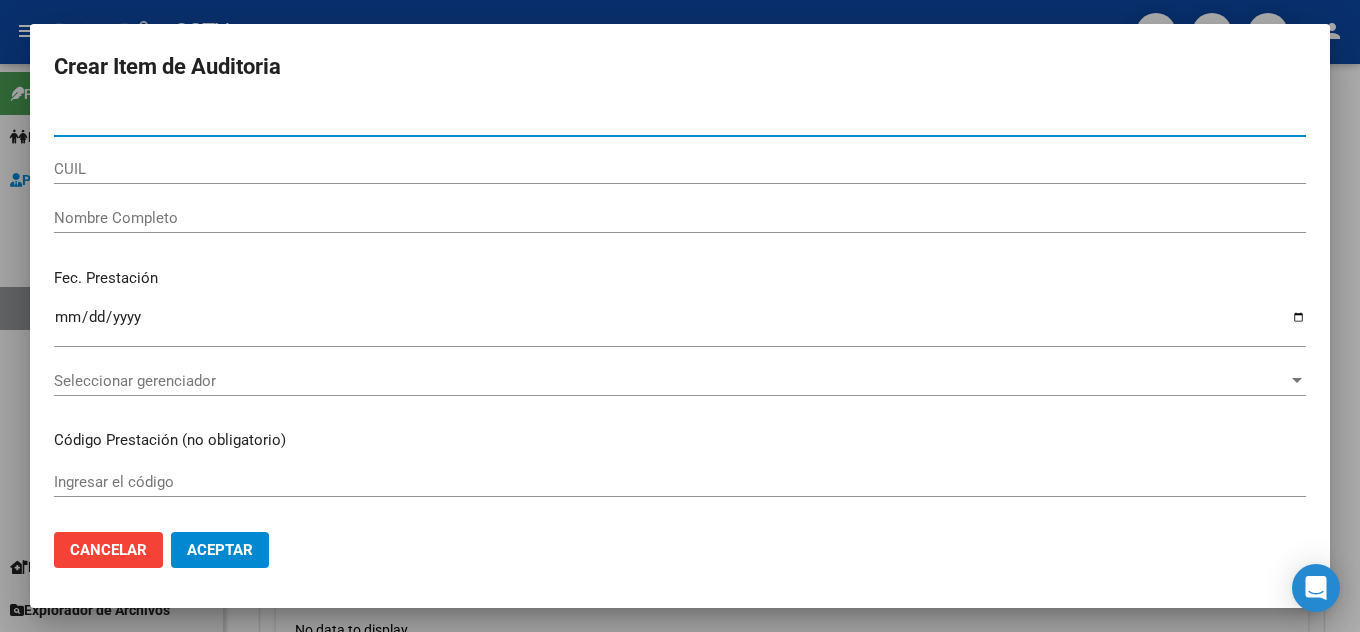 type on "[NUMBER]" 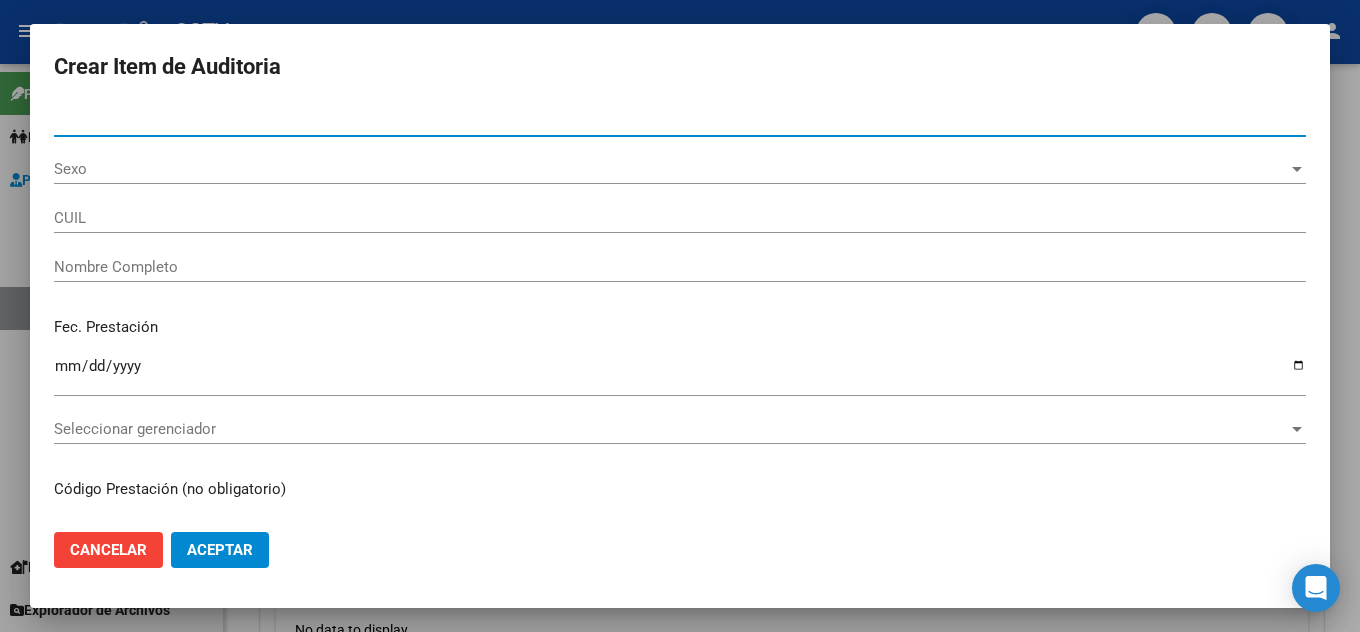 type on "[CUIL]" 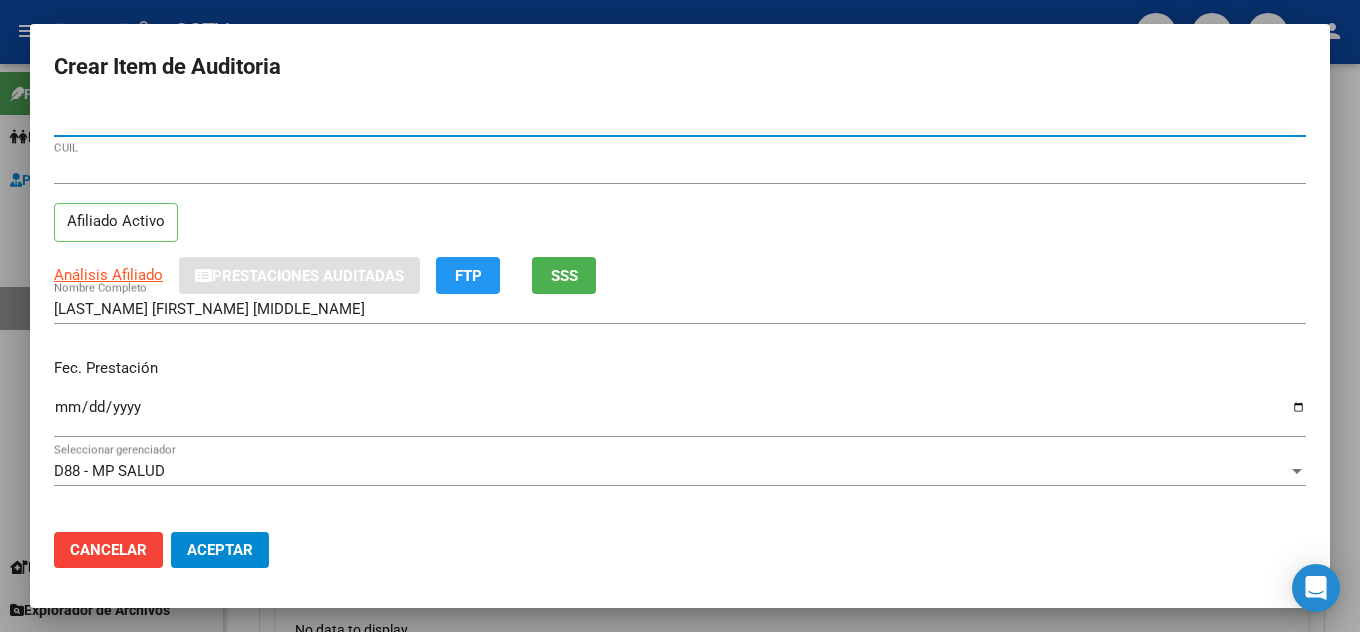 type on "[NUMBER]" 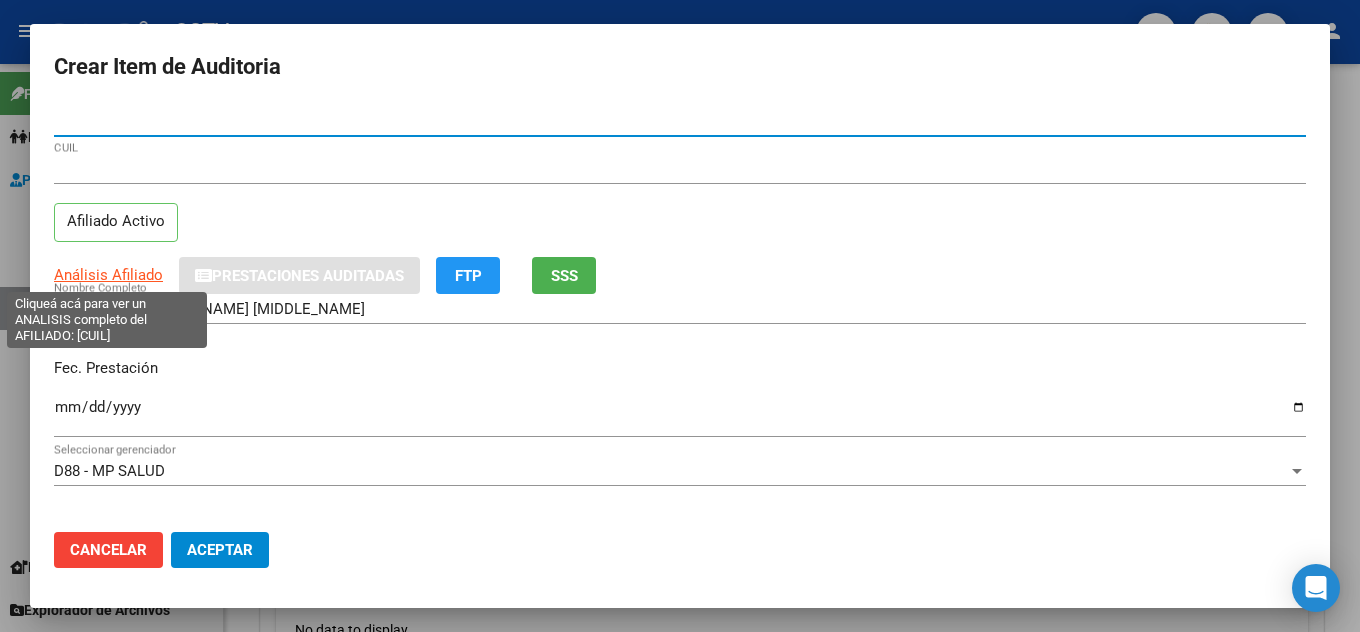 click on "Análisis Afiliado" at bounding box center (108, 275) 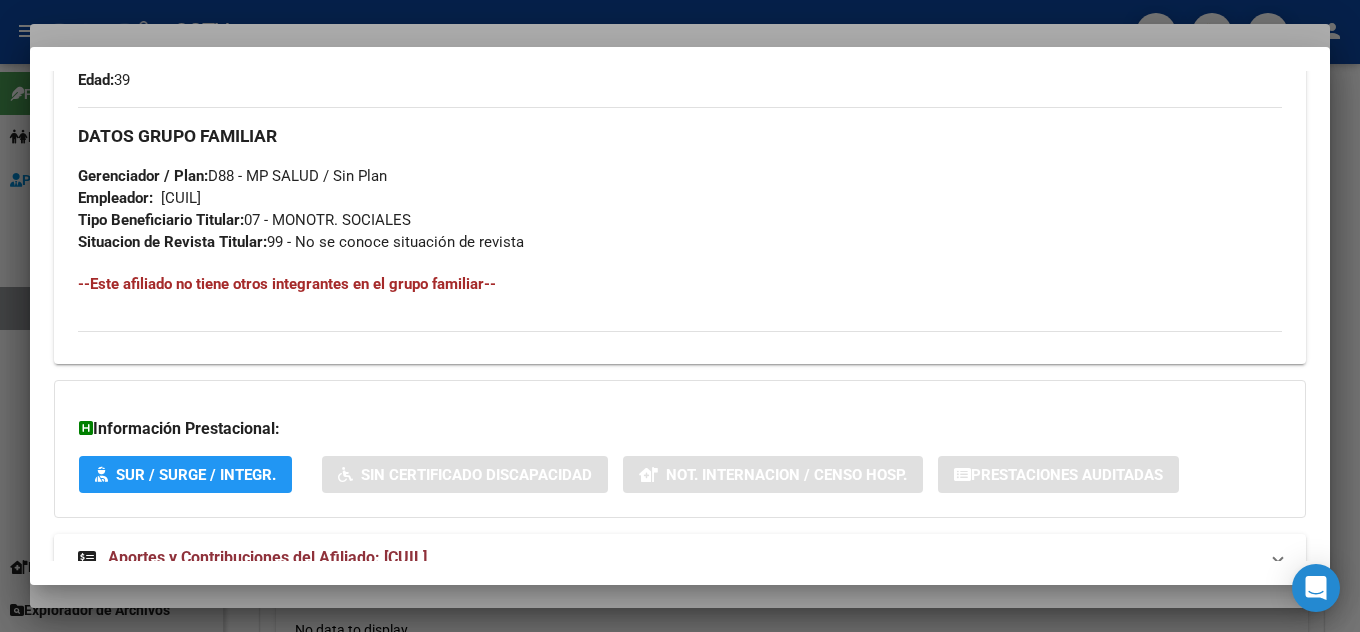 scroll, scrollTop: 1010, scrollLeft: 0, axis: vertical 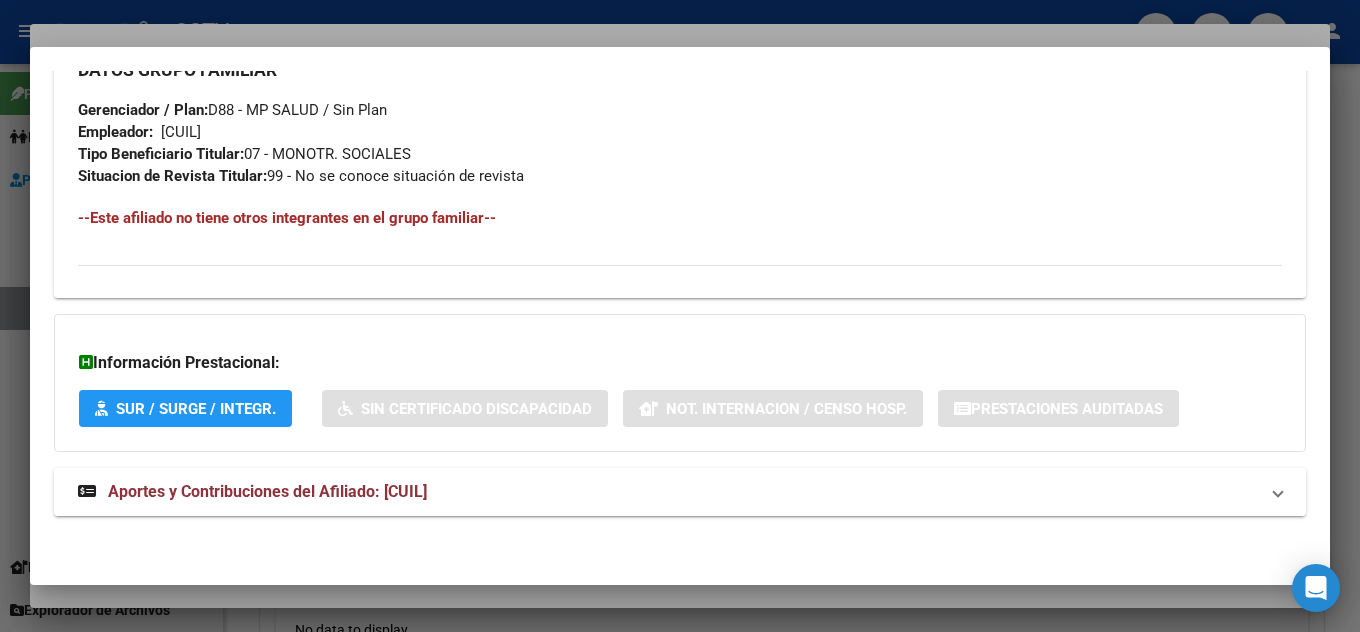 click on "Aportes y Contribuciones del Afiliado: [CUIL]" at bounding box center (267, 491) 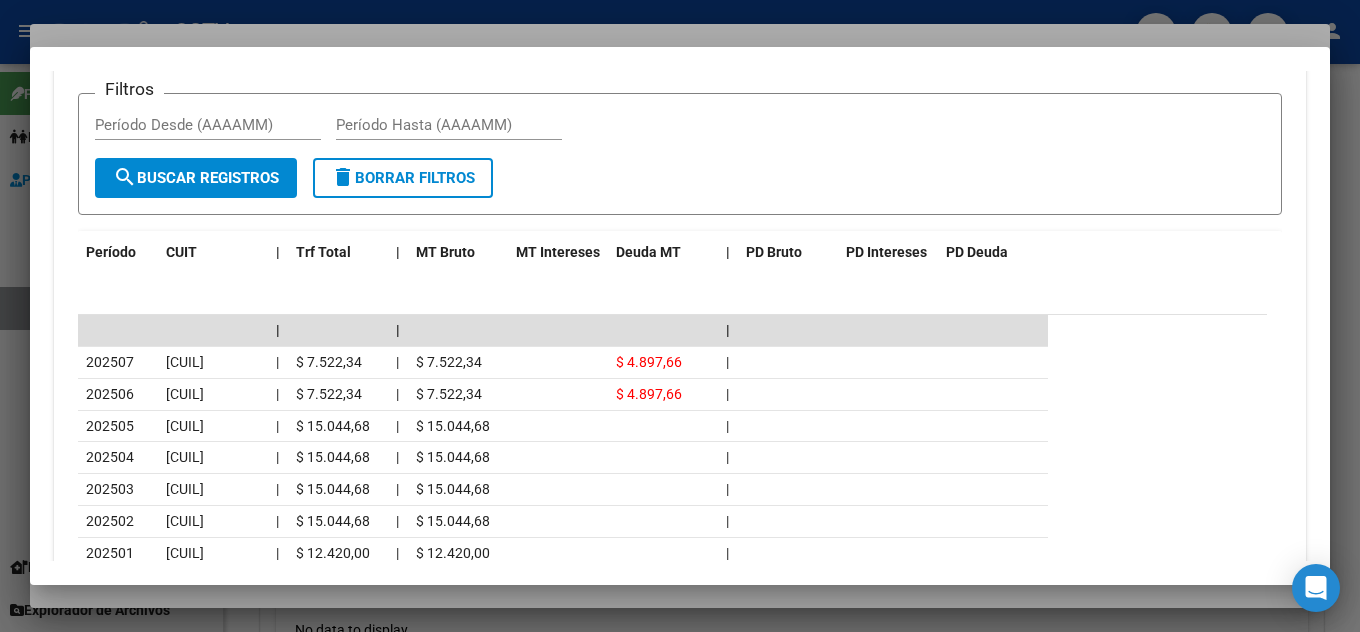 scroll, scrollTop: 1557, scrollLeft: 0, axis: vertical 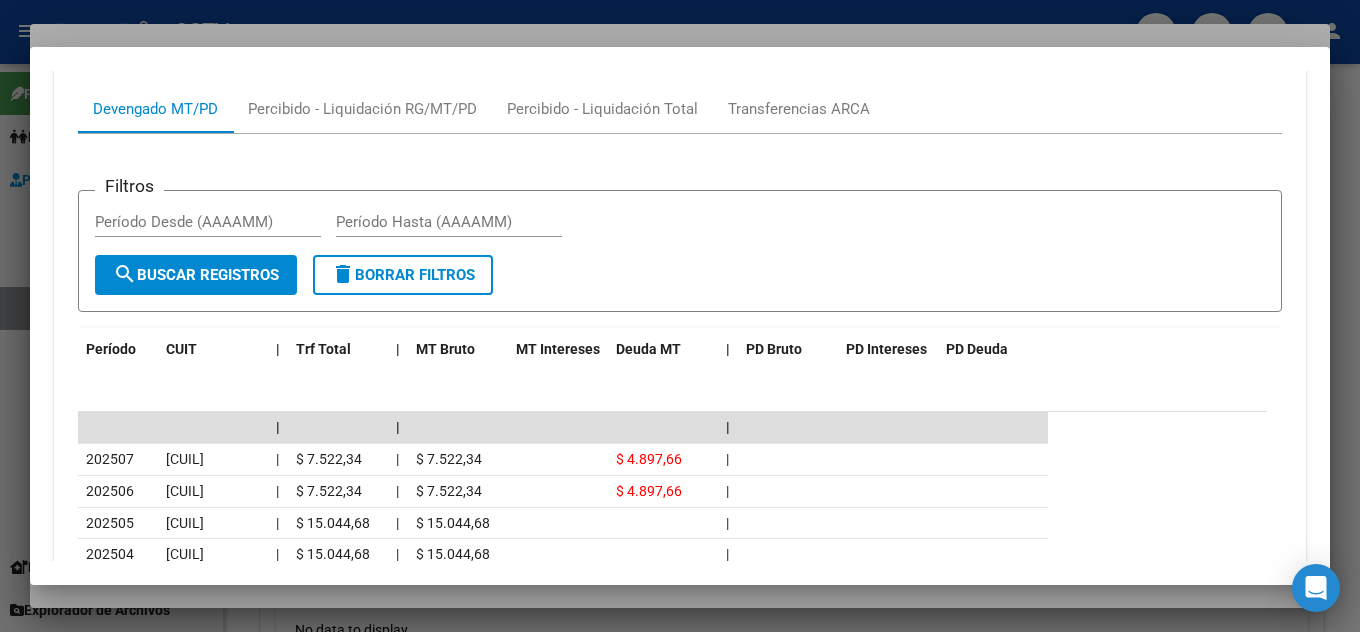 click at bounding box center (680, 316) 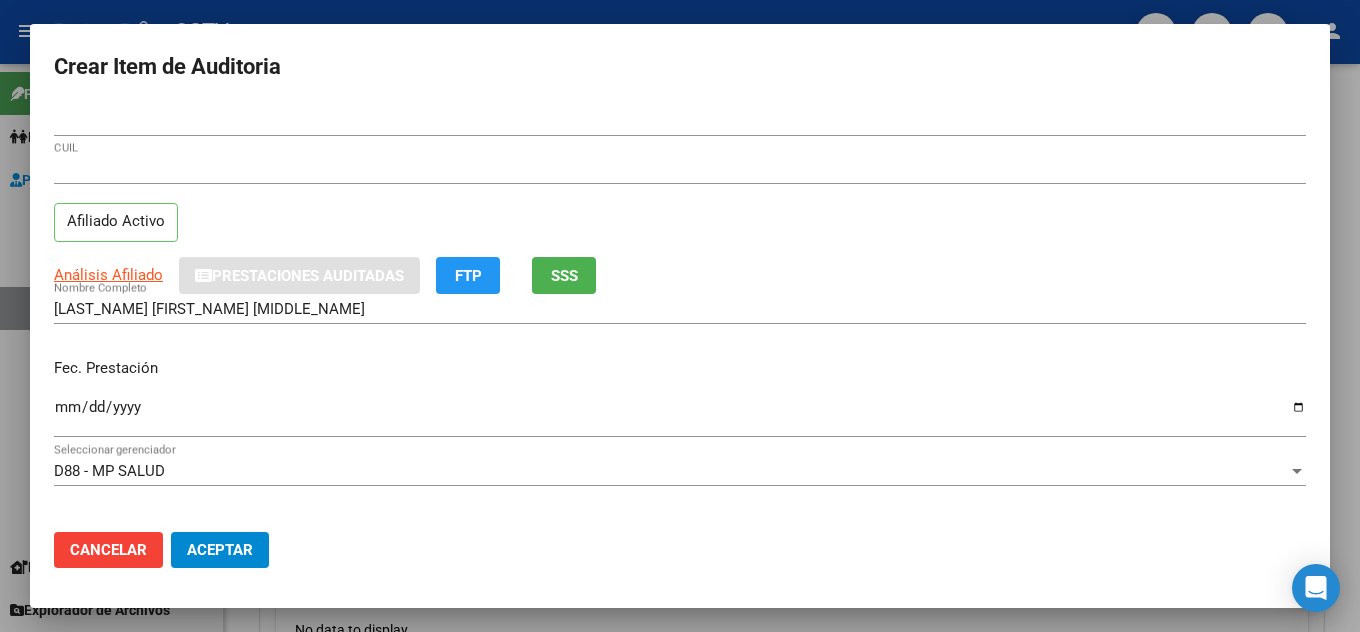 click on "SSS" 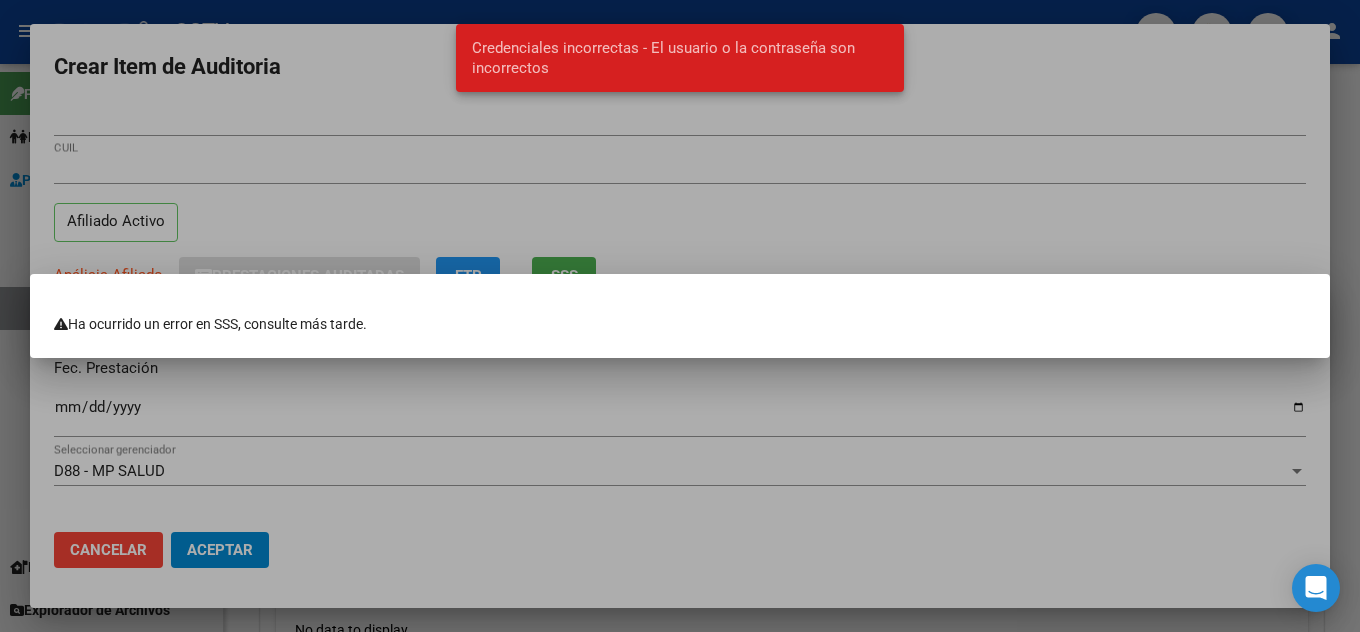 click on "Credenciales incorrectas - El usuario o la contraseña son incorrectos" at bounding box center (680, 58) 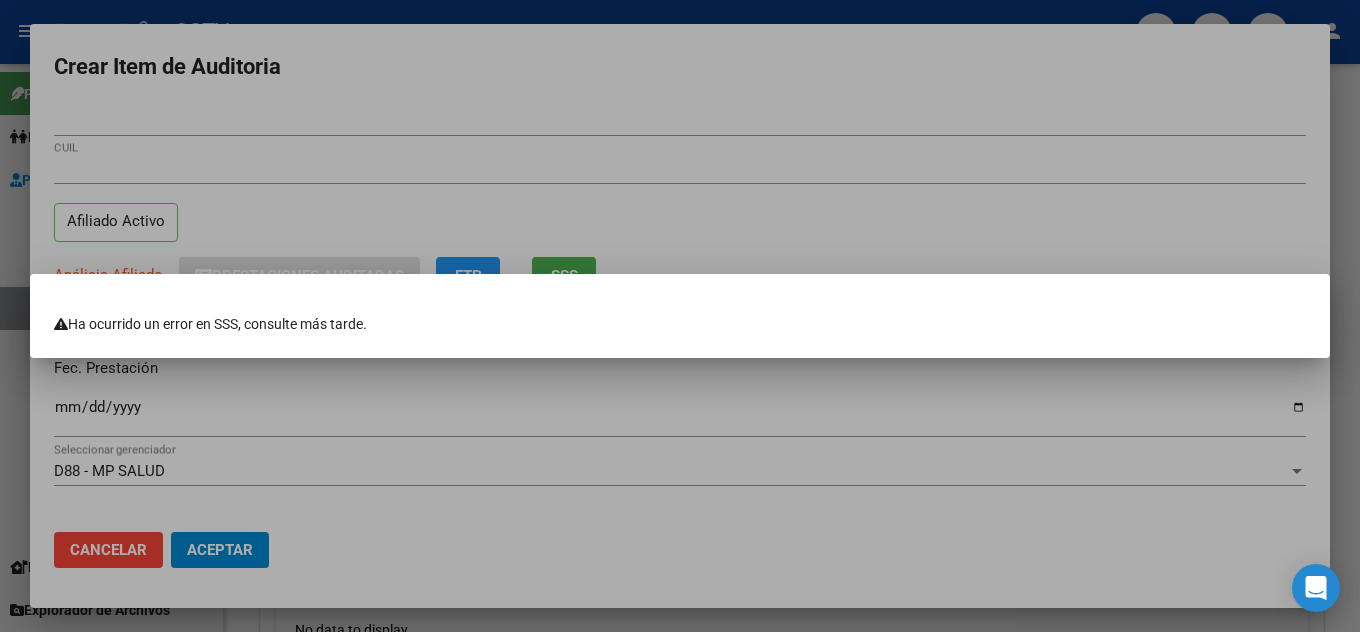 click at bounding box center [680, 316] 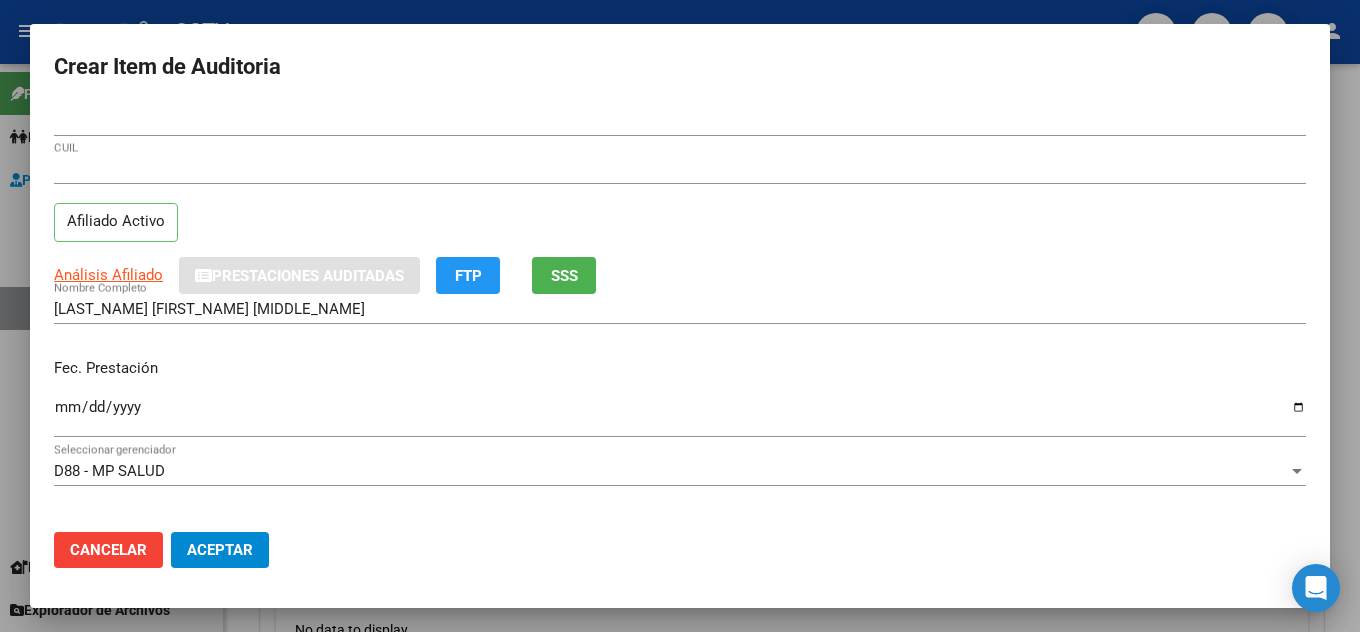 click on "SSS" 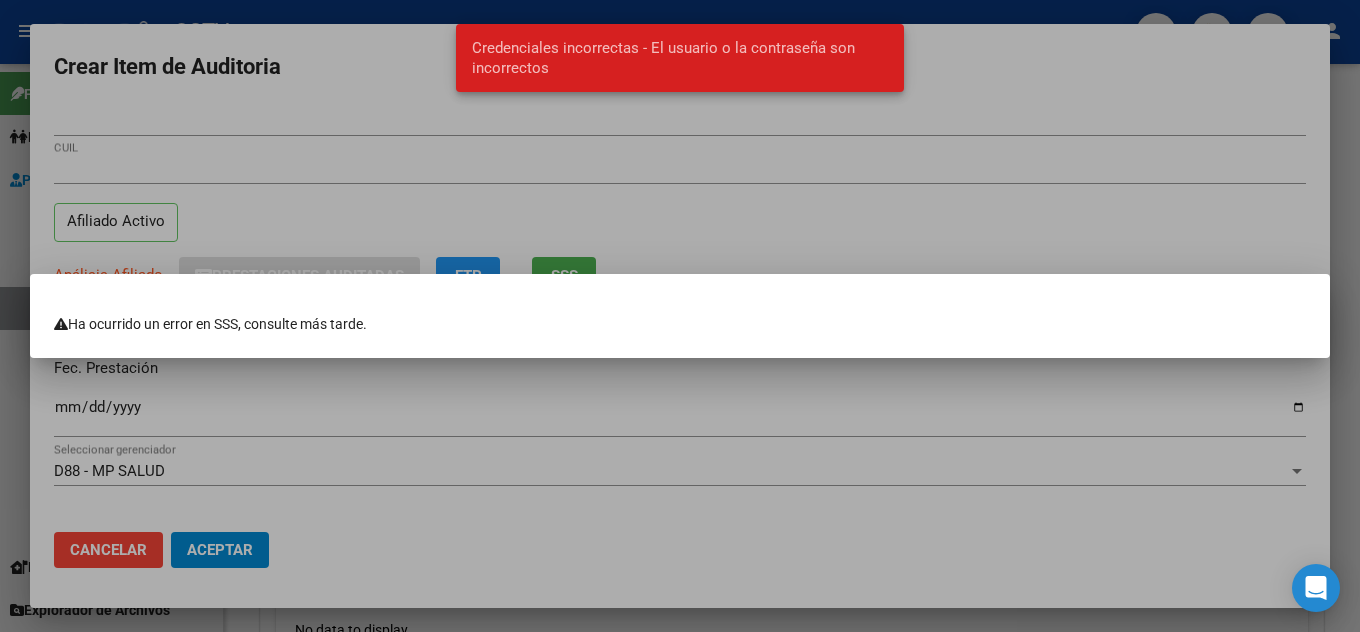 click at bounding box center [680, 316] 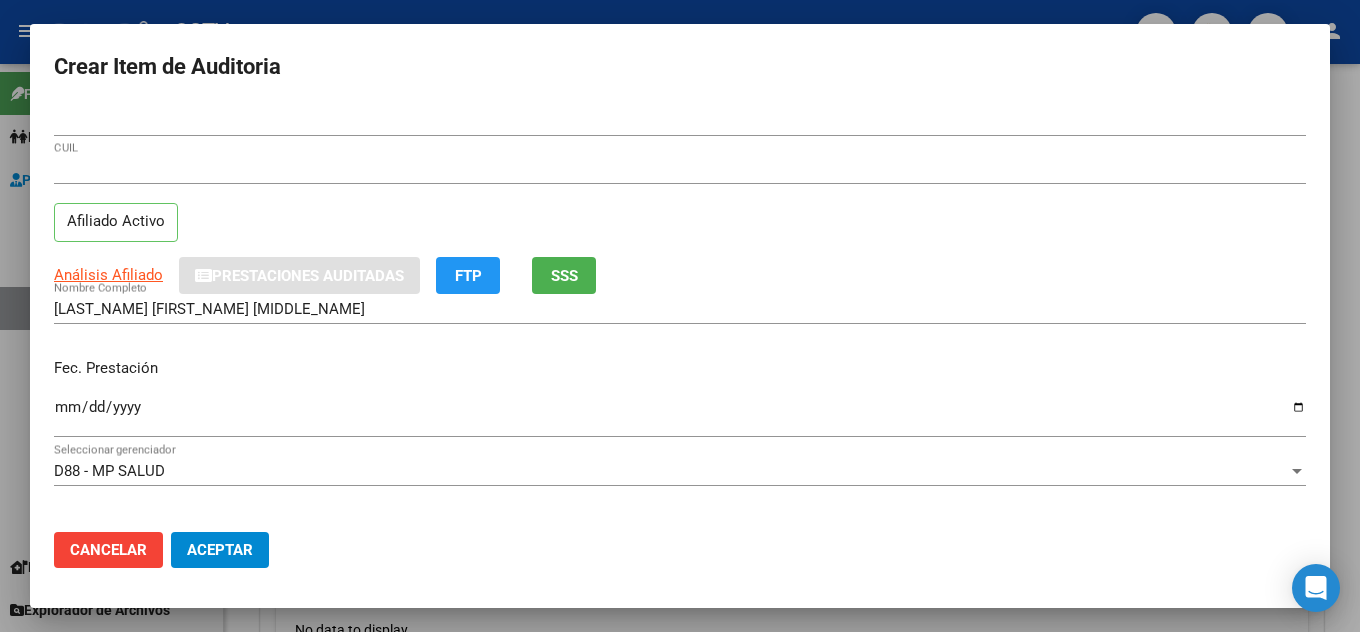 click on "[NUMBER]" at bounding box center (680, 121) 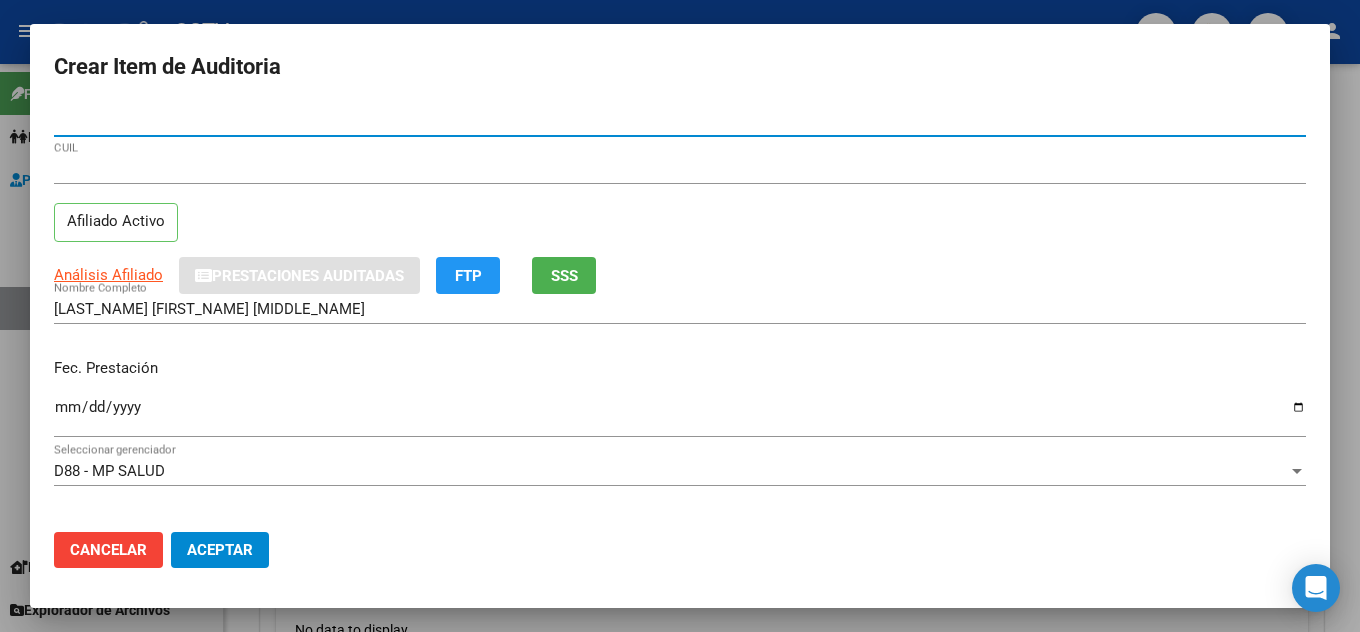 click on "[NUMBER]" at bounding box center [680, 121] 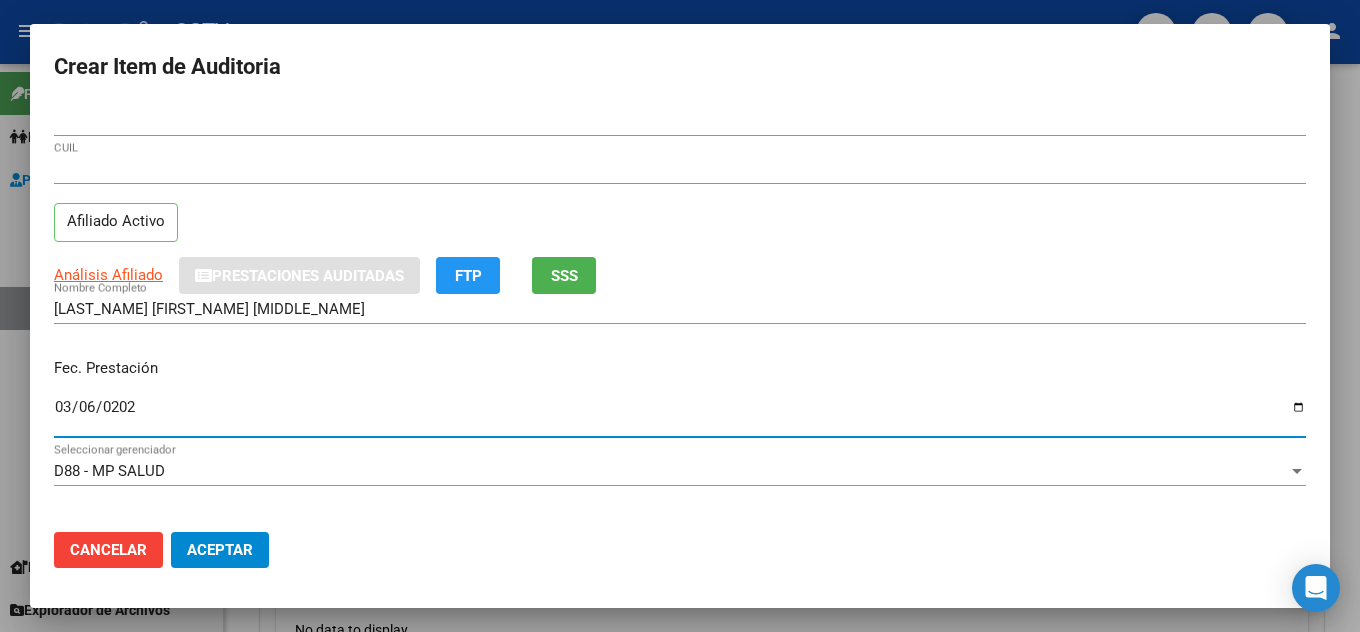 type on "2025-03-06" 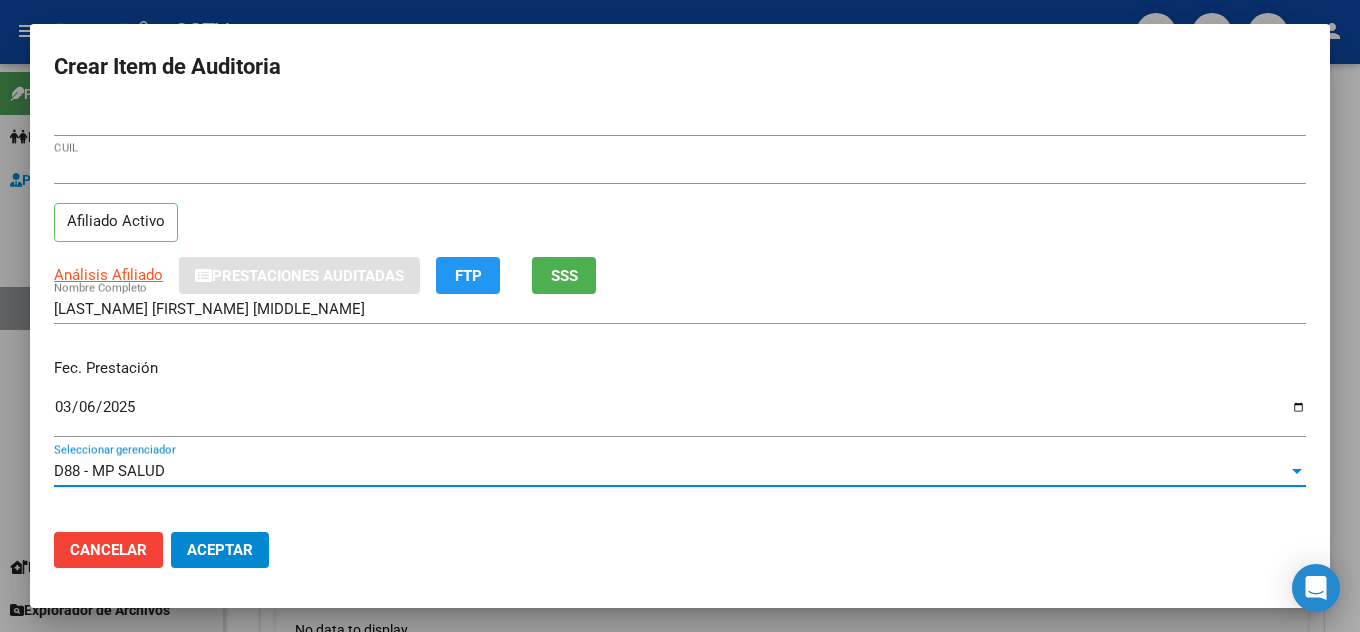 scroll, scrollTop: 261, scrollLeft: 0, axis: vertical 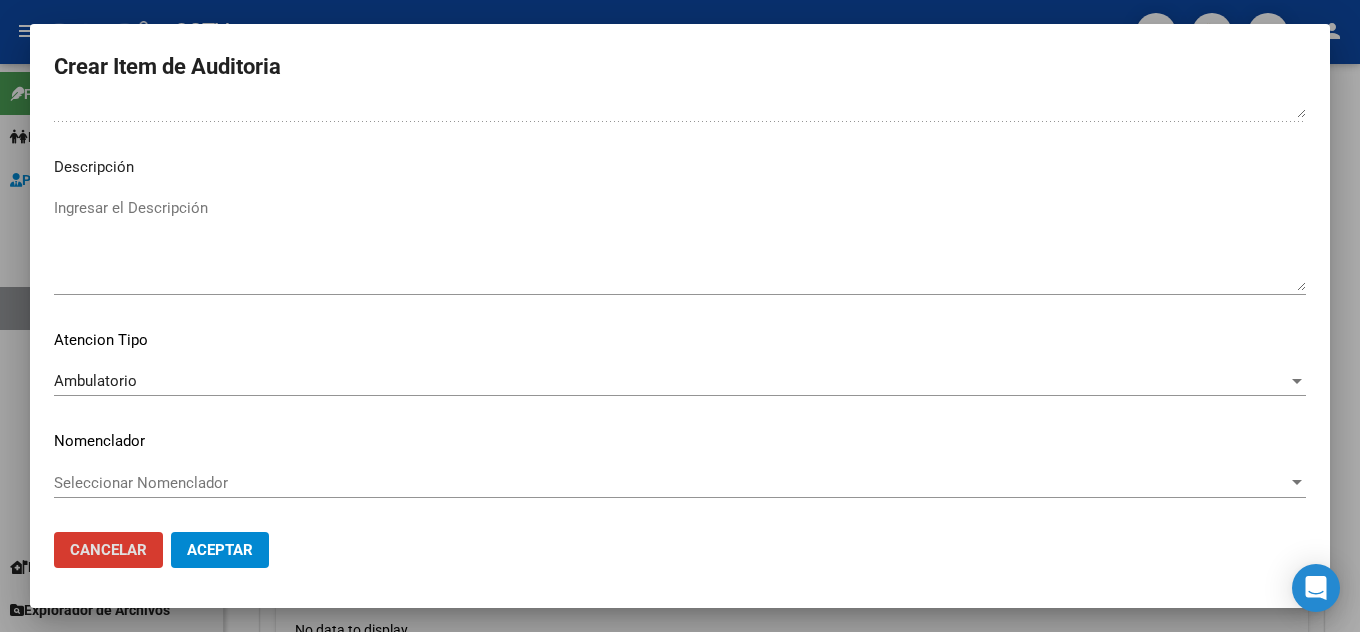 type 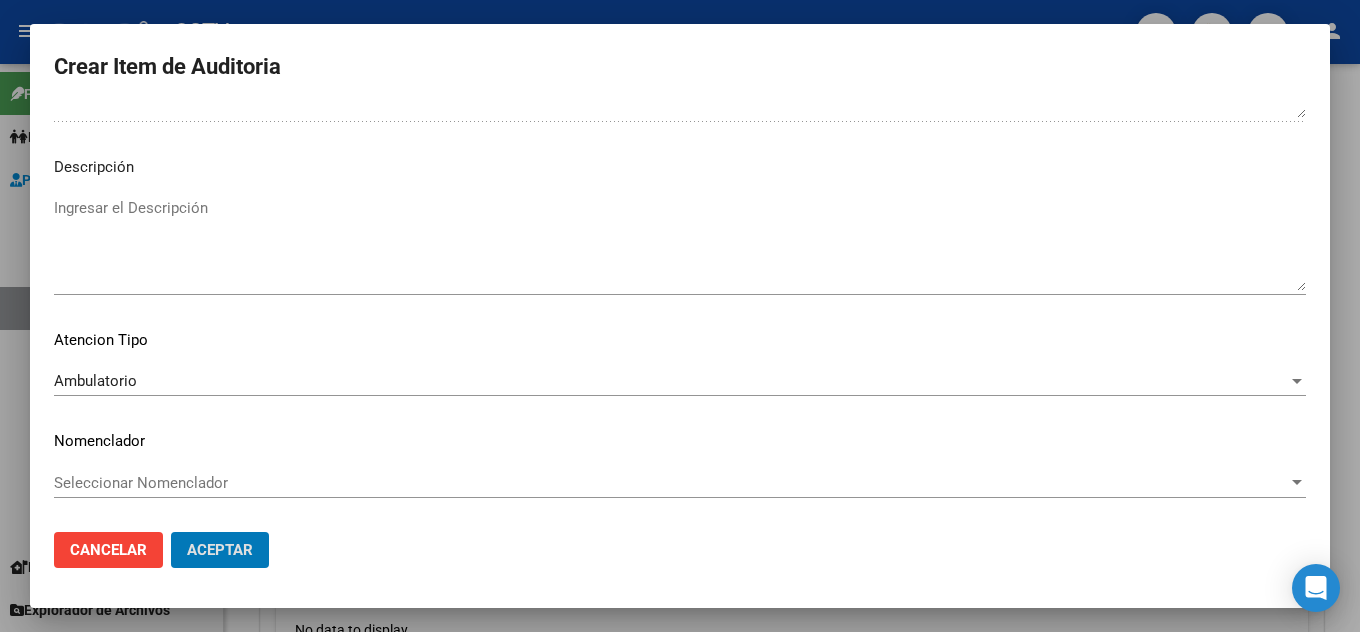 type 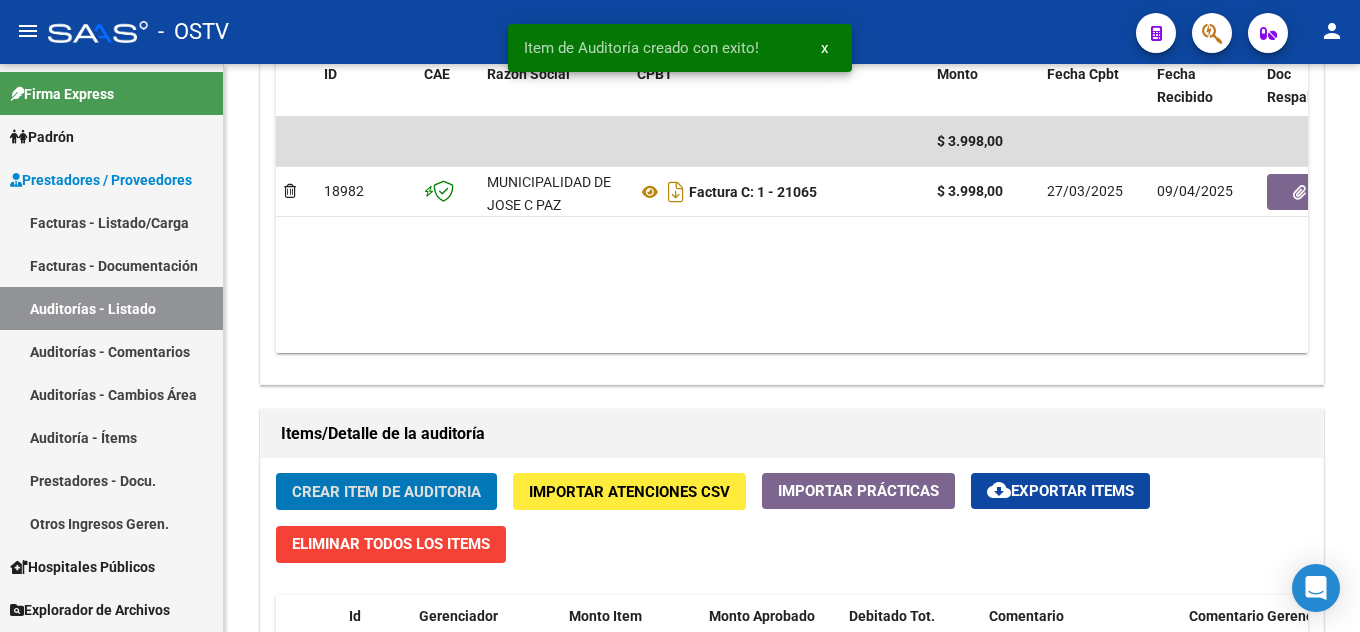 scroll, scrollTop: 1101, scrollLeft: 0, axis: vertical 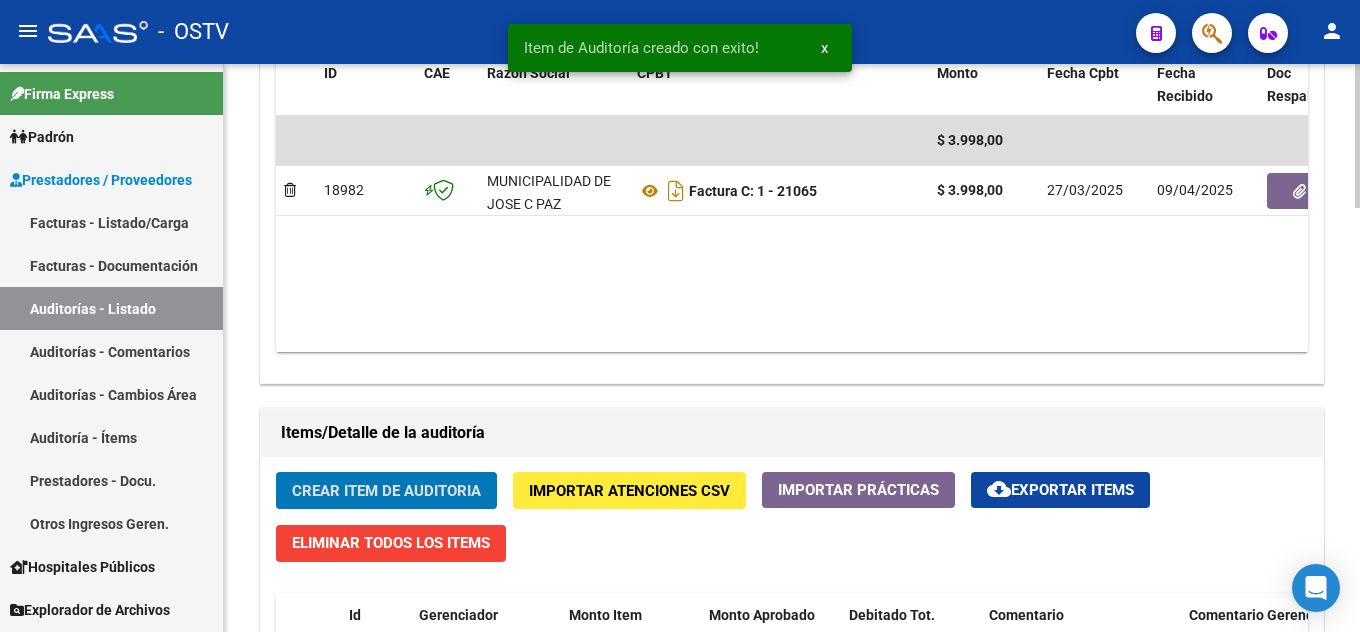 type 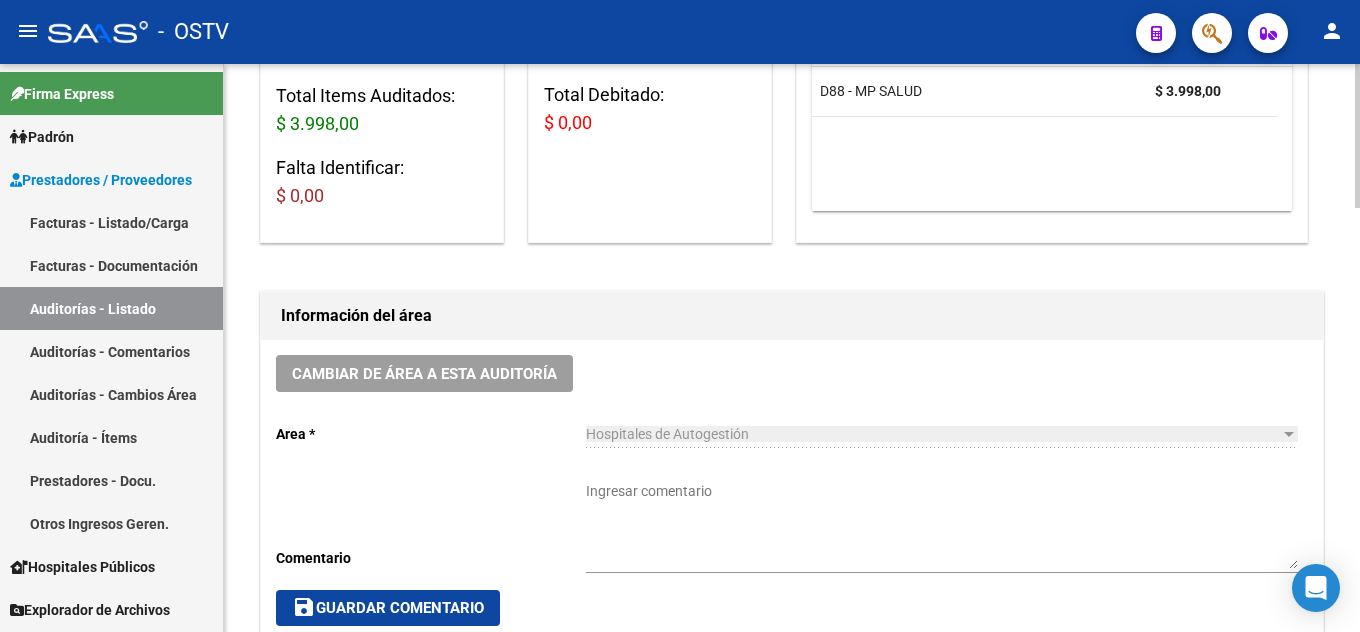 scroll, scrollTop: 401, scrollLeft: 0, axis: vertical 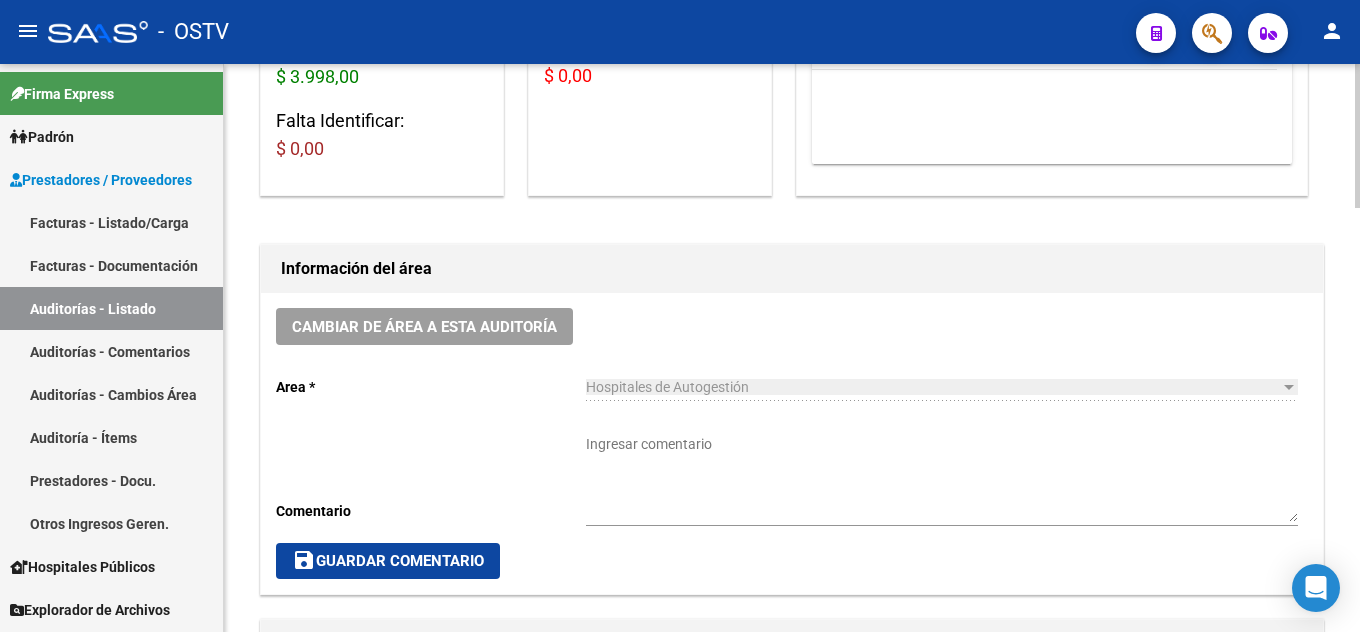 click on "Ingresar comentario" at bounding box center (942, 478) 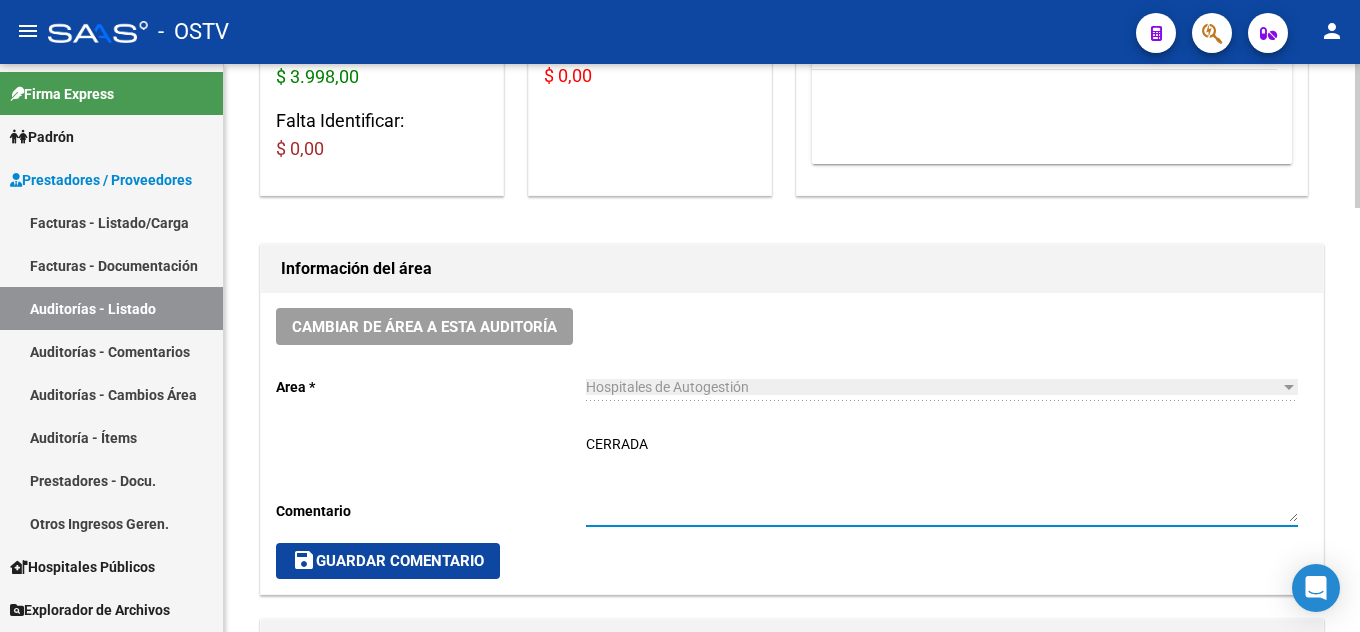 type on "CERRADA" 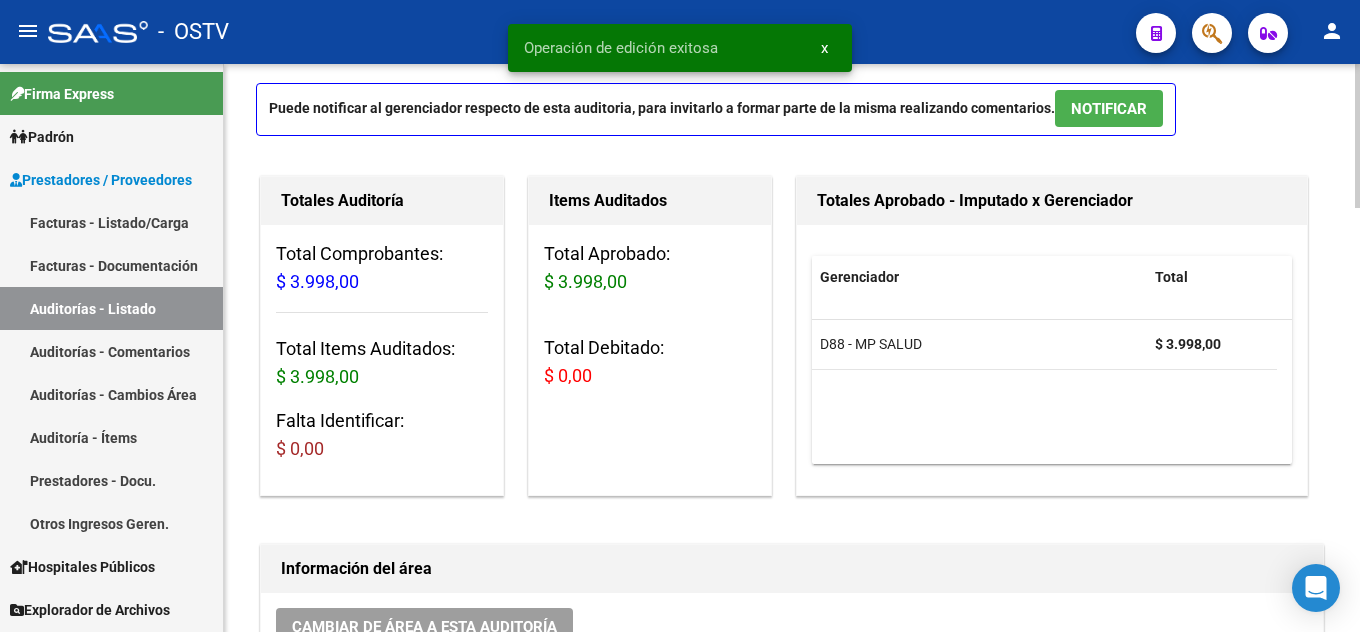 scroll, scrollTop: 0, scrollLeft: 0, axis: both 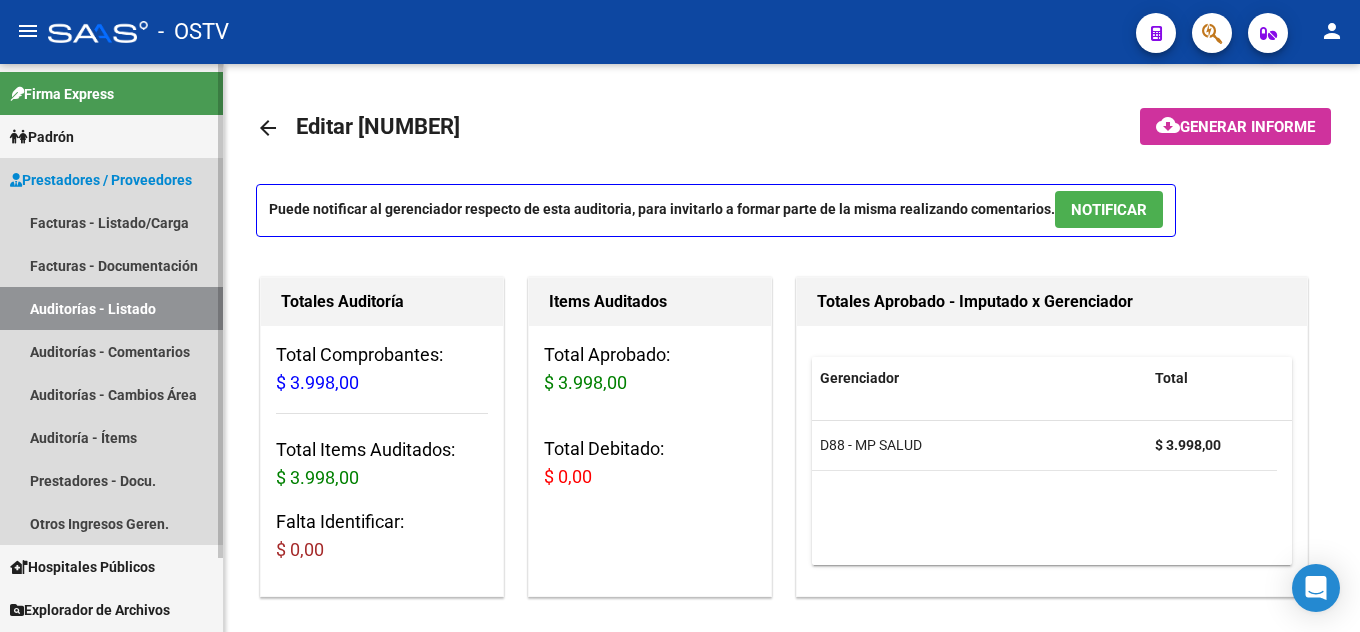 click on "Auditorías - Listado" at bounding box center [111, 308] 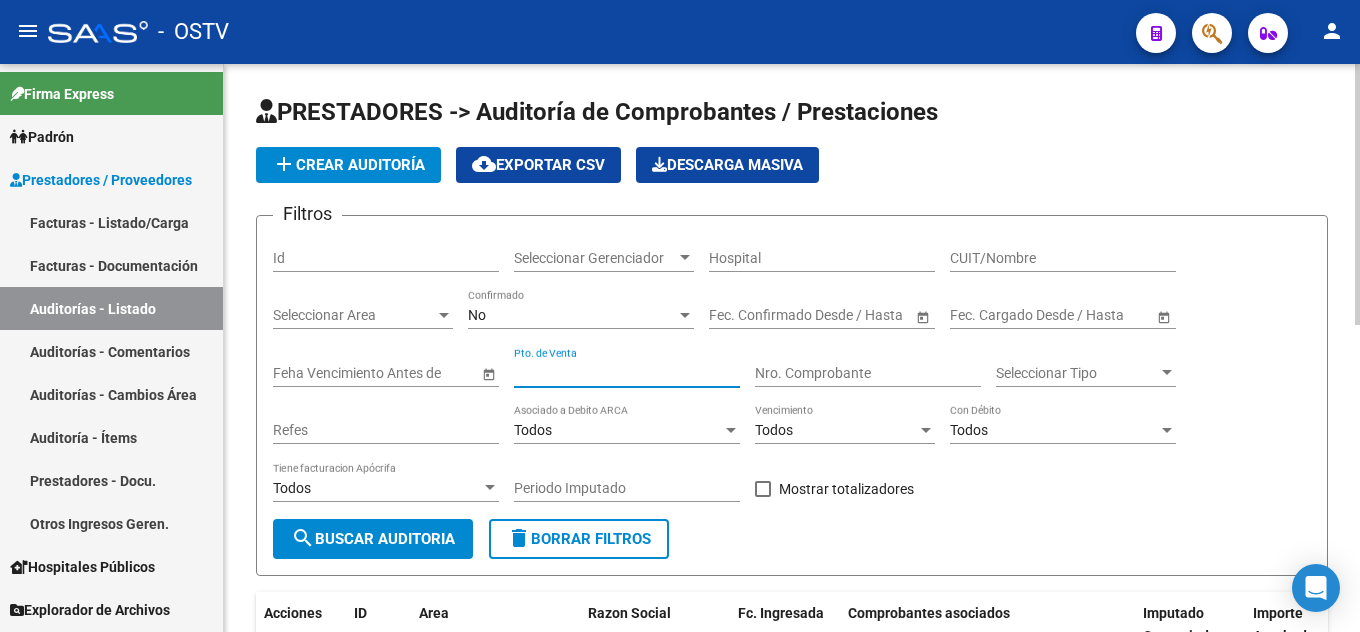 click on "Pto. de Venta" at bounding box center [627, 373] 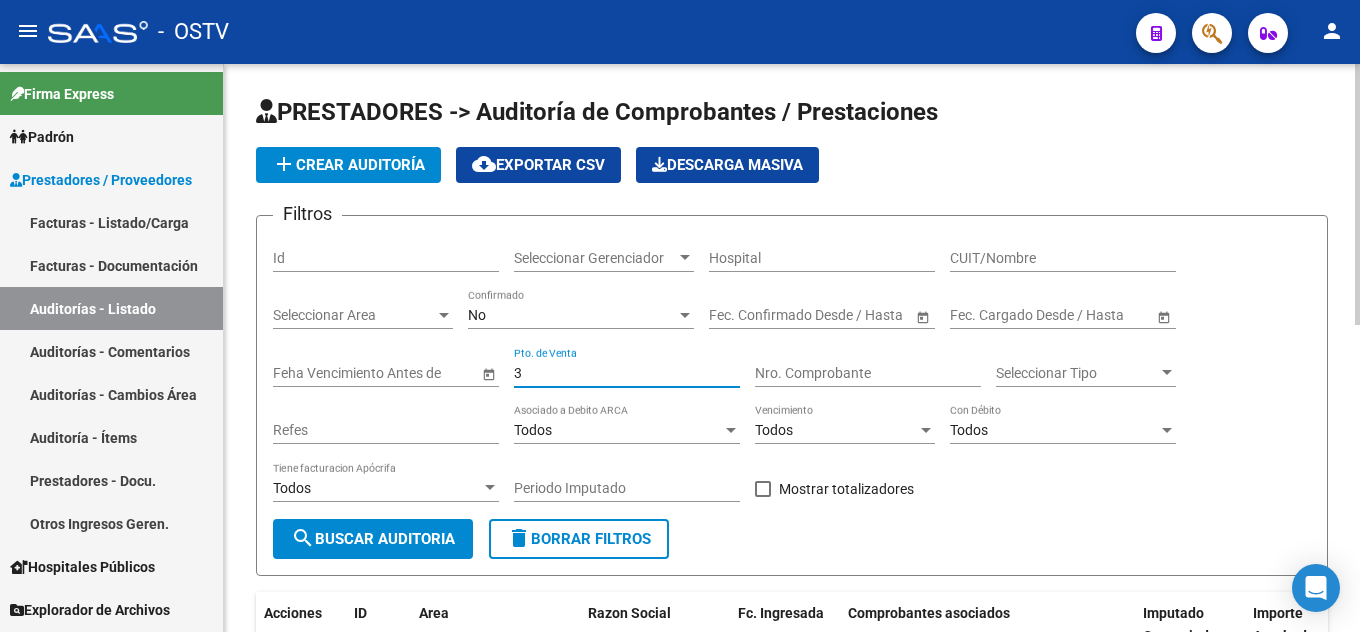 type on "3" 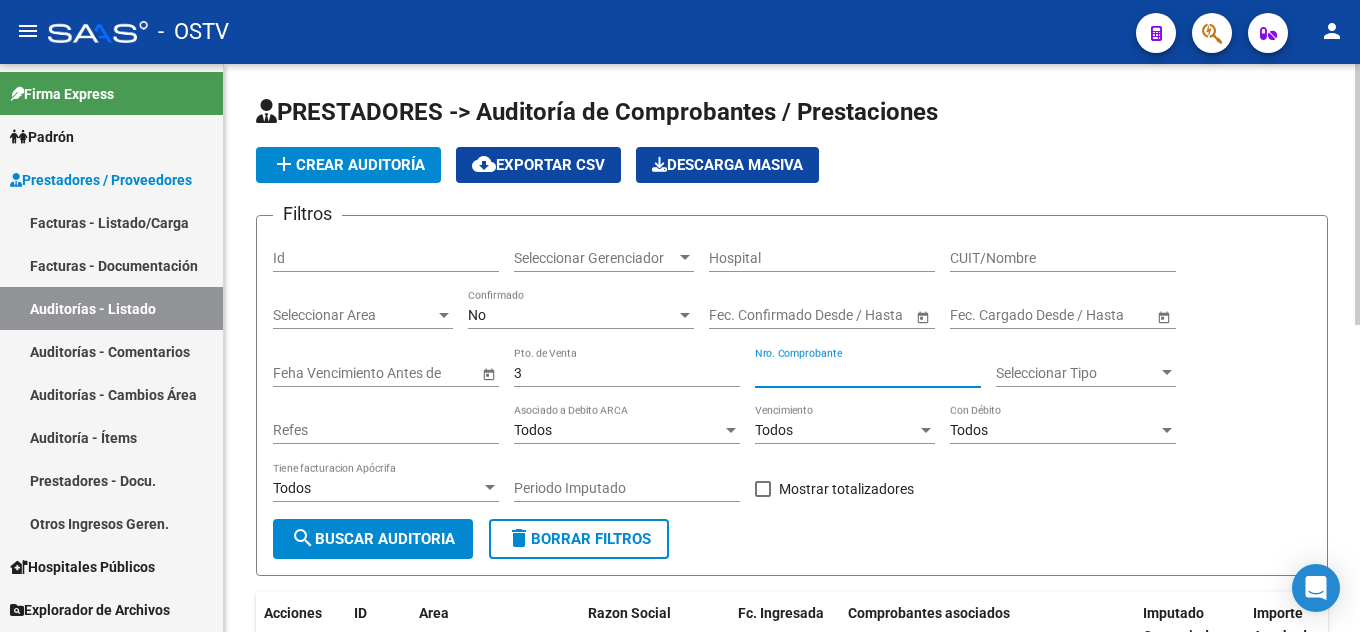 paste on "196460" 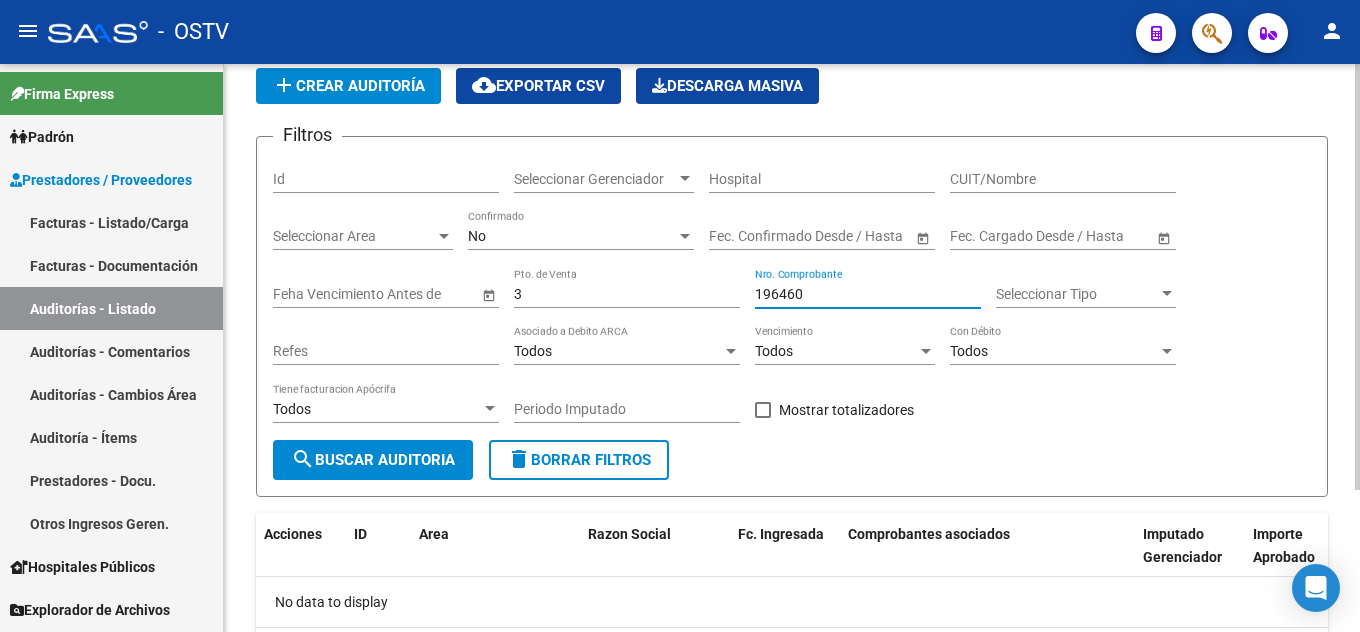 scroll, scrollTop: 189, scrollLeft: 0, axis: vertical 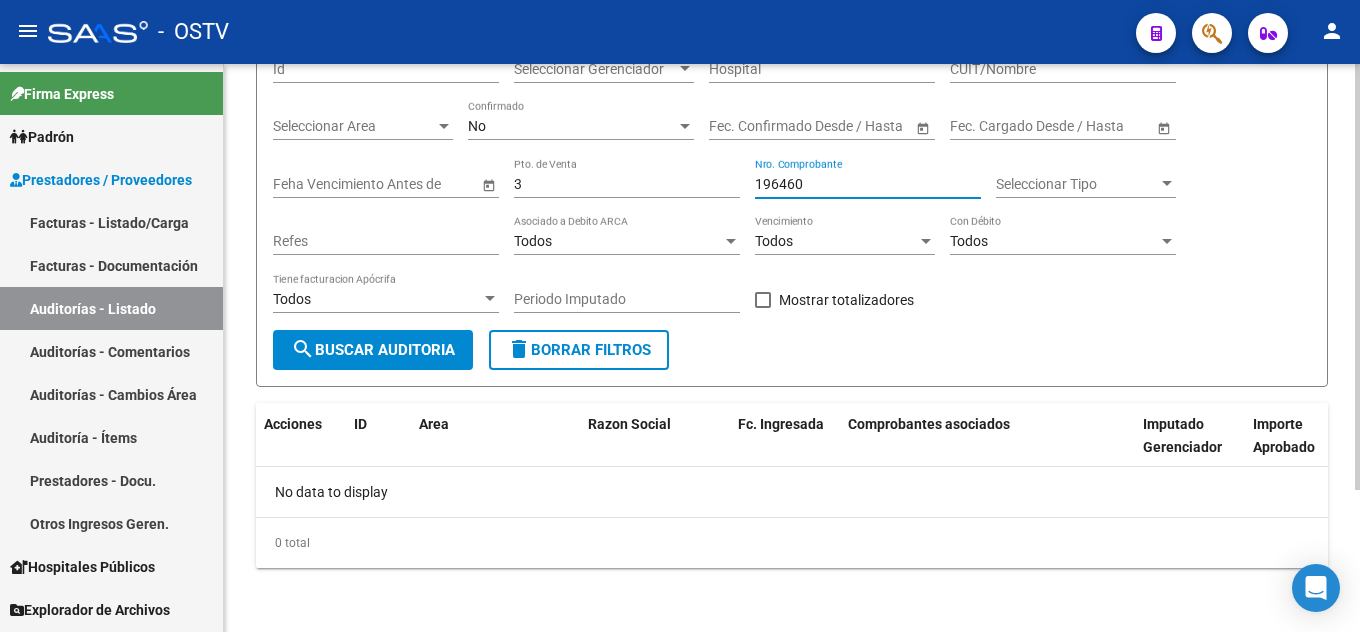 type on "196460" 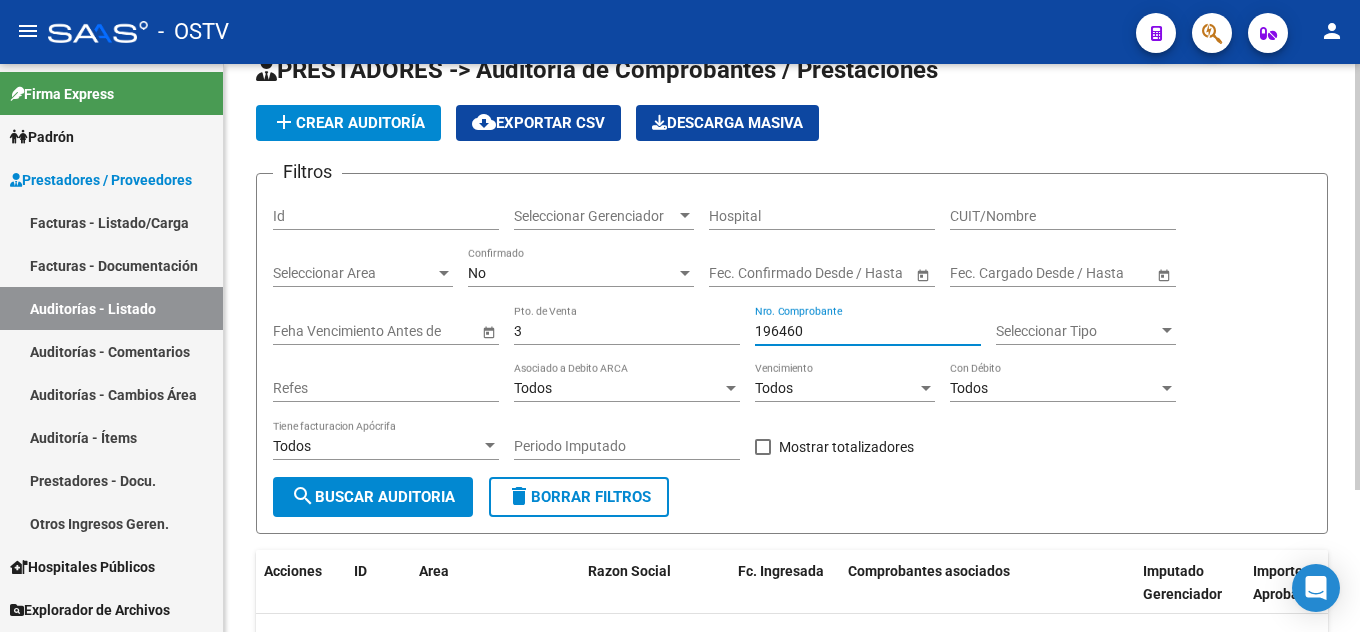scroll, scrollTop: 0, scrollLeft: 0, axis: both 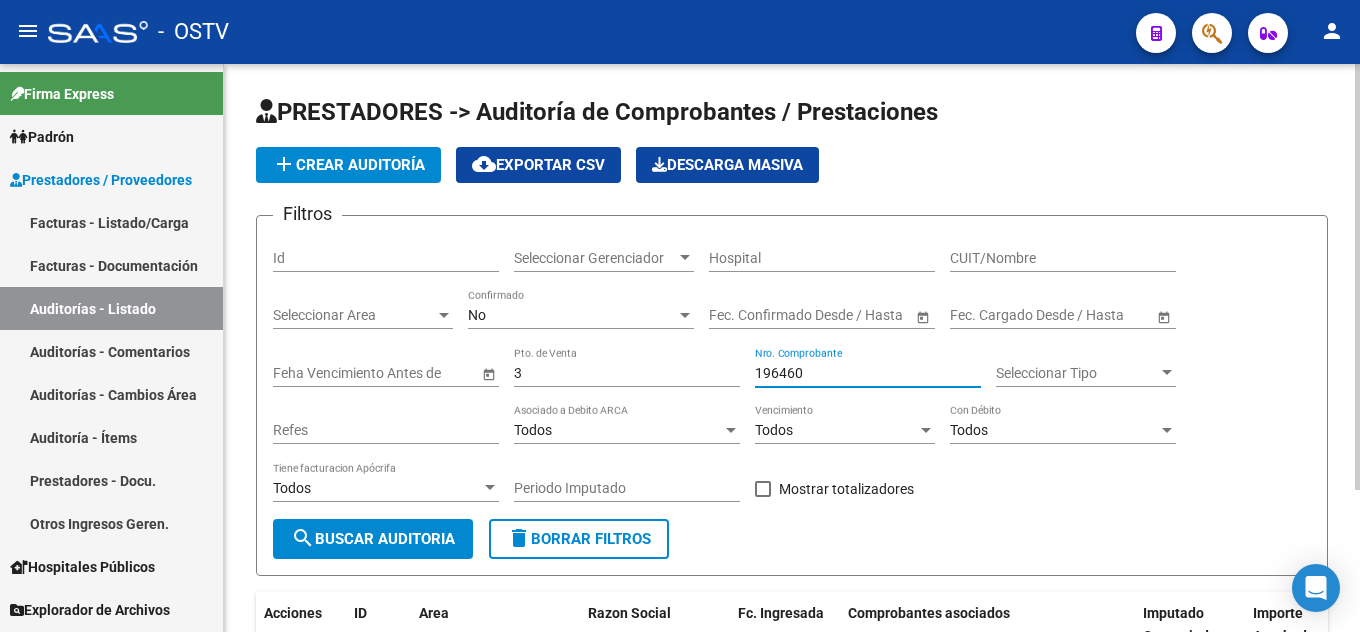 click on "3" at bounding box center (627, 373) 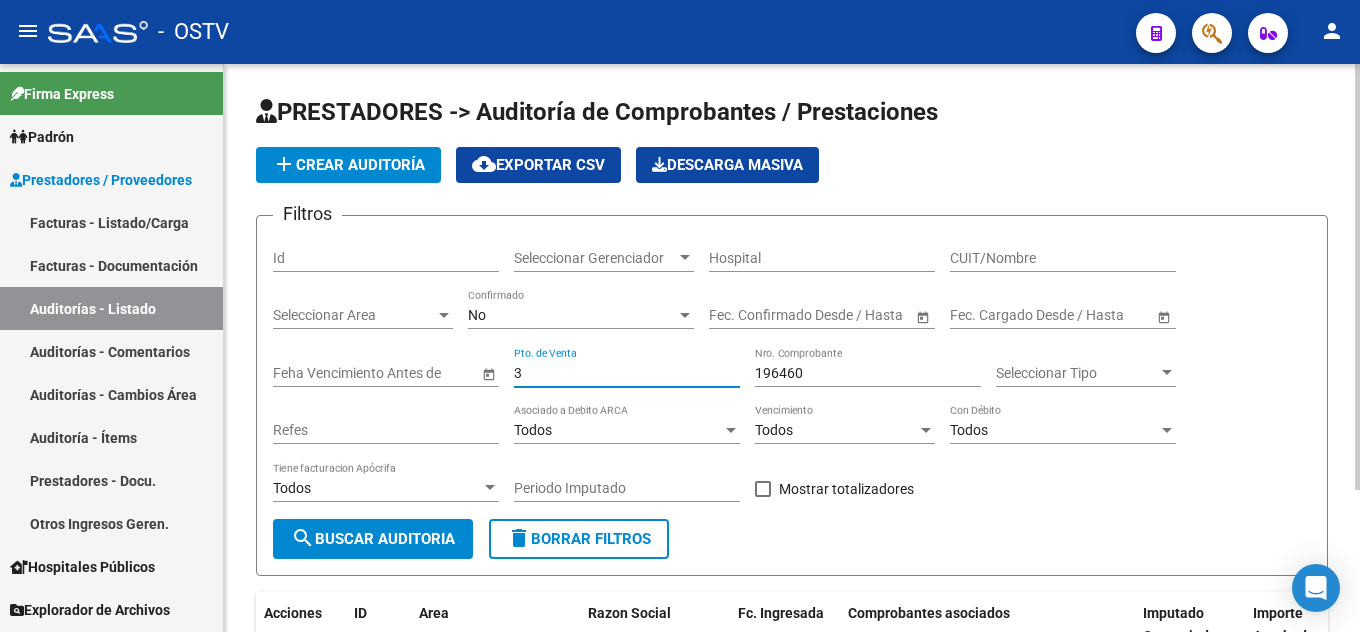 click on "3" at bounding box center (627, 373) 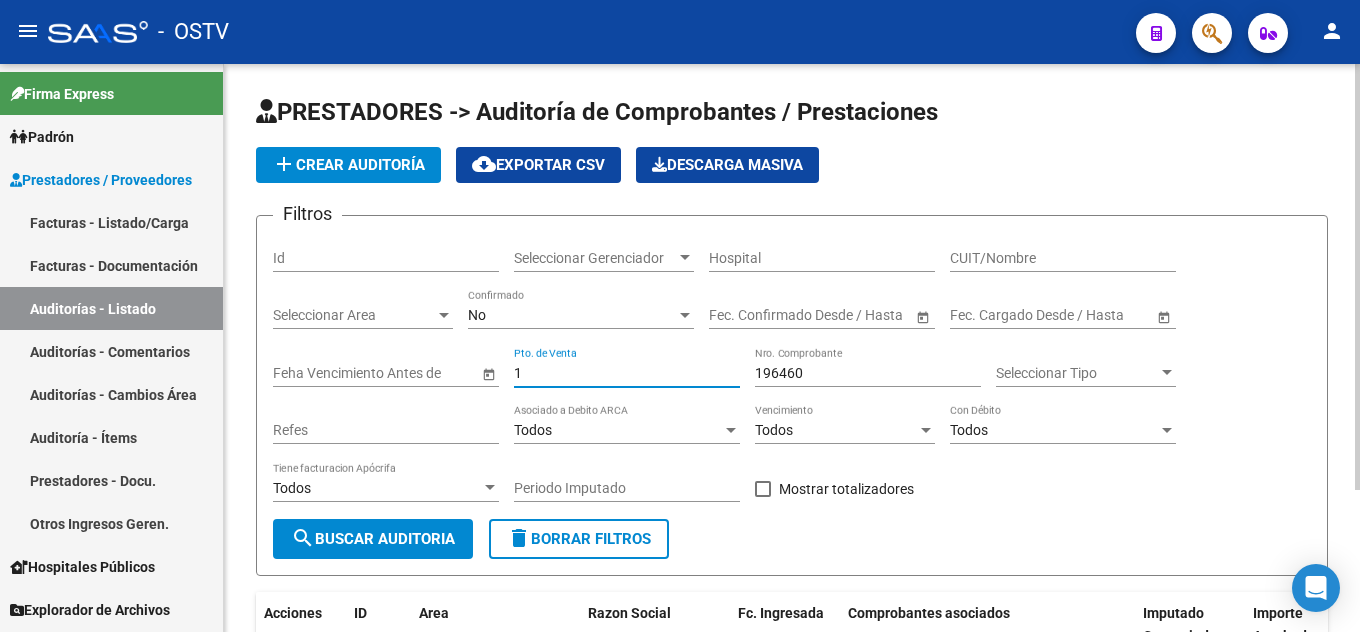 type on "1" 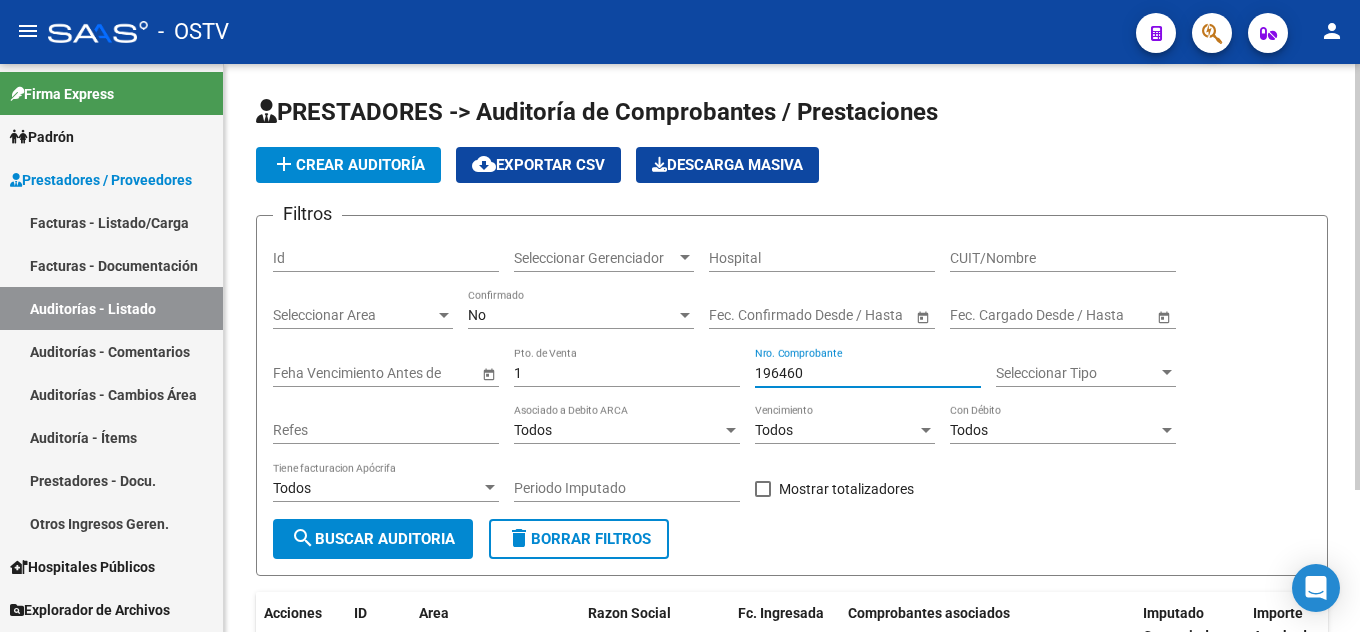 paste on "21065" 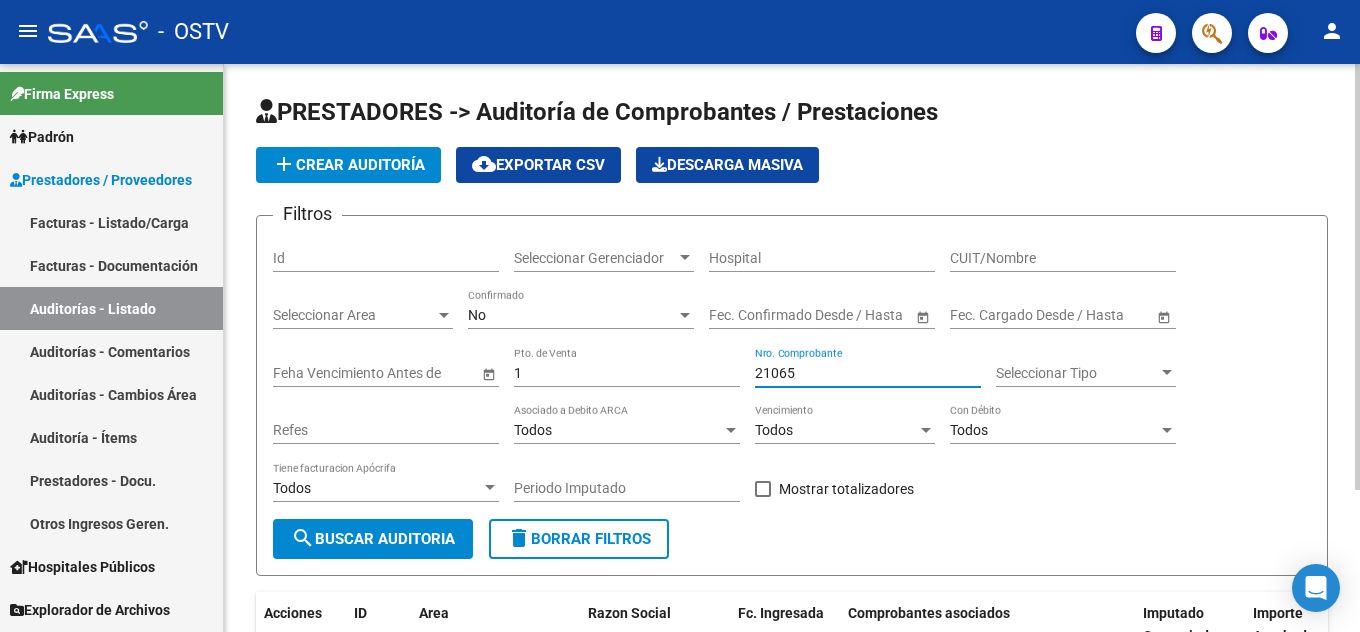 type on "21065" 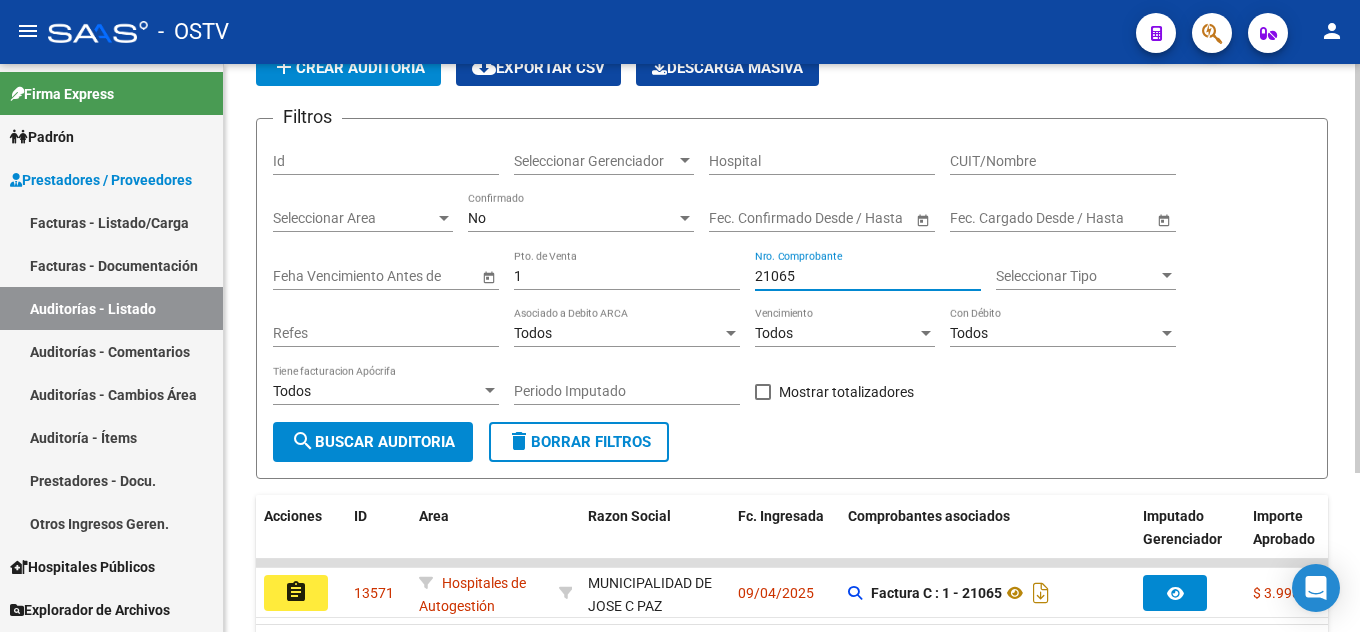 scroll, scrollTop: 200, scrollLeft: 0, axis: vertical 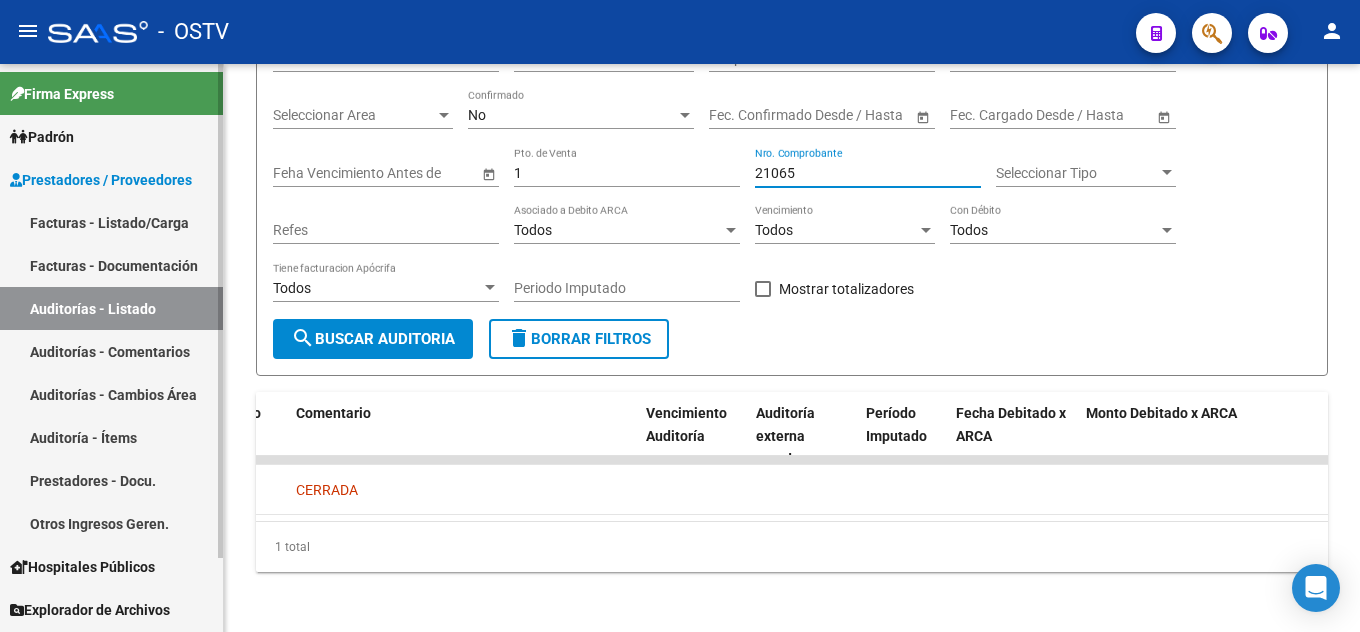 click on "Auditorías - Listado" at bounding box center (111, 308) 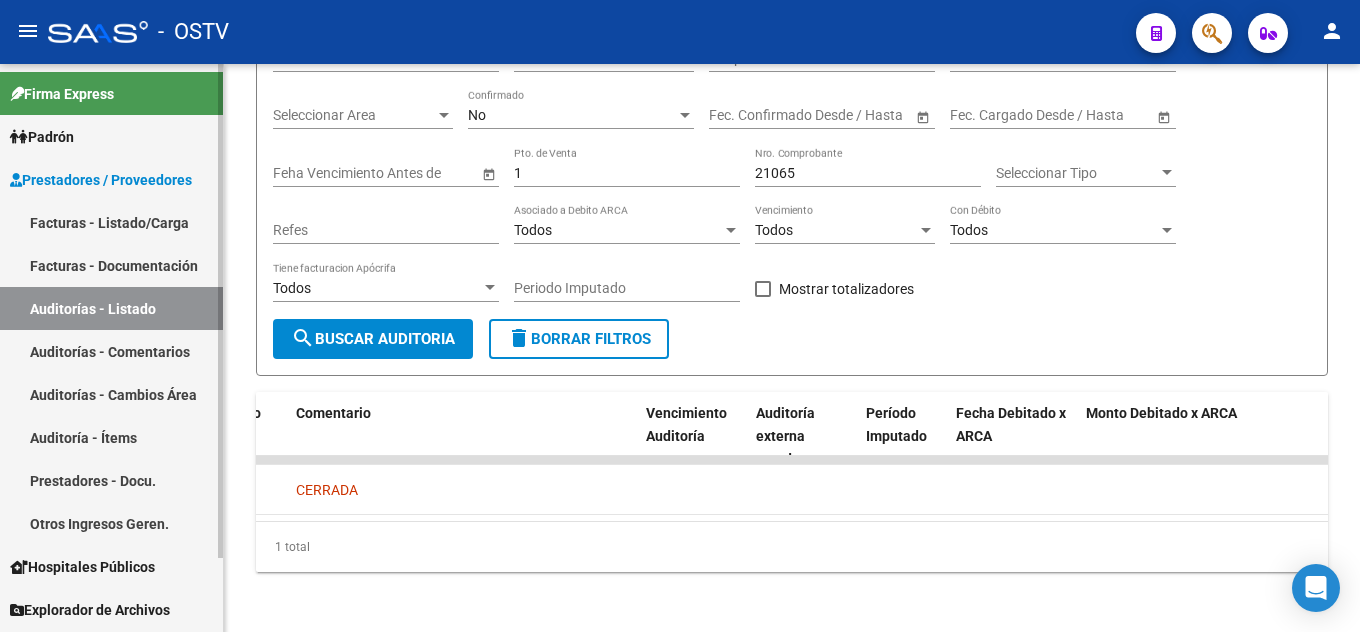 click on "Auditorías - Listado" at bounding box center [111, 308] 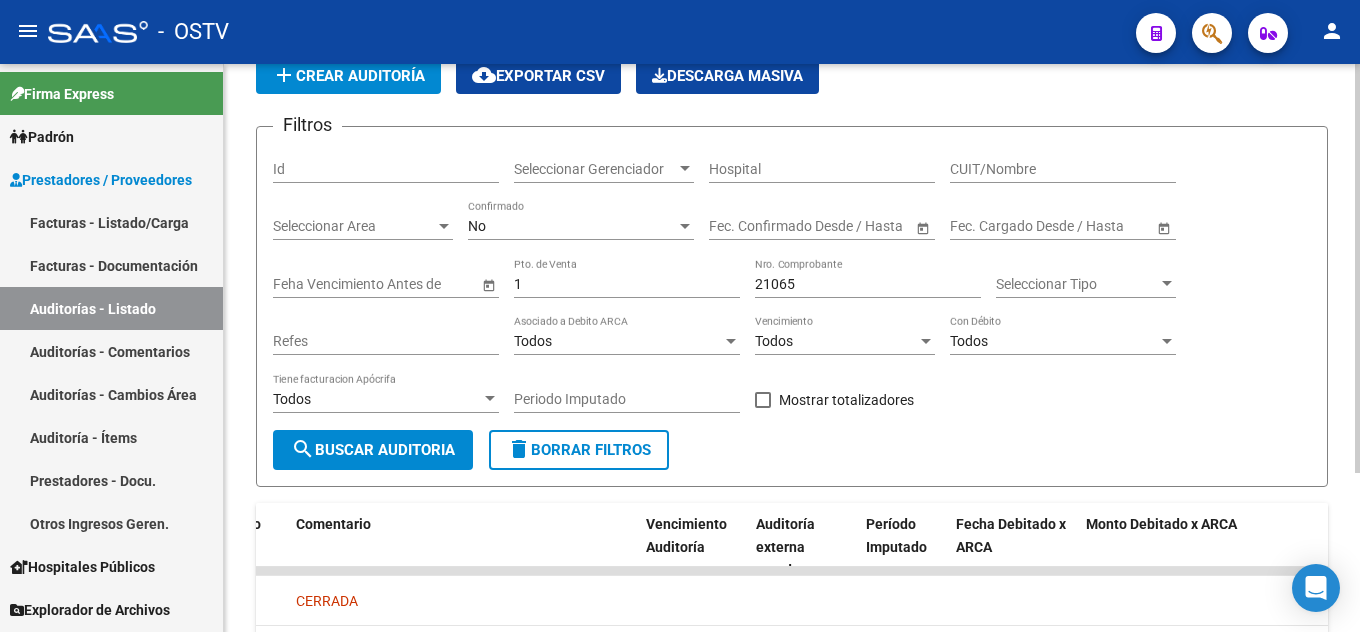 scroll, scrollTop: 0, scrollLeft: 0, axis: both 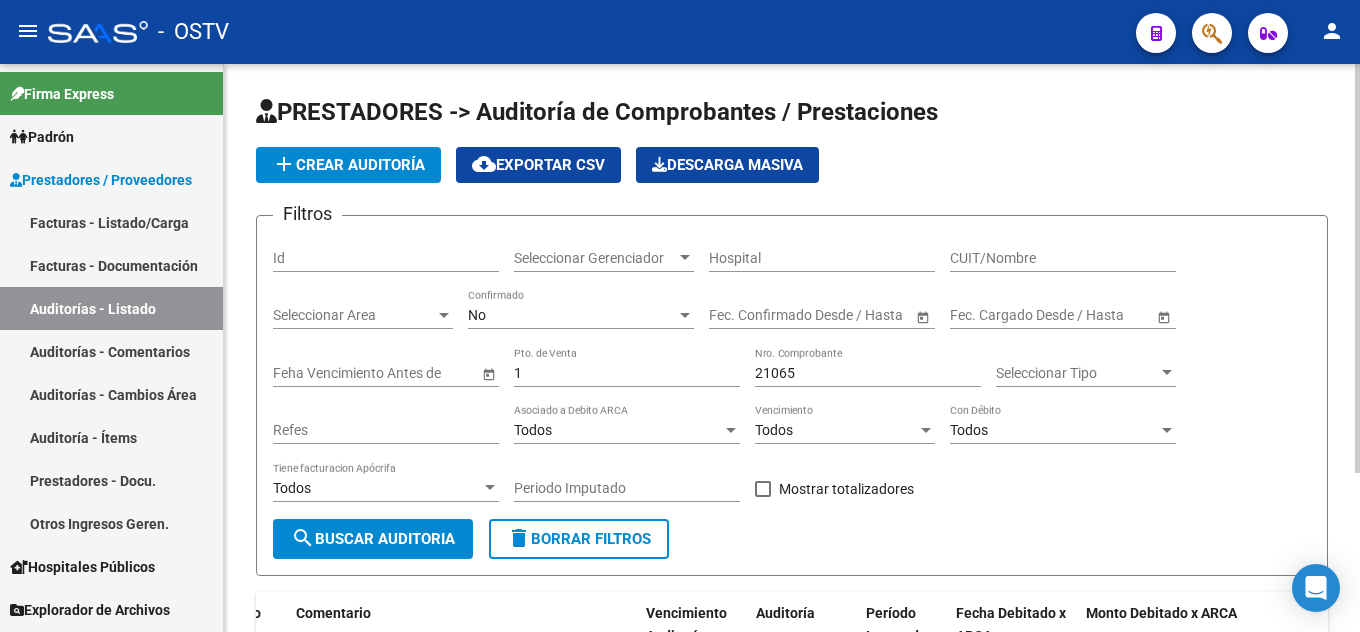 click on "add  Crear Auditoría" 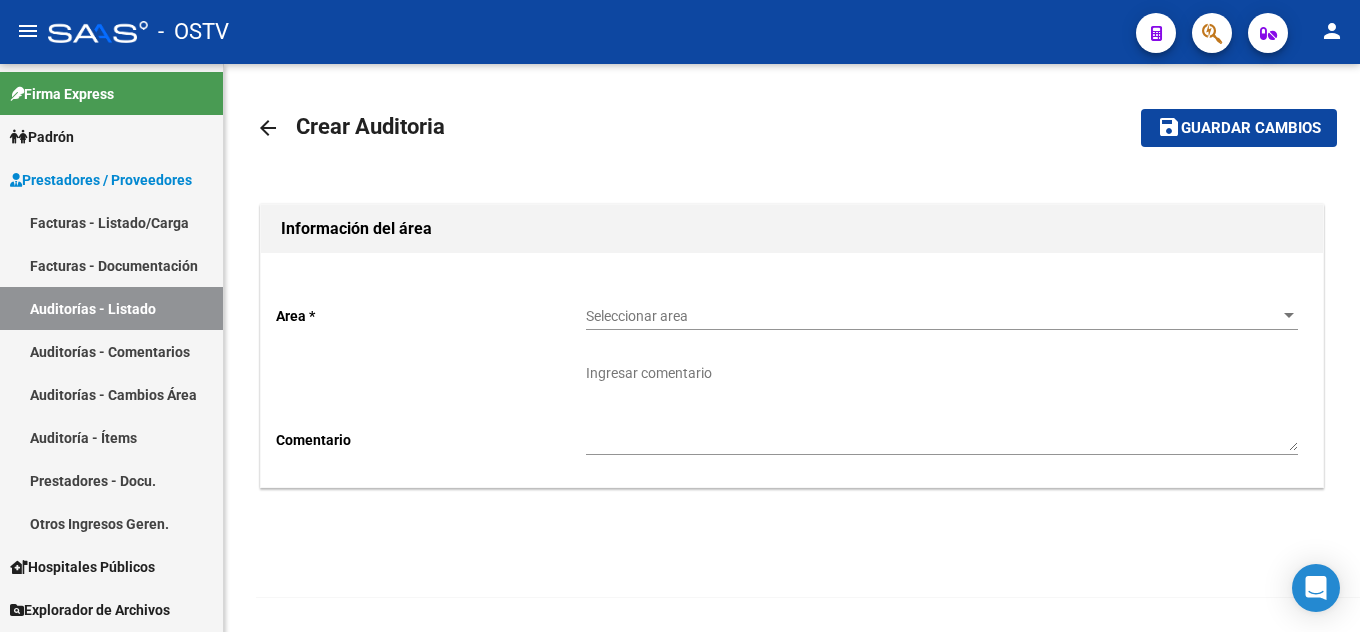 click on "Seleccionar area" at bounding box center [933, 316] 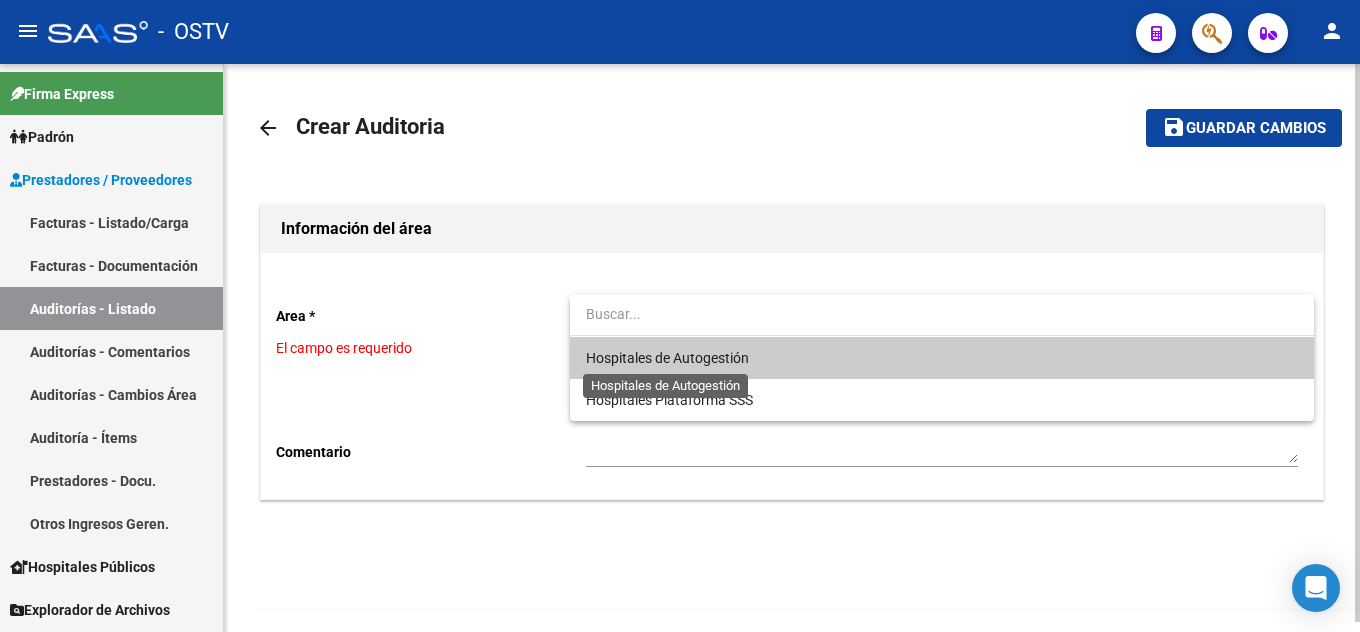 click on "Hospitales de Autogestión" at bounding box center [667, 358] 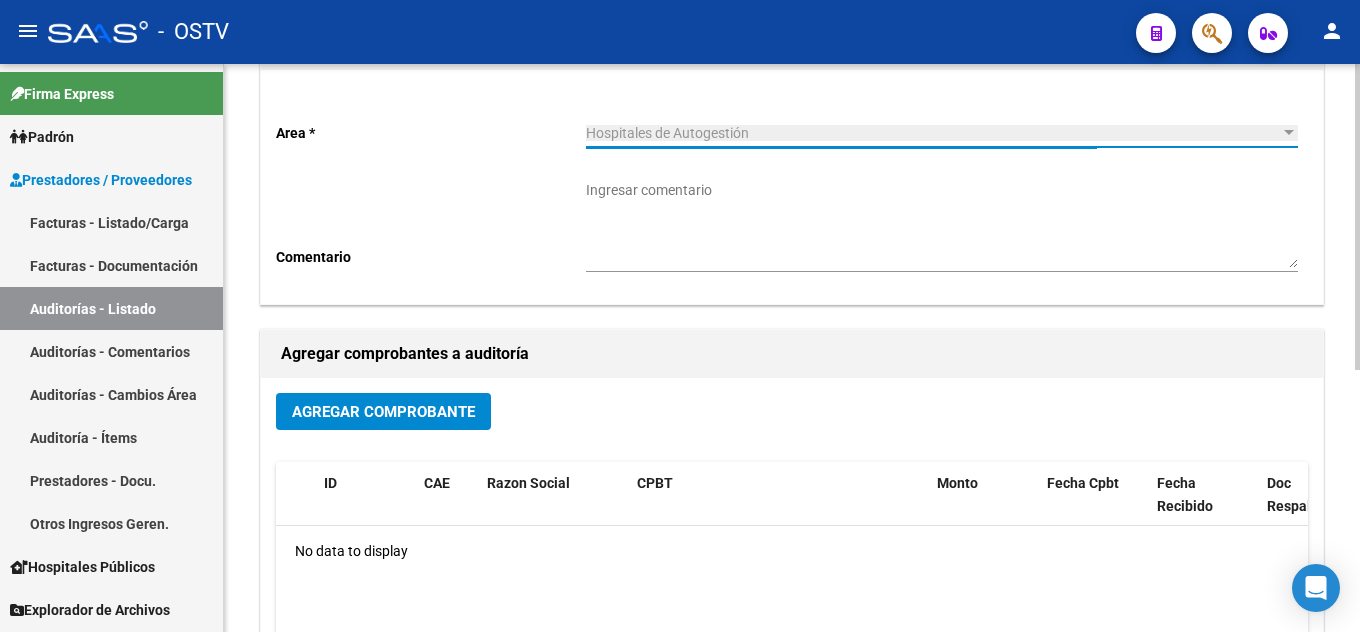 scroll, scrollTop: 200, scrollLeft: 0, axis: vertical 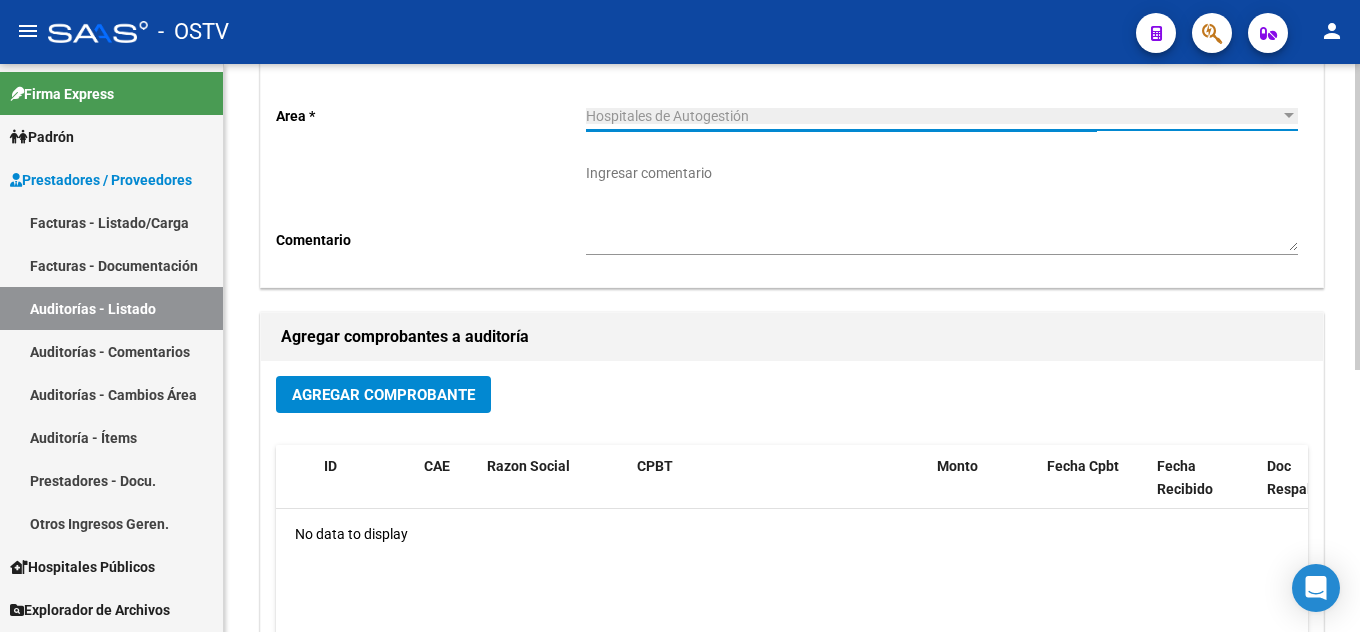 click on "Agregar Comprobante" 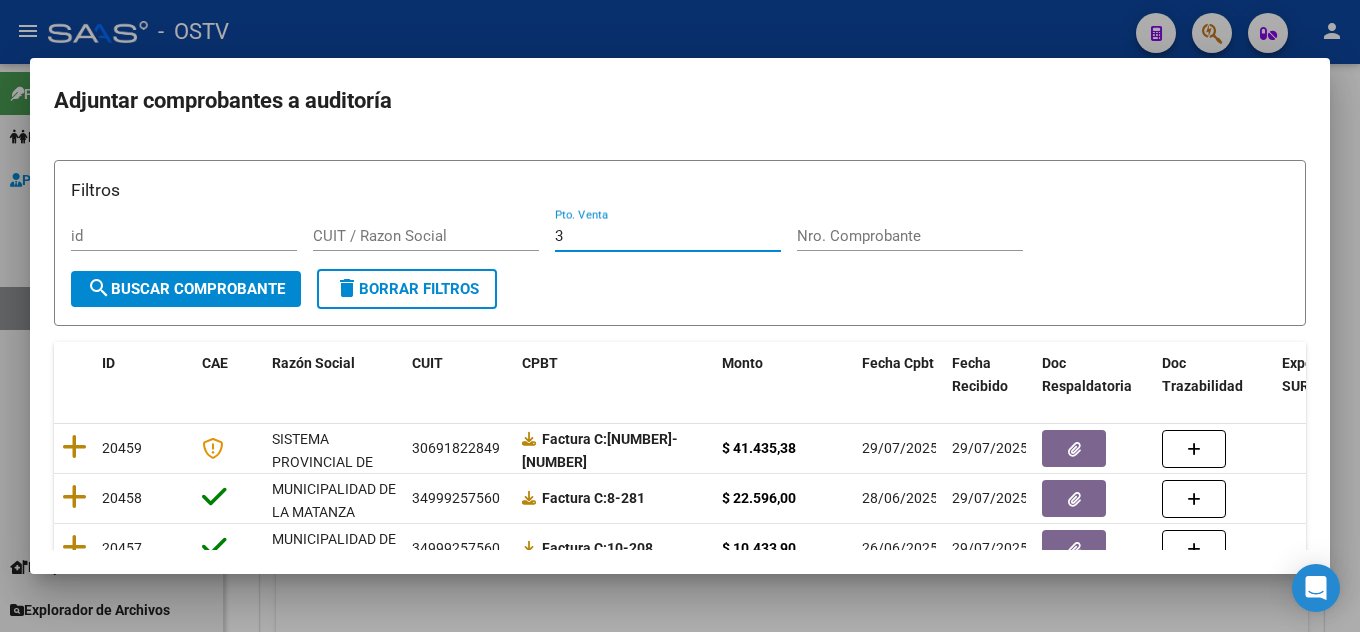 paste on "196460" 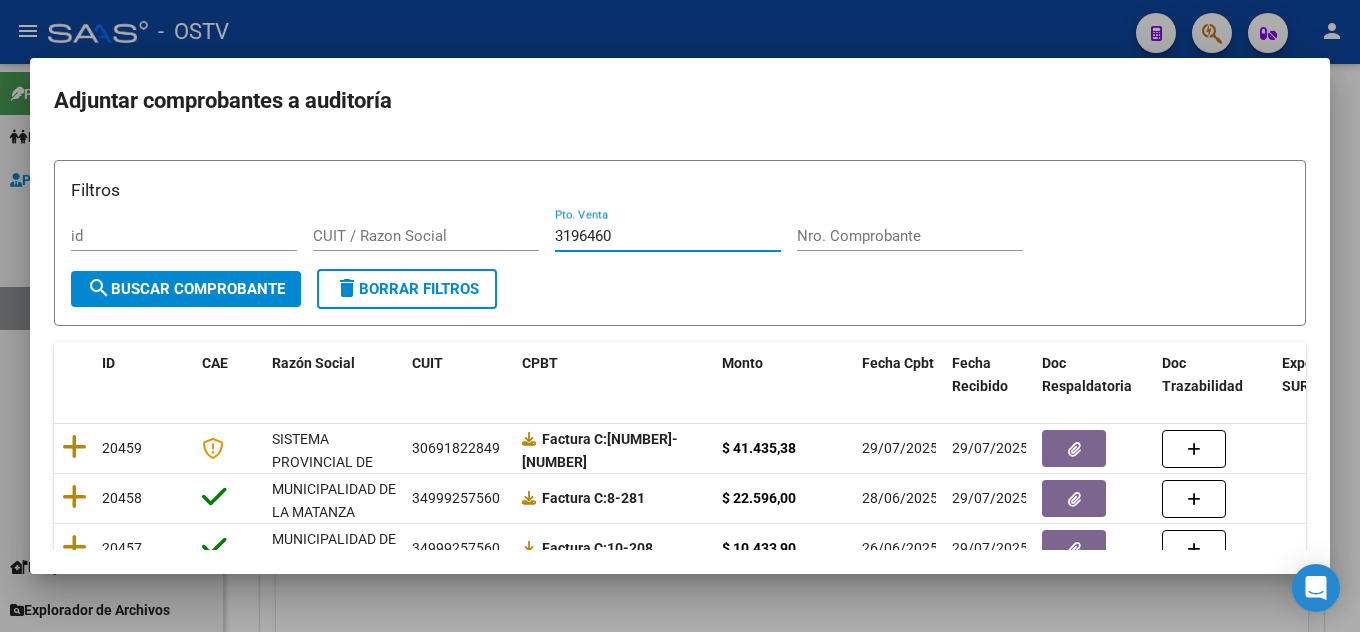 click on "3196460" at bounding box center [668, 236] 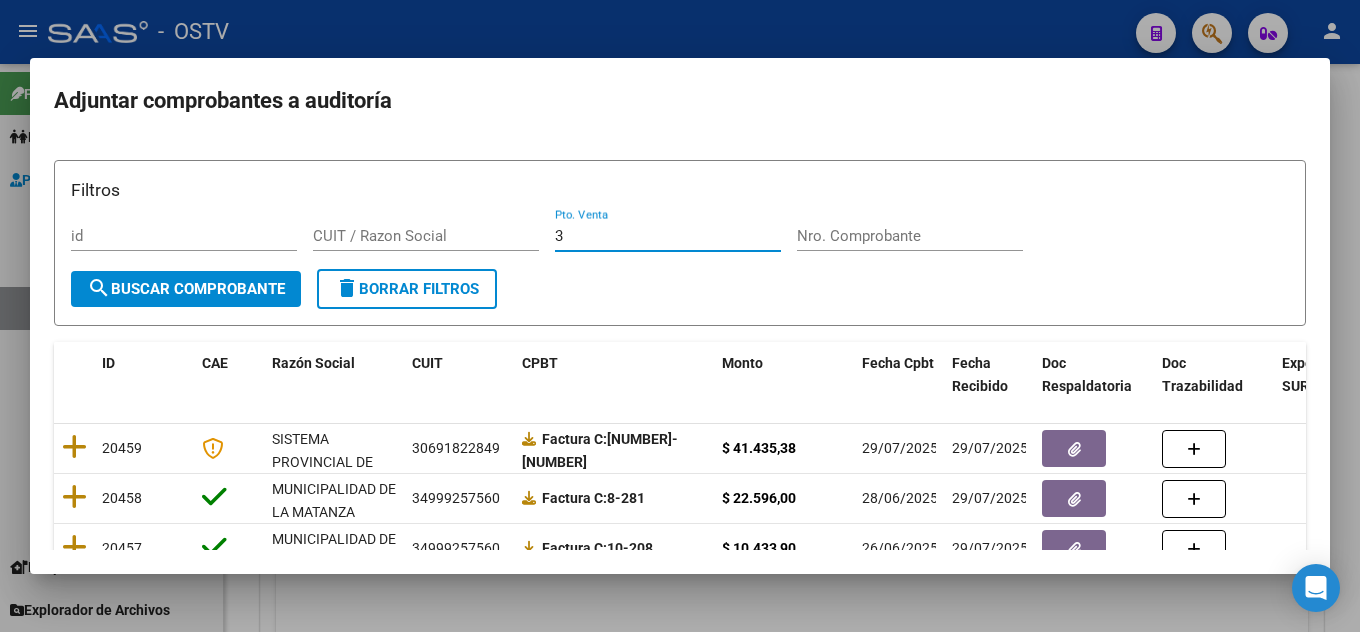 type on "3" 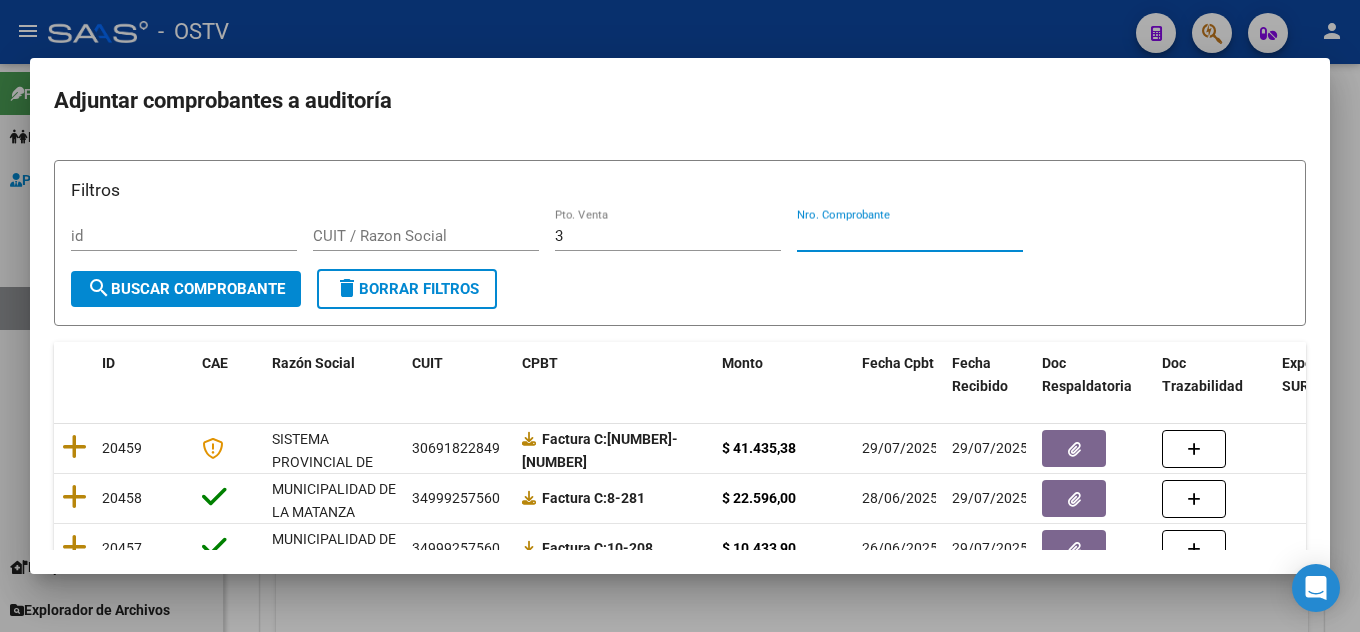 paste on "196460" 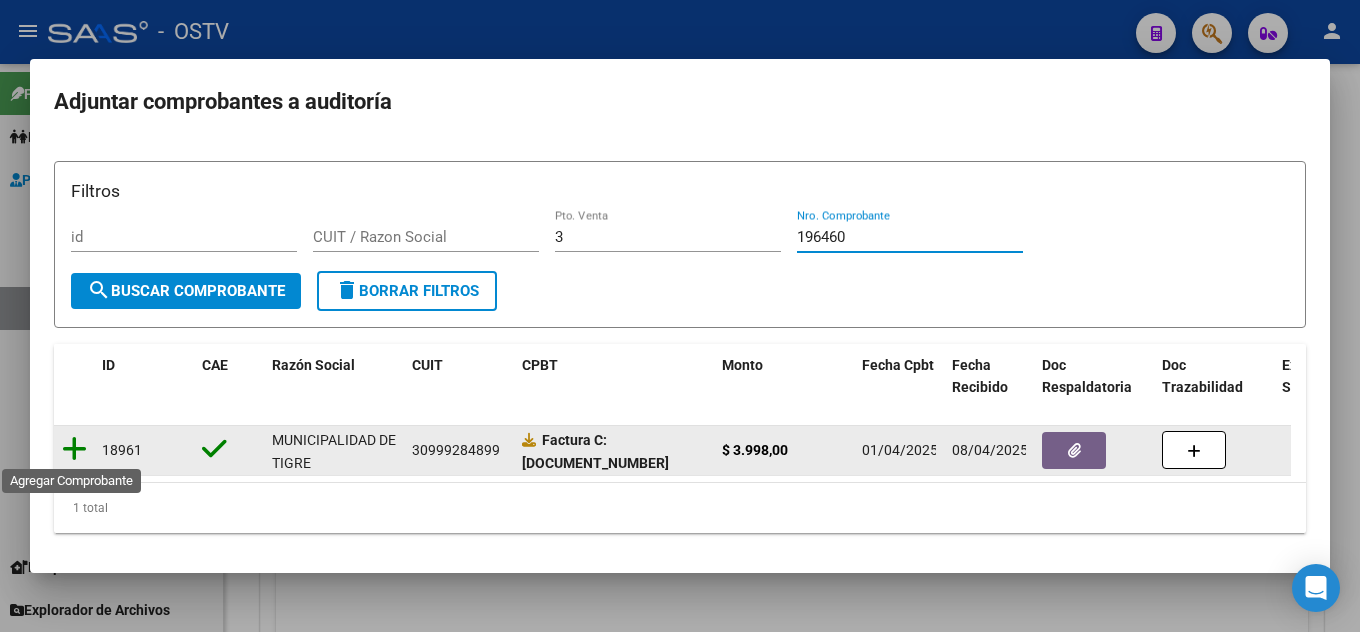 type on "196460" 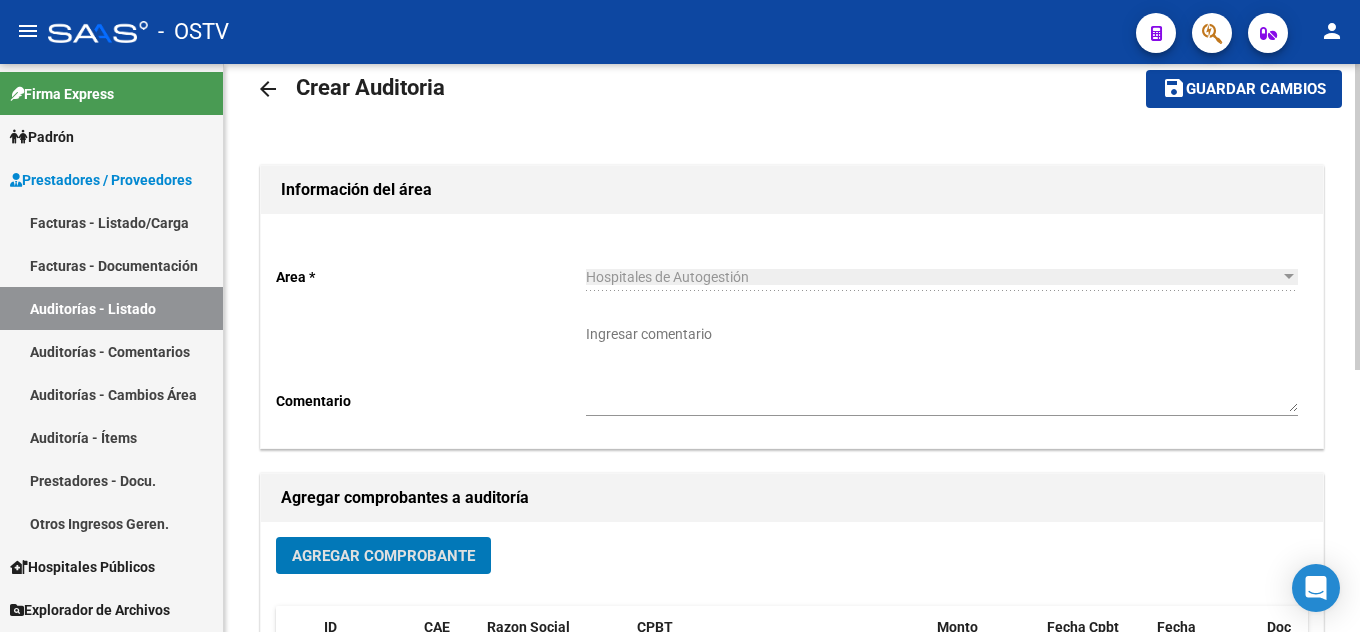 scroll, scrollTop: 0, scrollLeft: 0, axis: both 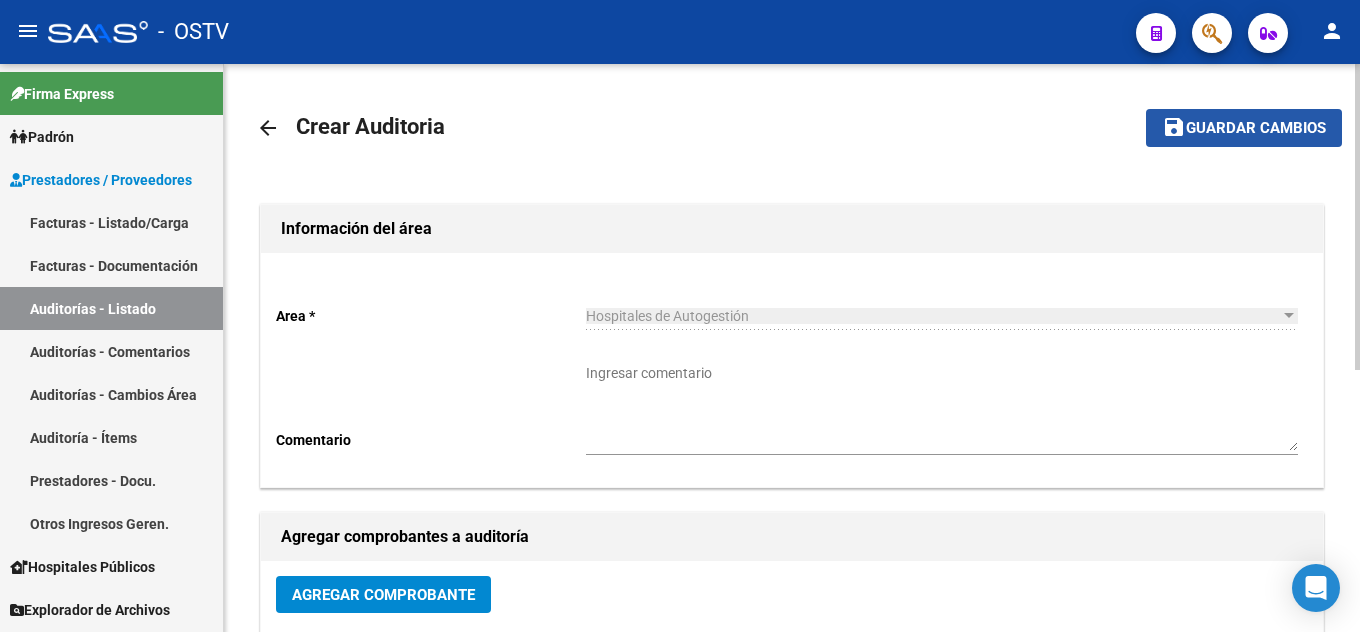 click on "Guardar cambios" 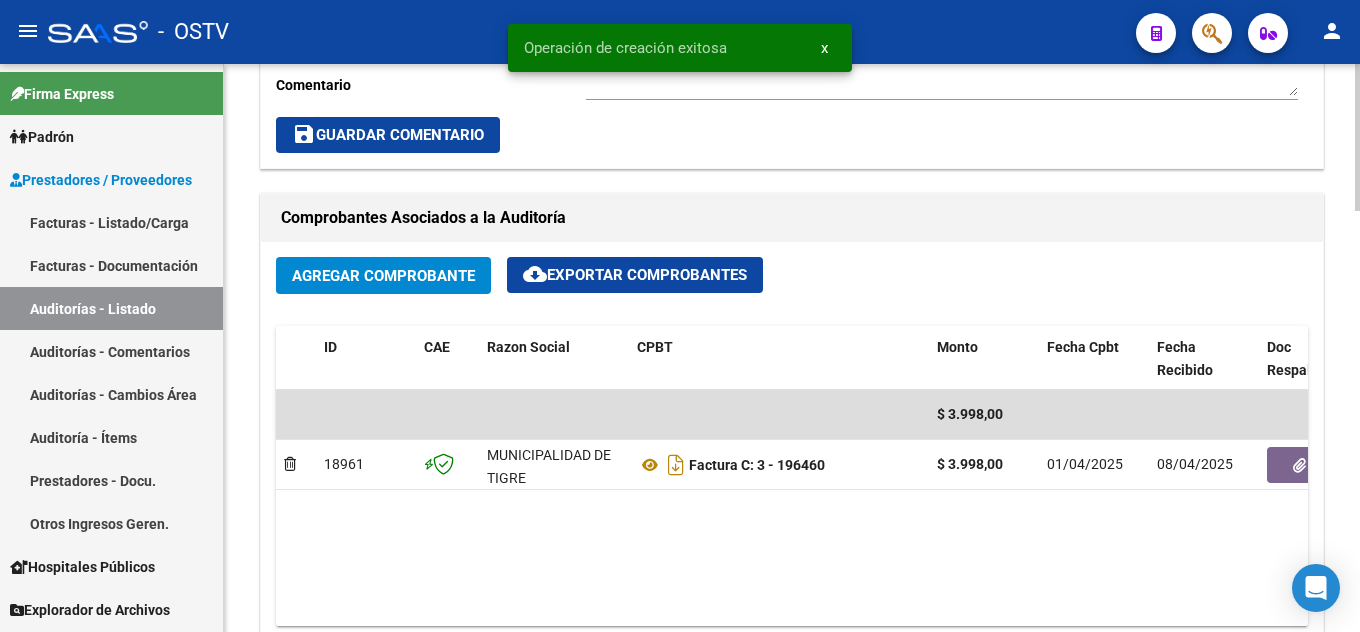 scroll, scrollTop: 1000, scrollLeft: 0, axis: vertical 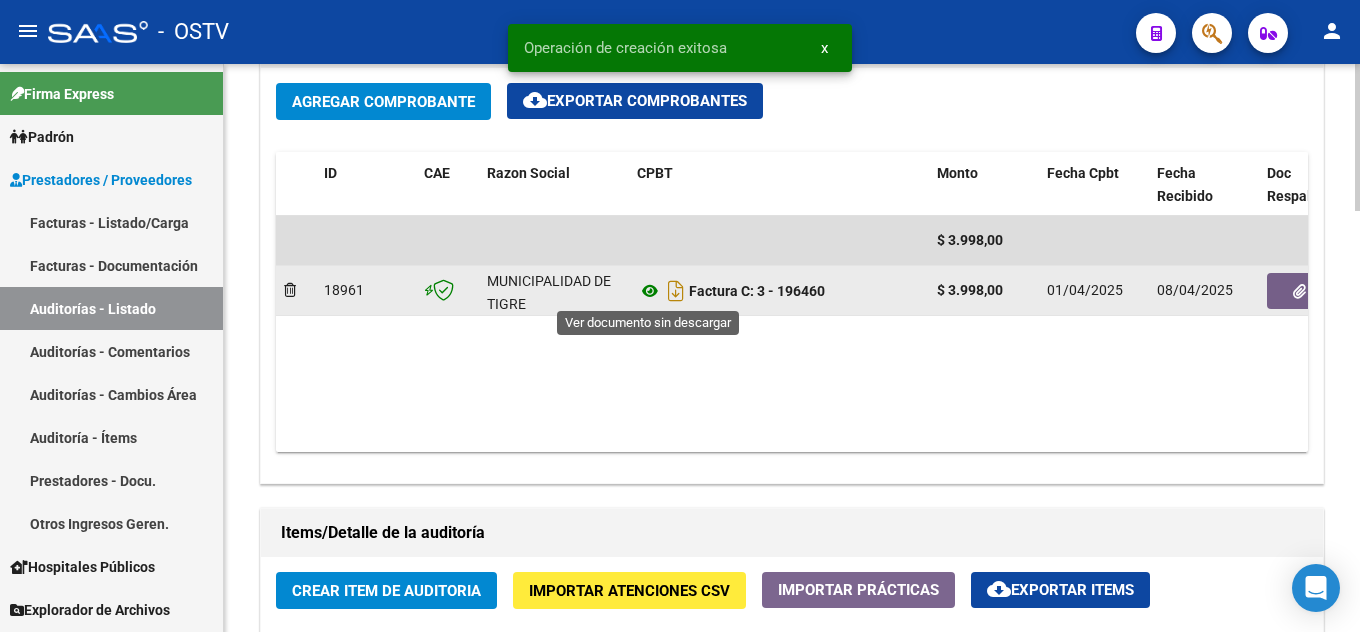 click 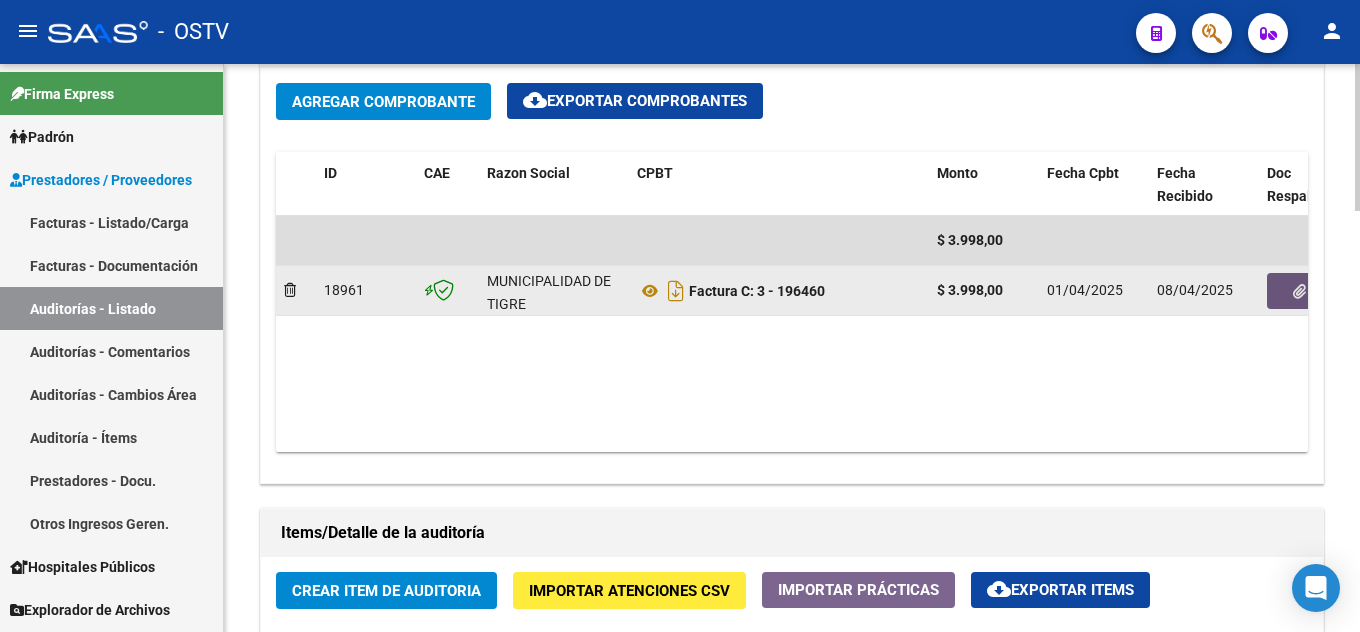 click 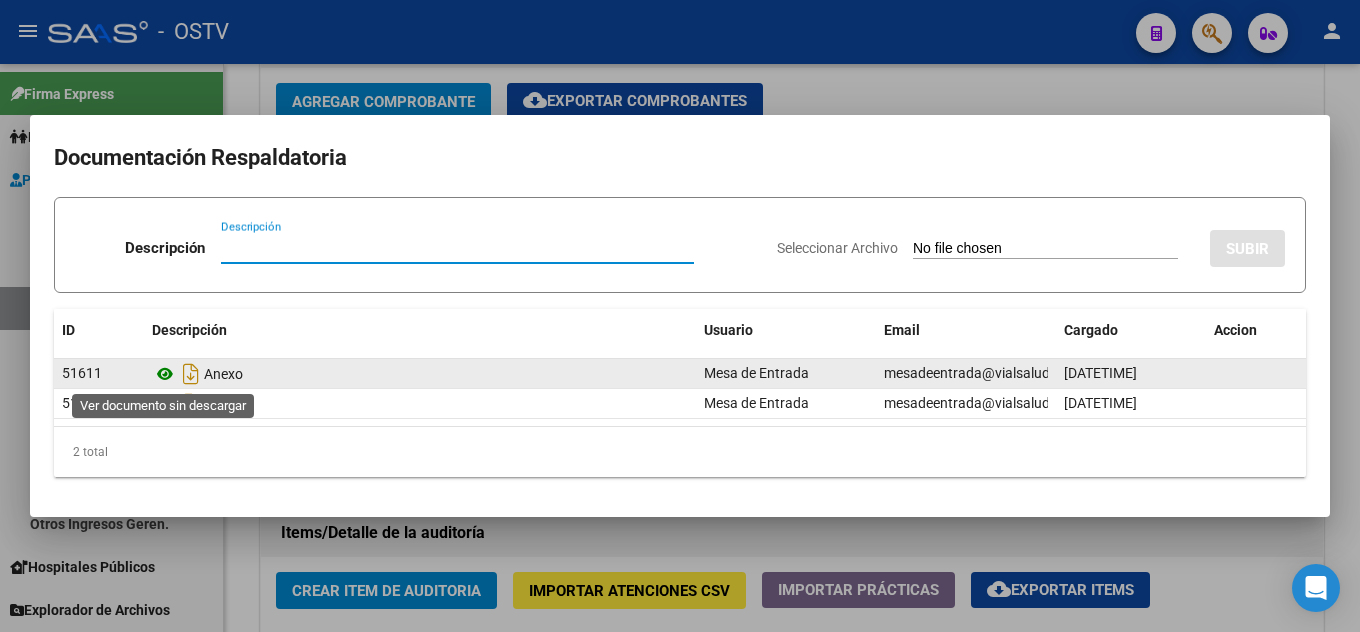 click 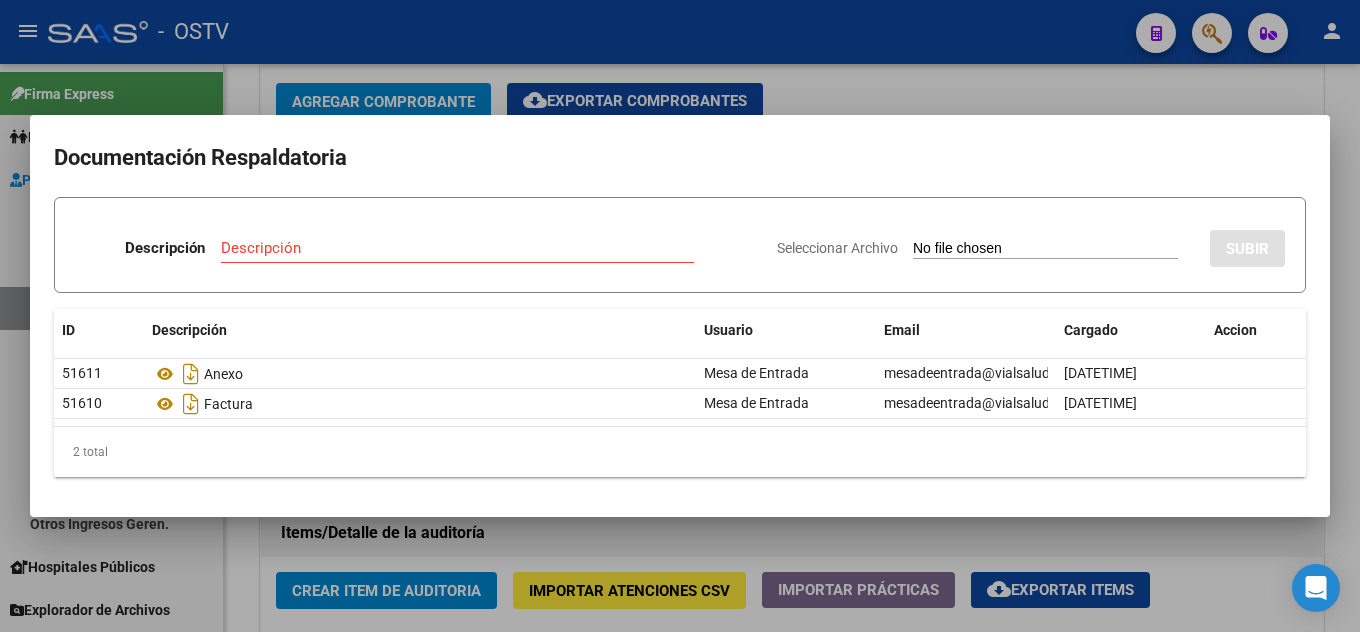 click at bounding box center [680, 316] 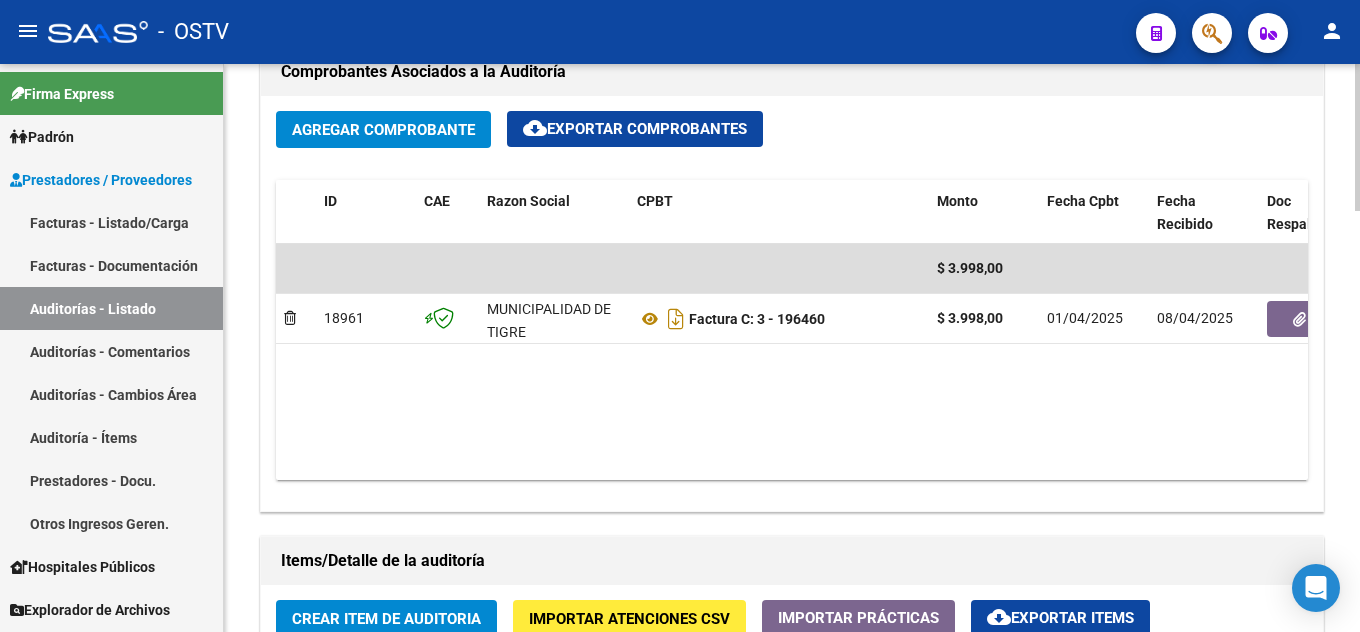scroll, scrollTop: 1100, scrollLeft: 0, axis: vertical 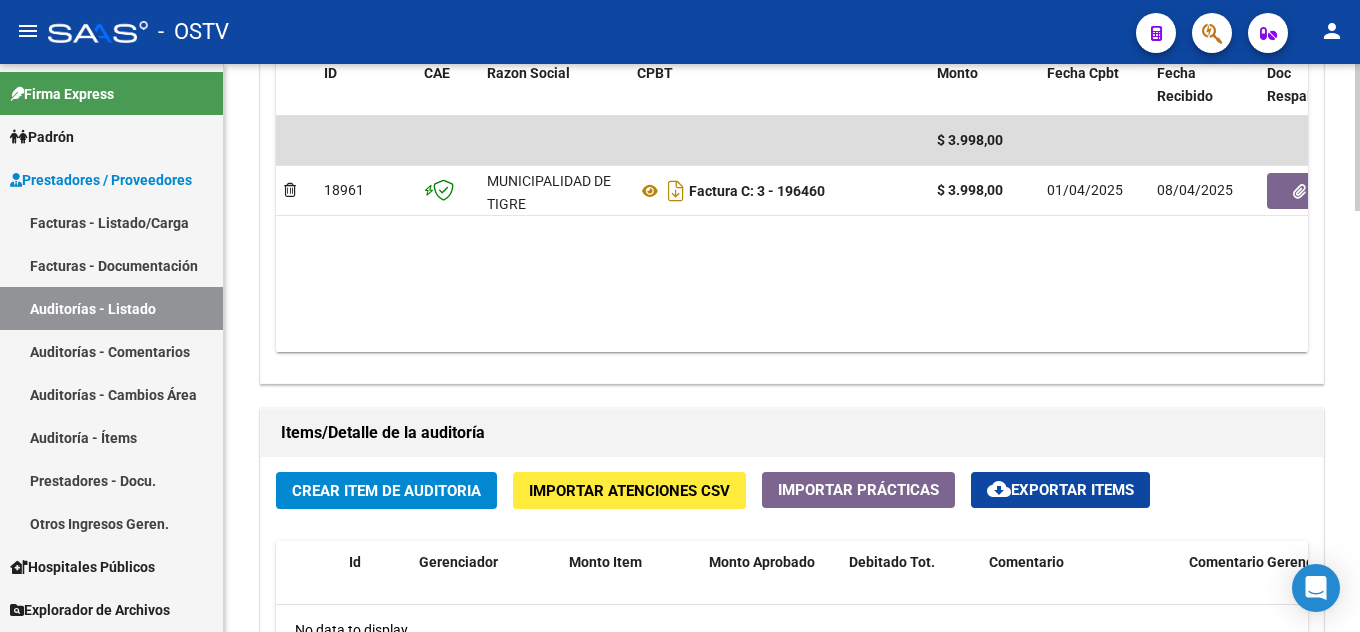 click on "Crear Item de Auditoria" 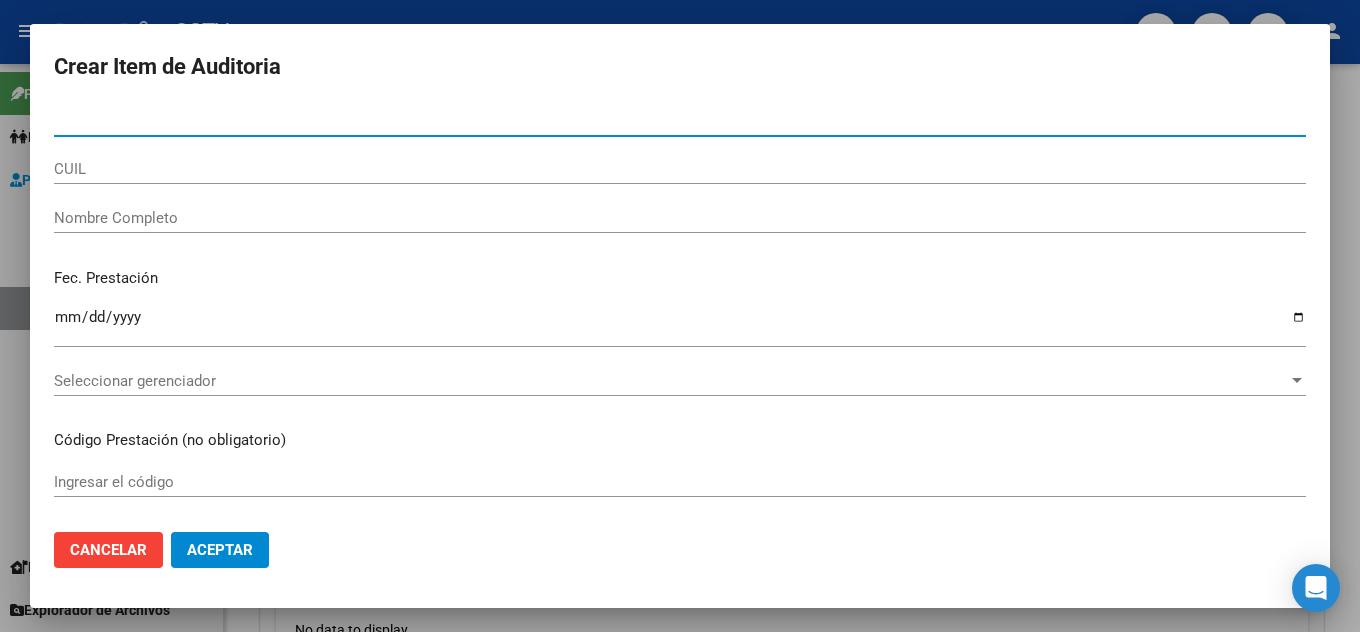 paste on "[DOCUMENT_NUMBER]" 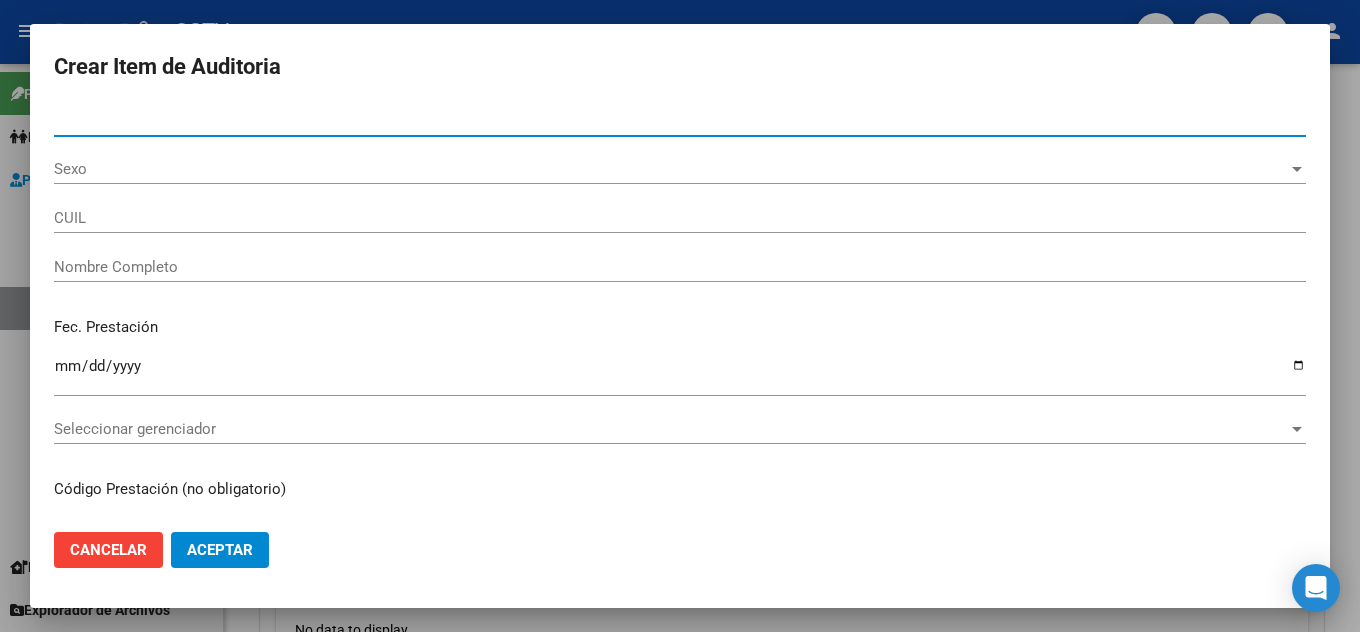 type on "[NUMBER]" 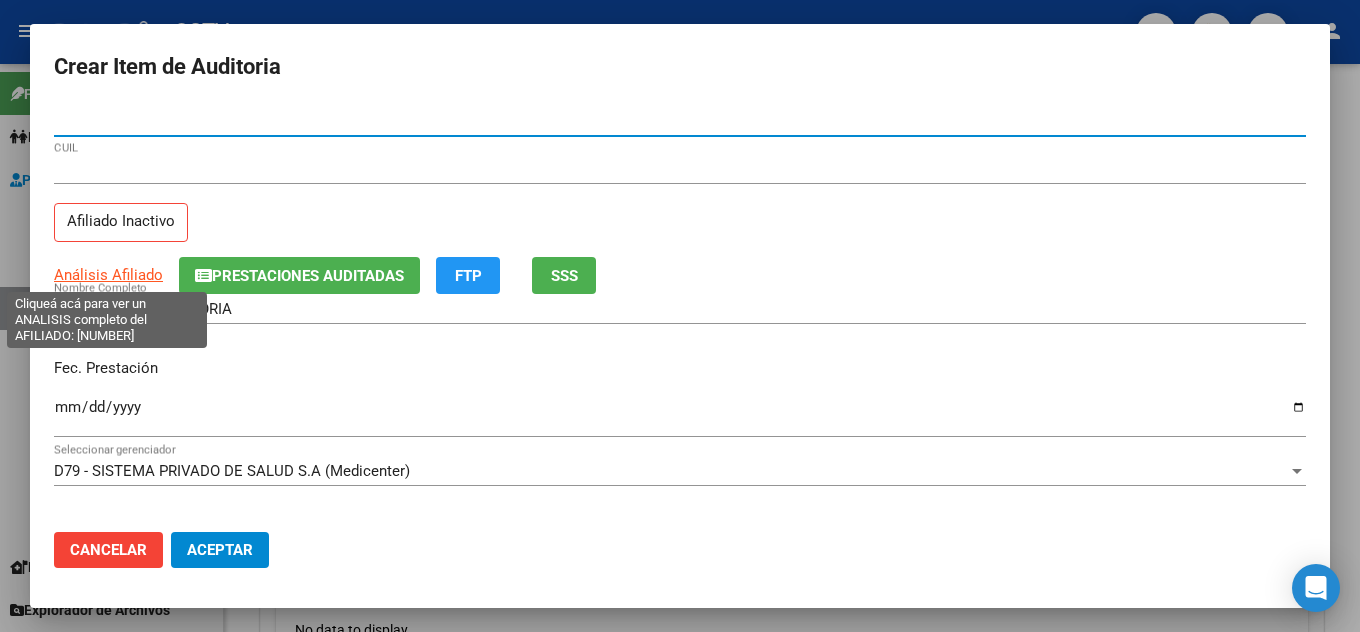 type on "[DOCUMENT_NUMBER]" 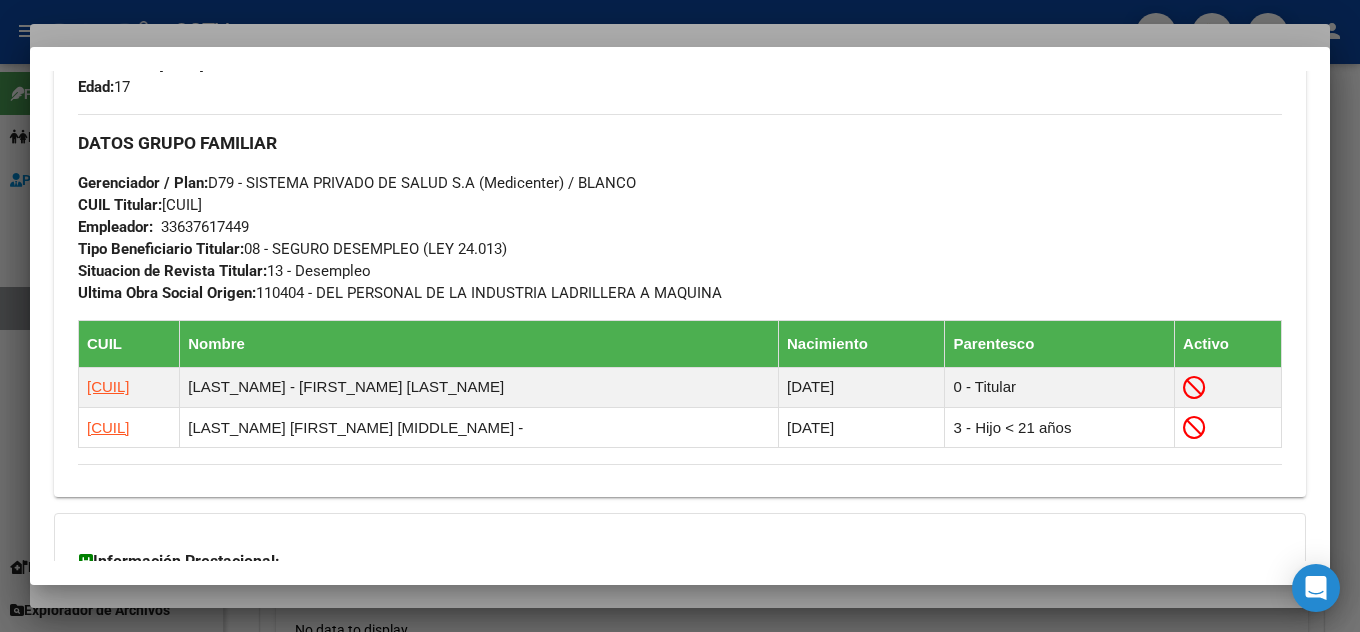 scroll, scrollTop: 1206, scrollLeft: 0, axis: vertical 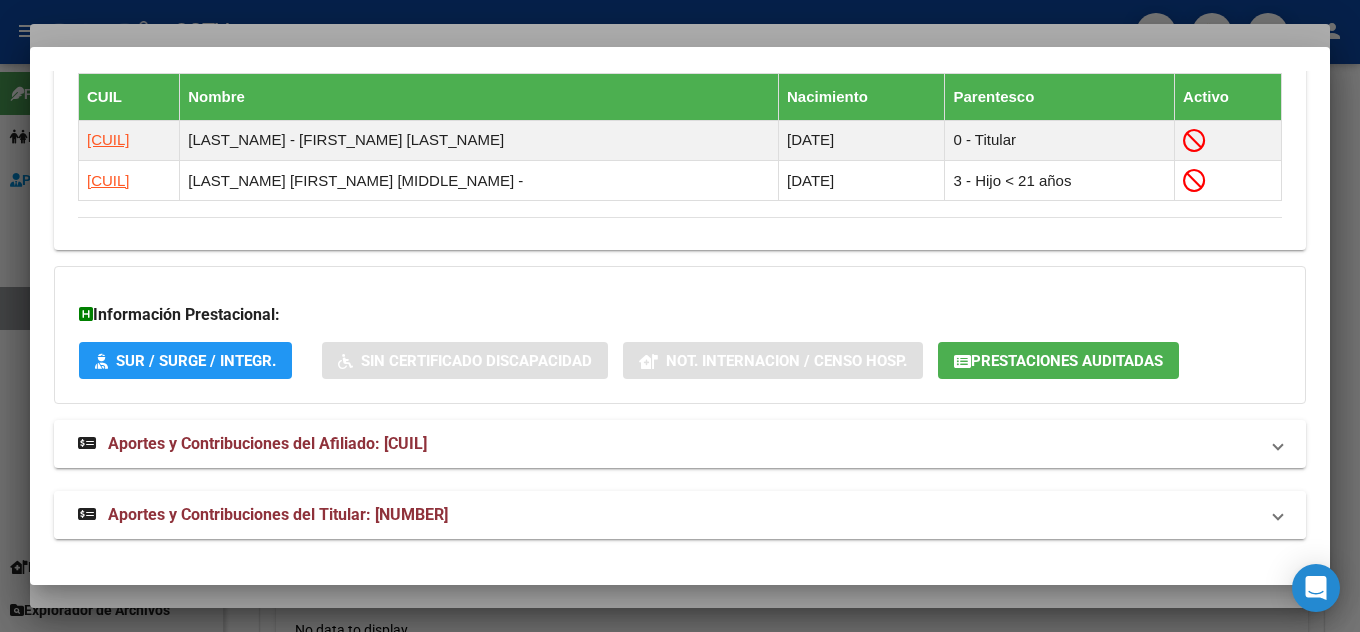 click on "Aportes y Contribuciones del Titular: [NUMBER]" at bounding box center [278, 514] 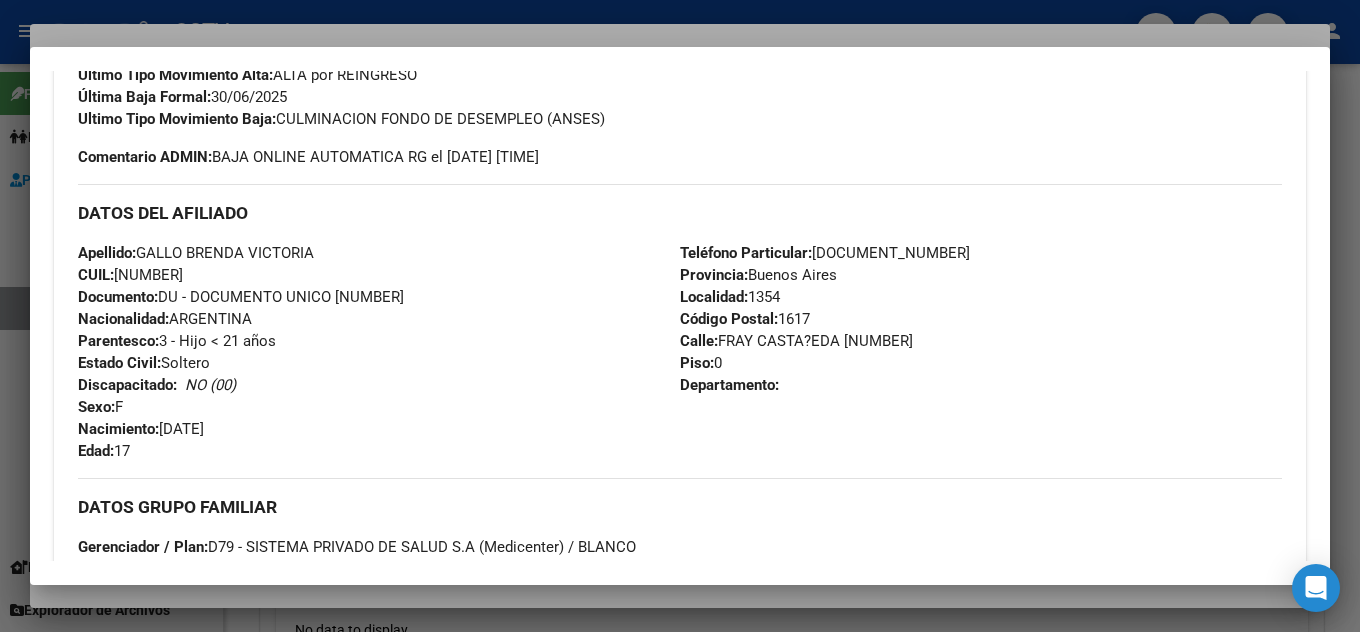 scroll, scrollTop: 0, scrollLeft: 0, axis: both 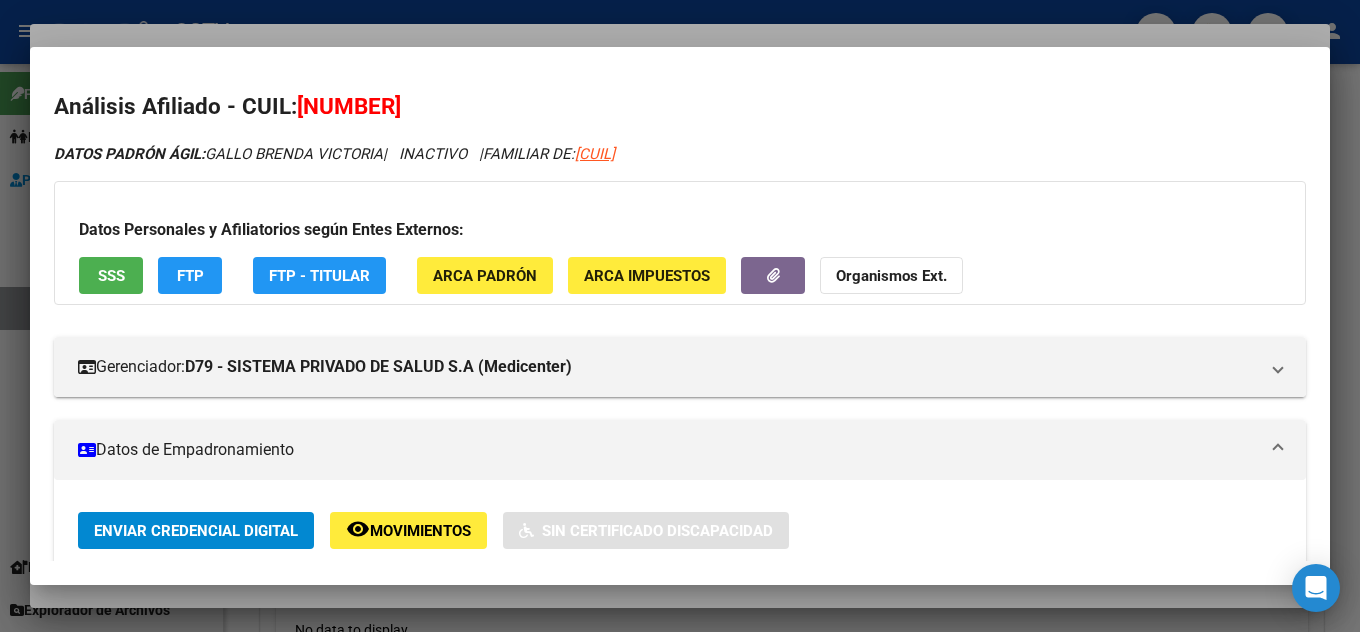 click at bounding box center [680, 316] 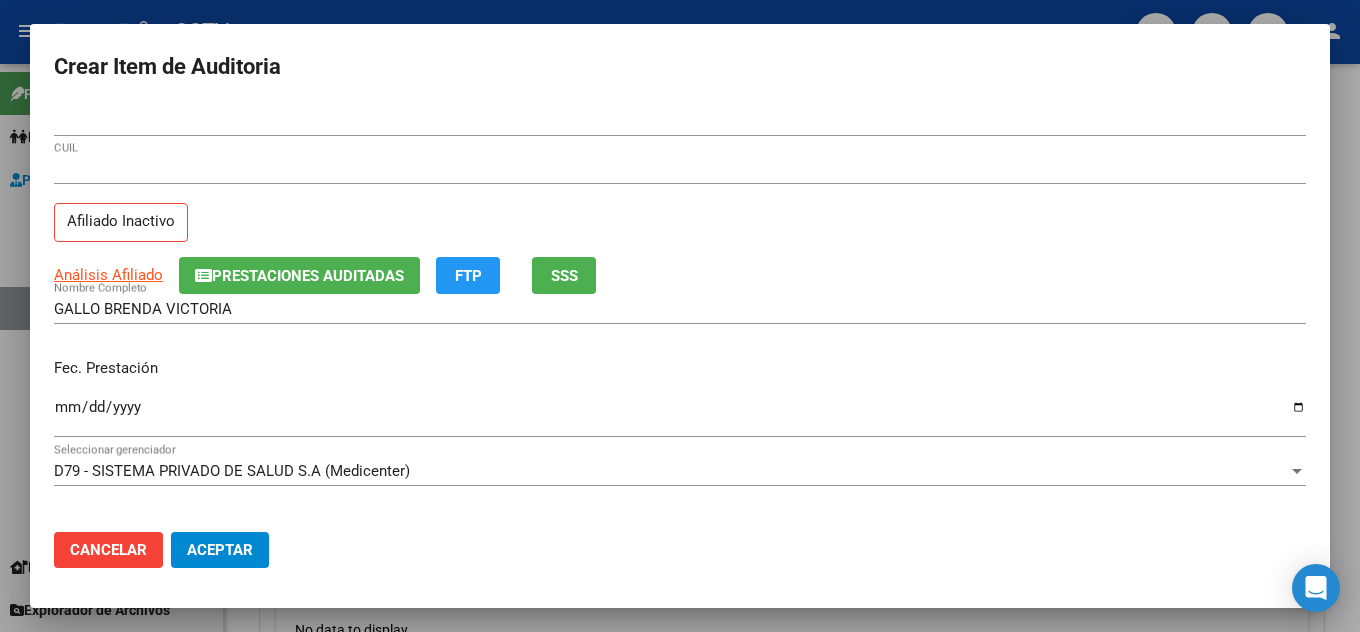 click on "[NUMBER]" at bounding box center [680, 169] 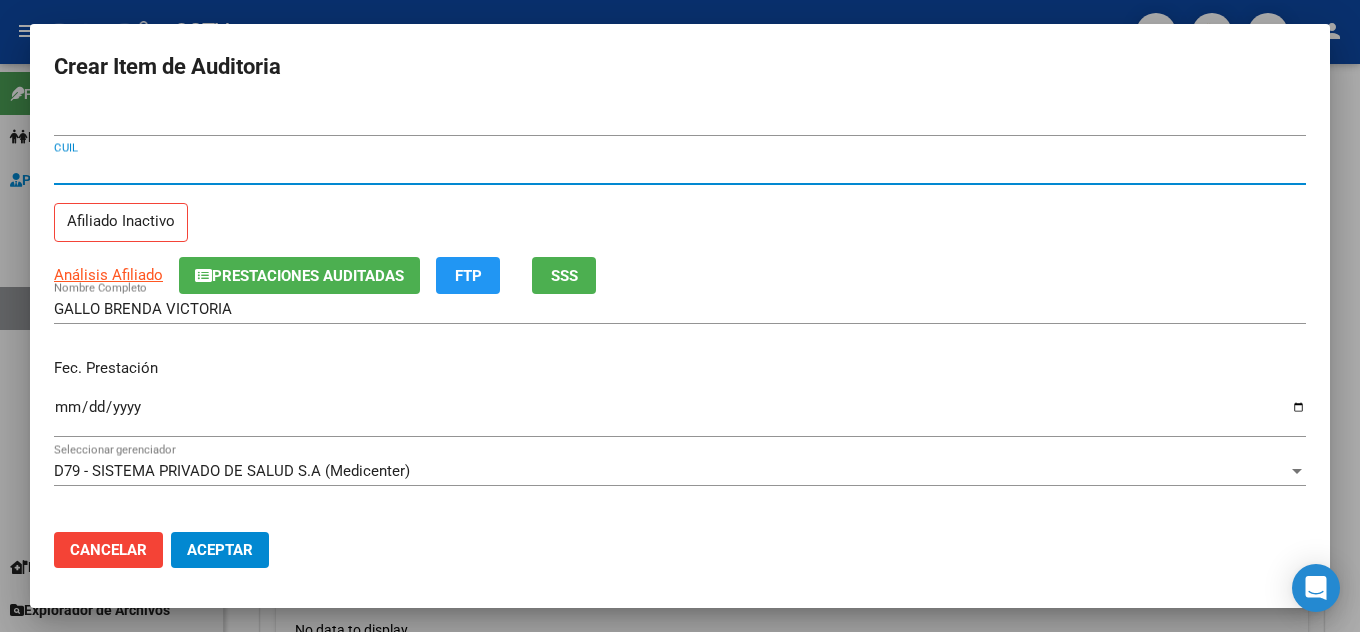 click on "[NUMBER]" at bounding box center [680, 169] 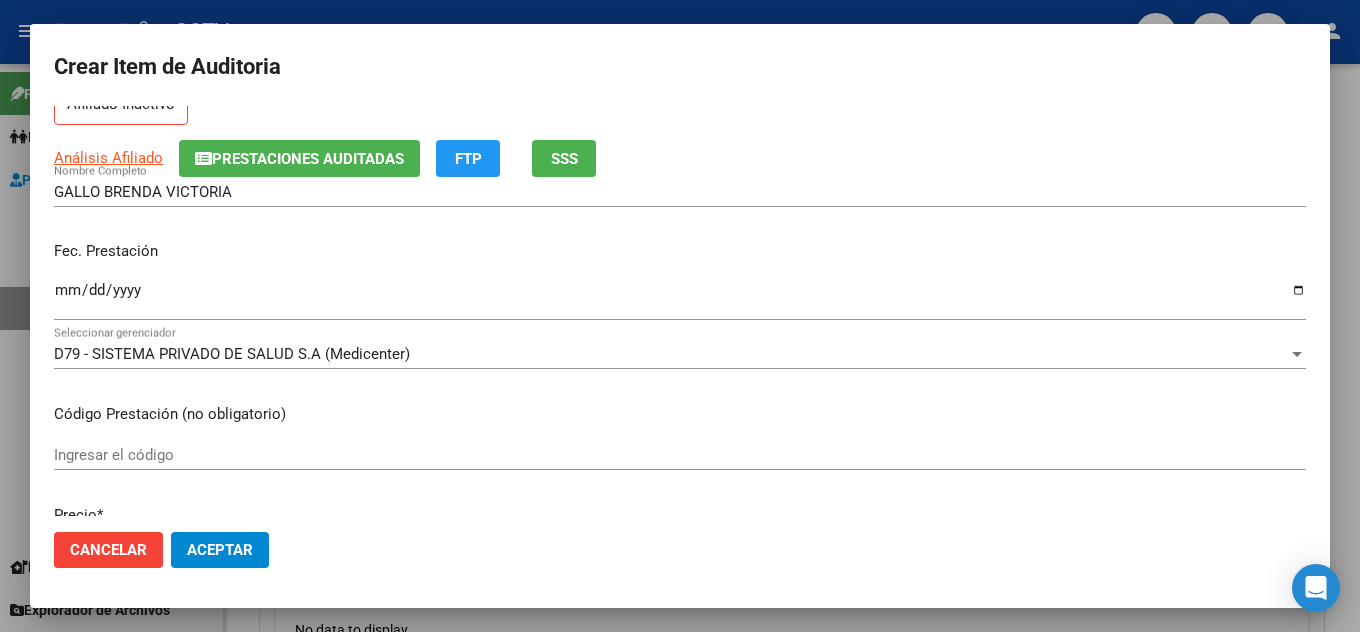 scroll, scrollTop: 0, scrollLeft: 0, axis: both 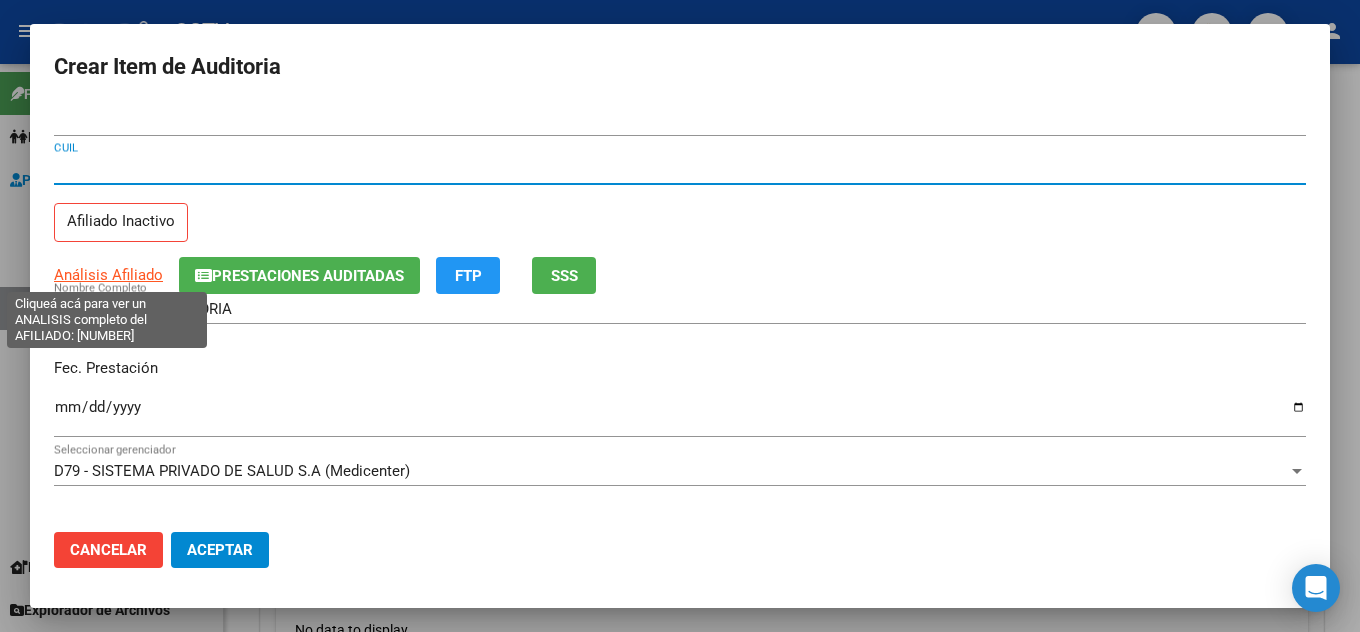 click on "Análisis Afiliado" at bounding box center [108, 275] 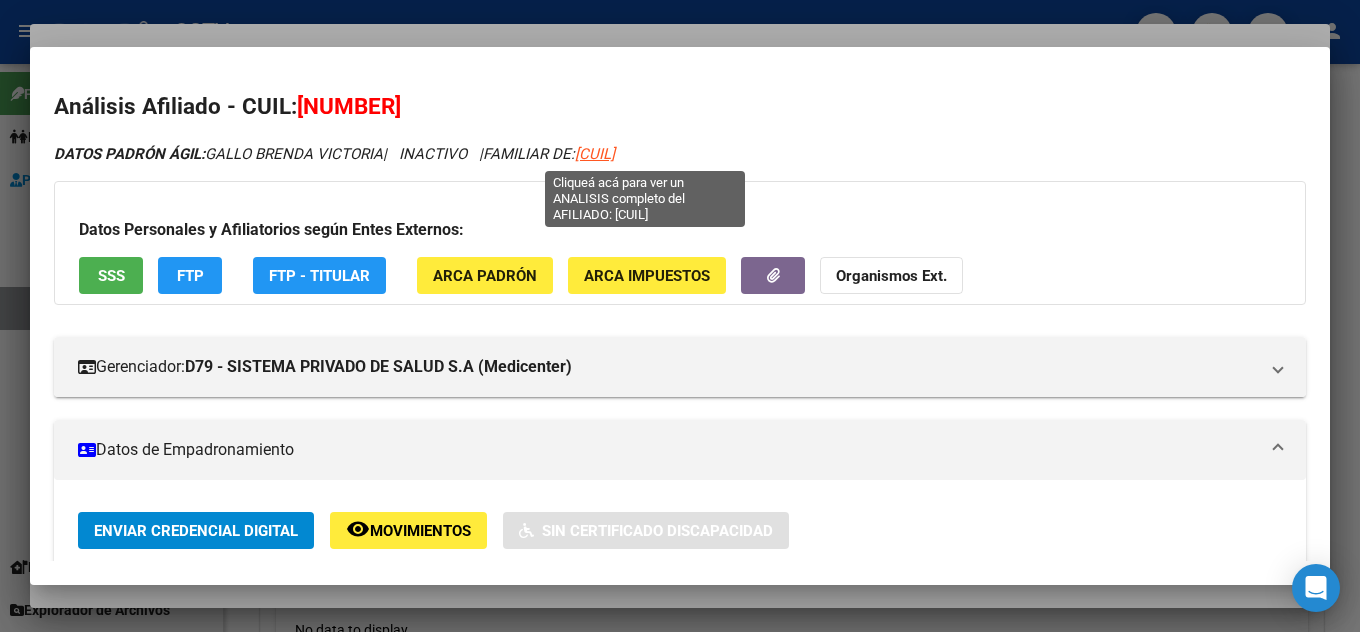 drag, startPoint x: 727, startPoint y: 153, endPoint x: 600, endPoint y: 158, distance: 127.09839 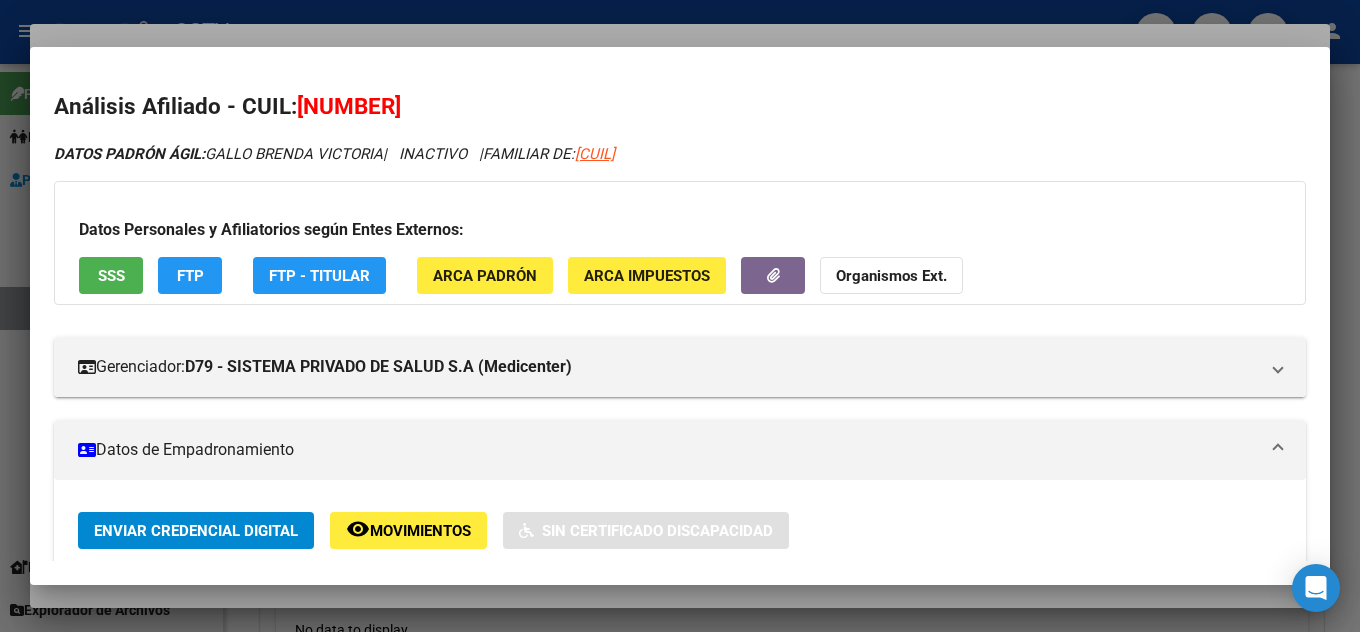 copy on "[CUIL]" 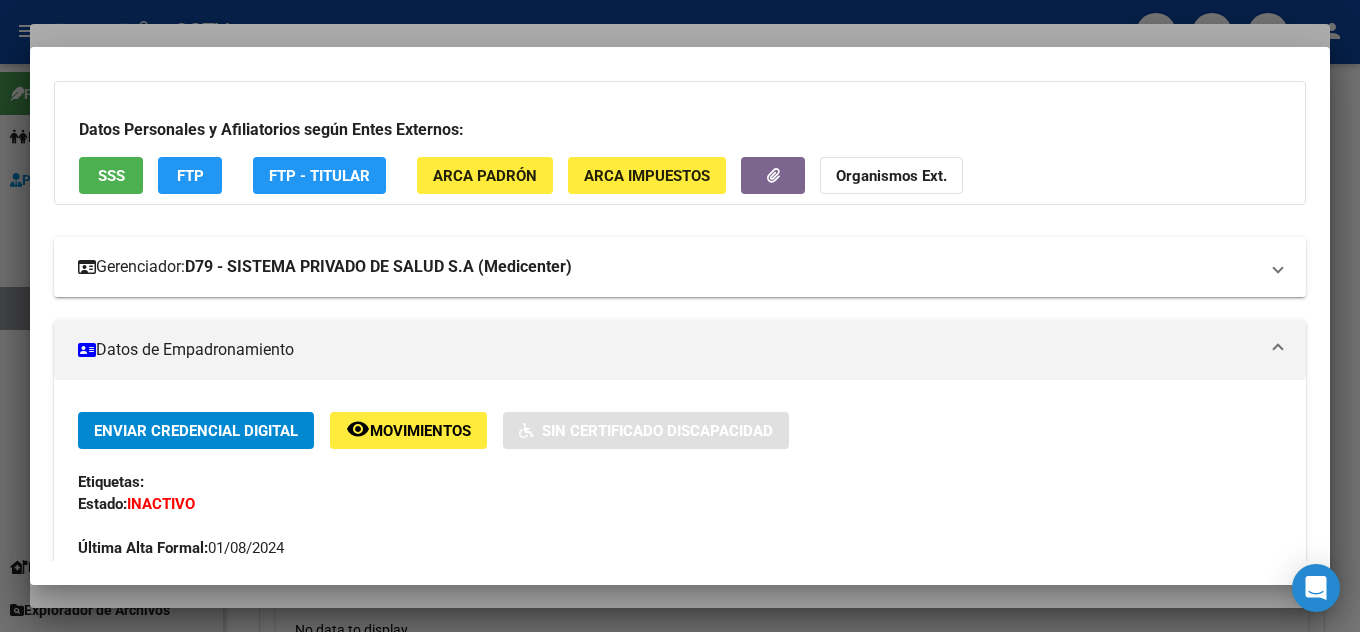 scroll, scrollTop: 0, scrollLeft: 0, axis: both 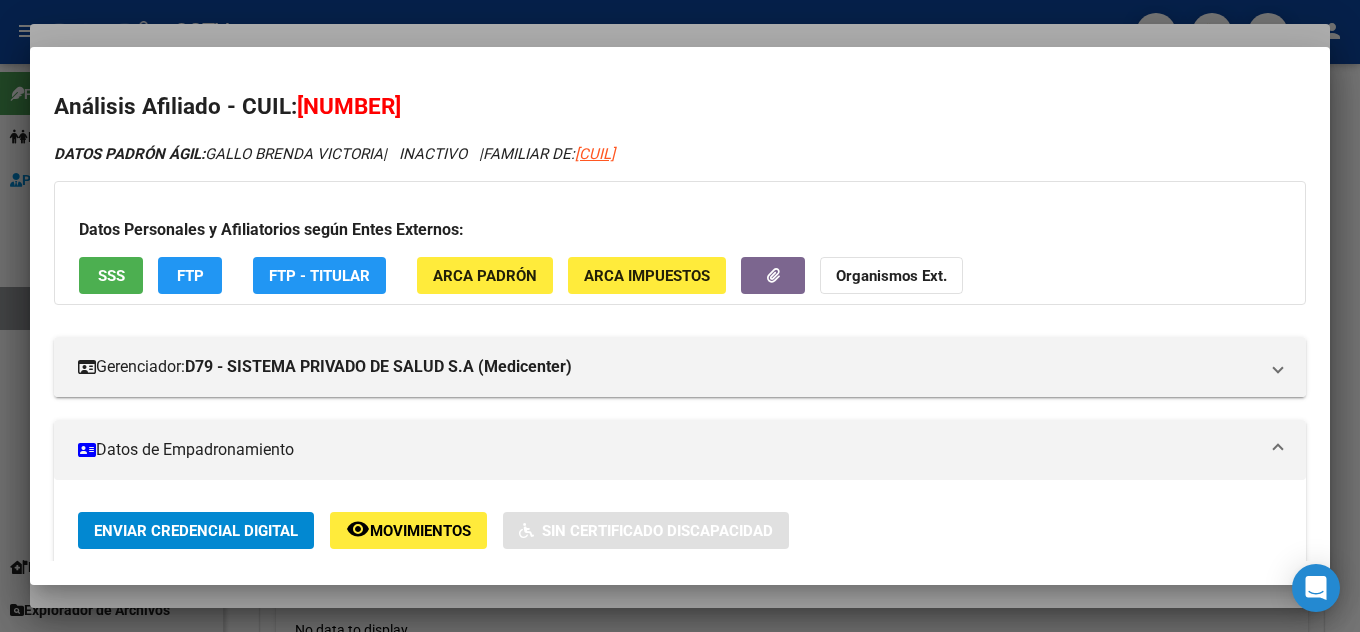 click on "SSS" at bounding box center [111, 276] 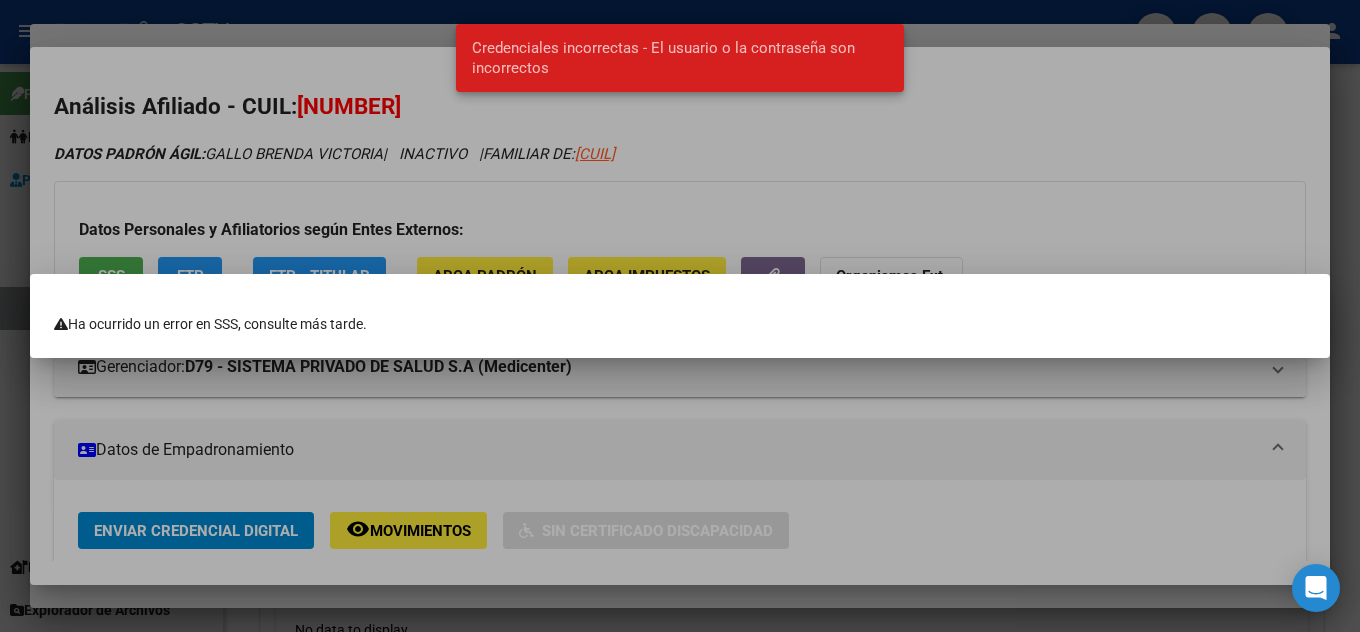 click at bounding box center (680, 316) 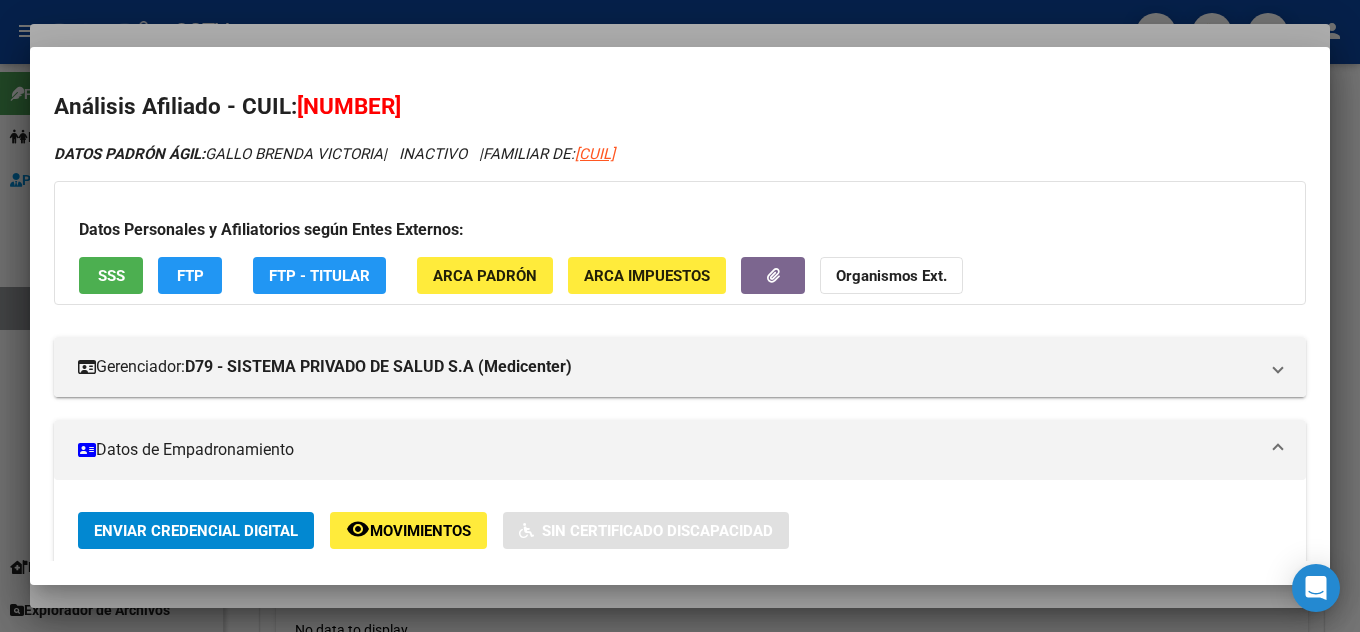 click at bounding box center [680, 316] 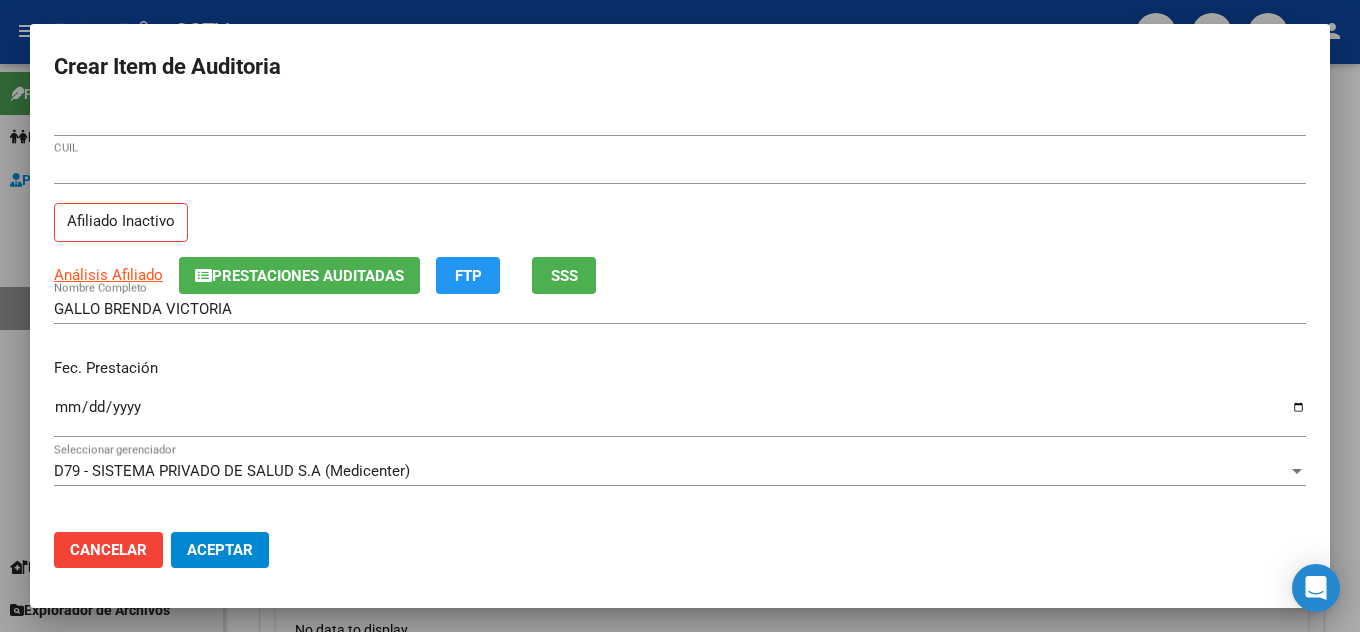 click at bounding box center [680, 316] 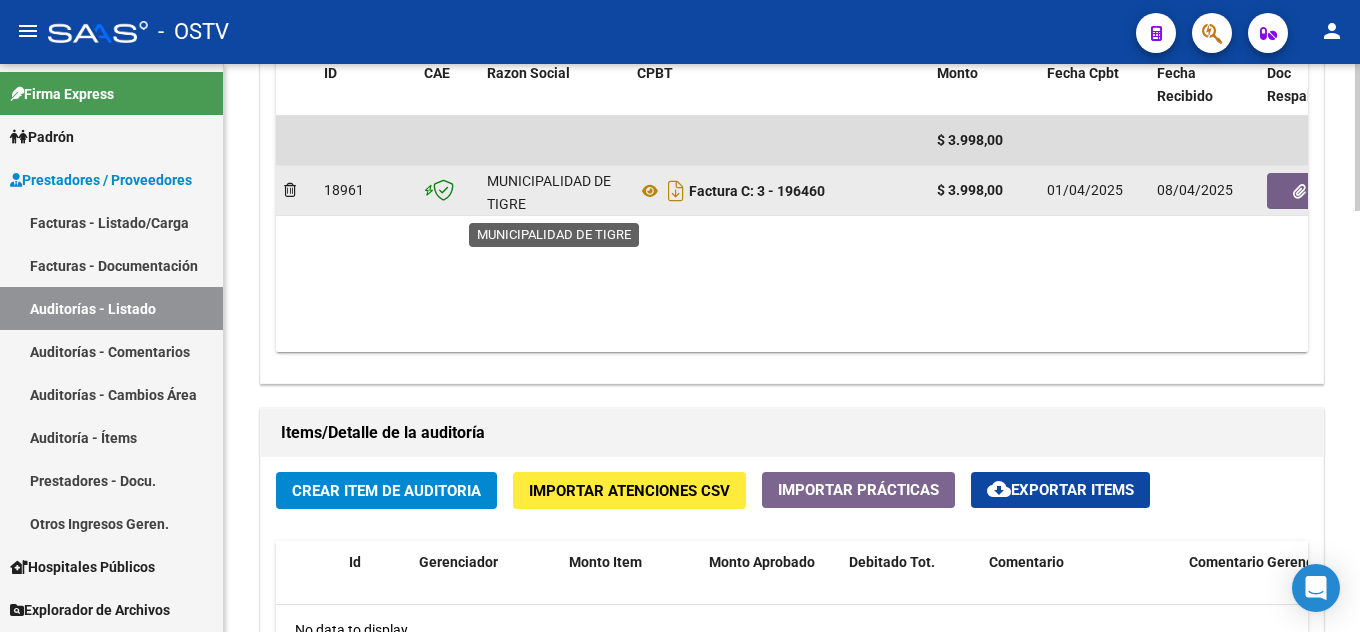 scroll, scrollTop: 3, scrollLeft: 0, axis: vertical 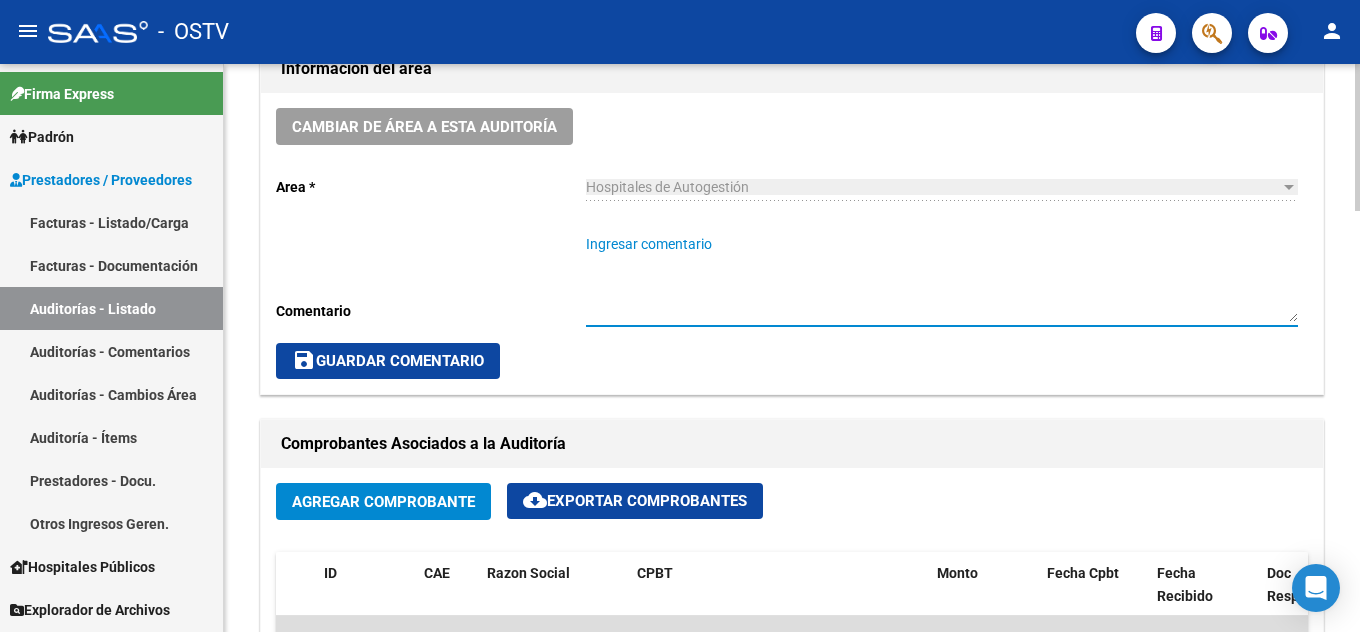 click on "Ingresar comentario" at bounding box center (942, 278) 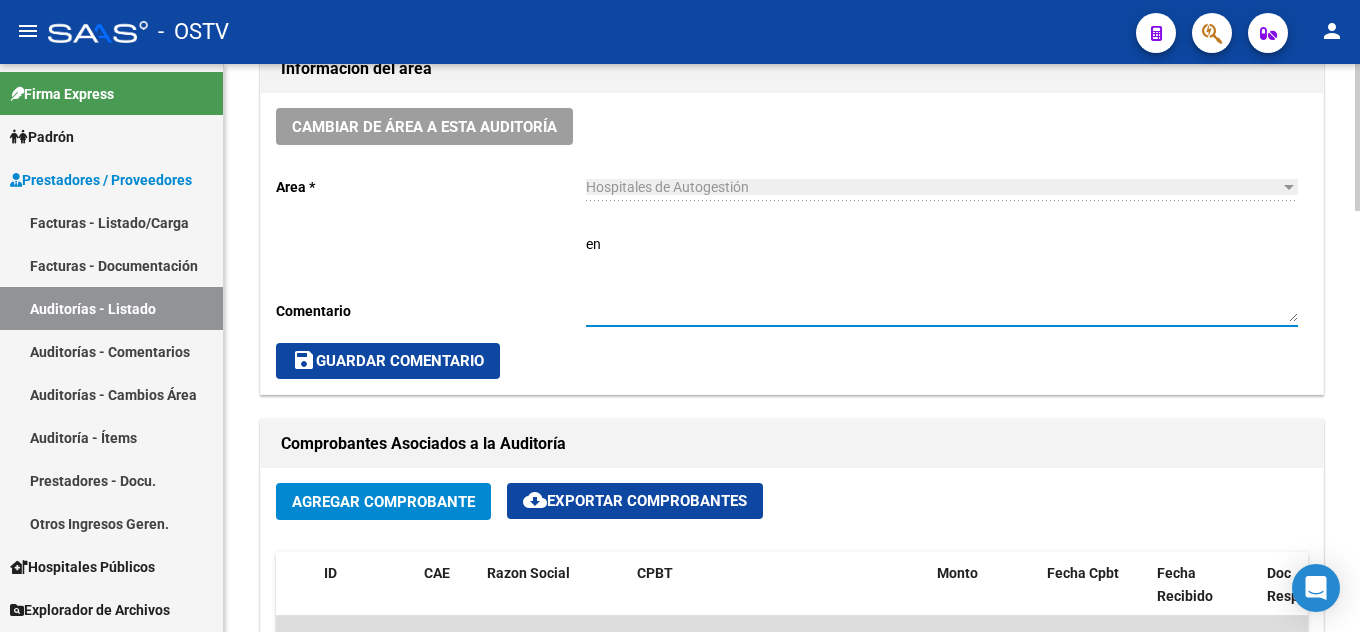 type on "e" 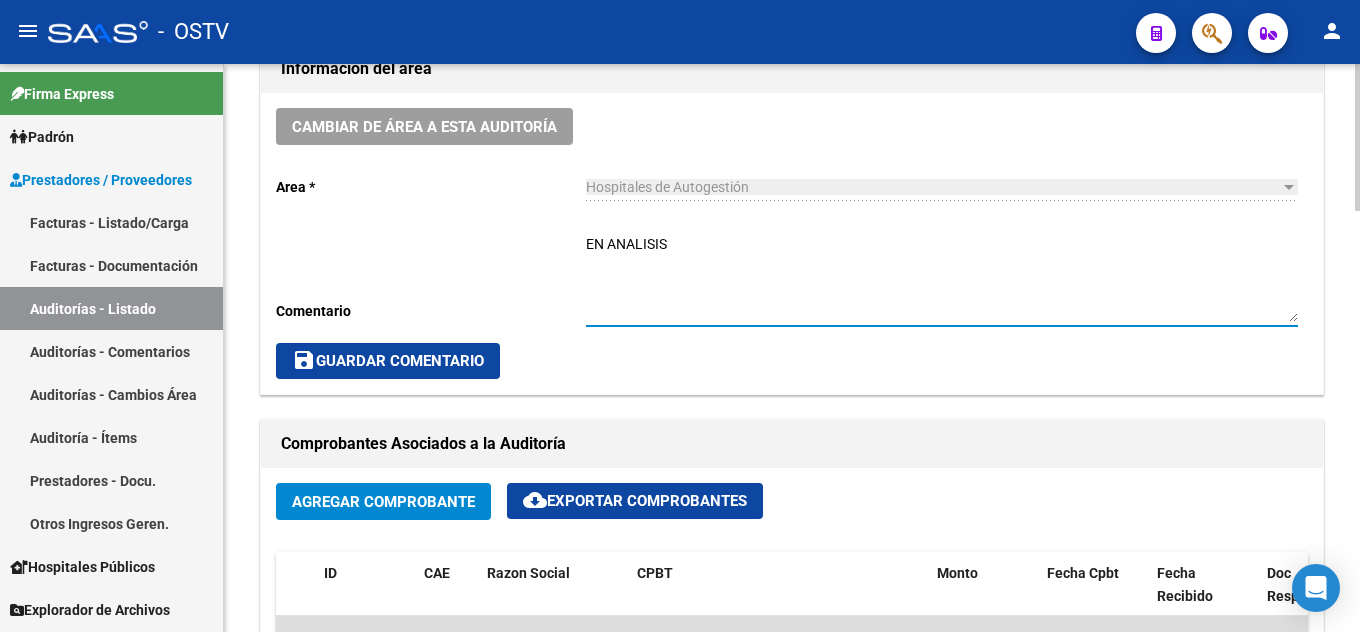 type on "EN ANALISIS" 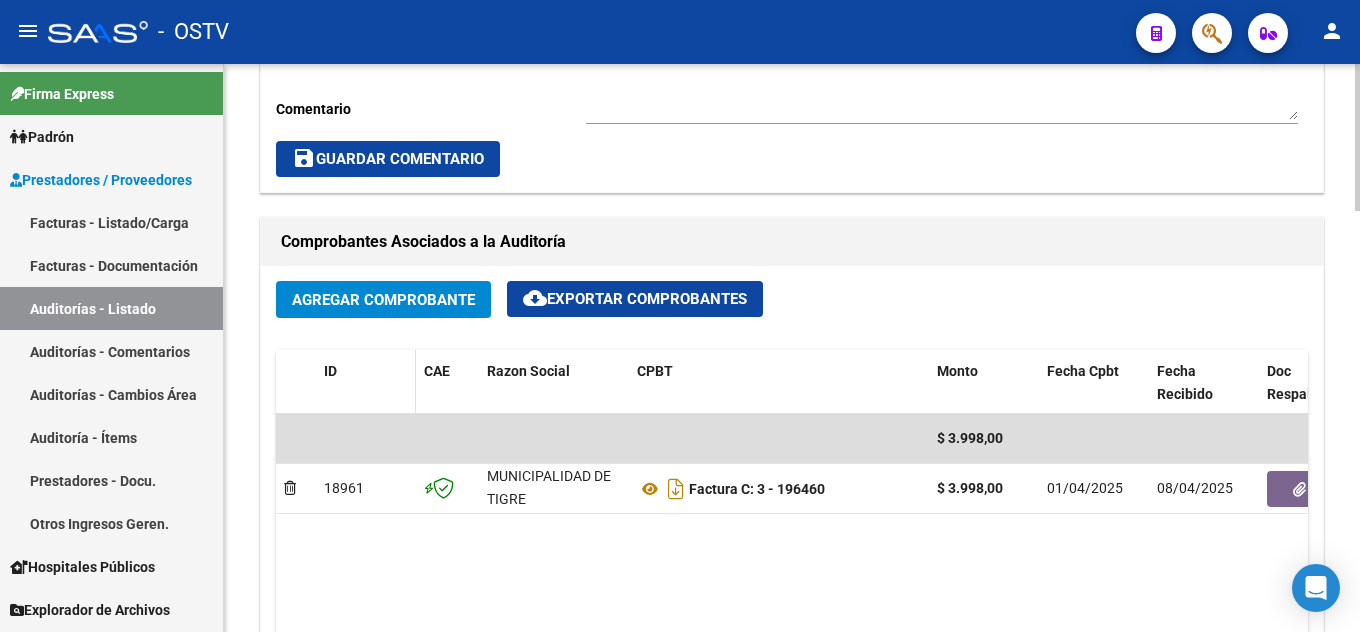 scroll, scrollTop: 800, scrollLeft: 0, axis: vertical 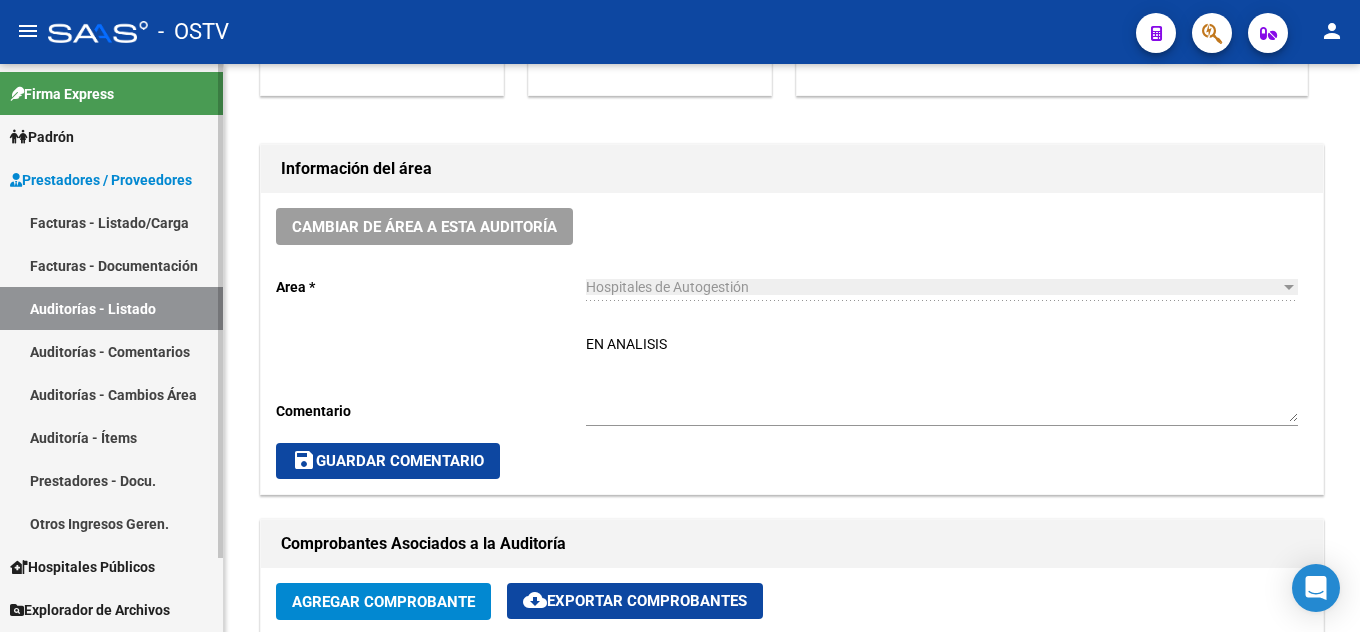 click on "Auditorías - Listado" at bounding box center [111, 308] 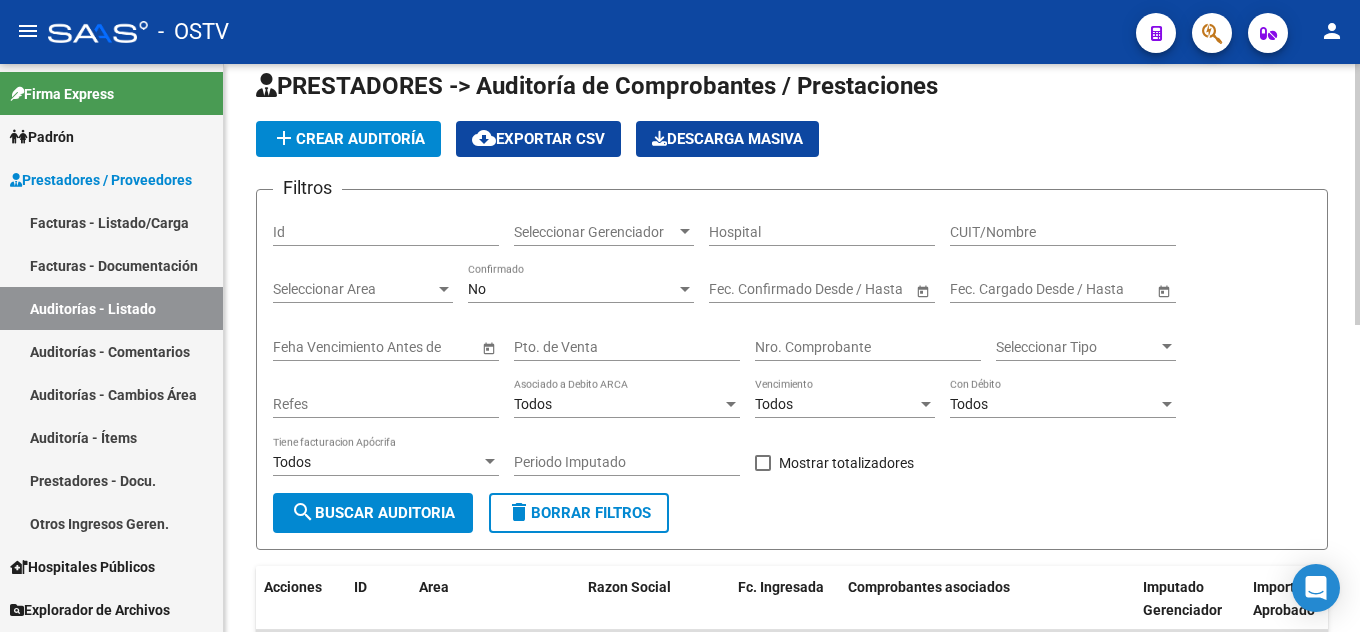 scroll, scrollTop: 0, scrollLeft: 0, axis: both 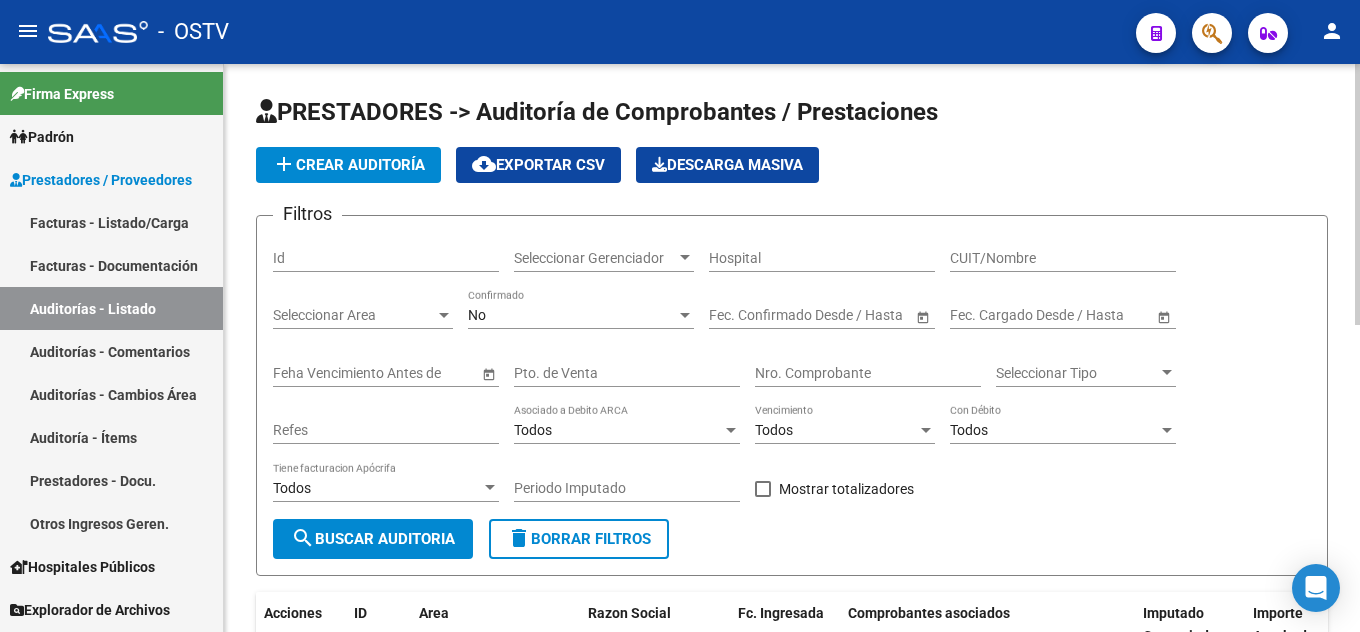 click on "PRESTADORES -> Auditoría de Comprobantes / Prestaciones add  Crear Auditoría
cloud_download  Exportar CSV   Descarga Masiva
Filtros Id Seleccionar Gerenciador Seleccionar Gerenciador Hospital CUIT/Nombre Seleccionar Area Seleccionar Area No Confirmado Start date – End date Fec. Confirmado Desde / Hasta Start date – End date Fec. Cargado Desde / Hasta Feha Vencimiento Antes de Pto. de Venta Nro. Comprobante Seleccionar Tipo Seleccionar Tipo Refes Todos Asociado a Debito ARCA Todos Vencimiento Todos Con Débito Todos Tiene facturacion Apócrifa Periodo Imputado   Mostrar totalizadores search  Buscar Auditoria  delete  Borrar Filtros" 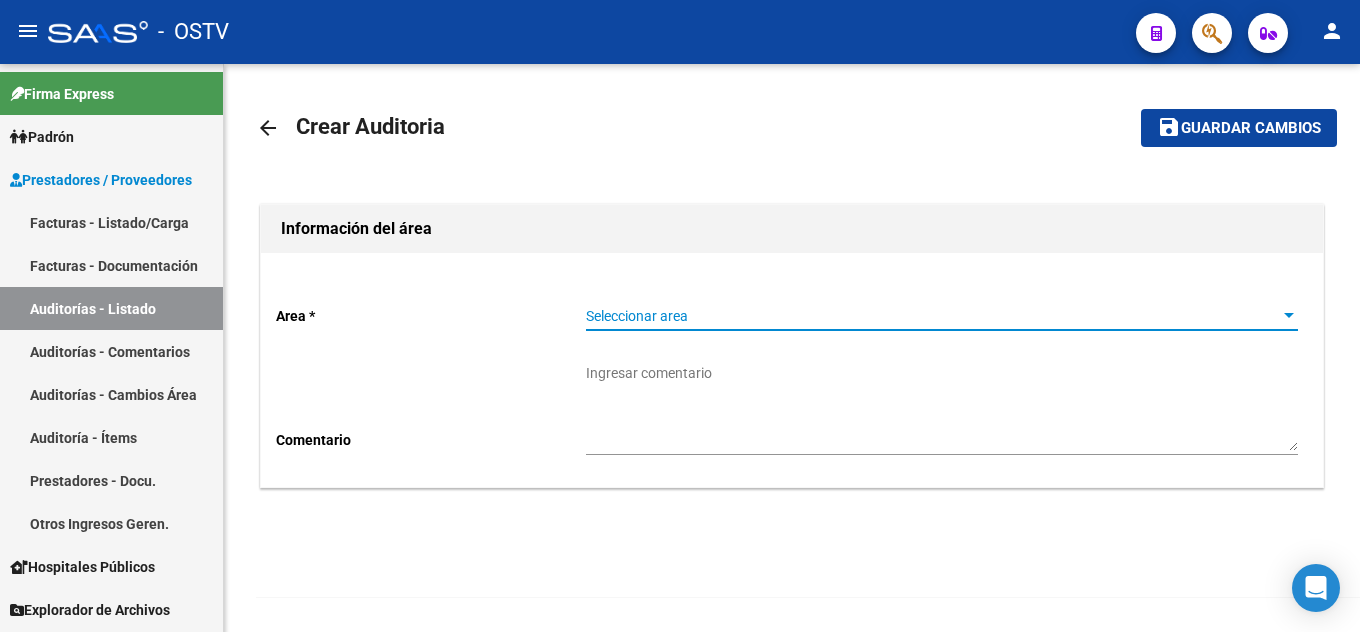 click on "Seleccionar area" at bounding box center [933, 316] 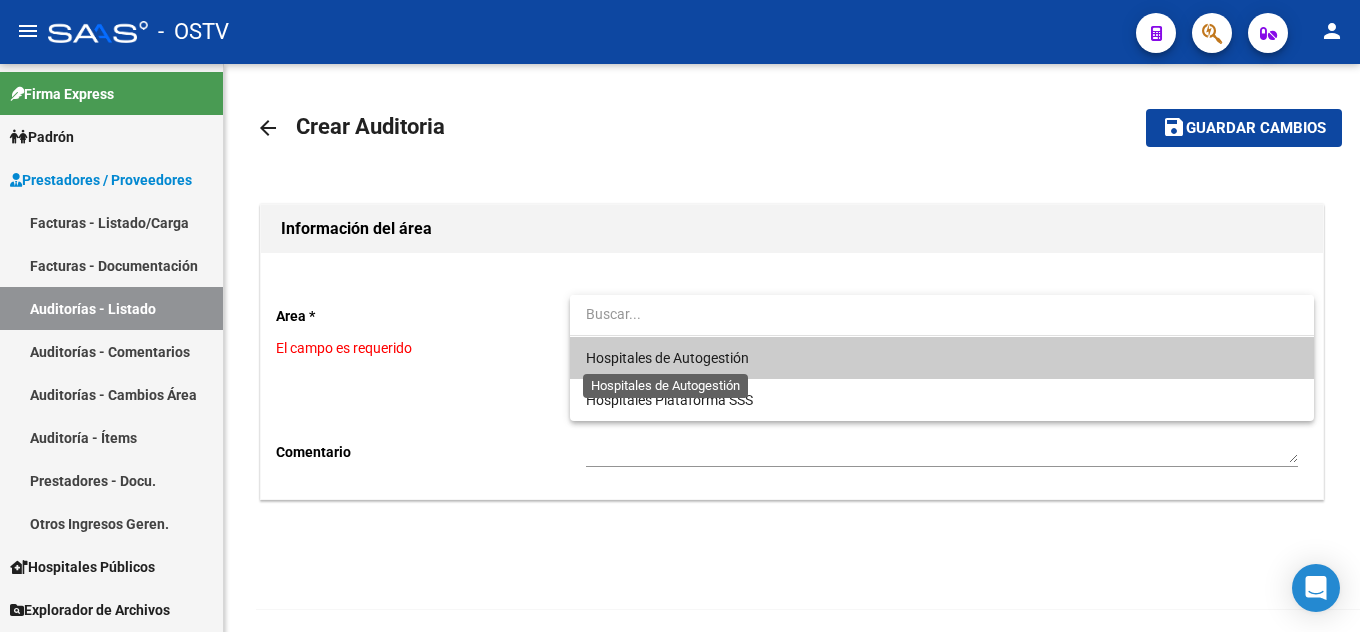 click on "Hospitales de Autogestión" at bounding box center [667, 358] 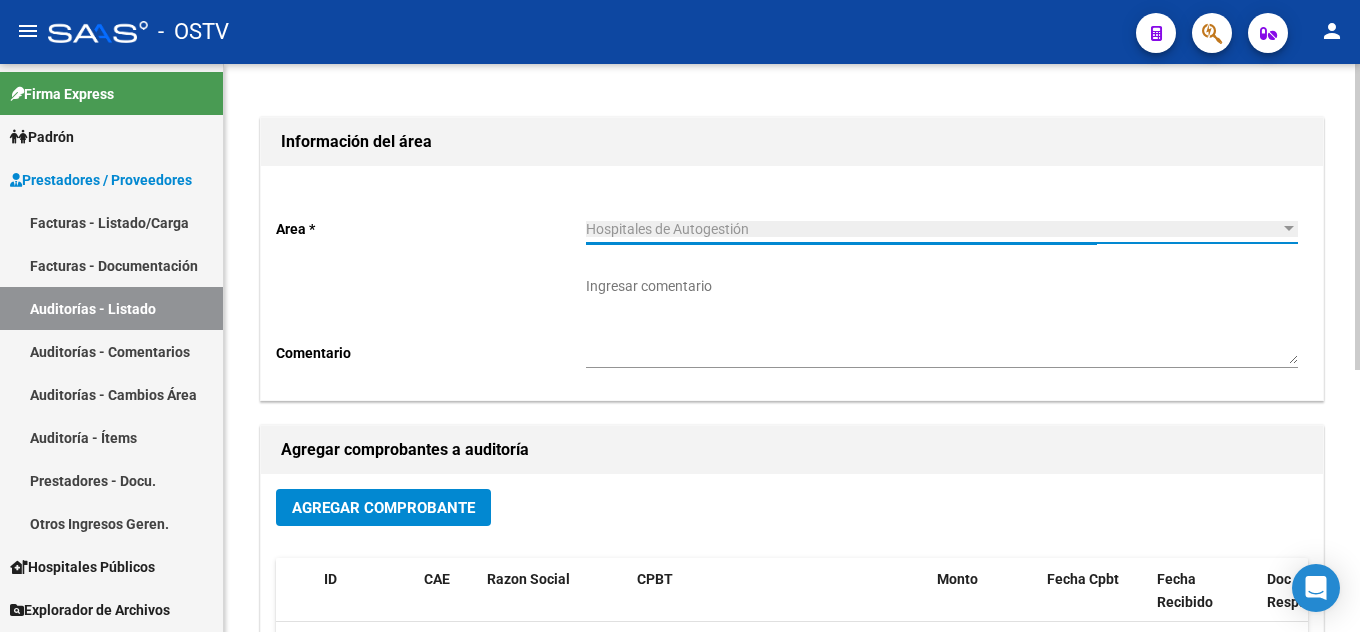 scroll, scrollTop: 200, scrollLeft: 0, axis: vertical 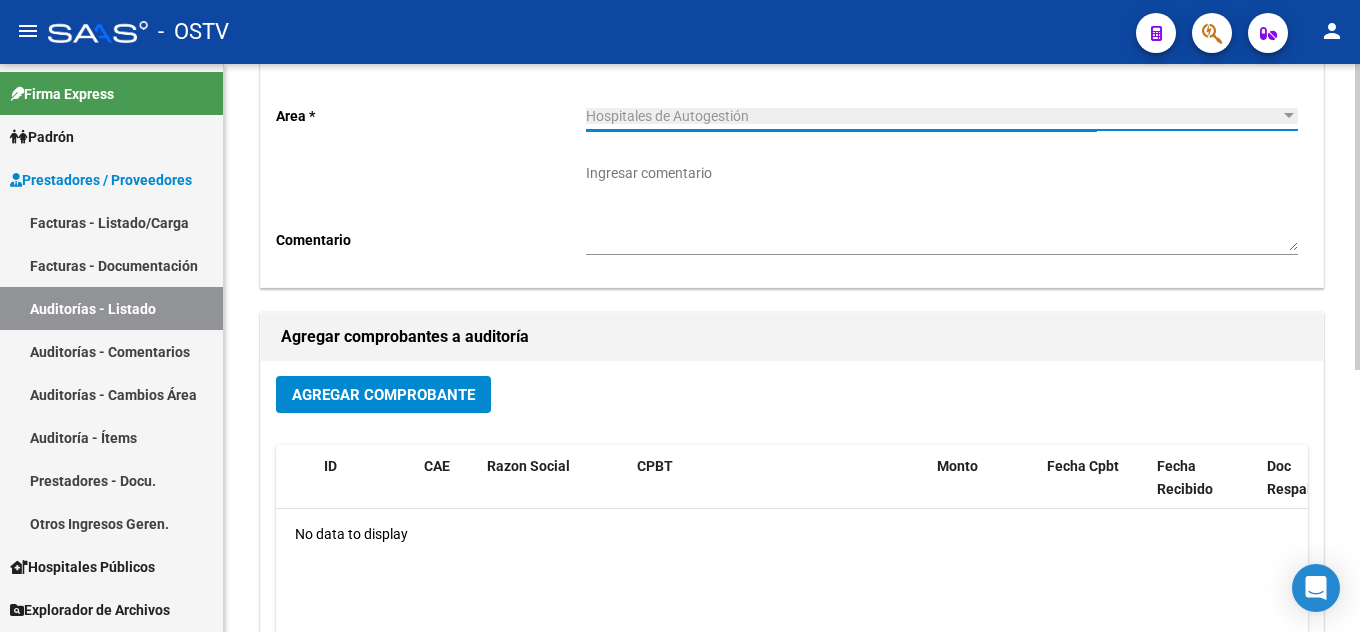 click on "Agregar Comprobante" 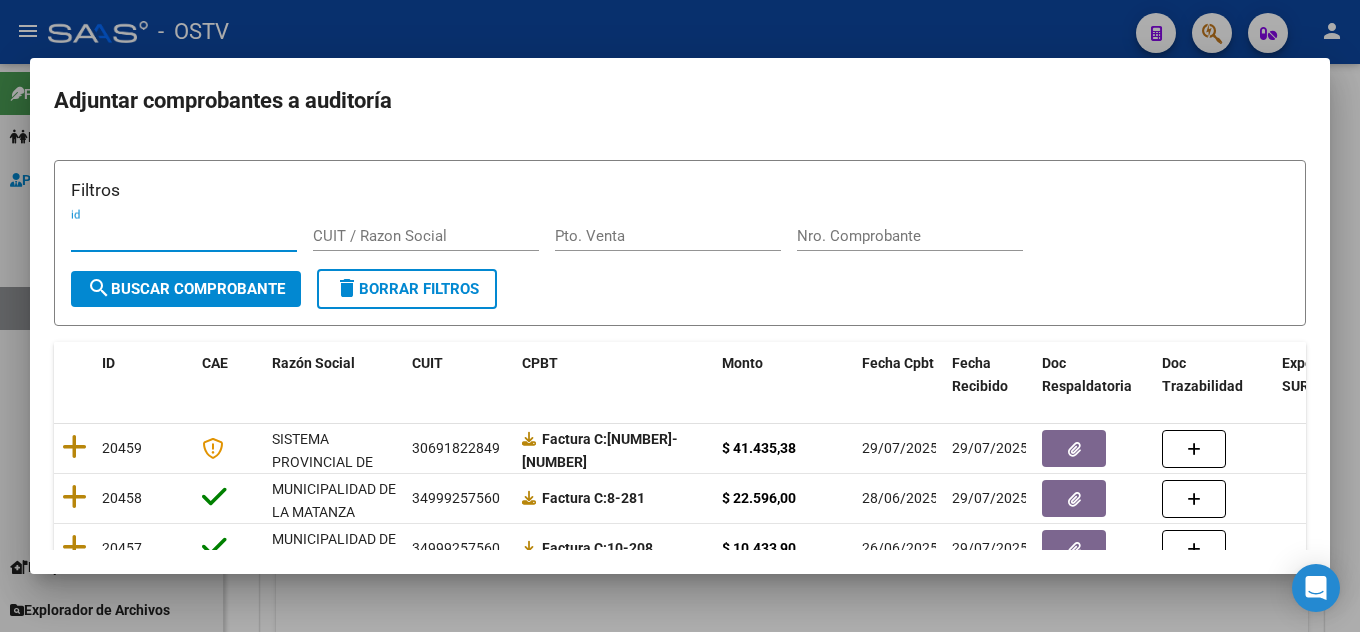 click on "Pto. Venta" at bounding box center [668, 236] 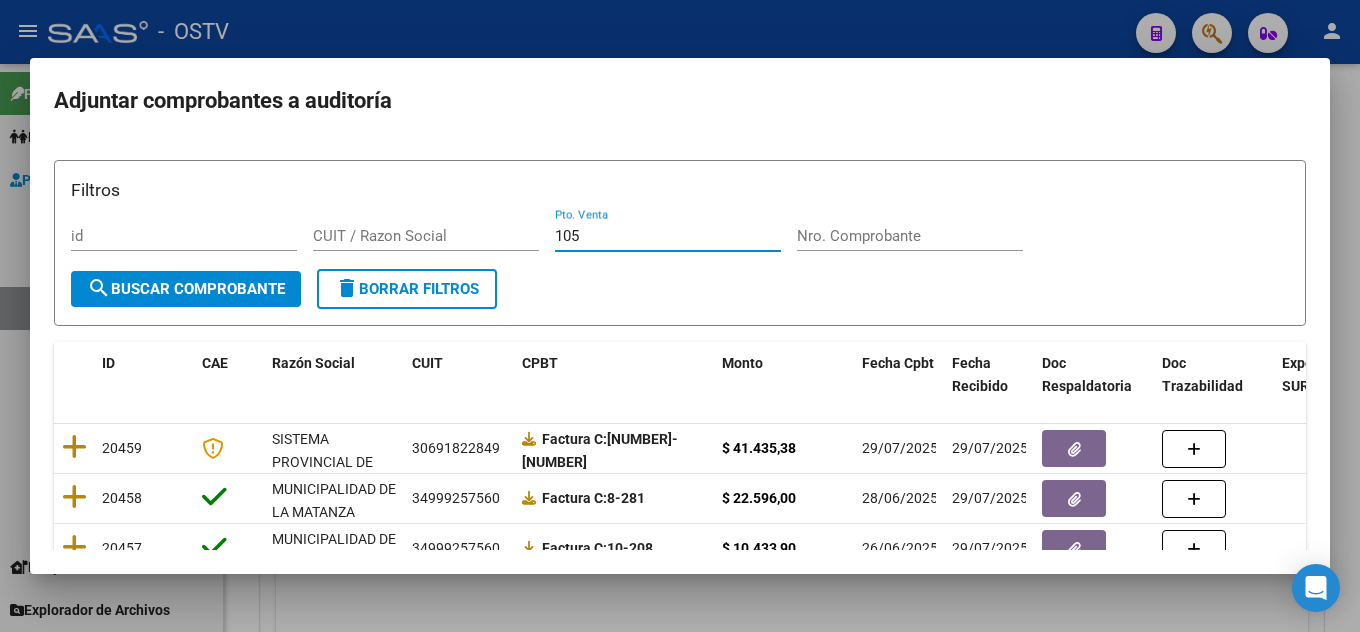 type on "105" 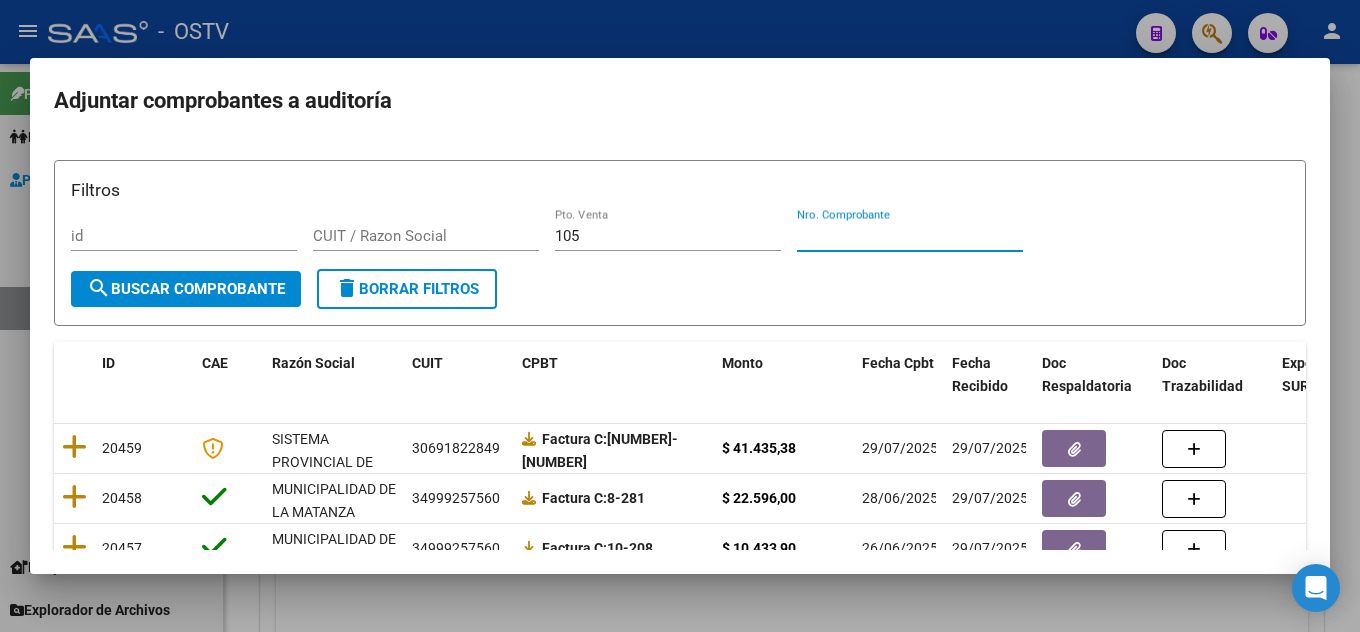 paste on "6743" 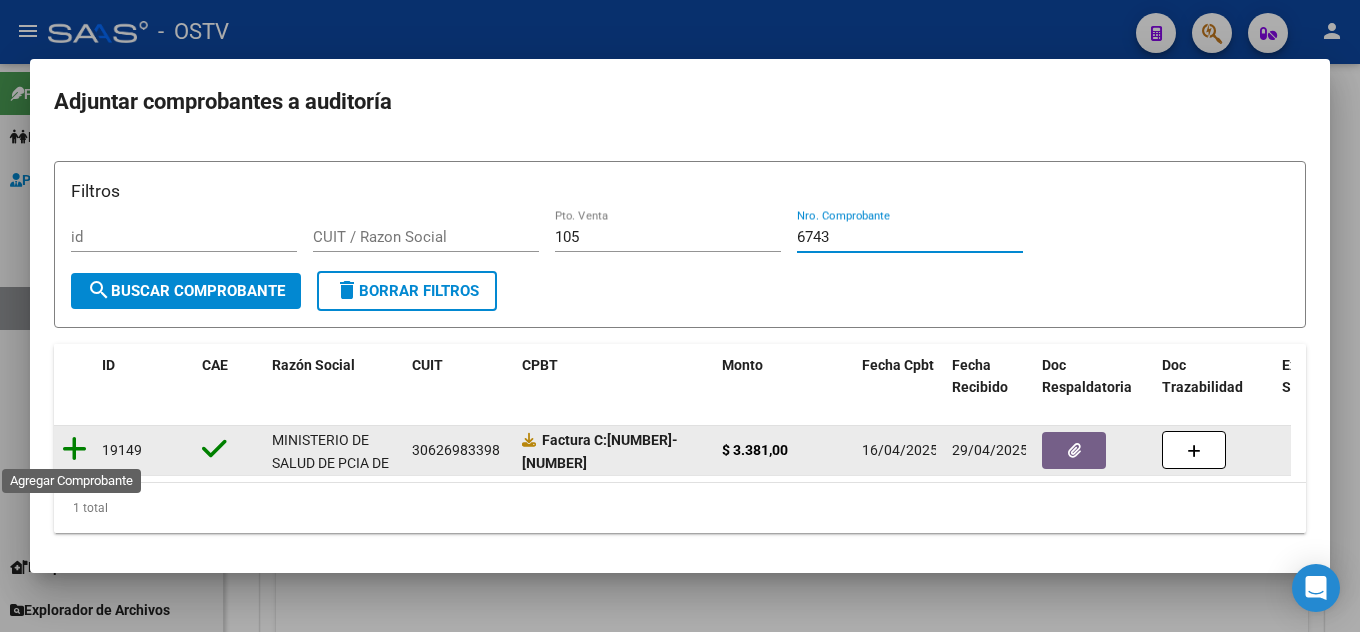 type on "6743" 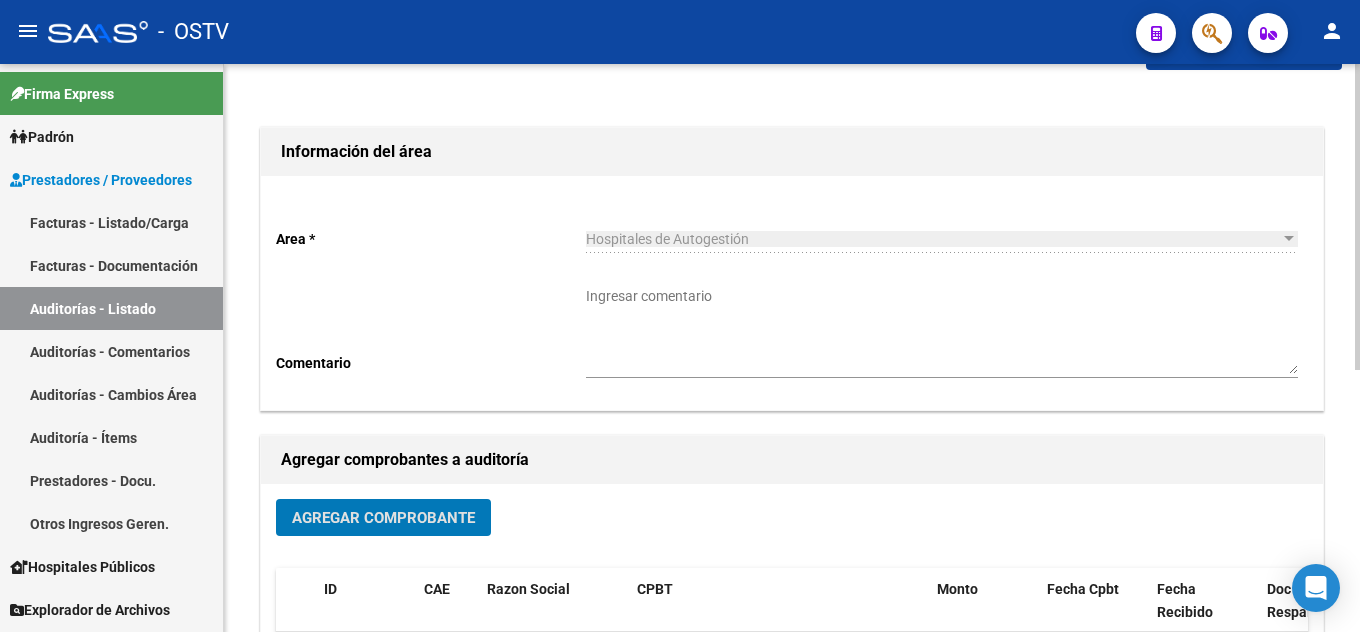 scroll, scrollTop: 0, scrollLeft: 0, axis: both 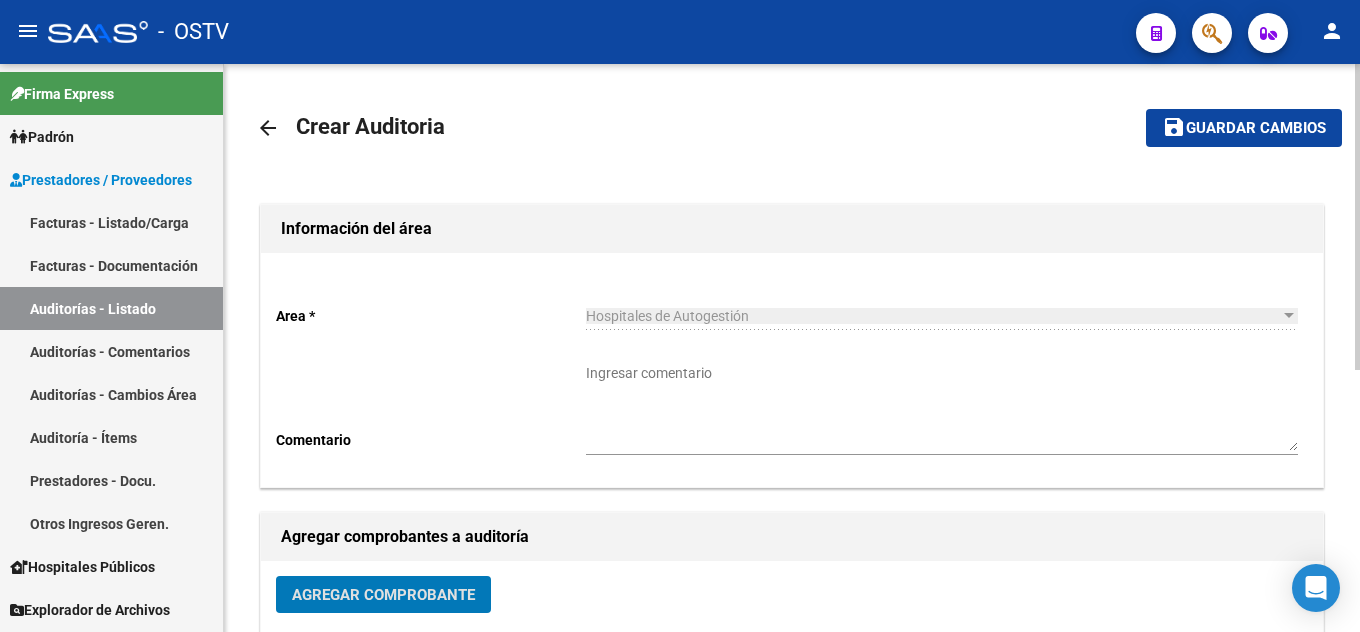click on "Guardar cambios" 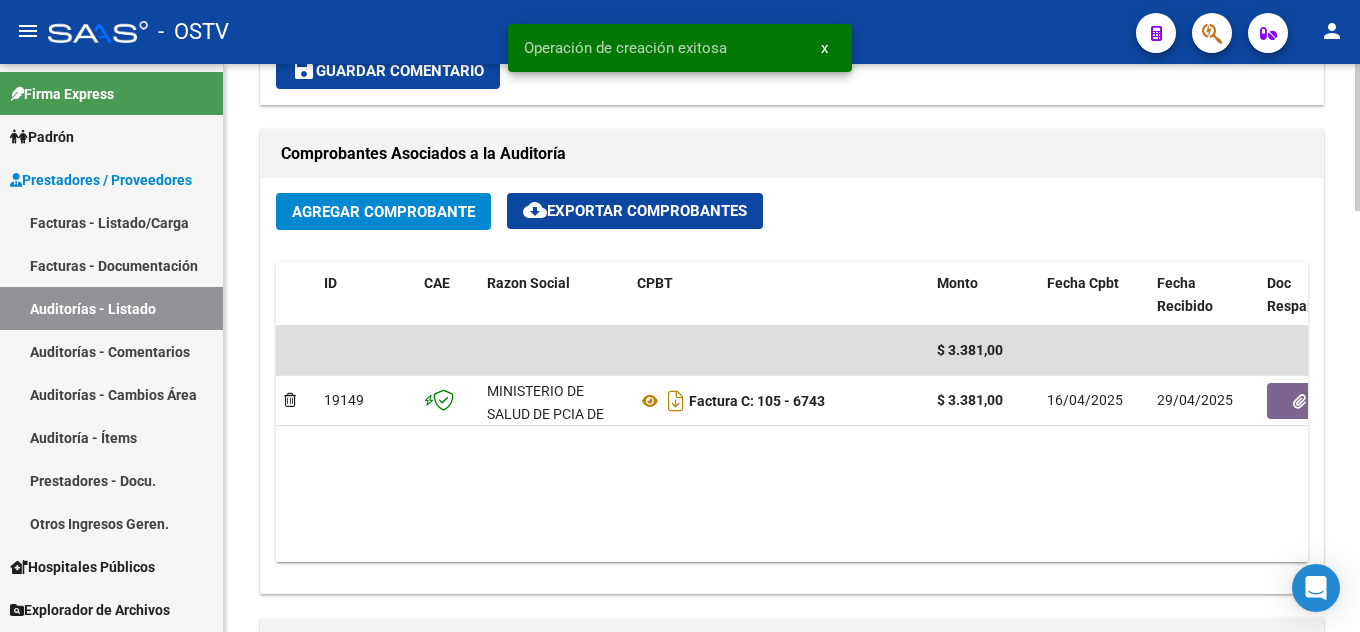 scroll, scrollTop: 900, scrollLeft: 0, axis: vertical 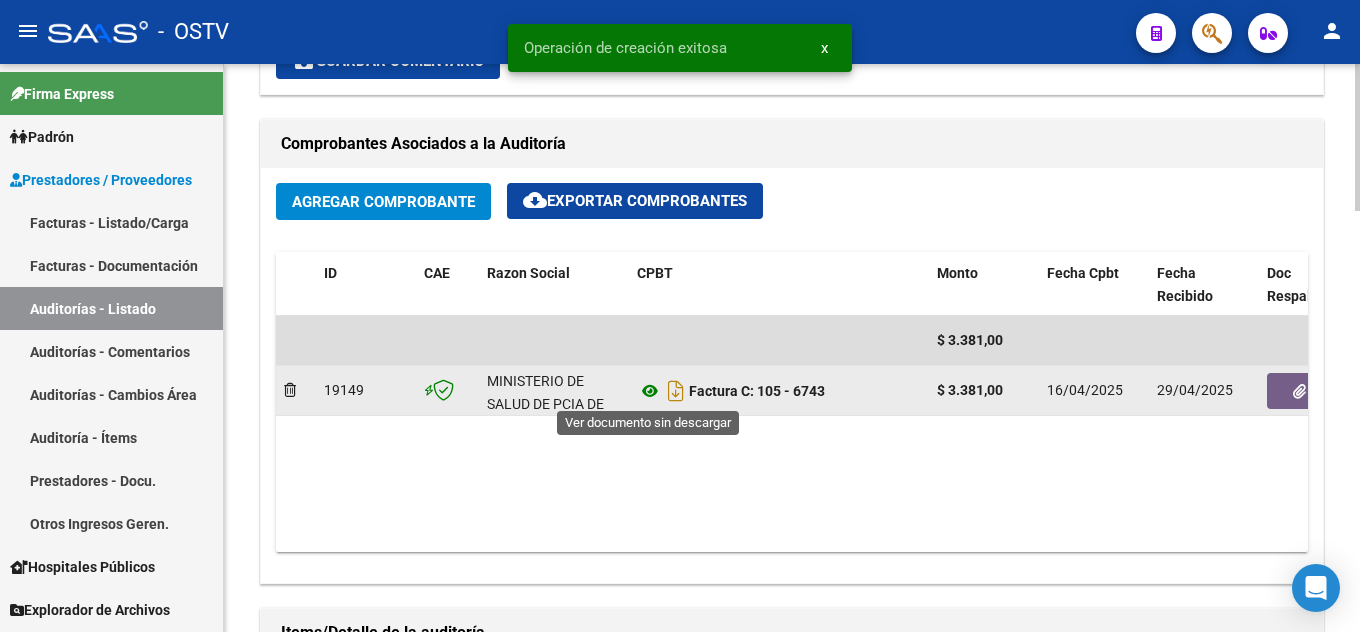 click 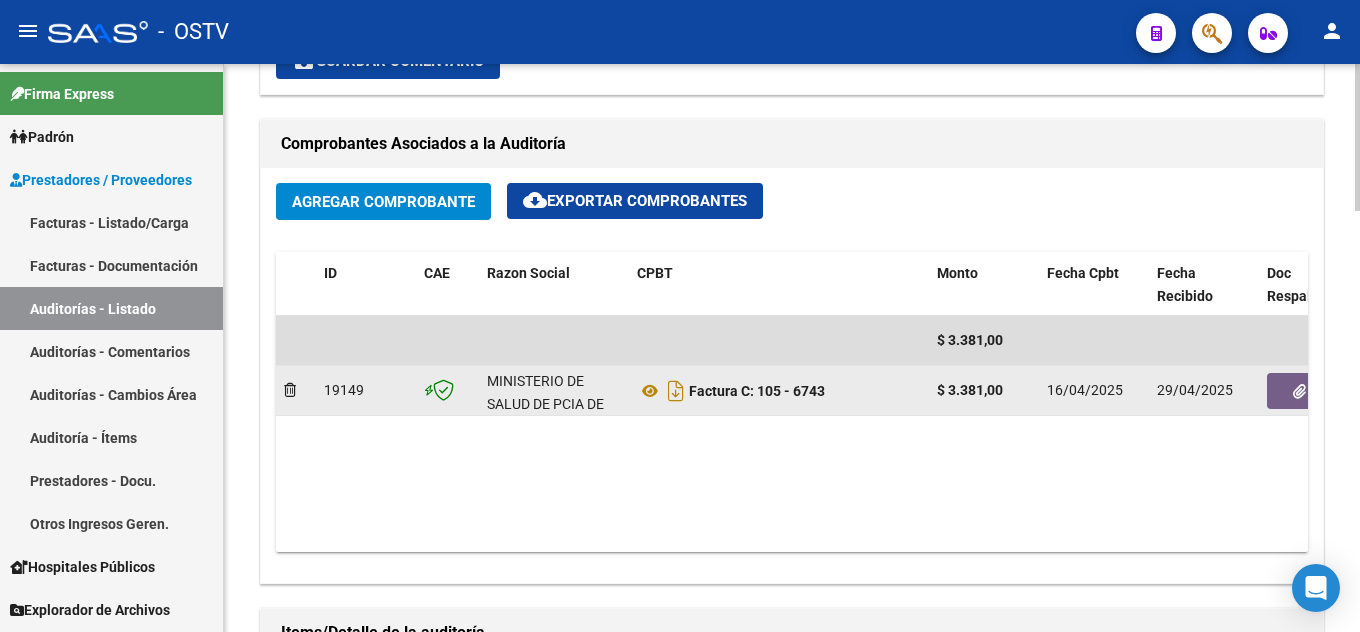 click 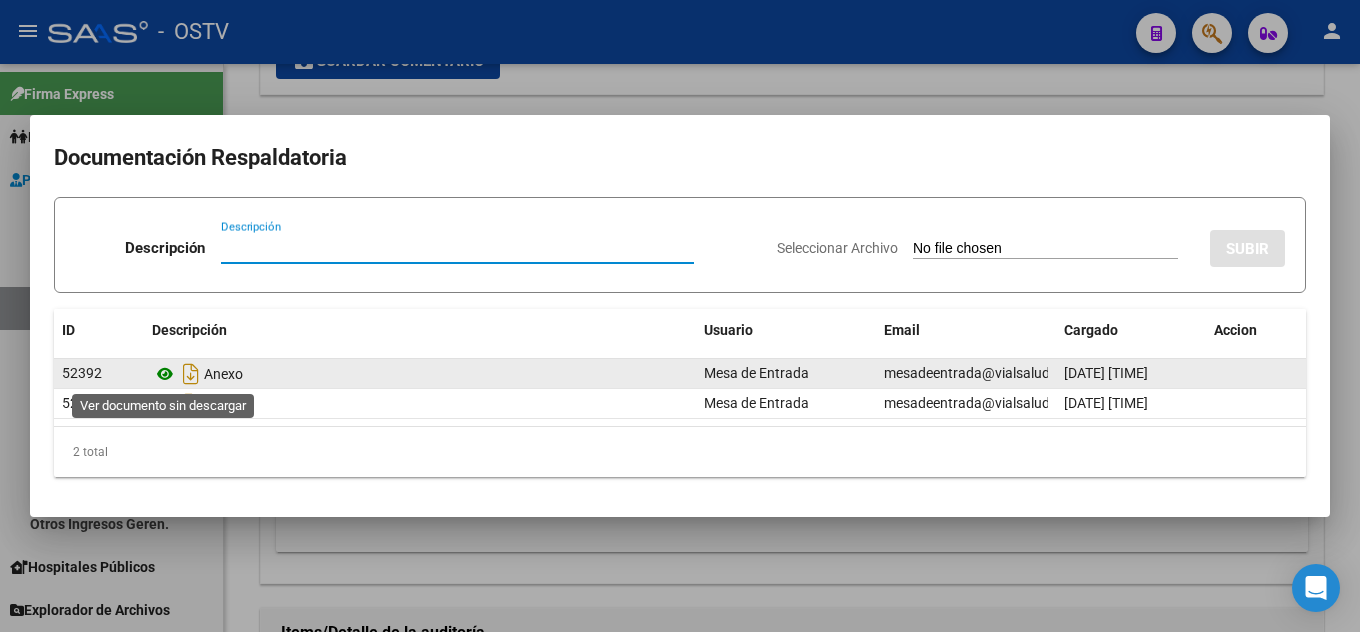 click 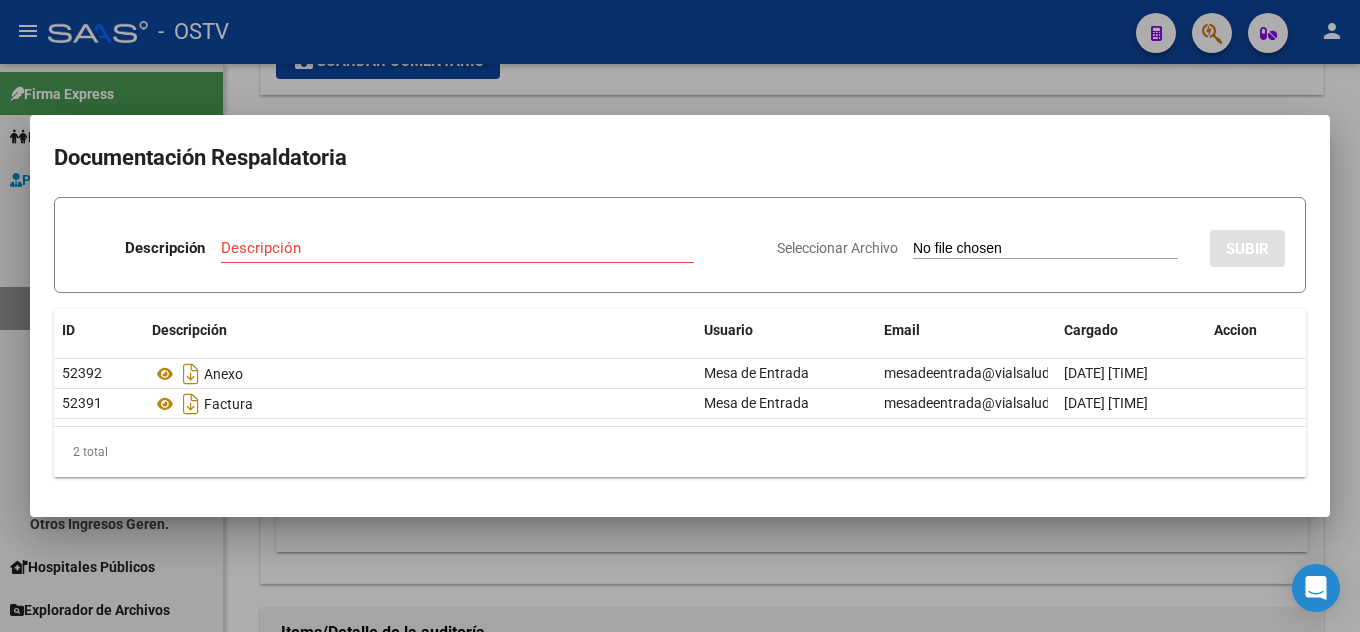 click at bounding box center (680, 316) 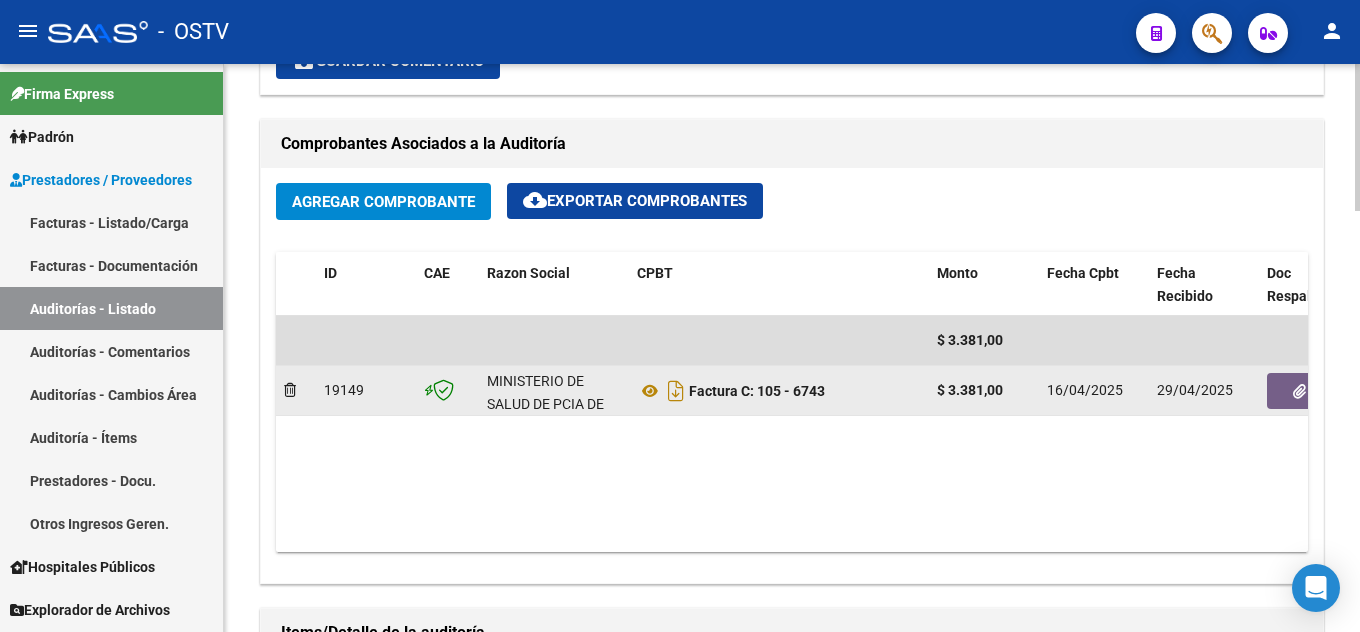 click 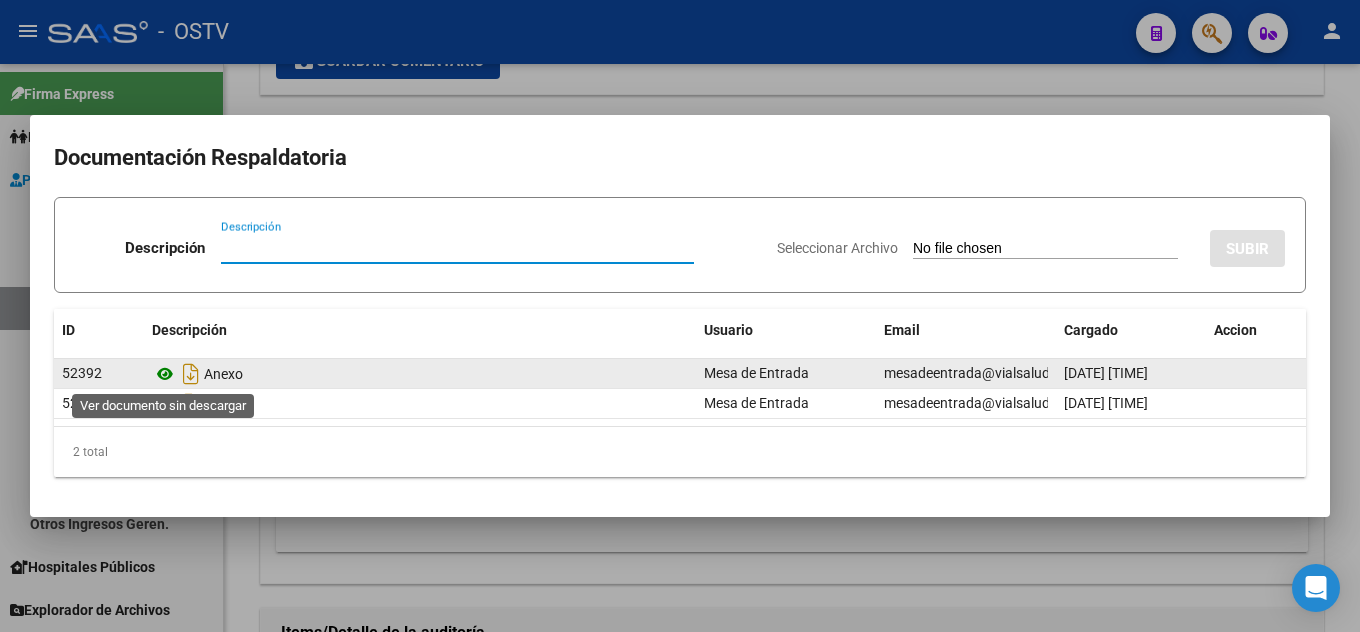 click 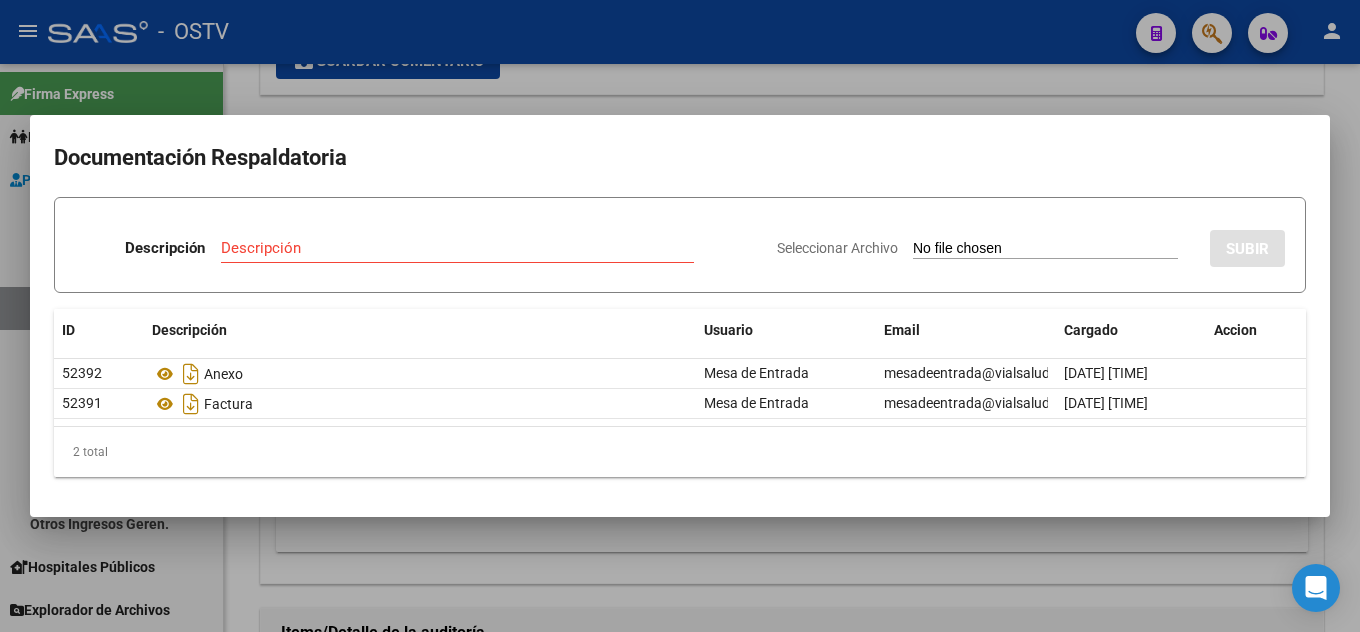 click at bounding box center (680, 316) 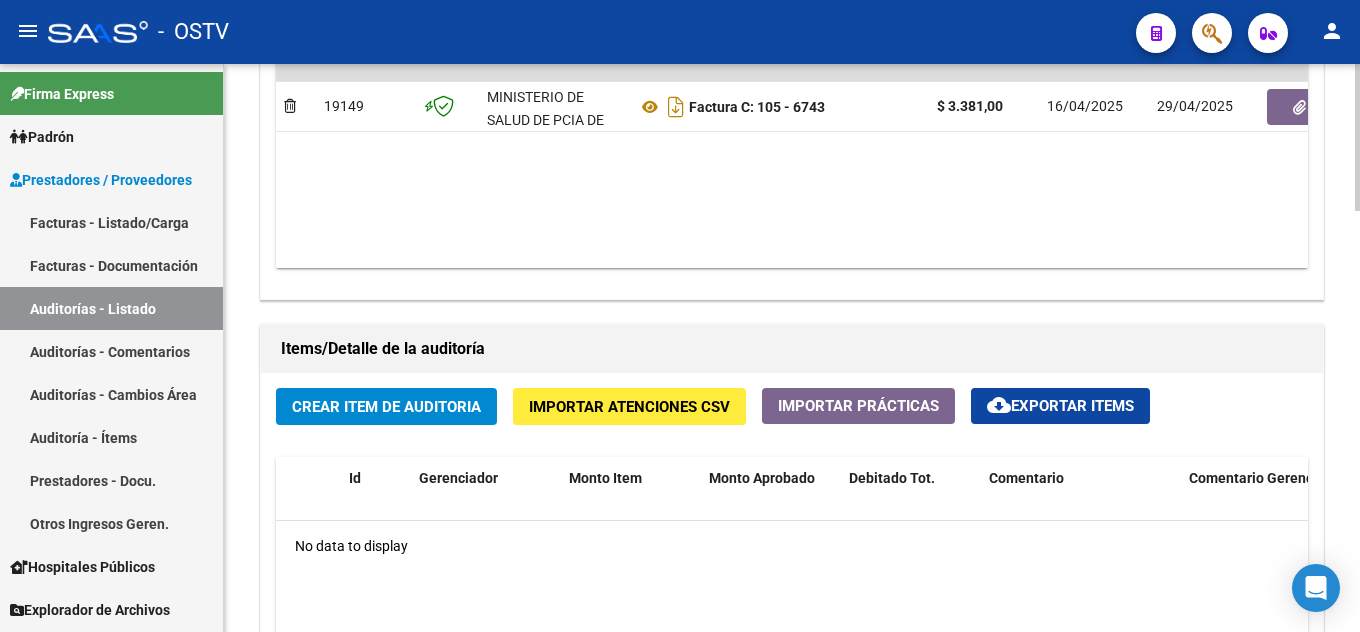scroll, scrollTop: 1400, scrollLeft: 0, axis: vertical 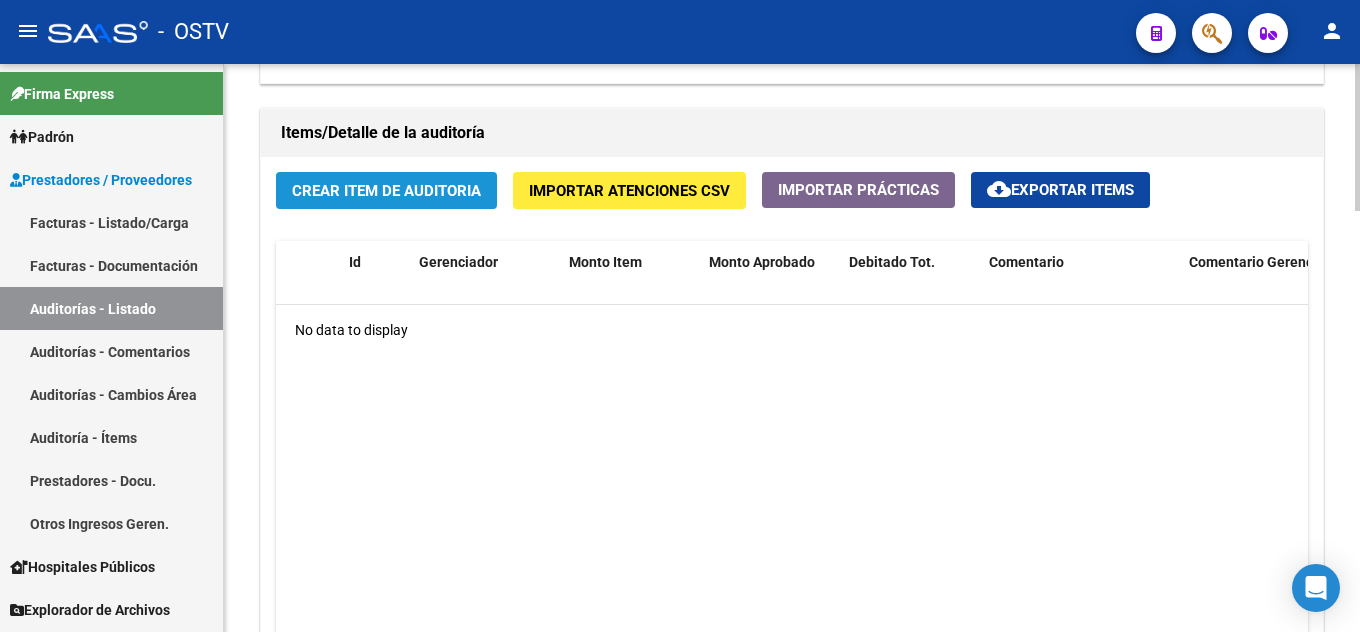 click on "Crear Item de Auditoria" 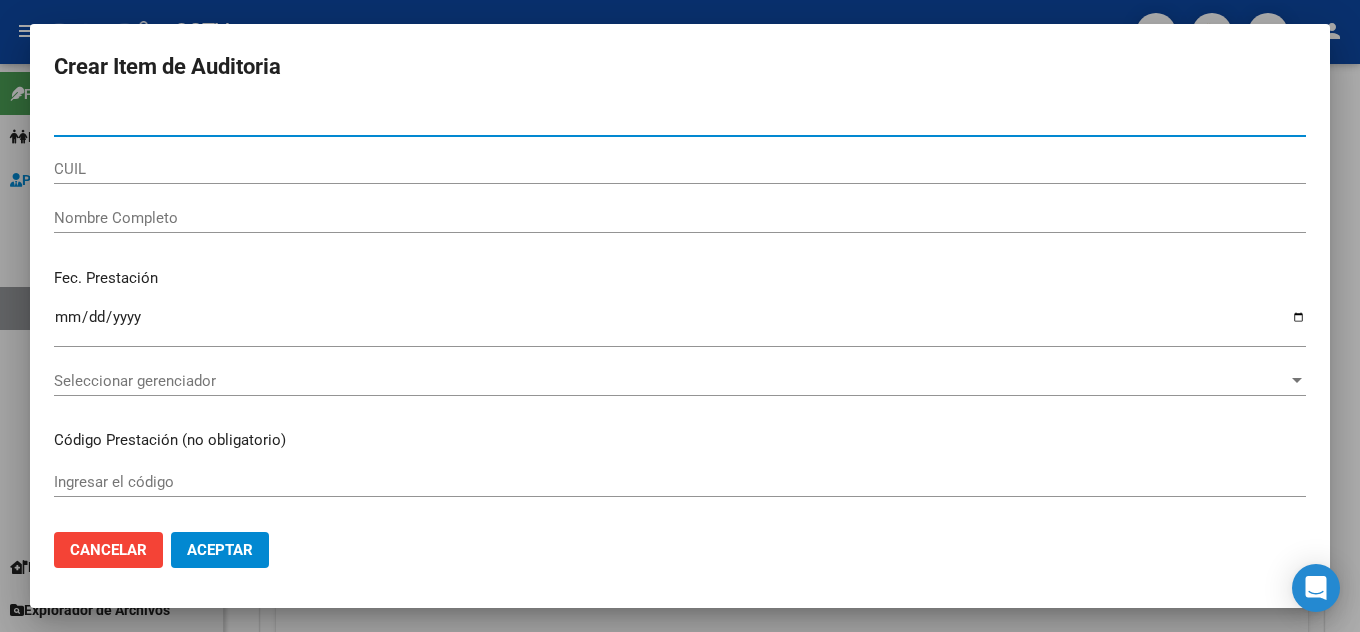 type on "[NUMBER]" 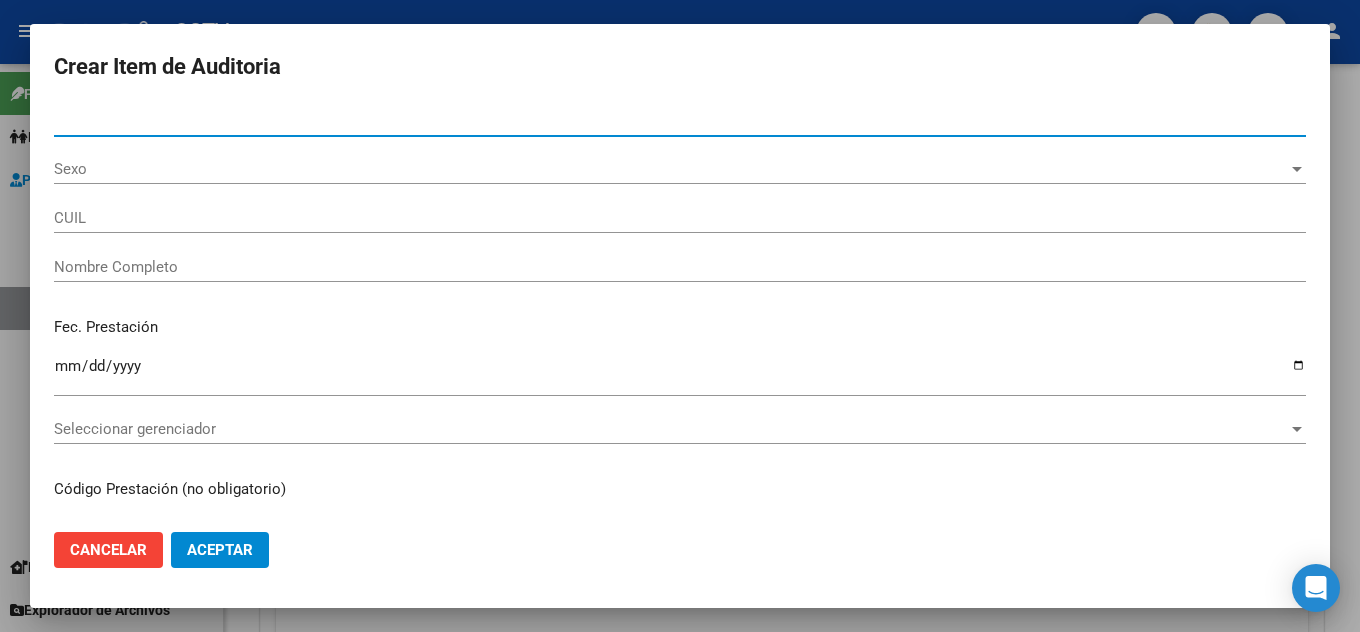 type on "[NUMBER]" 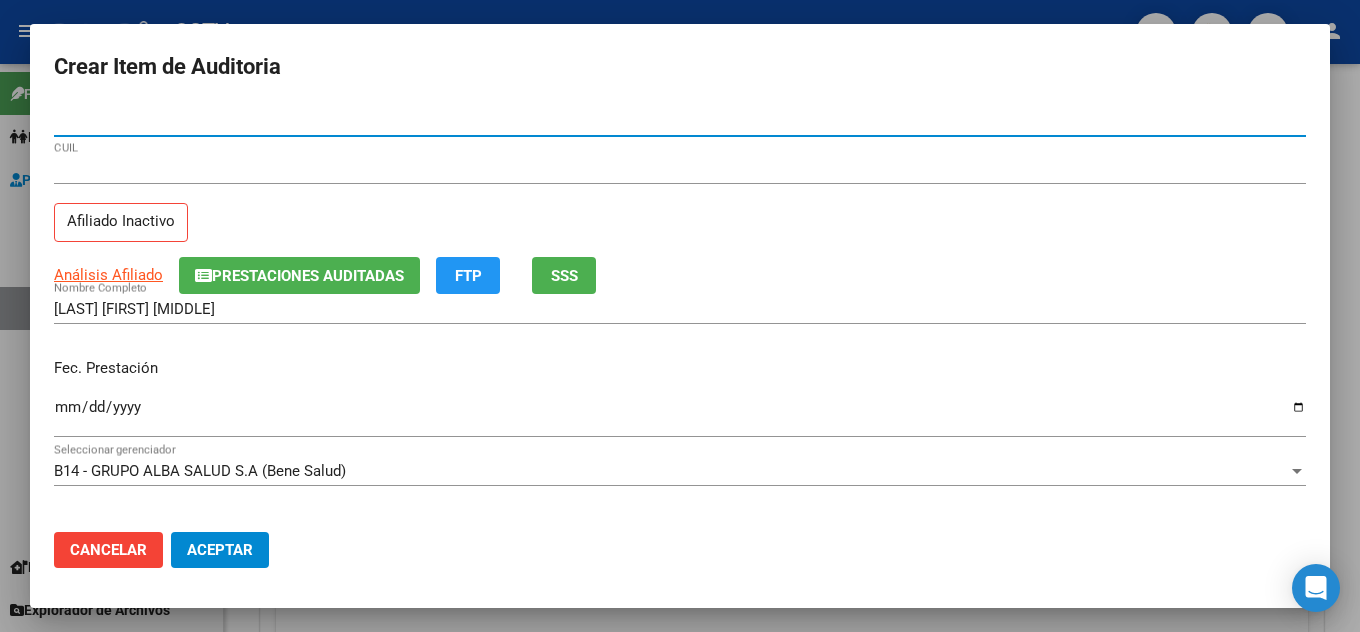 type on "[NUMBER]" 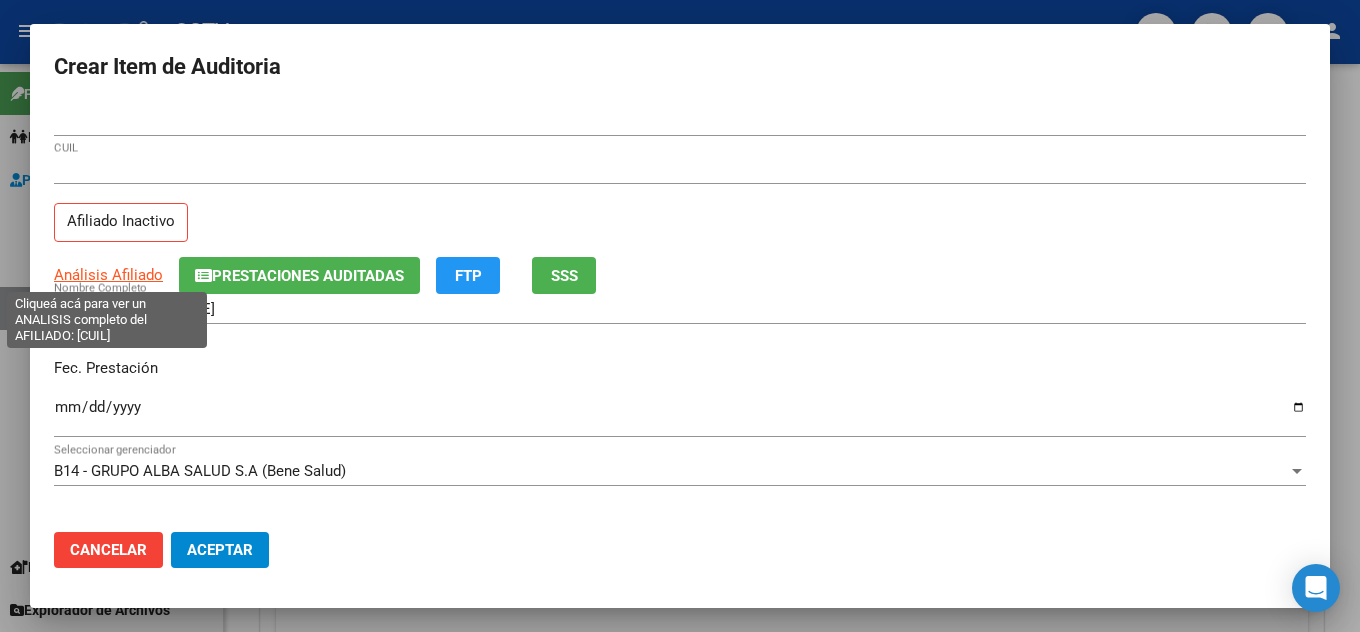 click on "Análisis Afiliado" at bounding box center [108, 275] 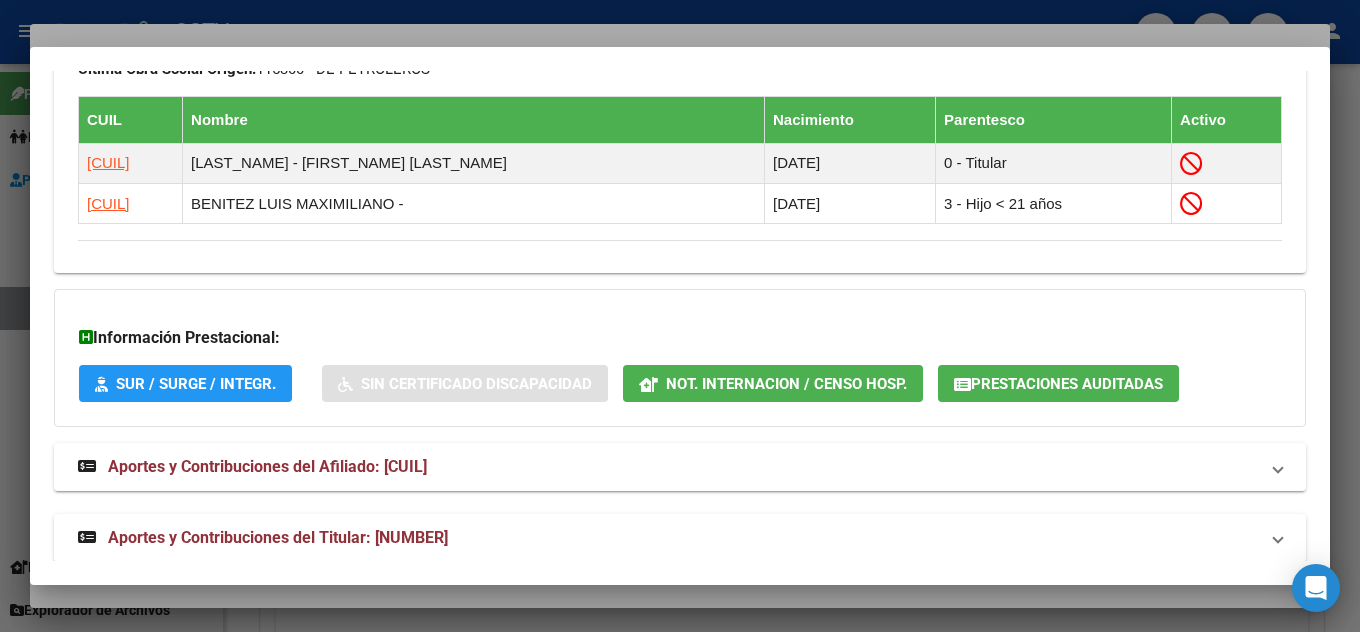 scroll, scrollTop: 1168, scrollLeft: 0, axis: vertical 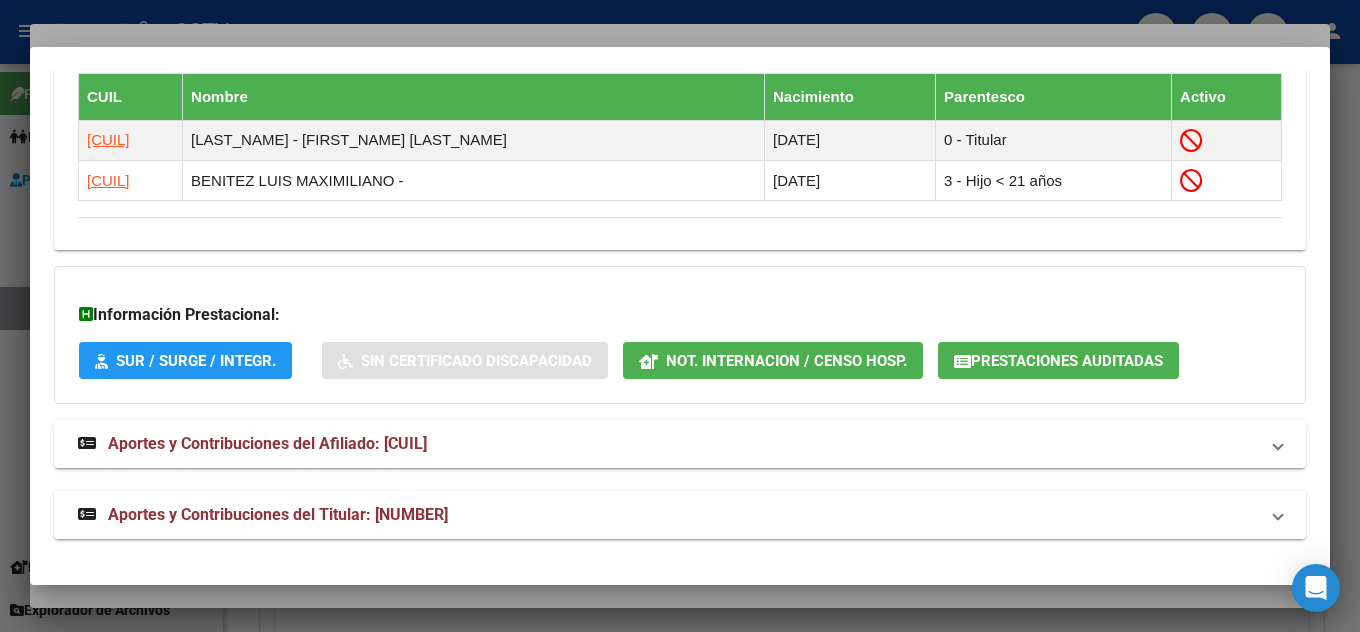 click on "Aportes y Contribuciones del Titular: [NUMBER]" at bounding box center (278, 514) 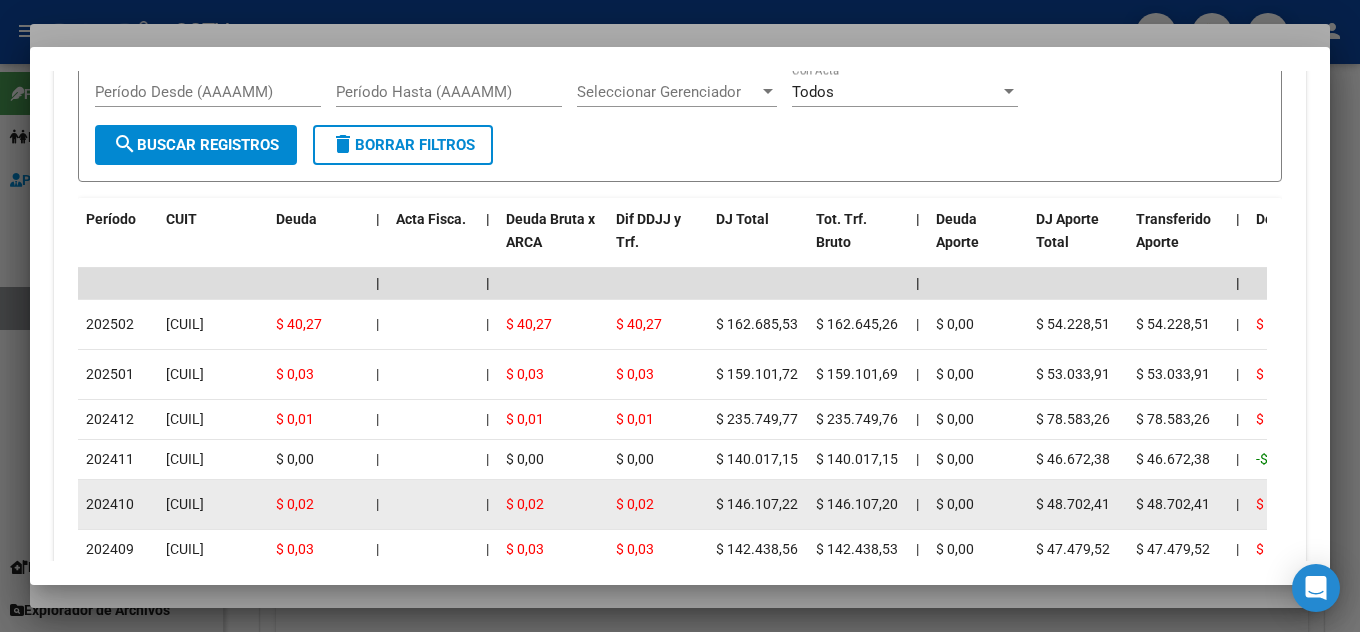 scroll, scrollTop: 1968, scrollLeft: 0, axis: vertical 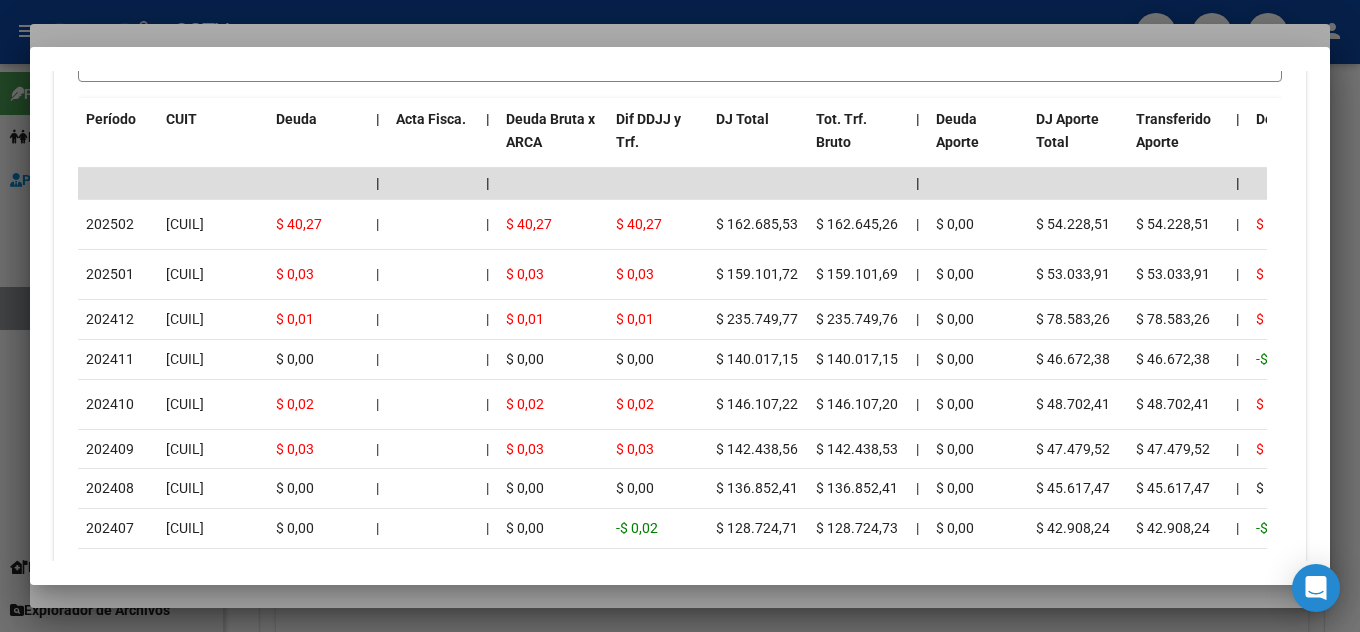 click at bounding box center [680, 316] 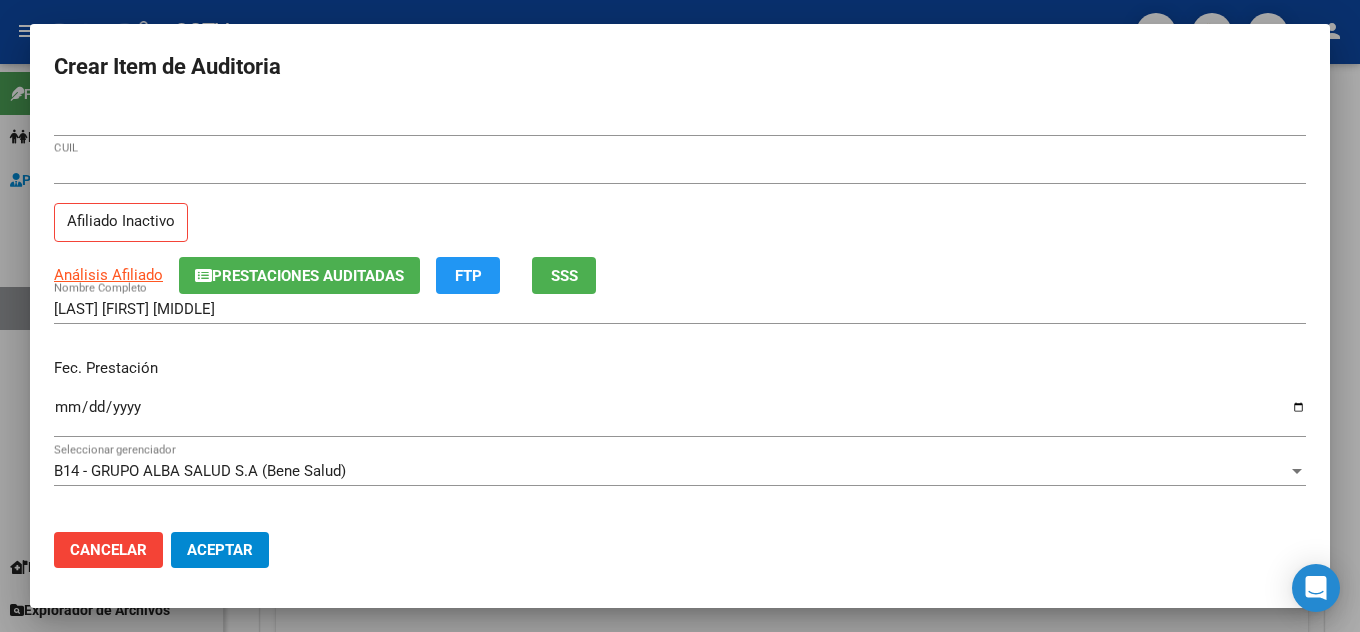 click on "Ingresar la fecha" at bounding box center (680, 415) 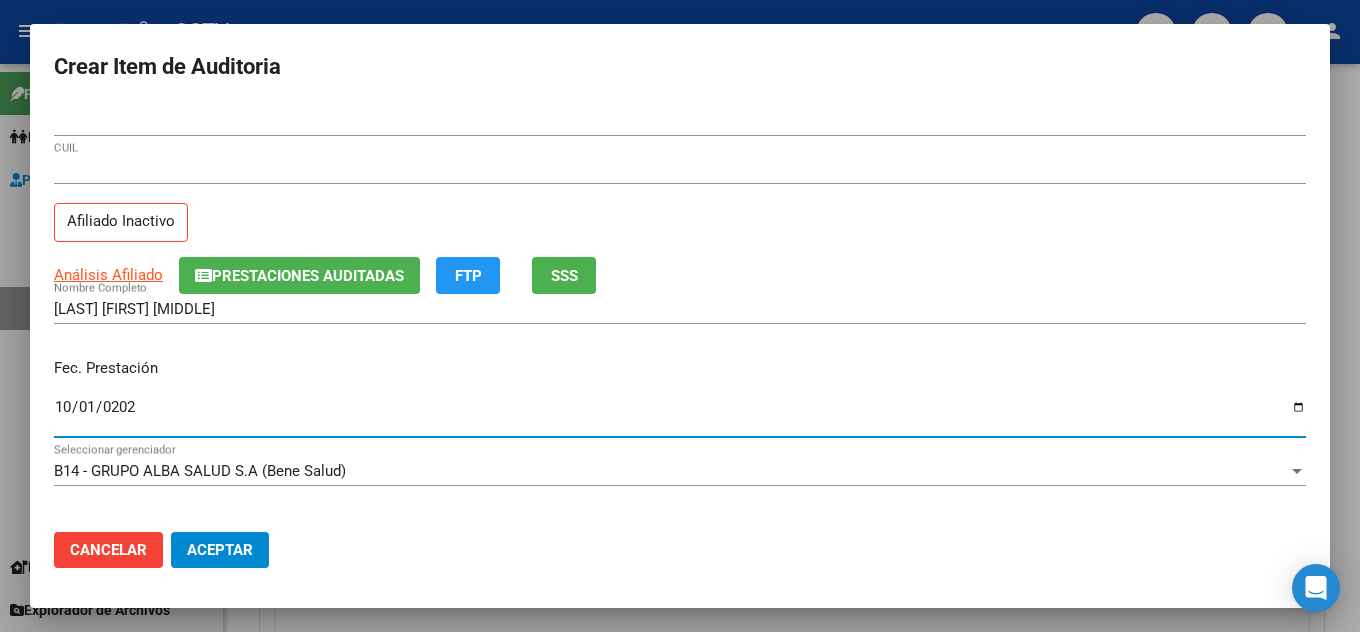 type on "[DATE]" 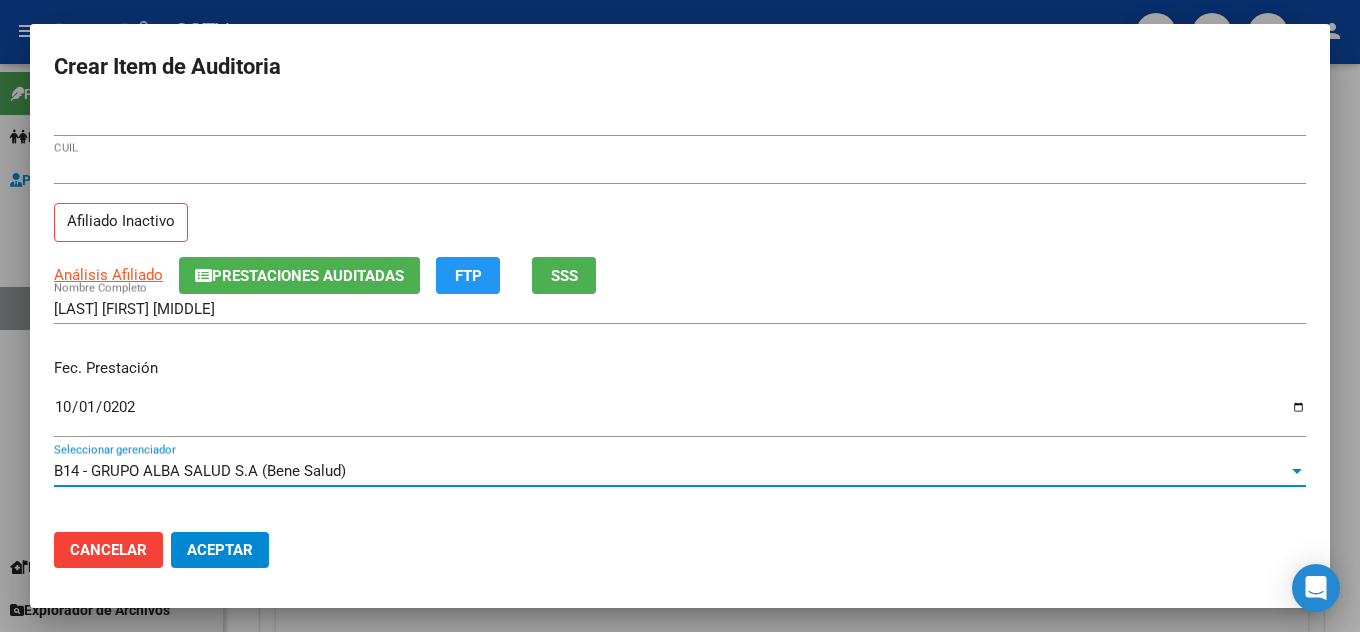 scroll, scrollTop: 261, scrollLeft: 0, axis: vertical 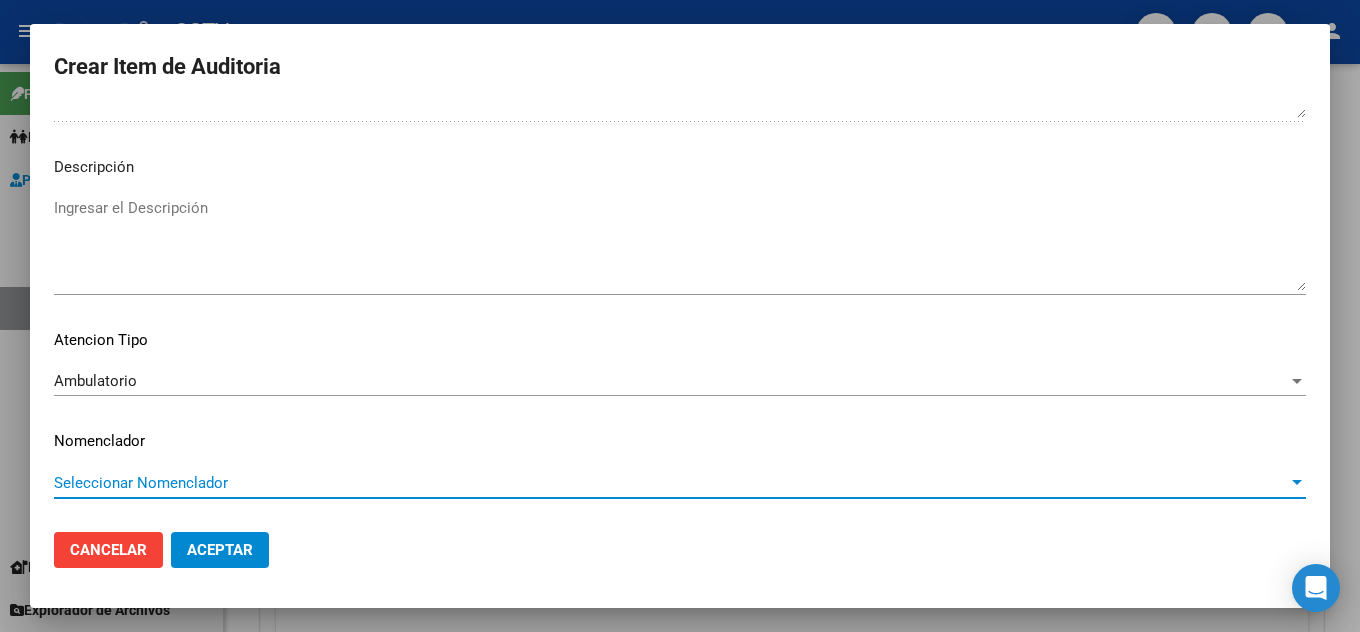 type 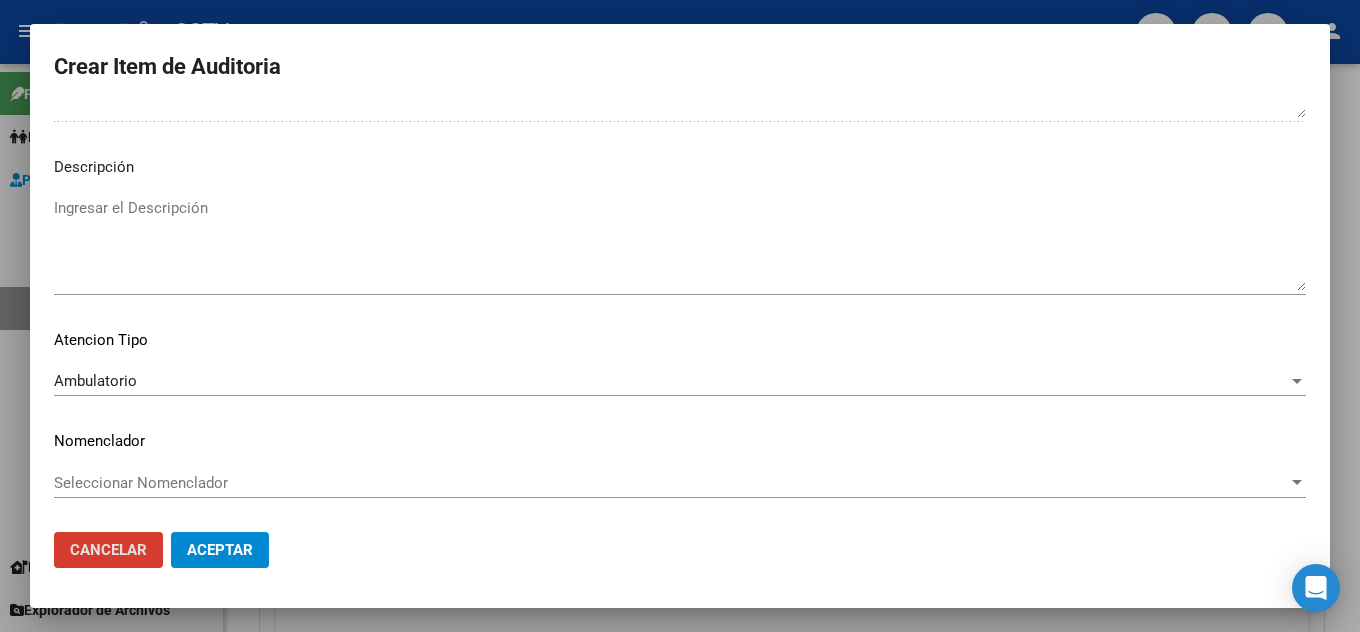 type 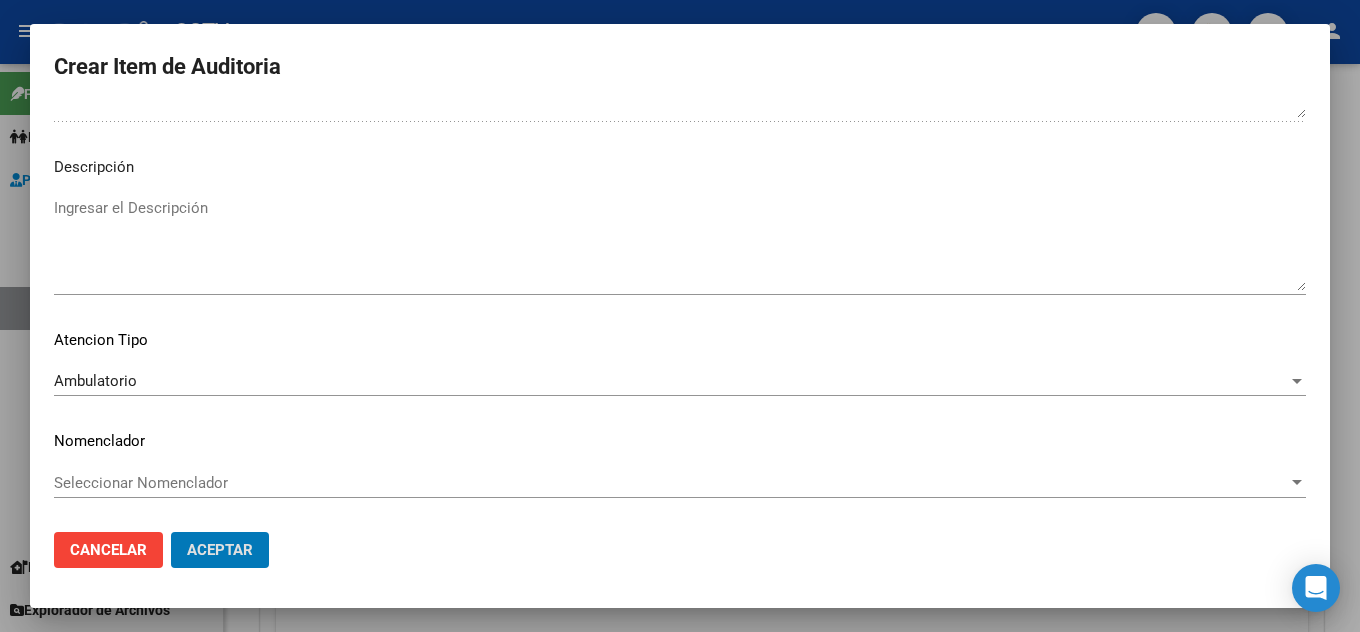 click on "Aceptar" 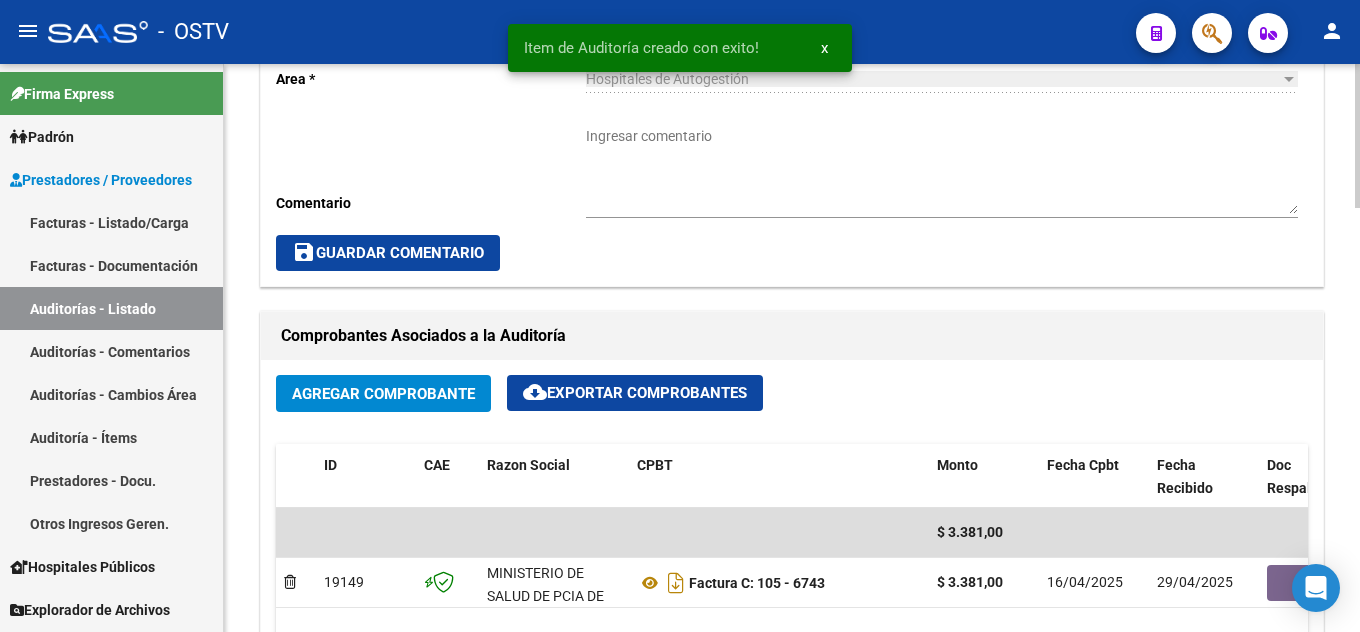 scroll, scrollTop: 501, scrollLeft: 0, axis: vertical 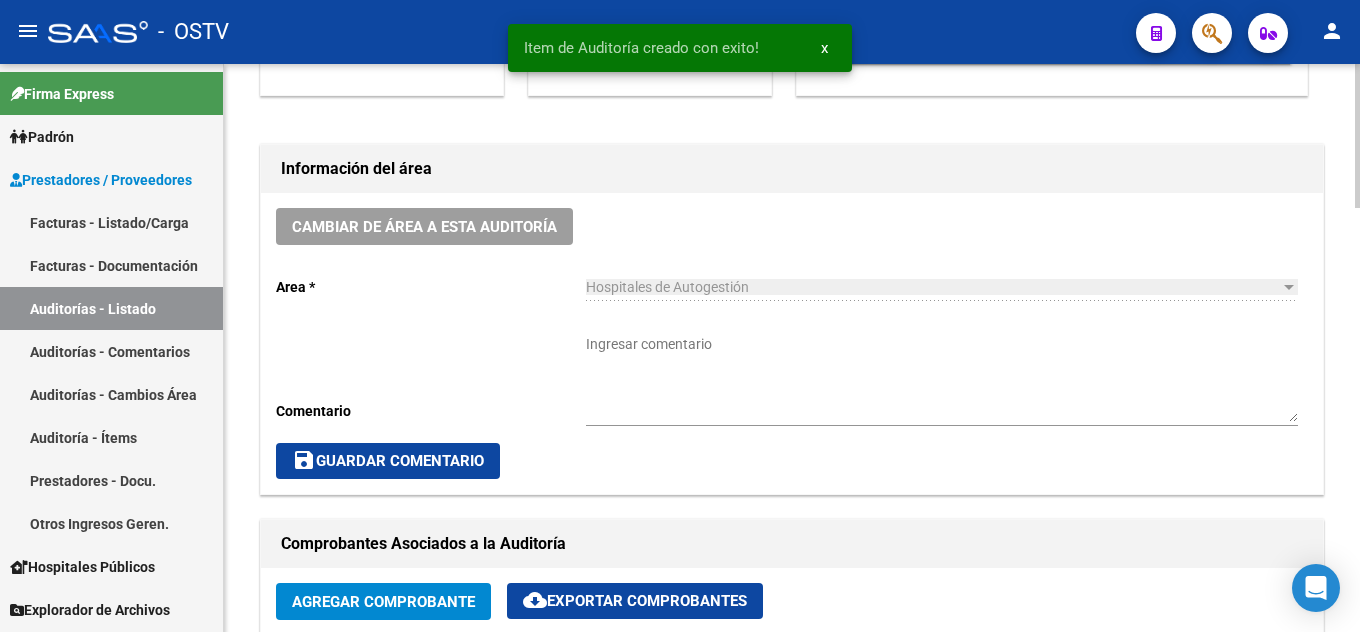click on "Ingresar comentario" at bounding box center (942, 378) 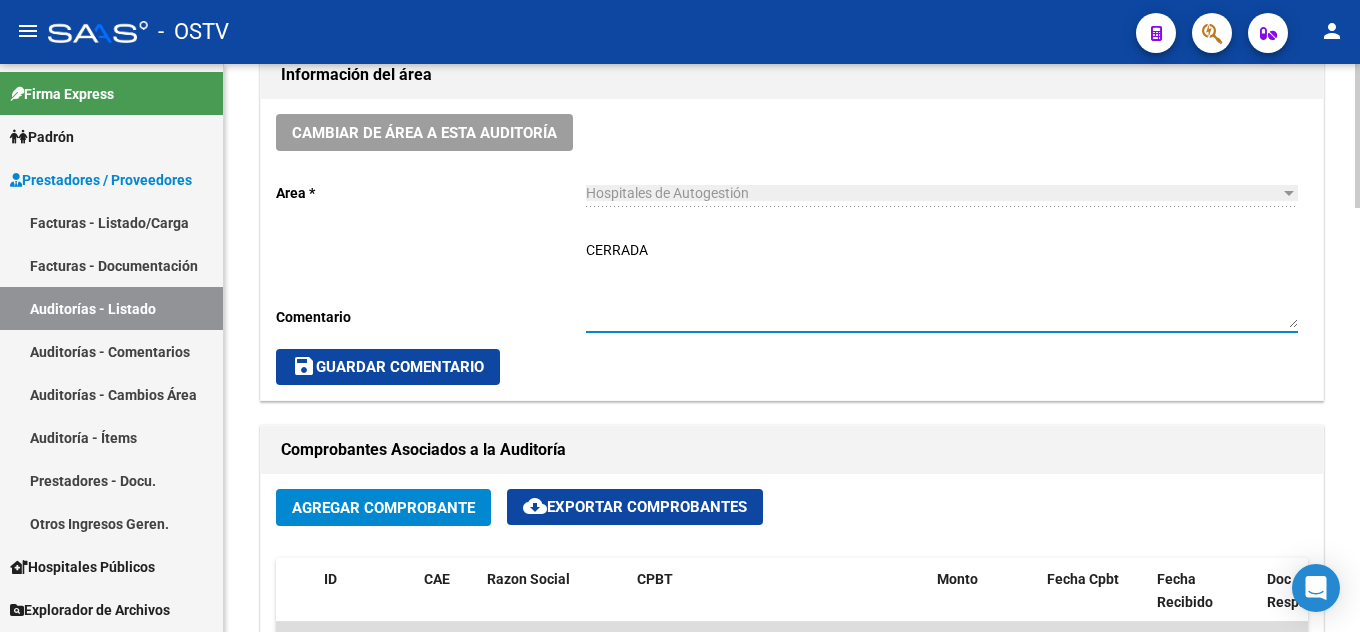 scroll, scrollTop: 601, scrollLeft: 0, axis: vertical 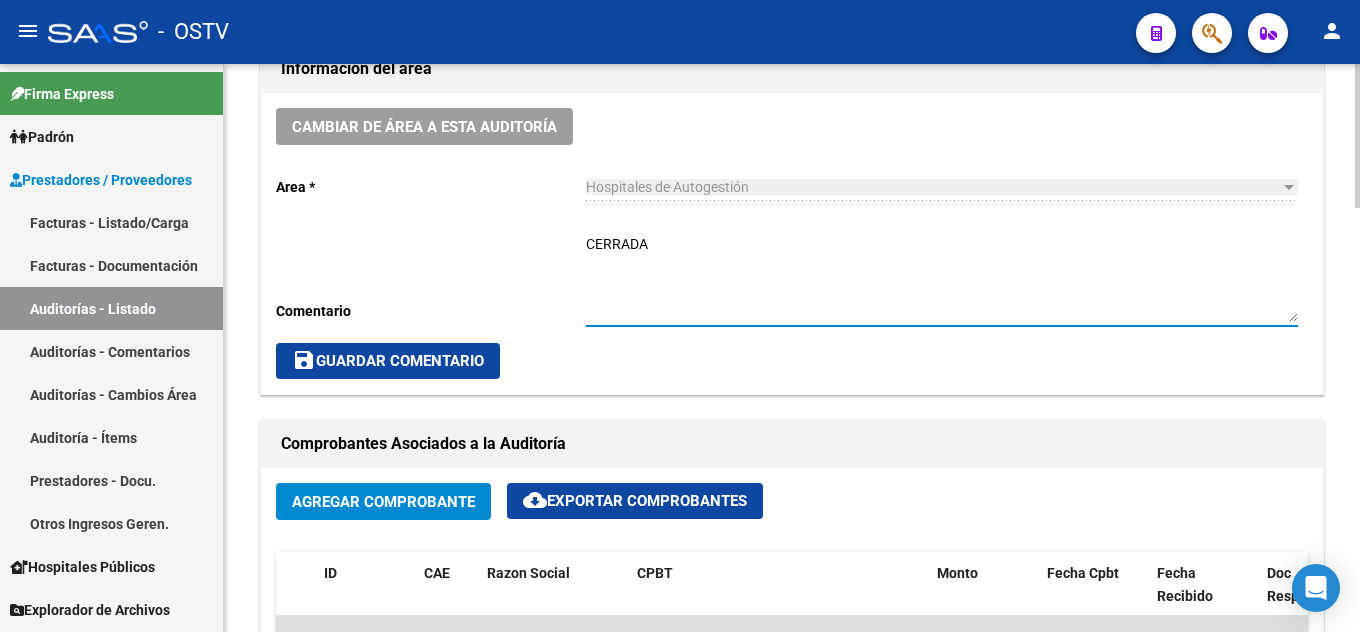 type on "CERRADA" 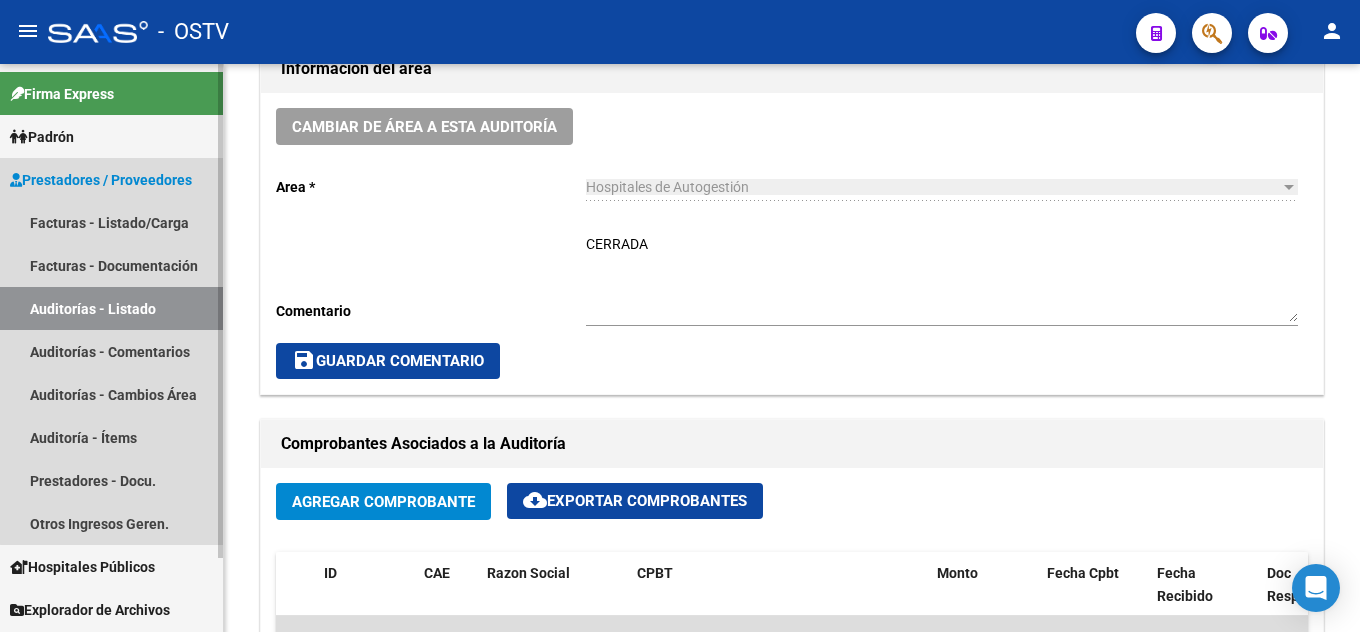 click on "Auditorías - Listado" at bounding box center [111, 308] 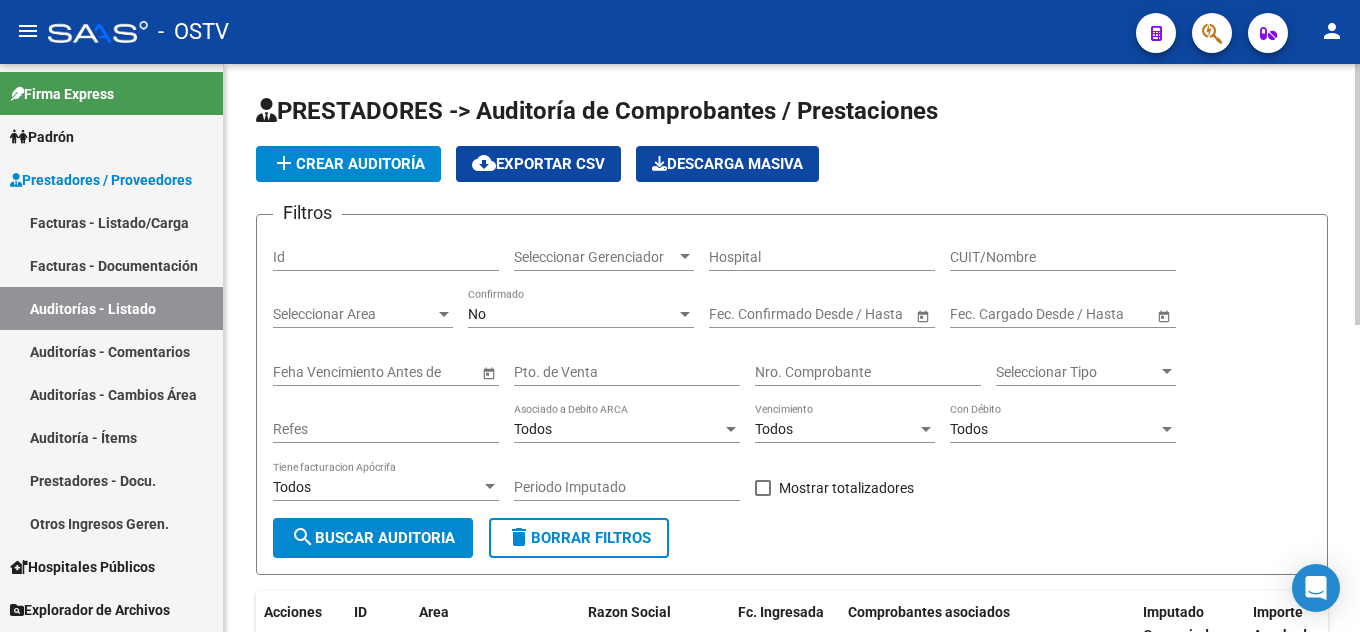 scroll, scrollTop: 0, scrollLeft: 0, axis: both 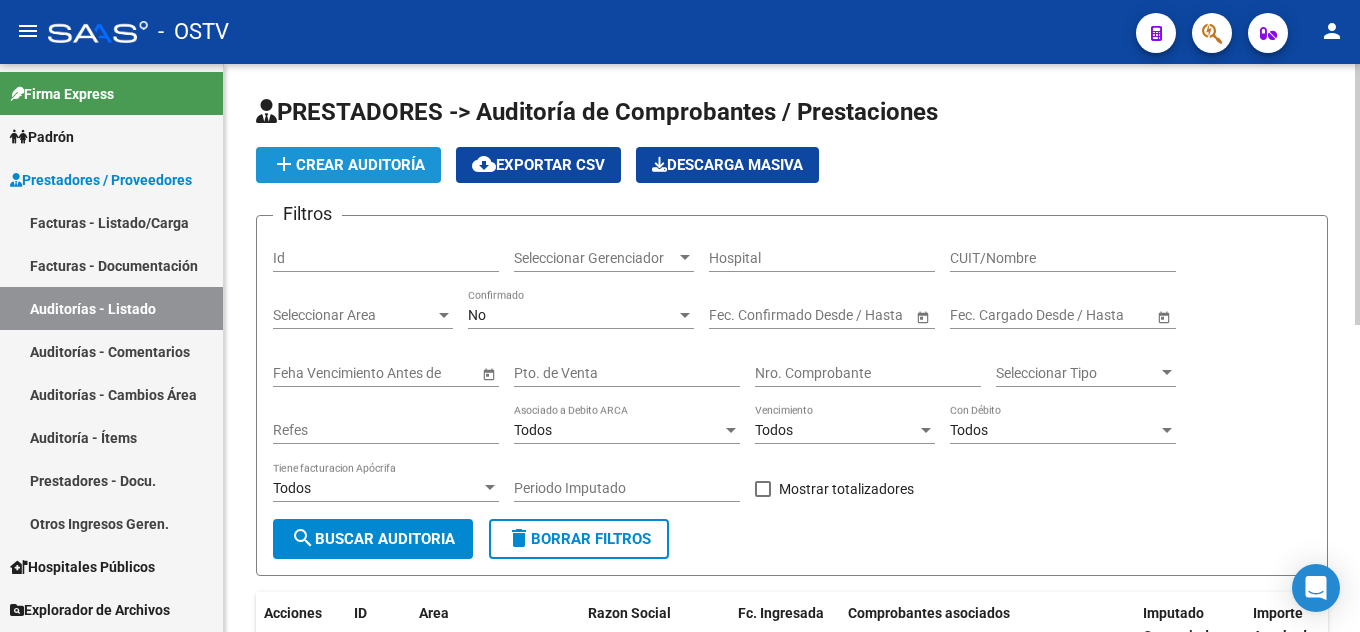 click on "add  Crear Auditoría" 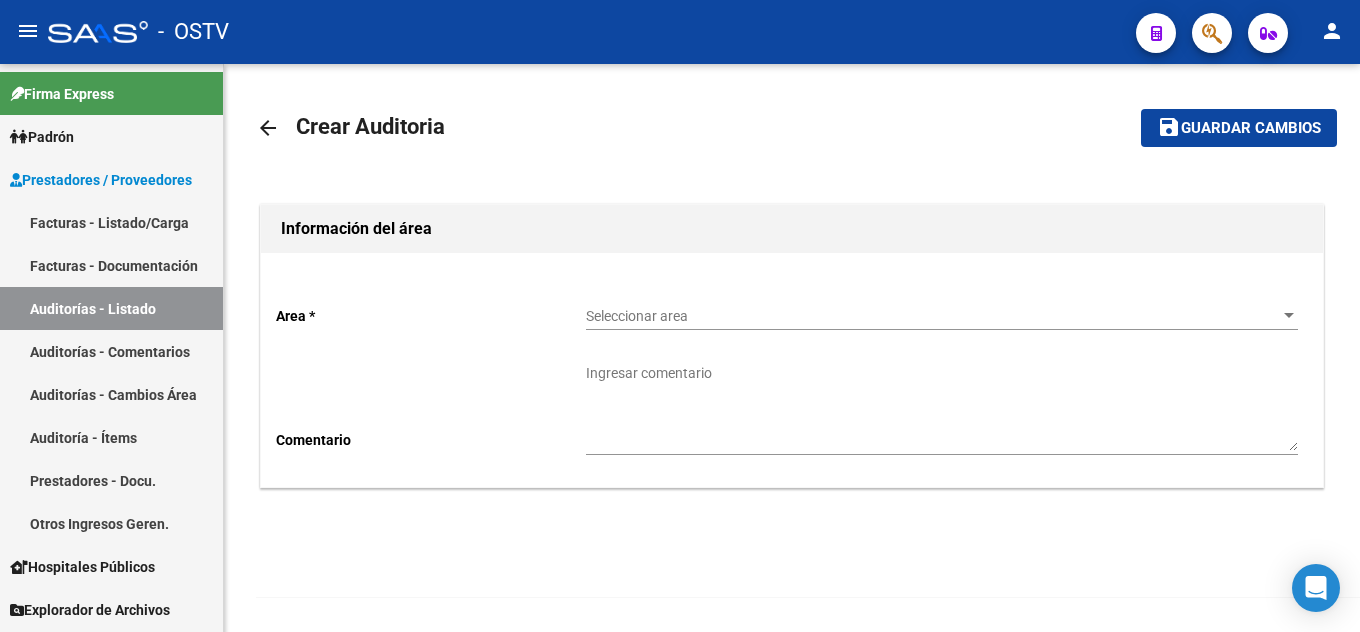 click on "Seleccionar area Seleccionar area" 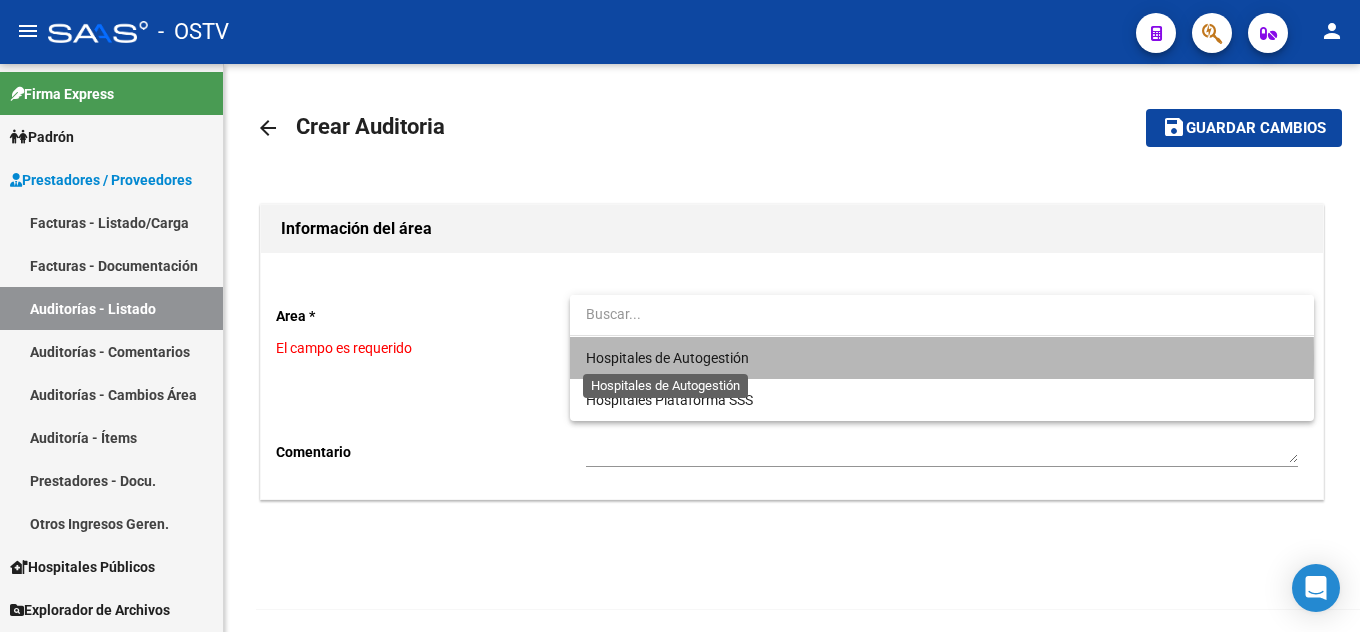 click on "Hospitales de Autogestión" at bounding box center [667, 358] 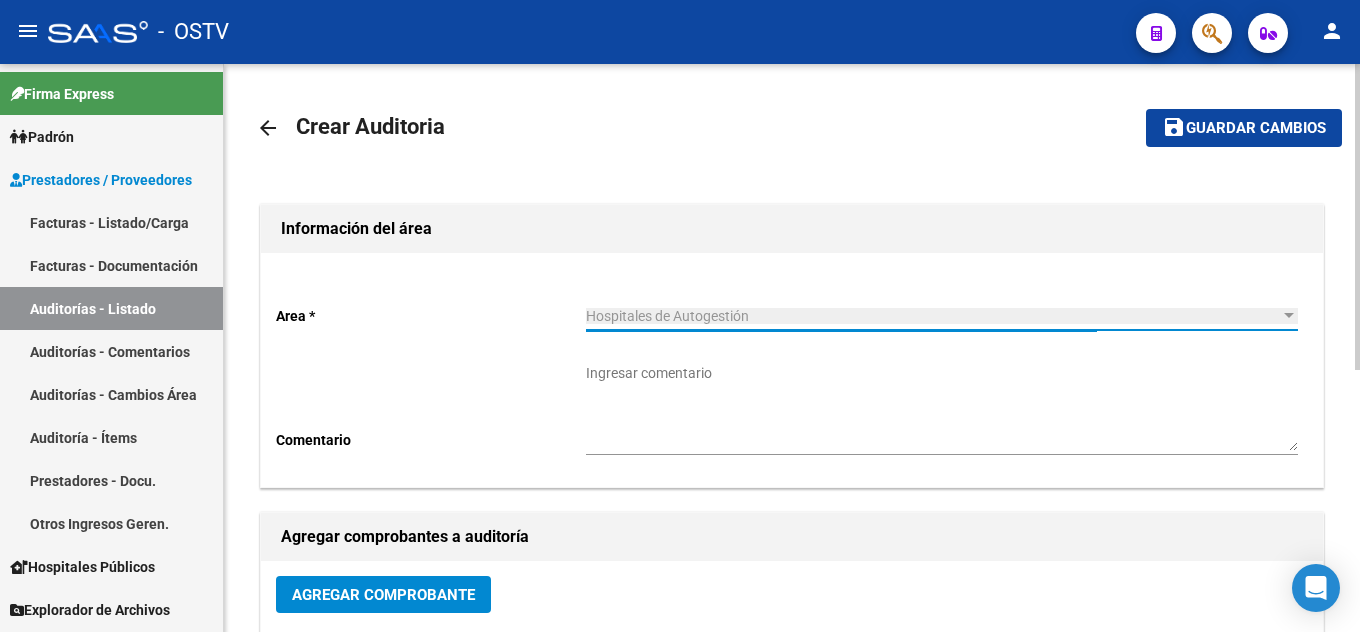 scroll, scrollTop: 200, scrollLeft: 0, axis: vertical 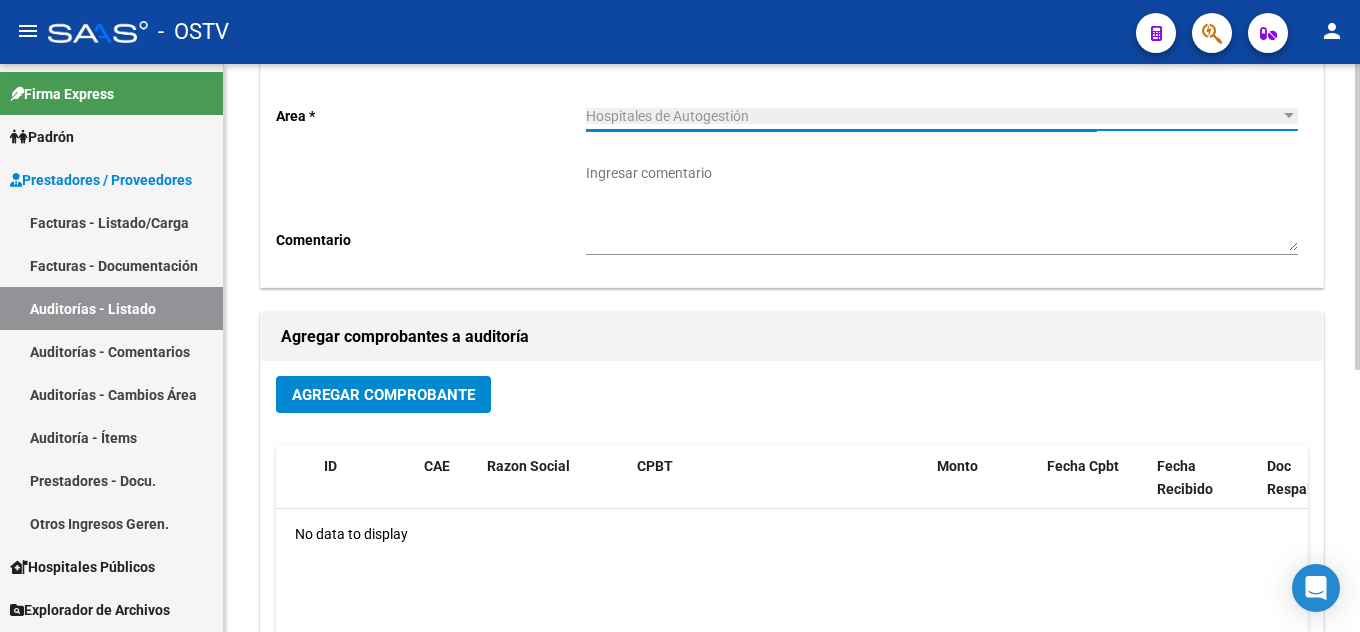 click on "Agregar Comprobante" 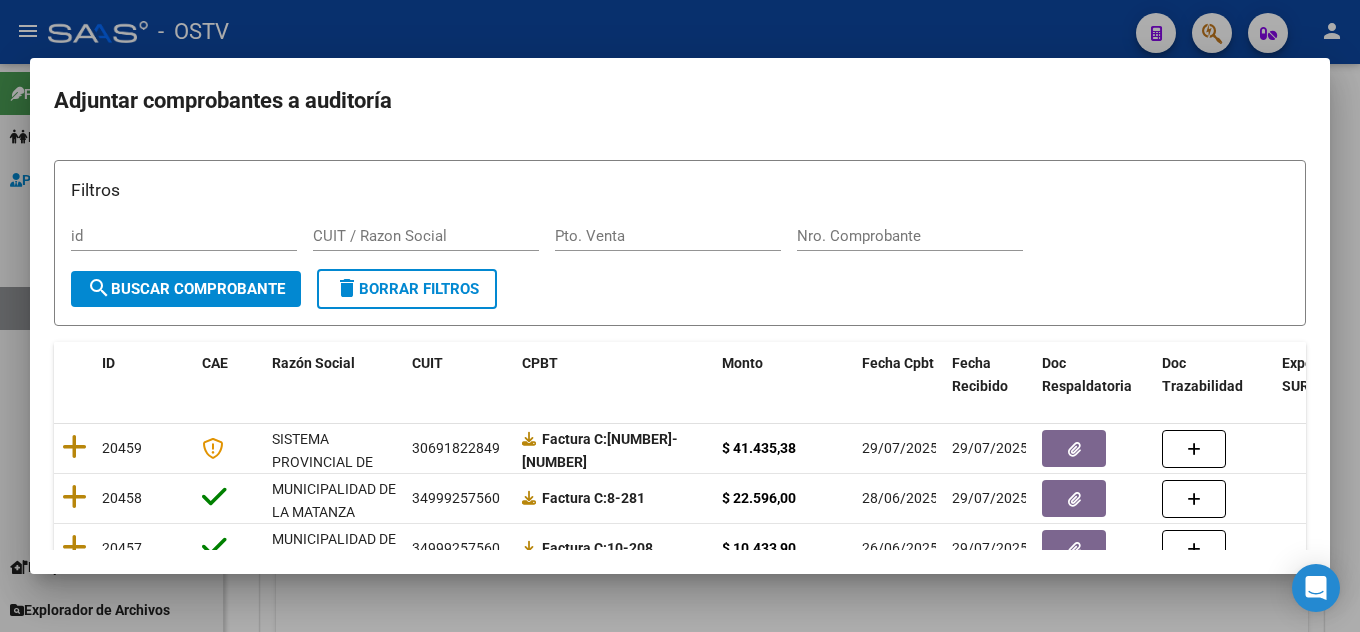 click on "Pto. Venta" at bounding box center [668, 236] 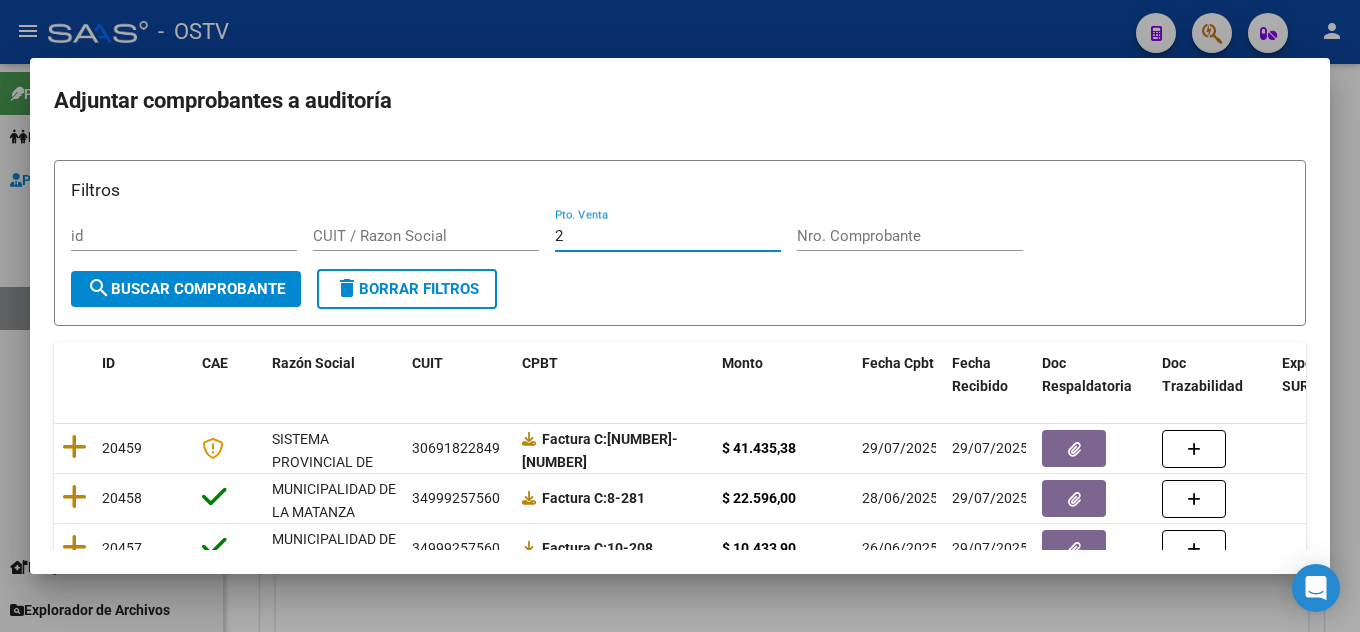 type on "2" 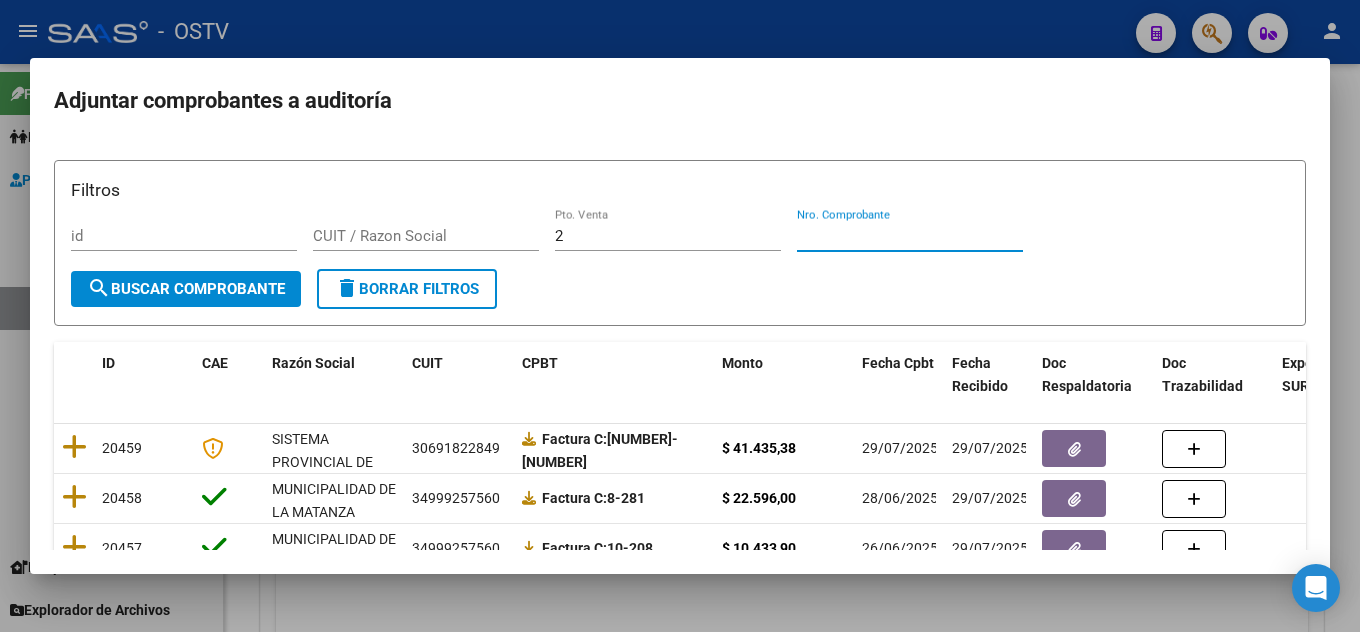 paste on "102628" 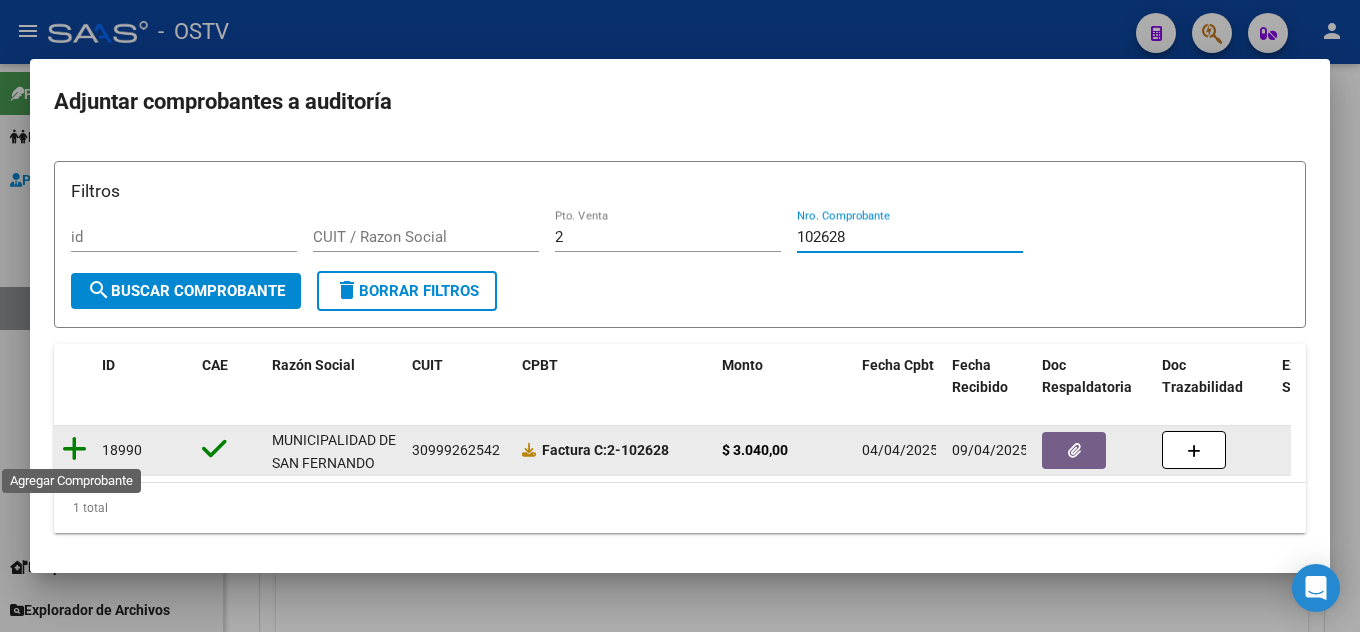 type on "102628" 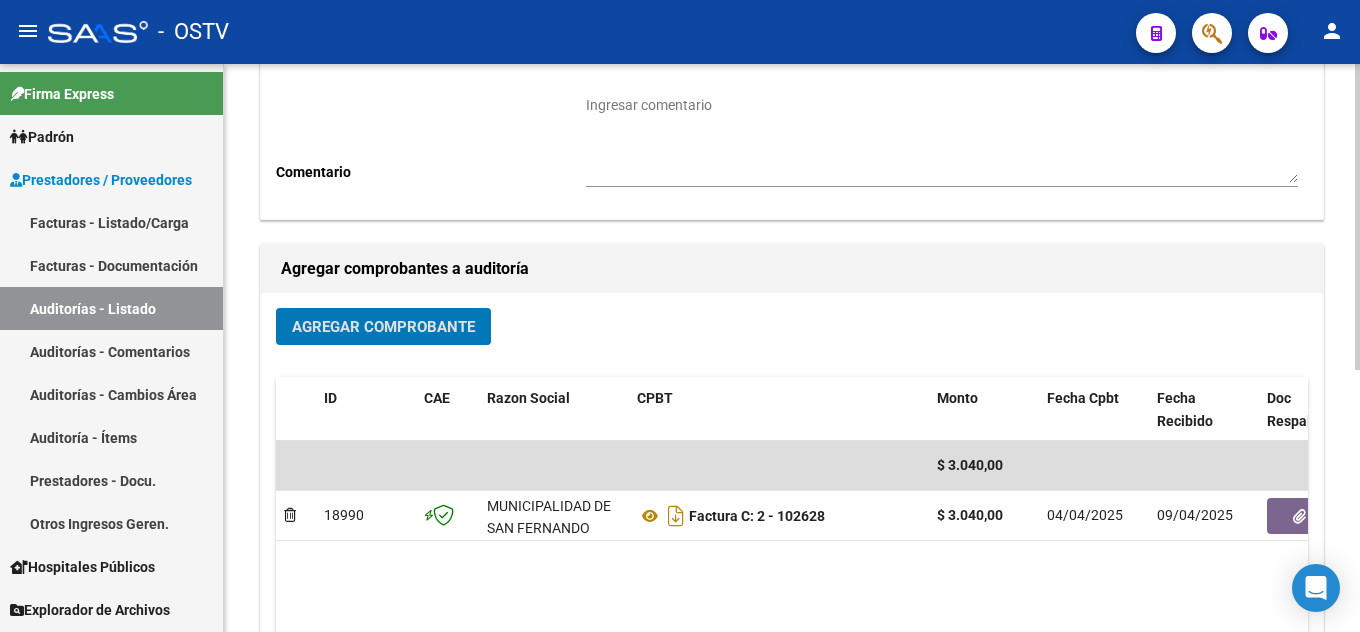 scroll, scrollTop: 400, scrollLeft: 0, axis: vertical 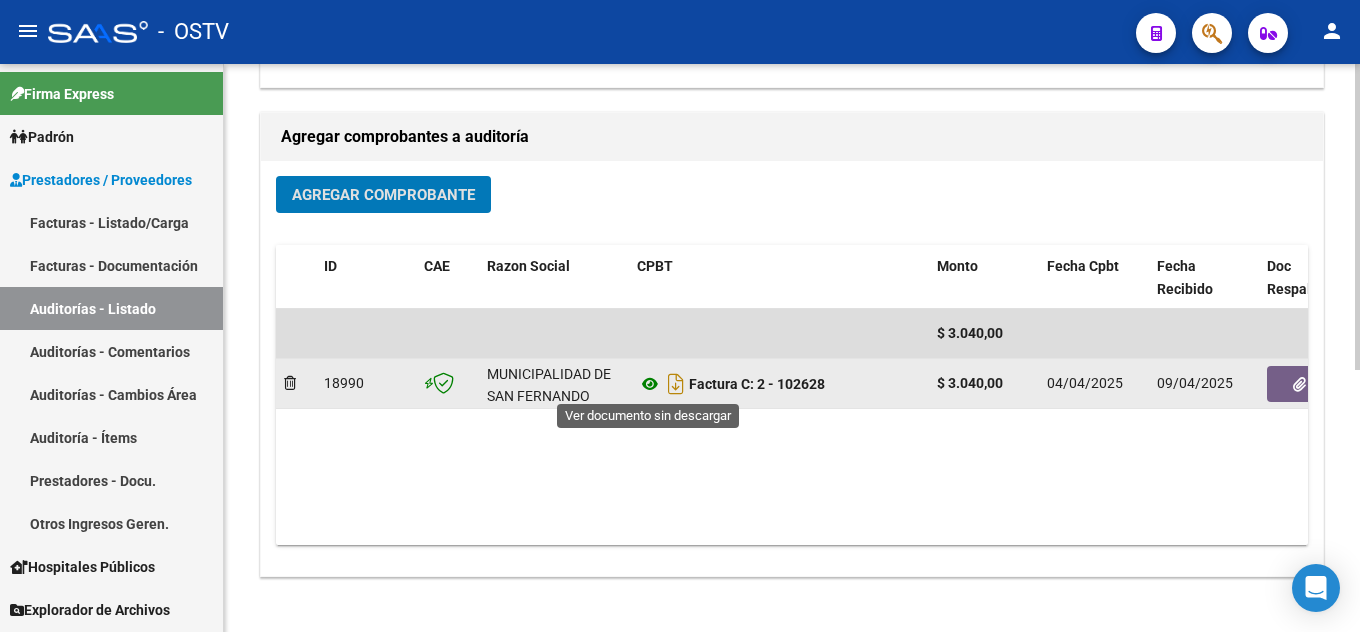 click 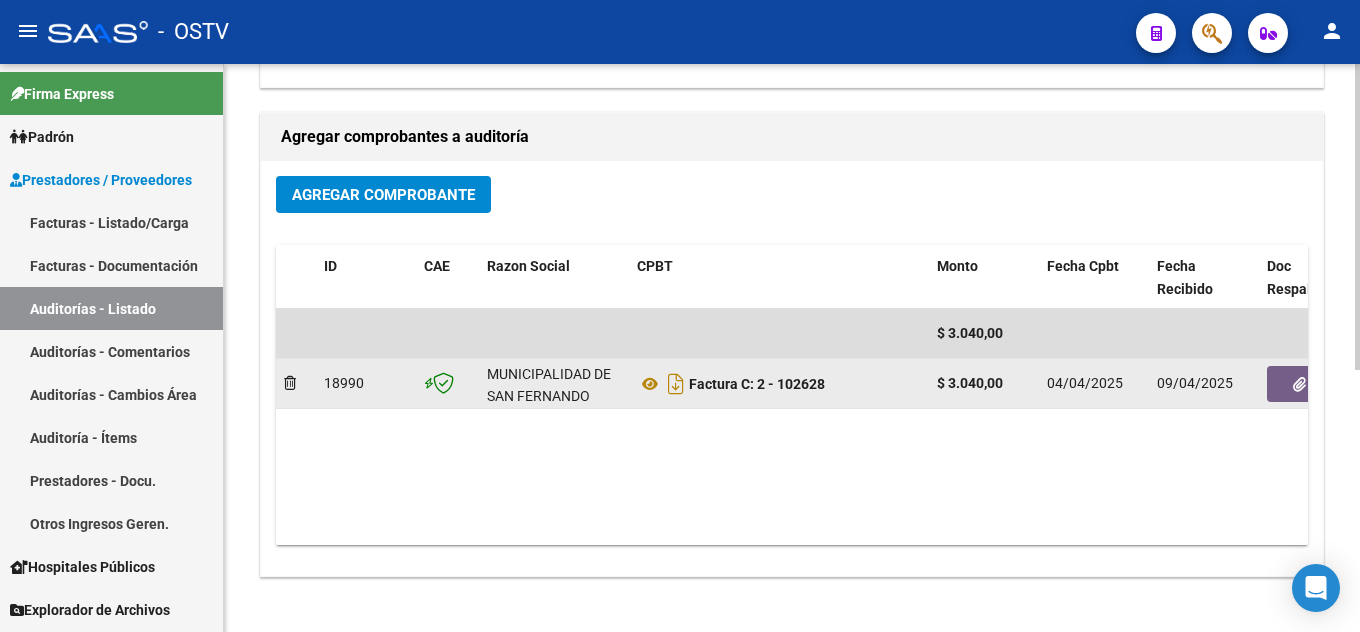 click 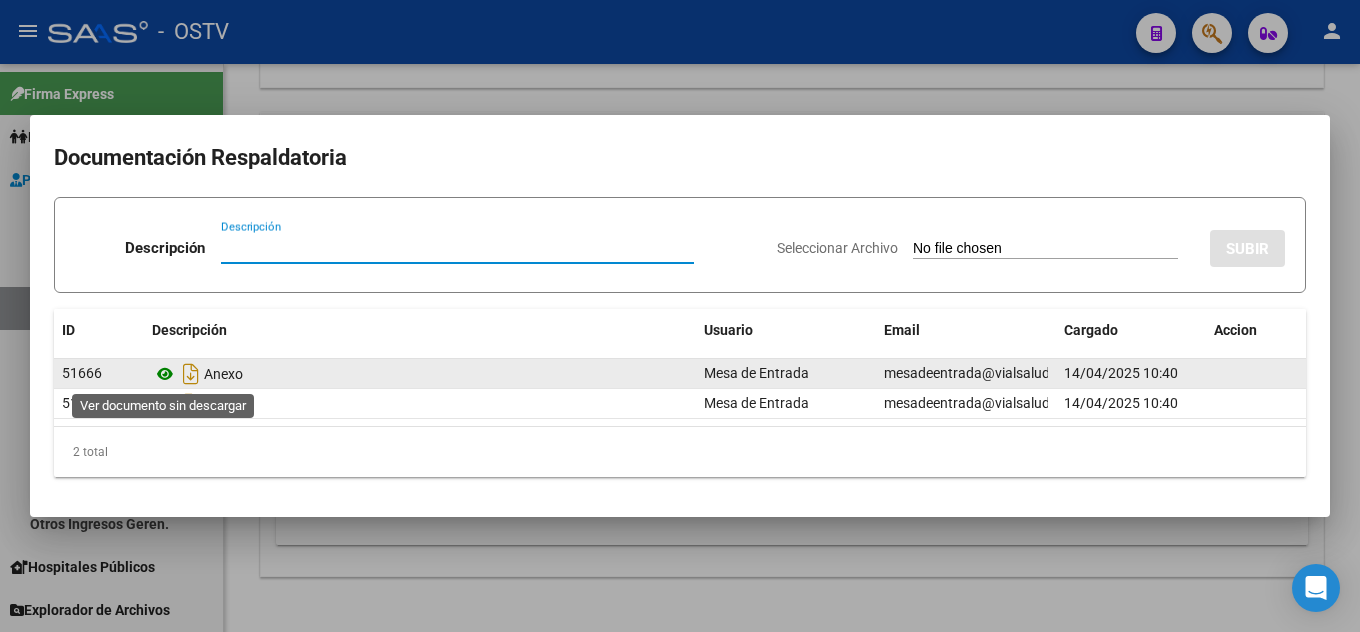 click 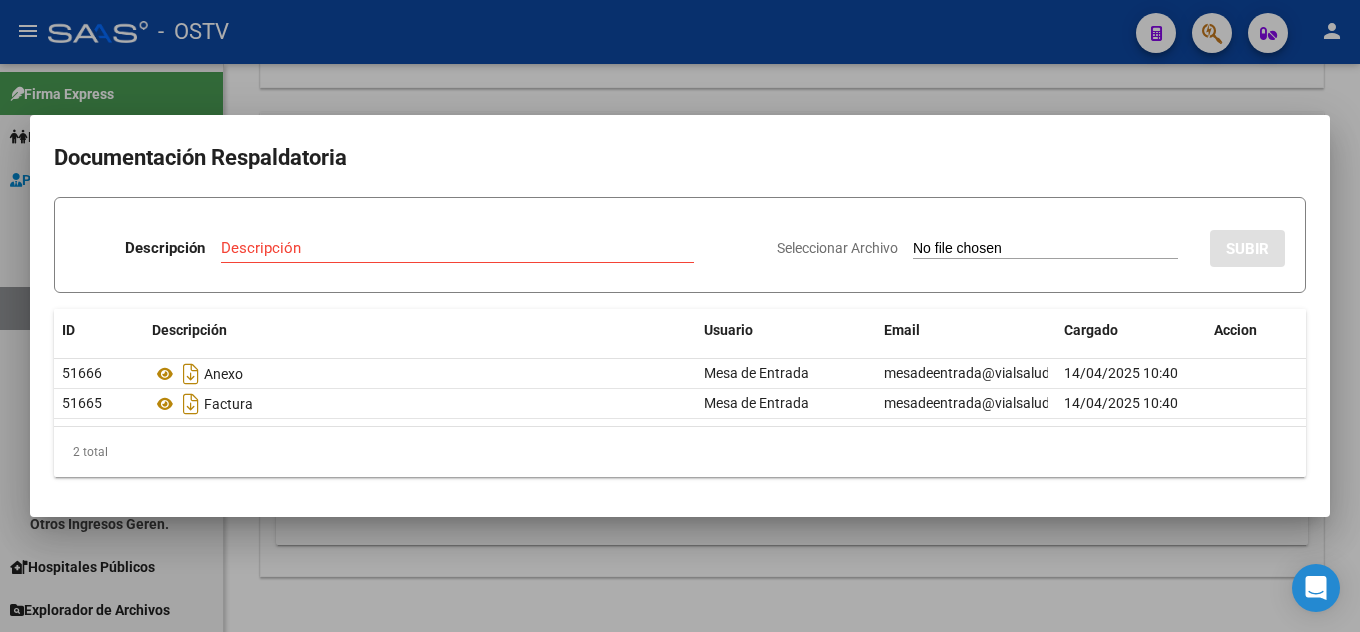 click at bounding box center (680, 316) 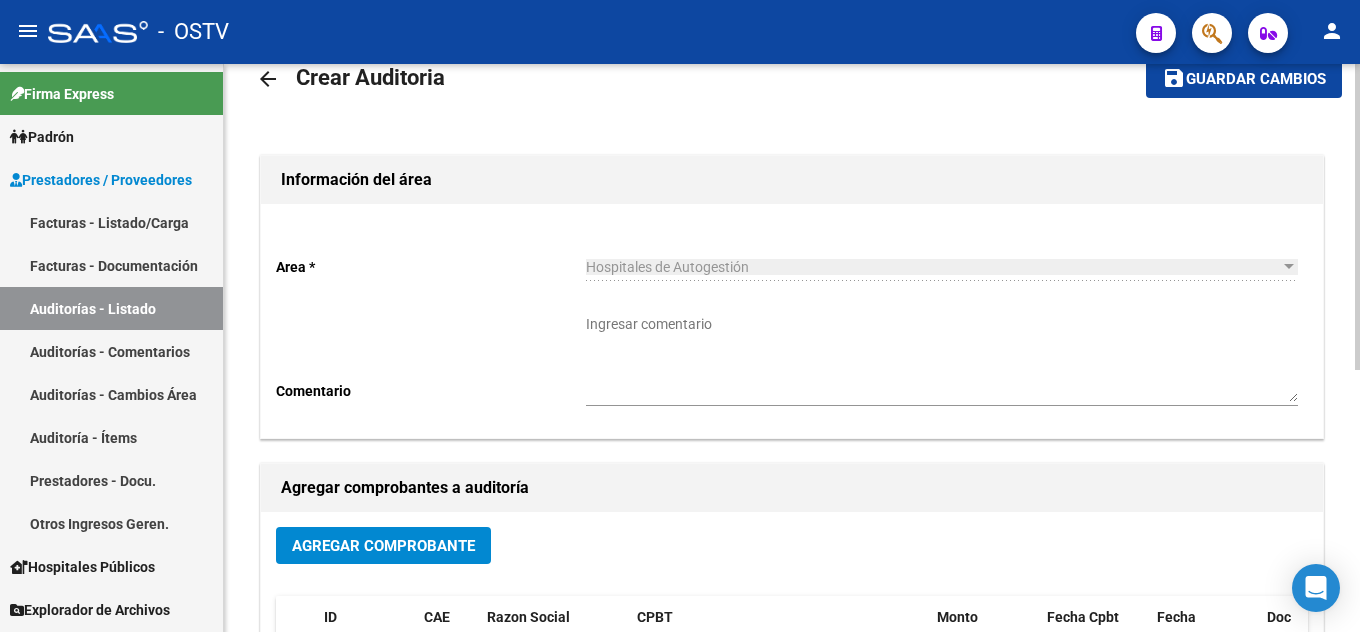 scroll, scrollTop: 0, scrollLeft: 0, axis: both 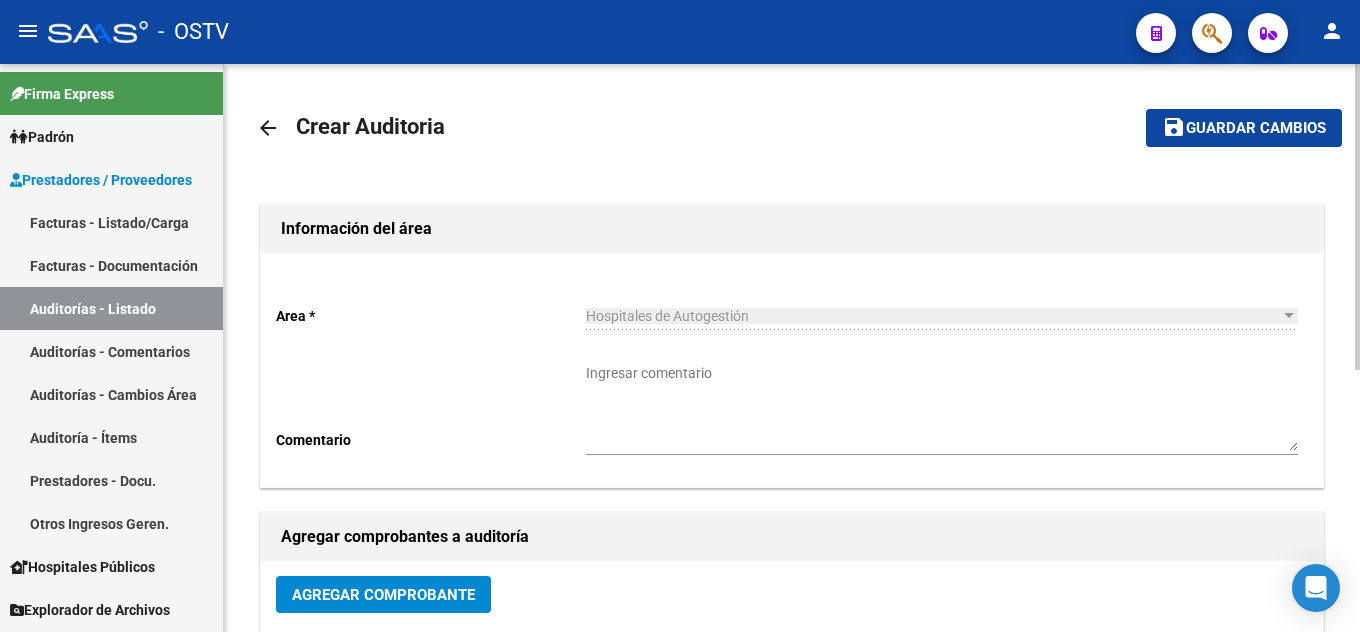 click on "save Guardar cambios" 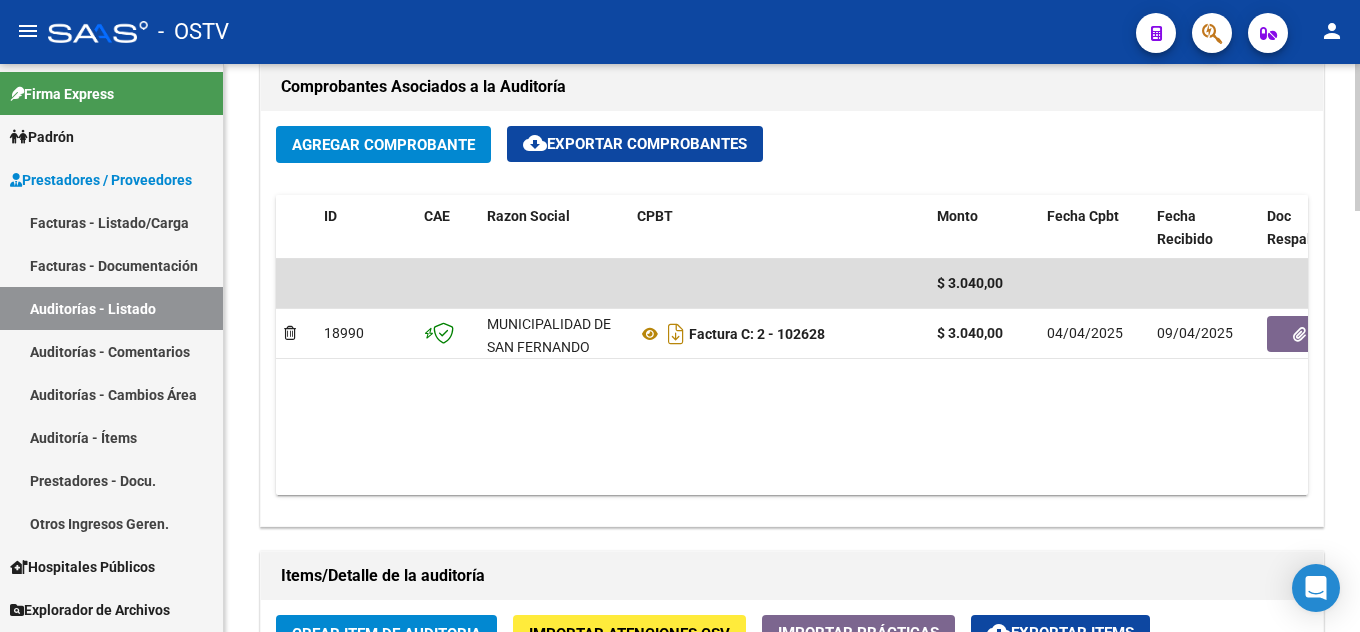 scroll, scrollTop: 1300, scrollLeft: 0, axis: vertical 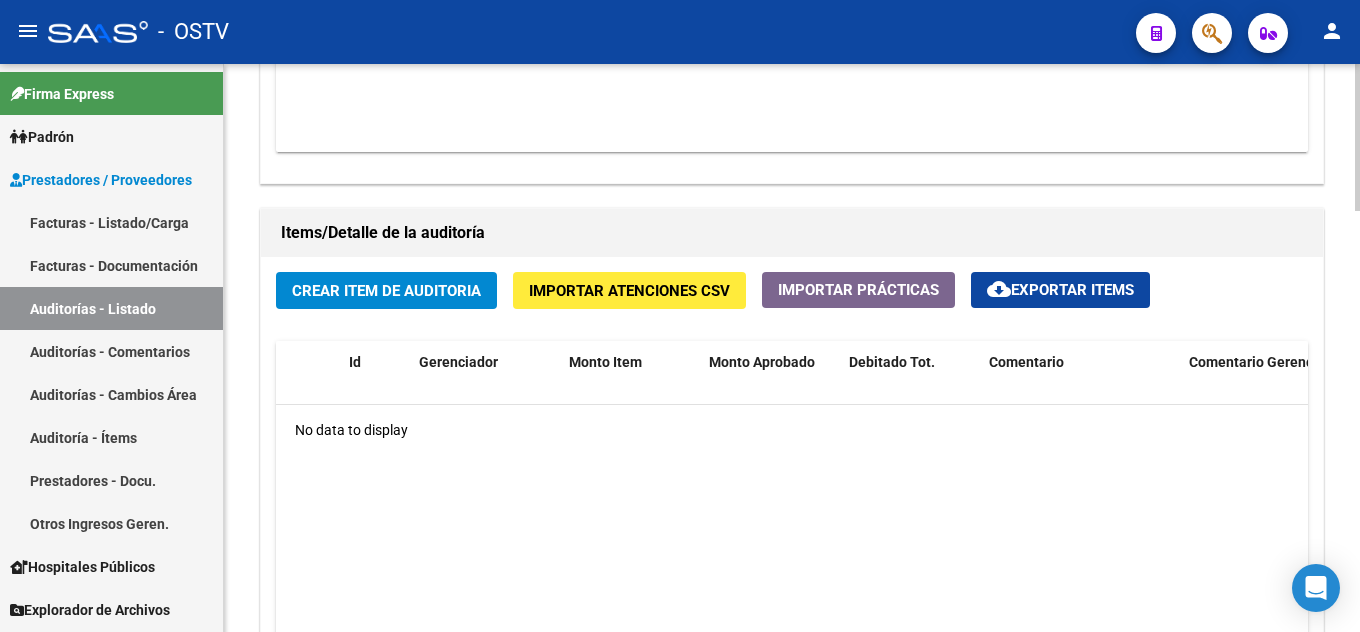 click on "Crear Item de Auditoria" 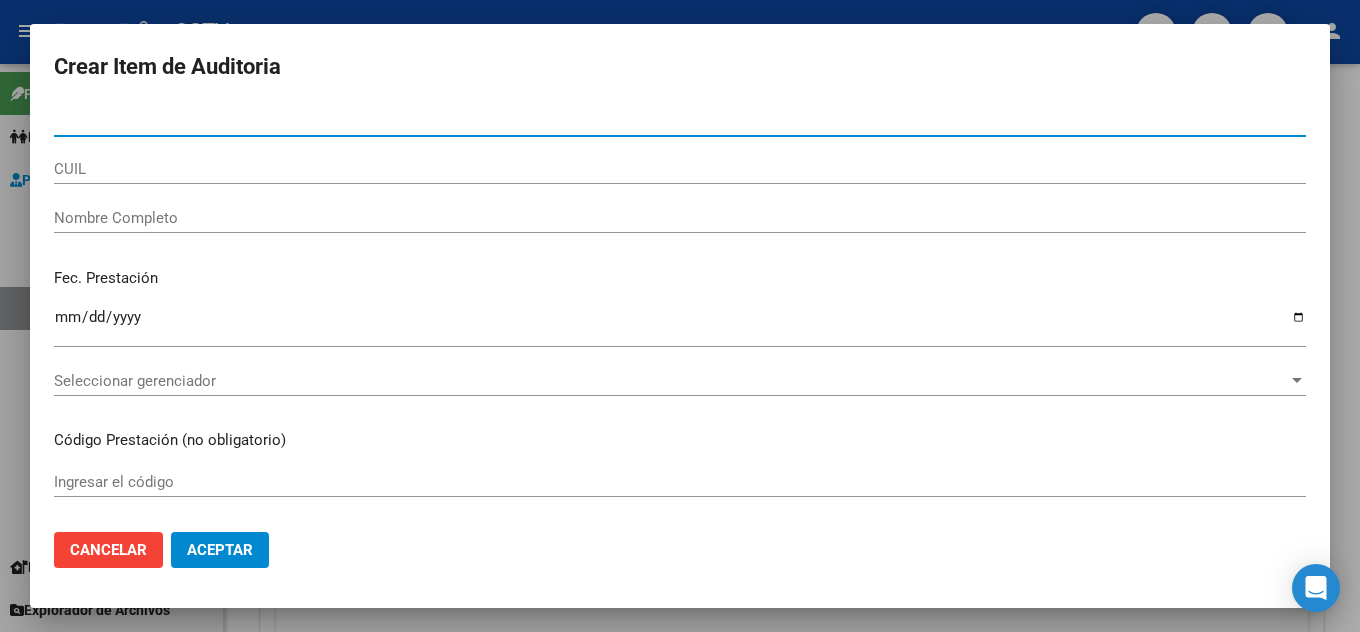 paste on "[DOCUMENT_NUMBER]" 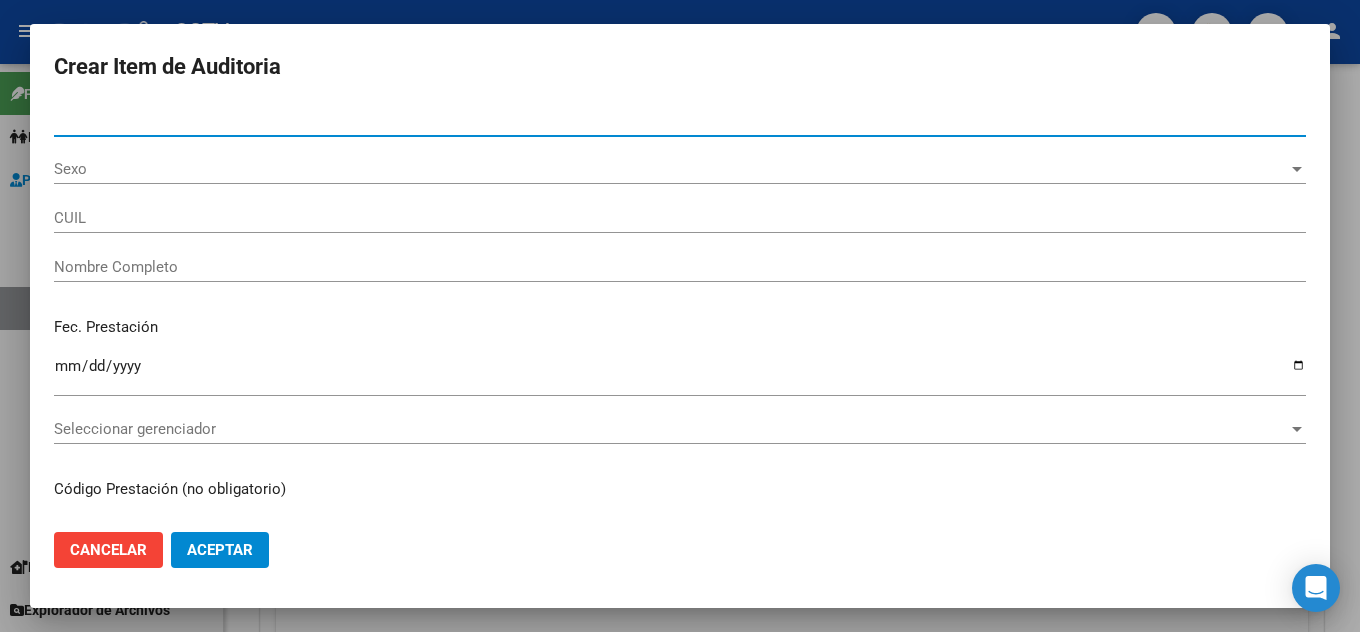 type on "[CUIL]" 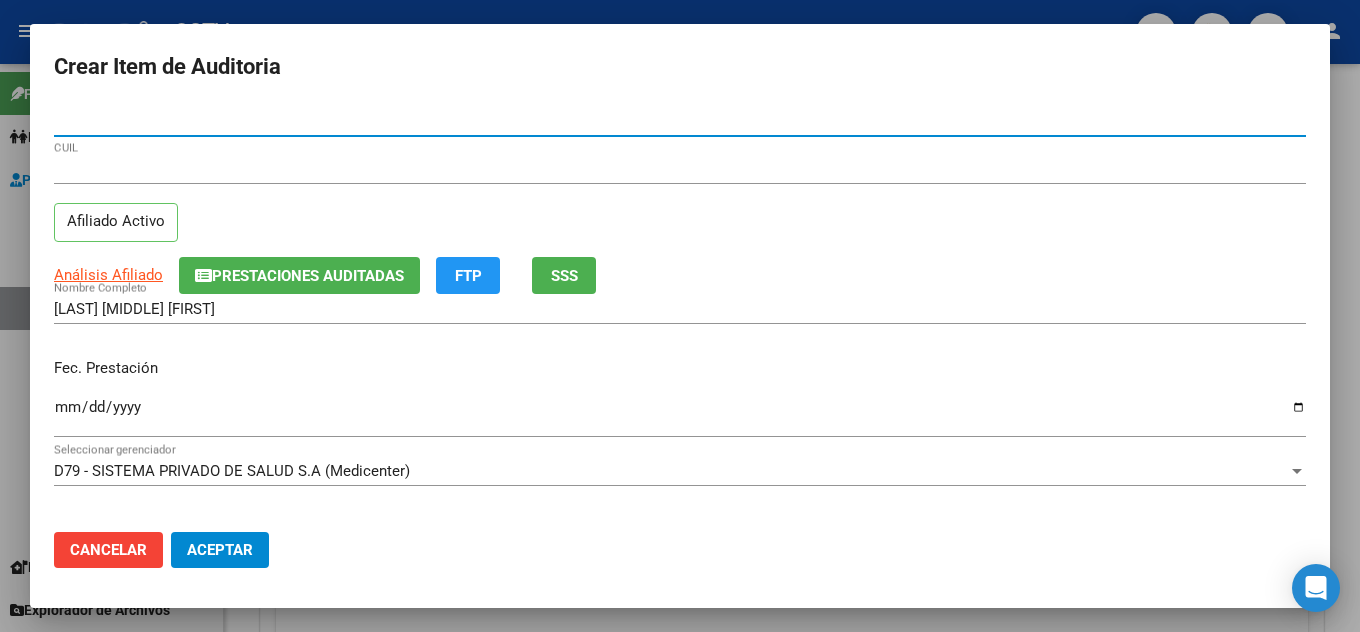type on "[DOCUMENT_NUMBER]" 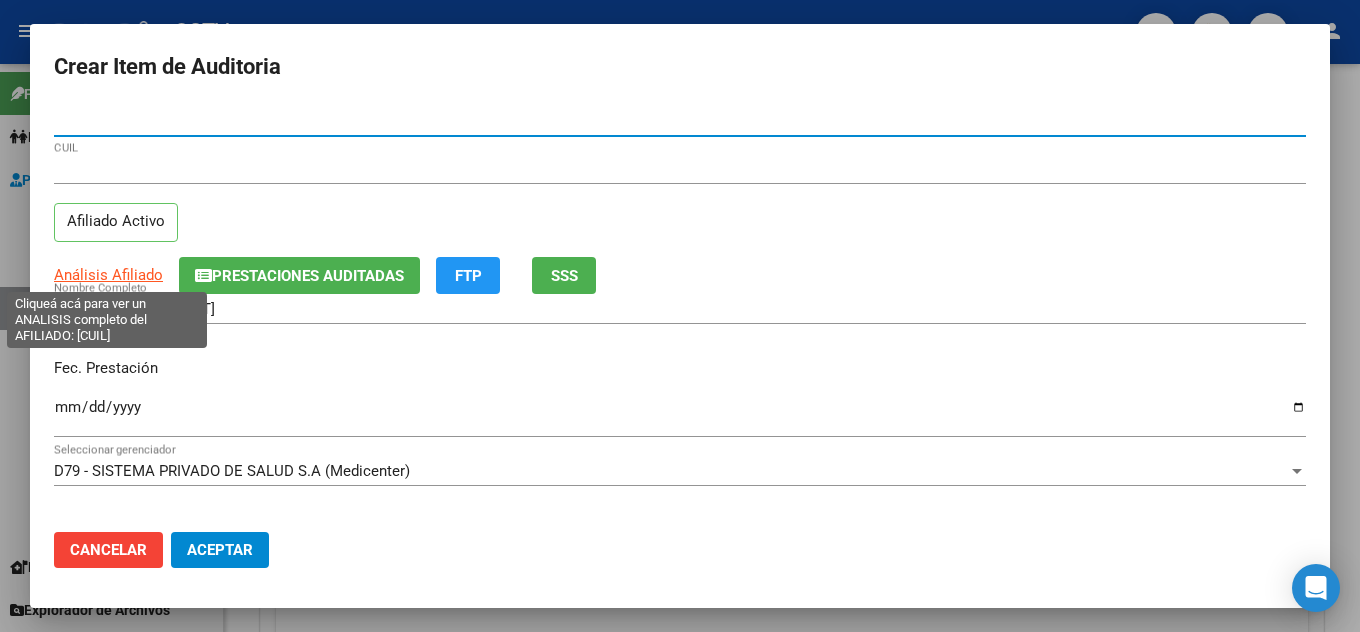 click on "Análisis Afiliado" at bounding box center (108, 275) 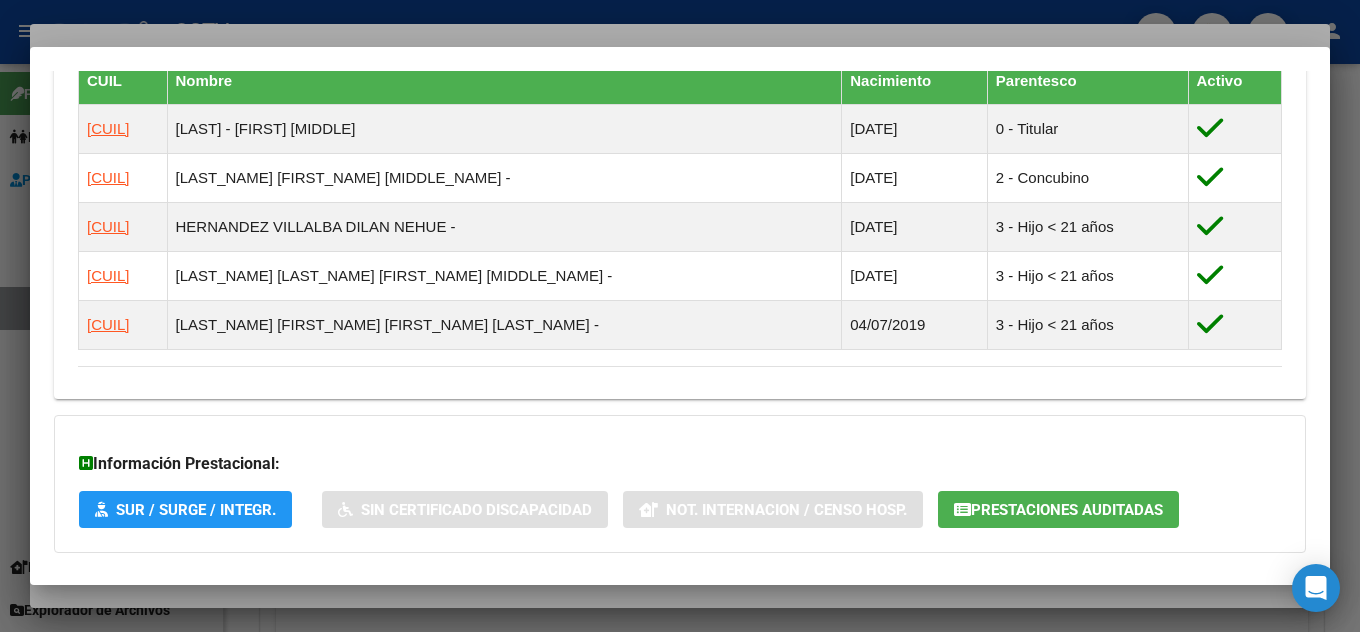 scroll, scrollTop: 1305, scrollLeft: 0, axis: vertical 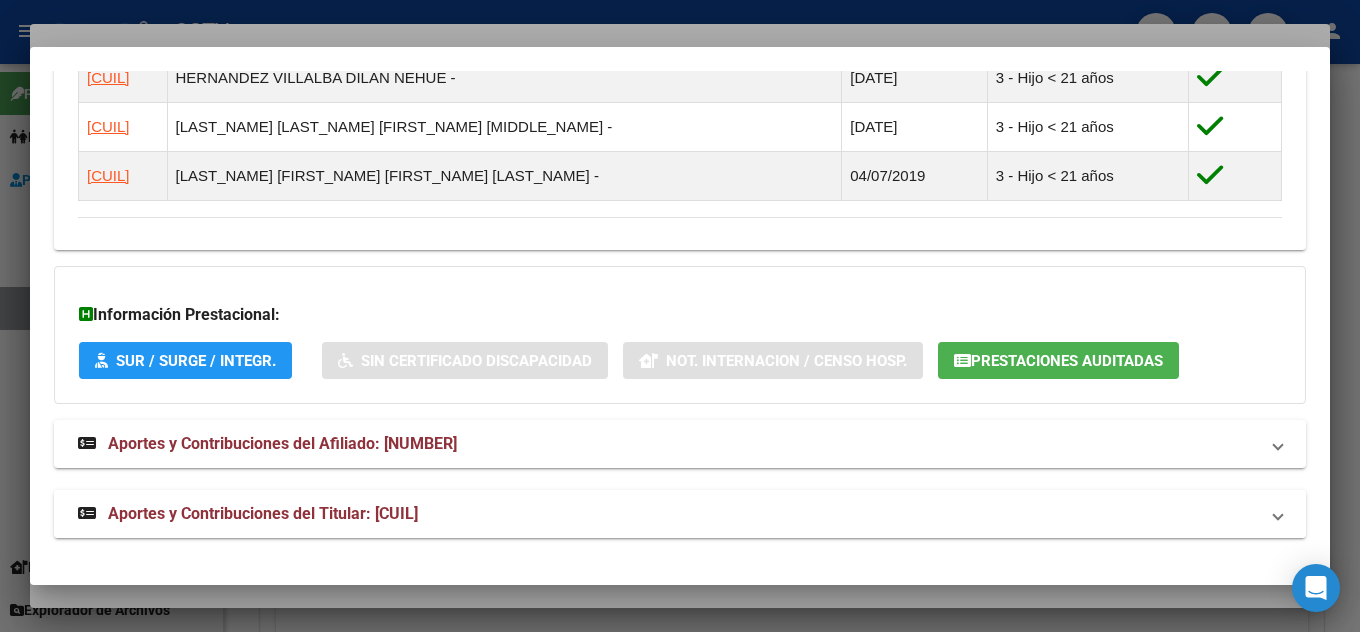 click on "Aportes y Contribuciones del Titular: [CUIL]" at bounding box center (263, 513) 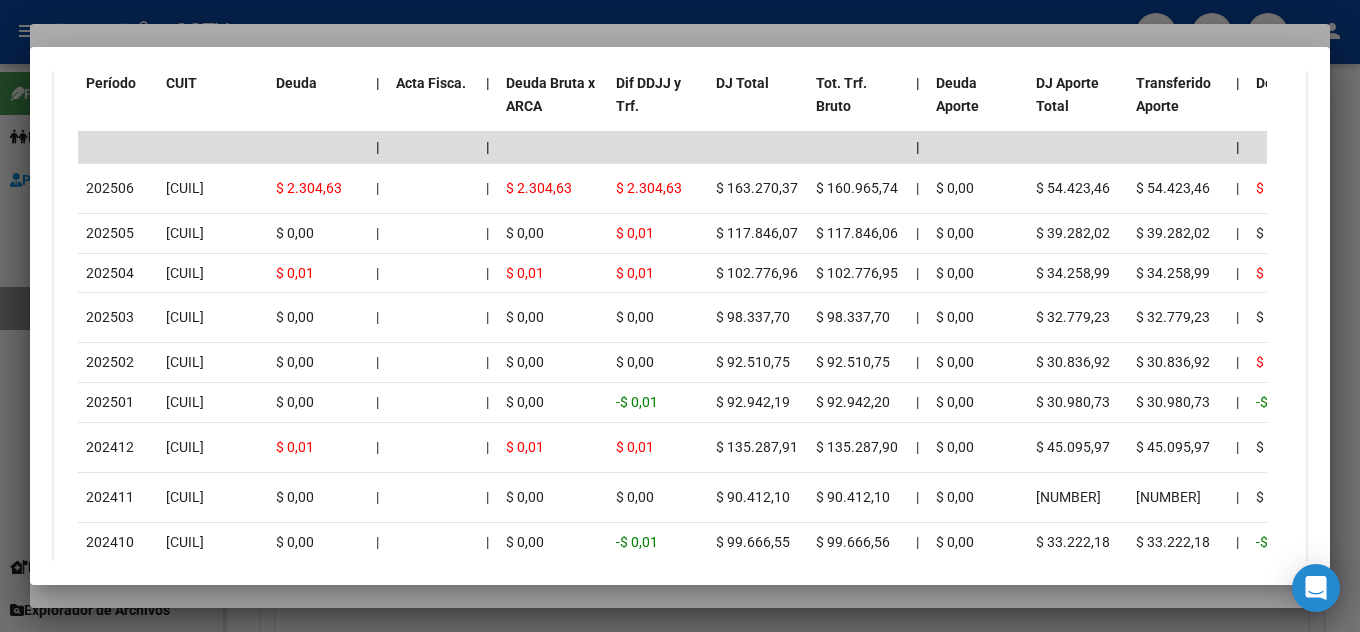 scroll, scrollTop: 1905, scrollLeft: 0, axis: vertical 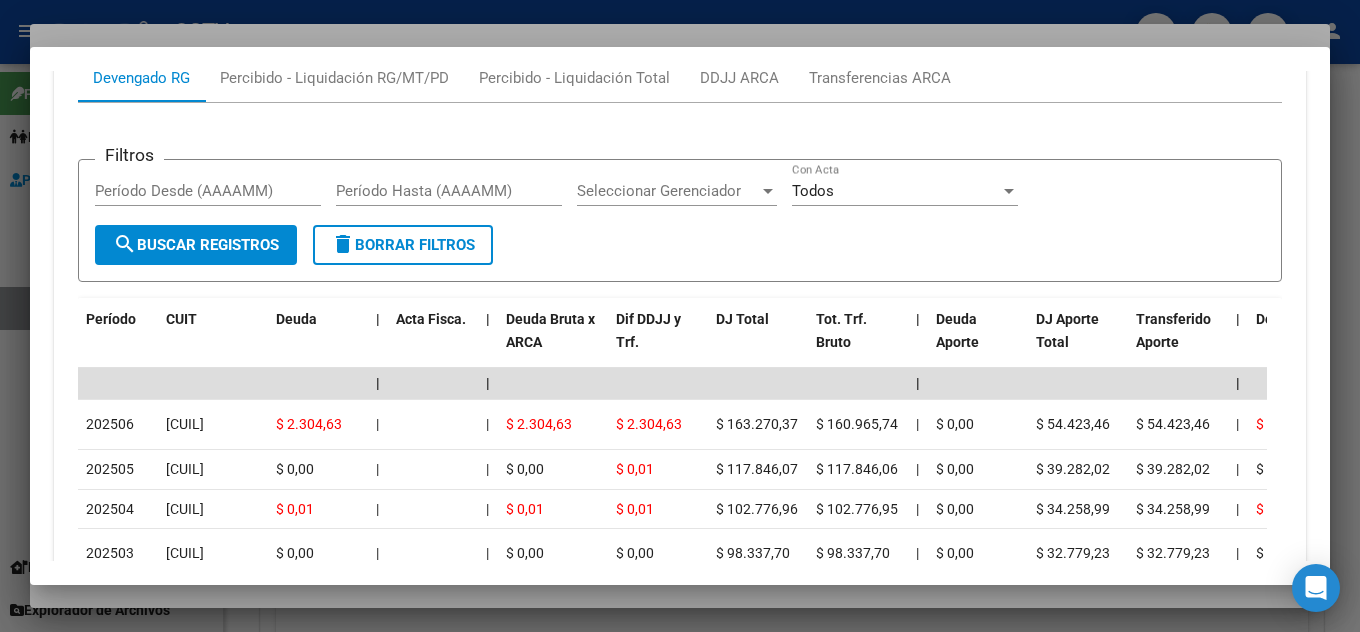click at bounding box center [680, 316] 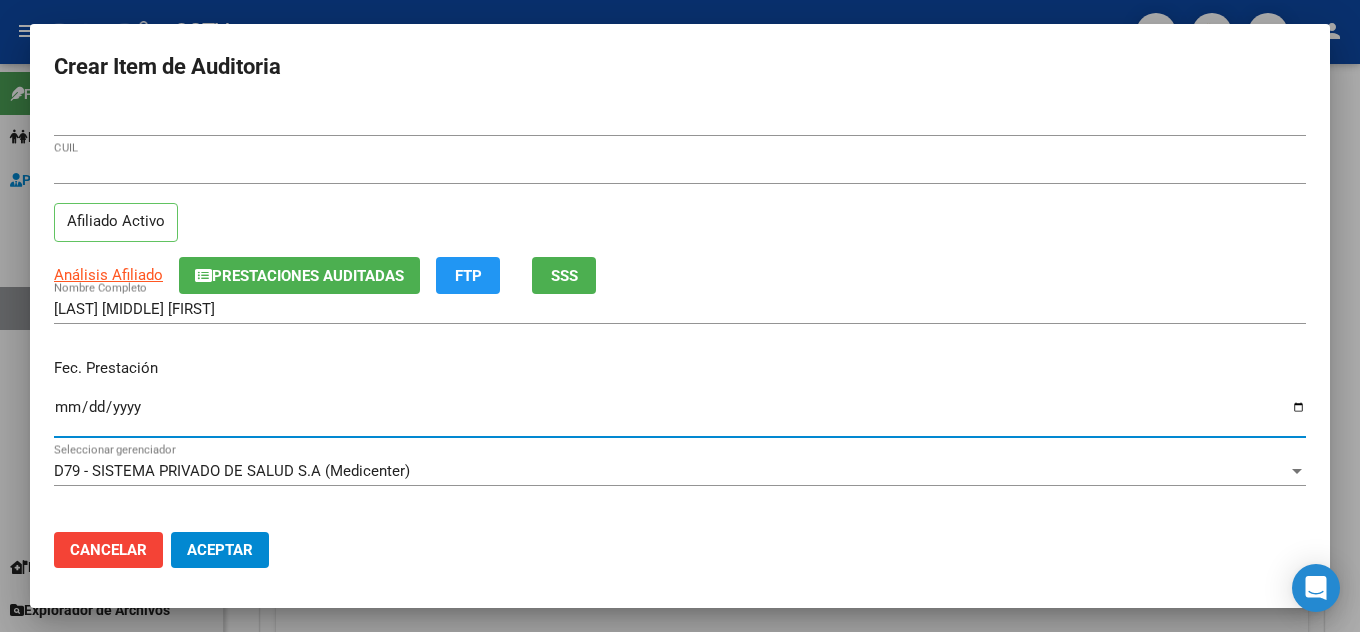 click on "Ingresar la fecha" at bounding box center (680, 415) 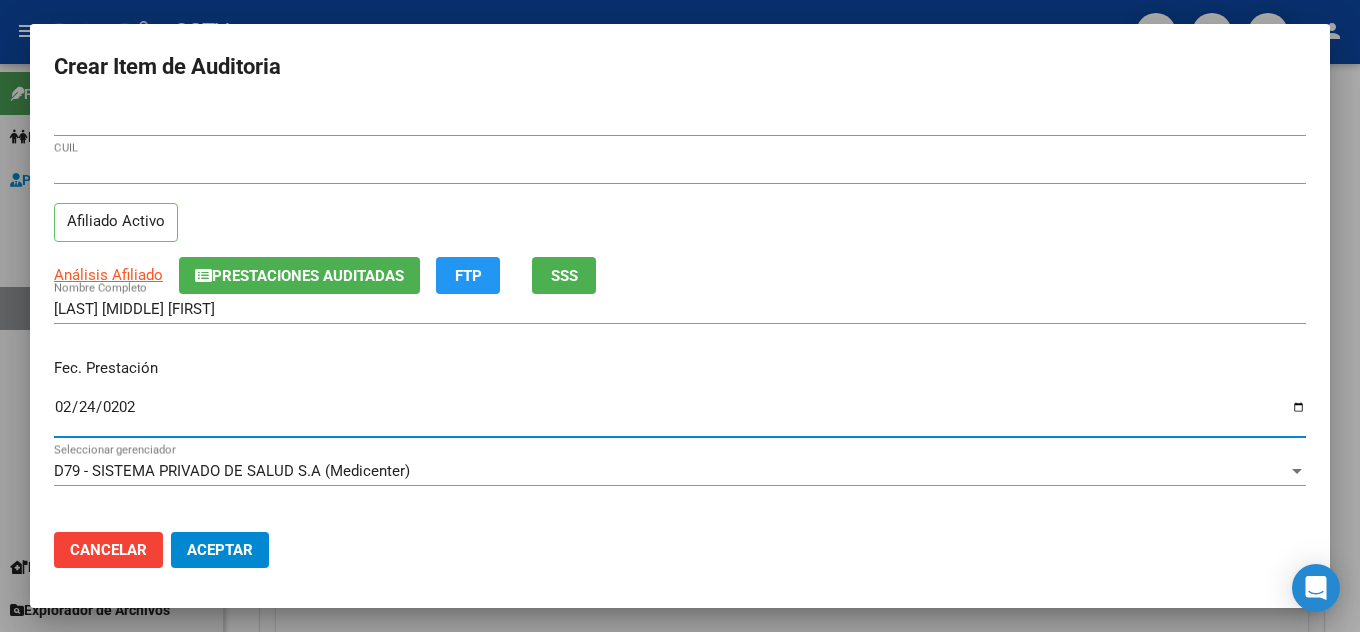 type on "2025-02-24" 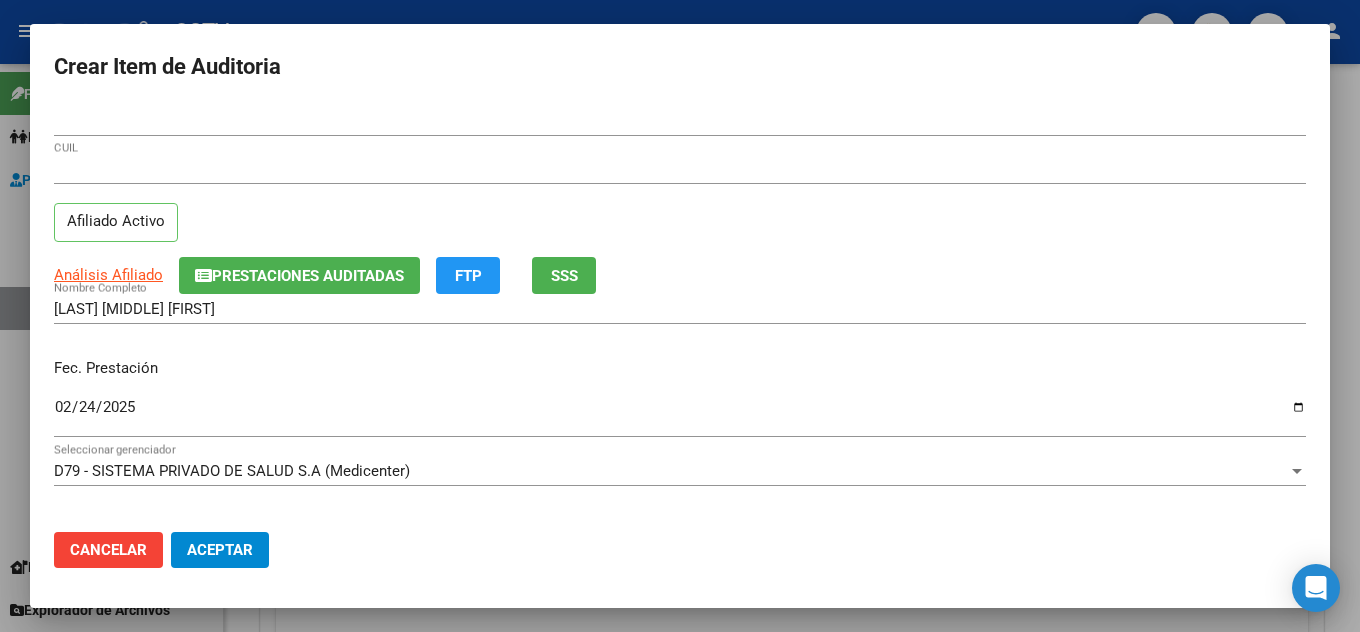 scroll, scrollTop: 261, scrollLeft: 0, axis: vertical 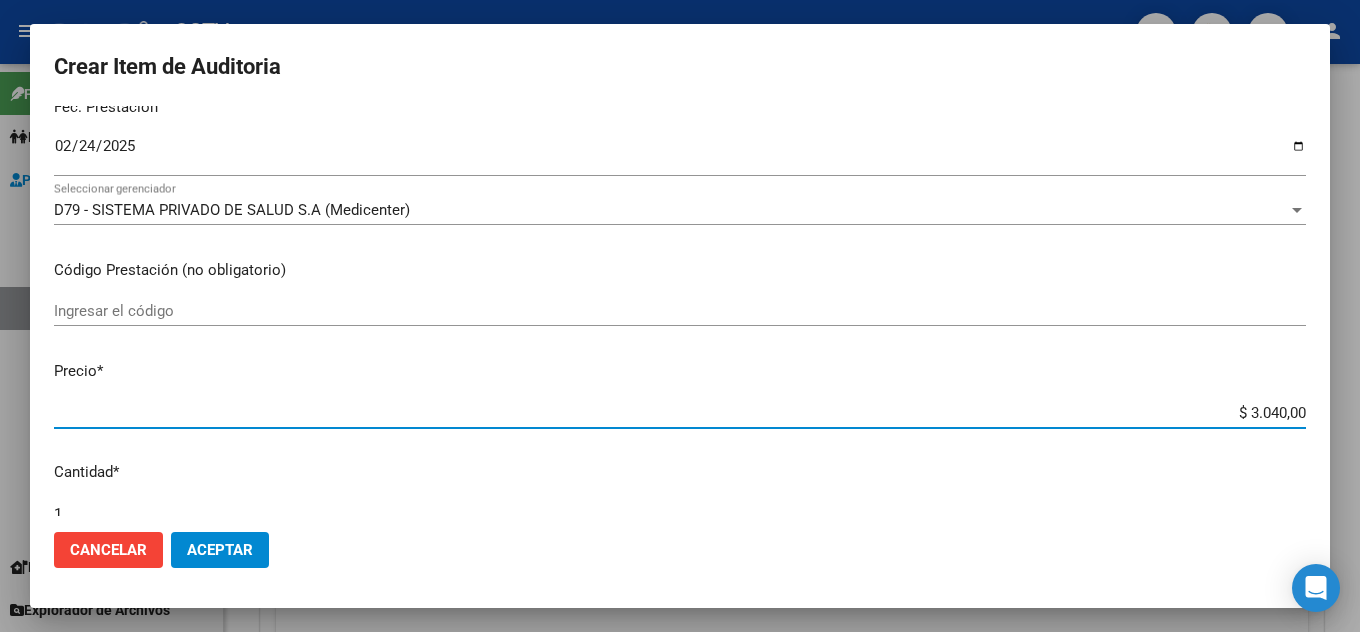 type on "$ 0,01" 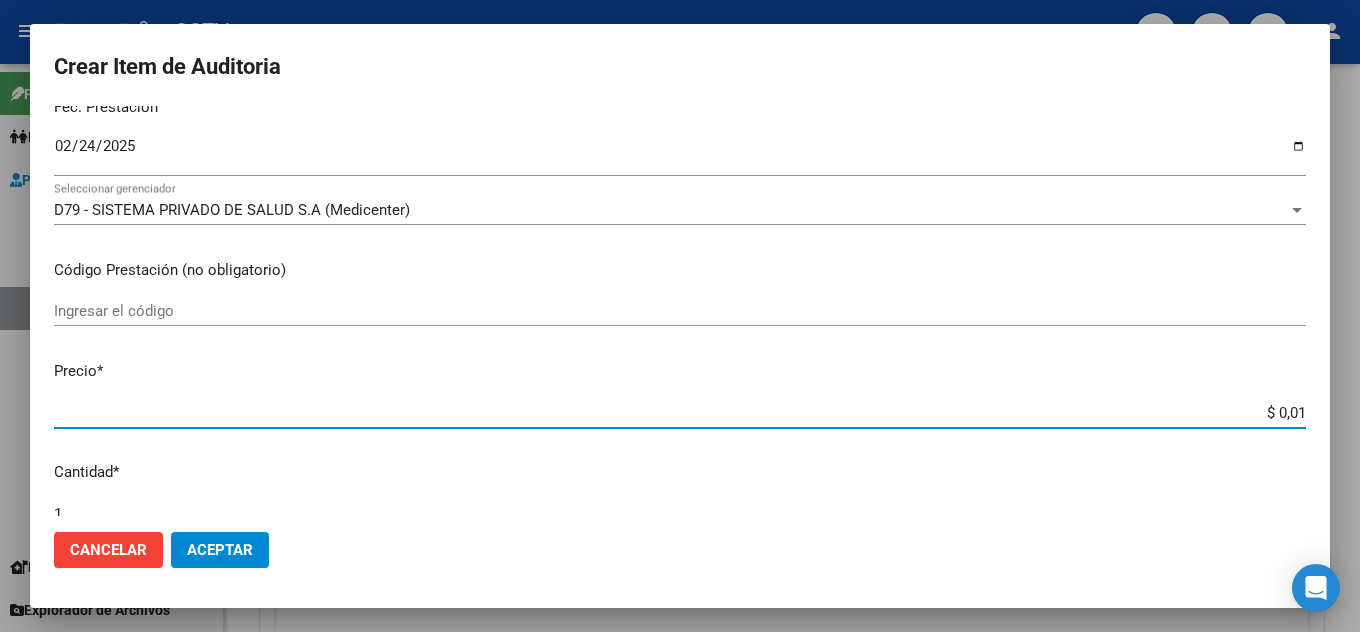 type on "$ 0,15" 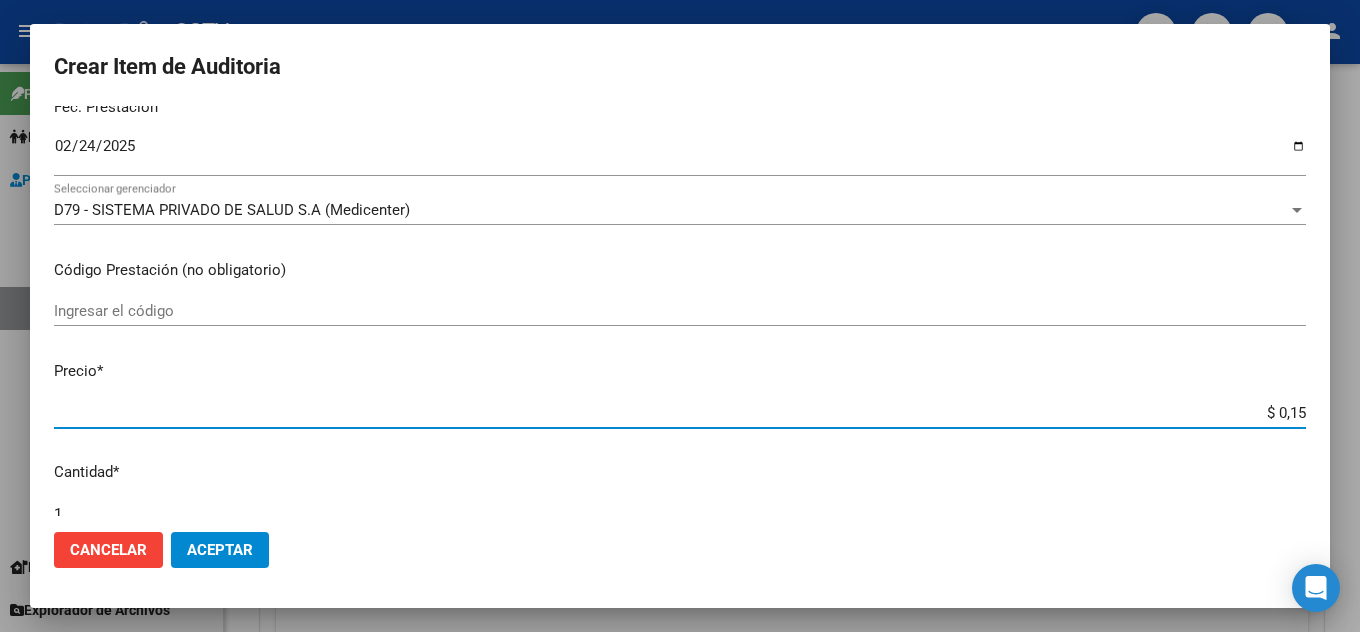 type on "$ 1,52" 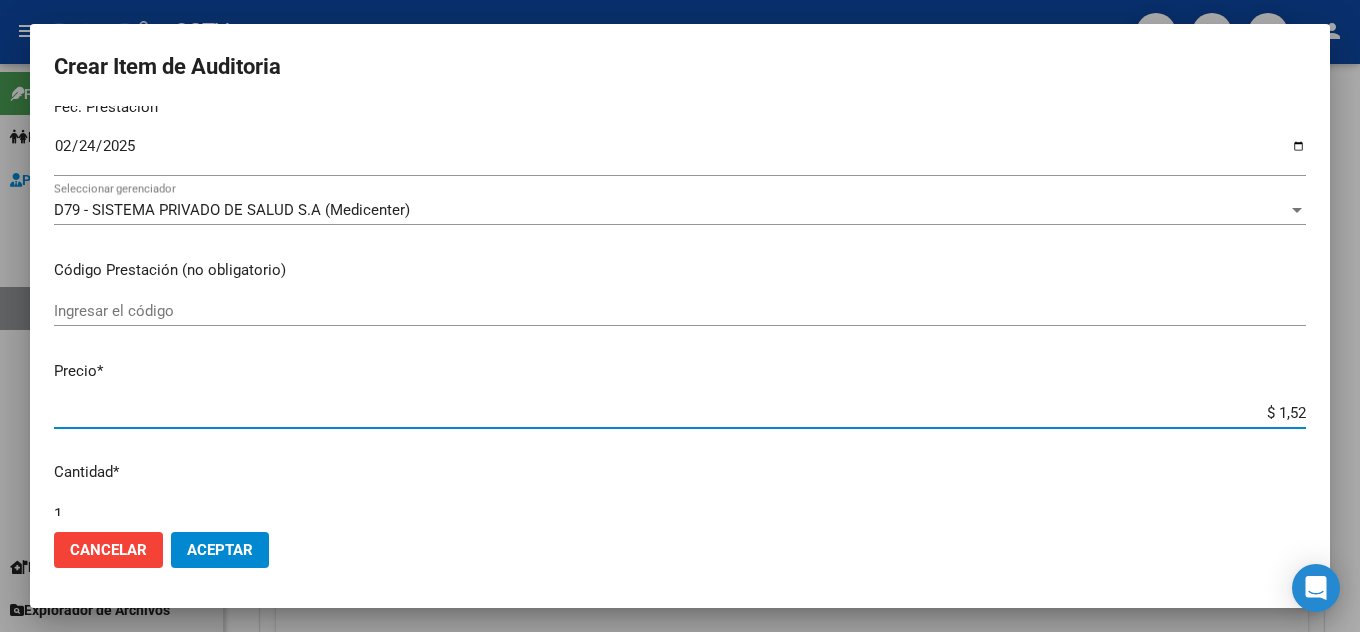 type on "$ 15,20" 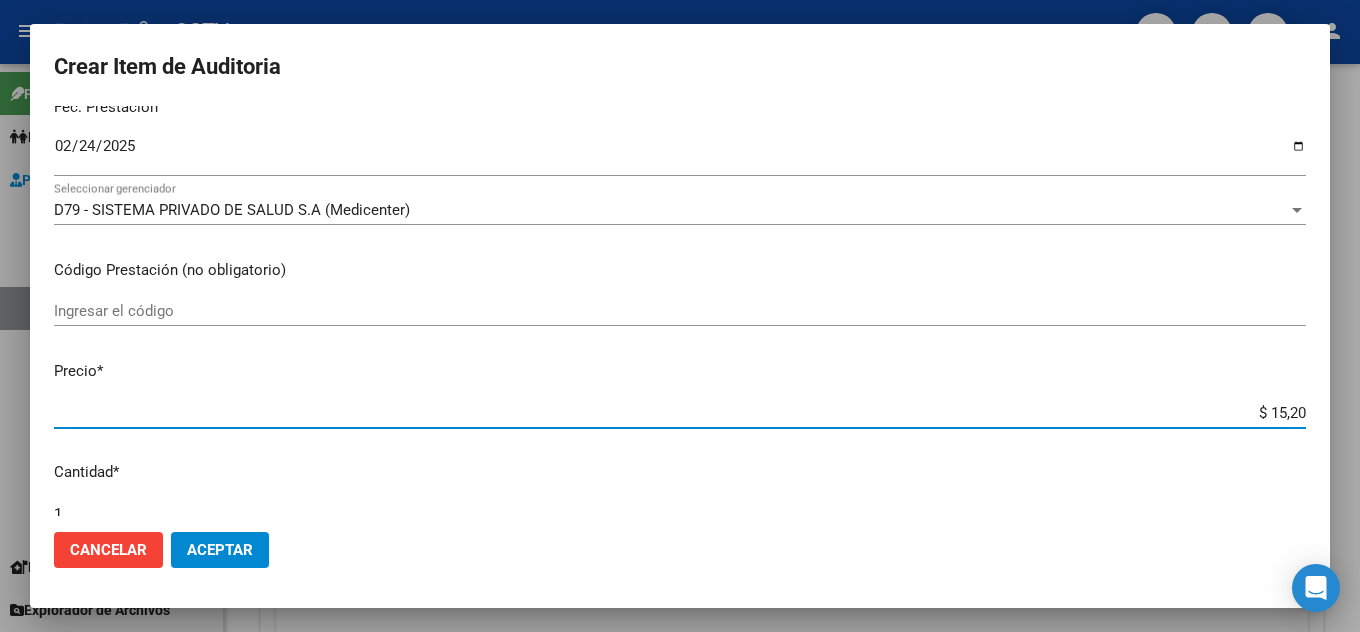 type on "$ 152,00" 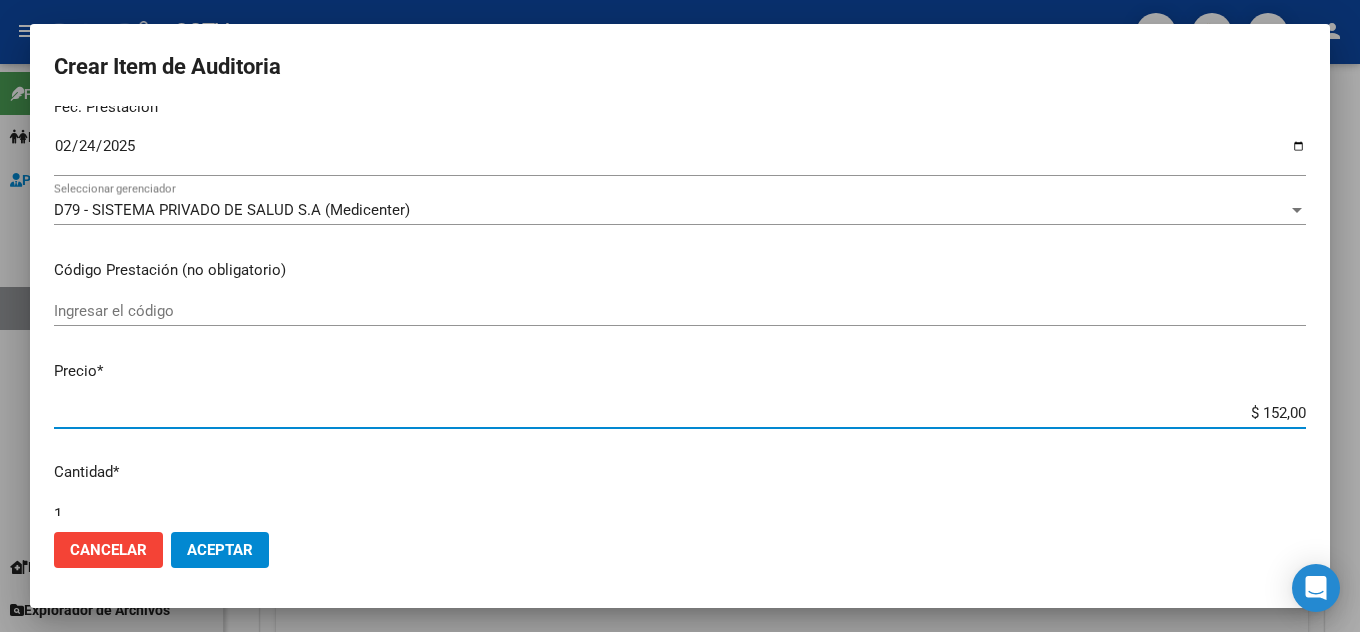 type on "$ 1.520,00" 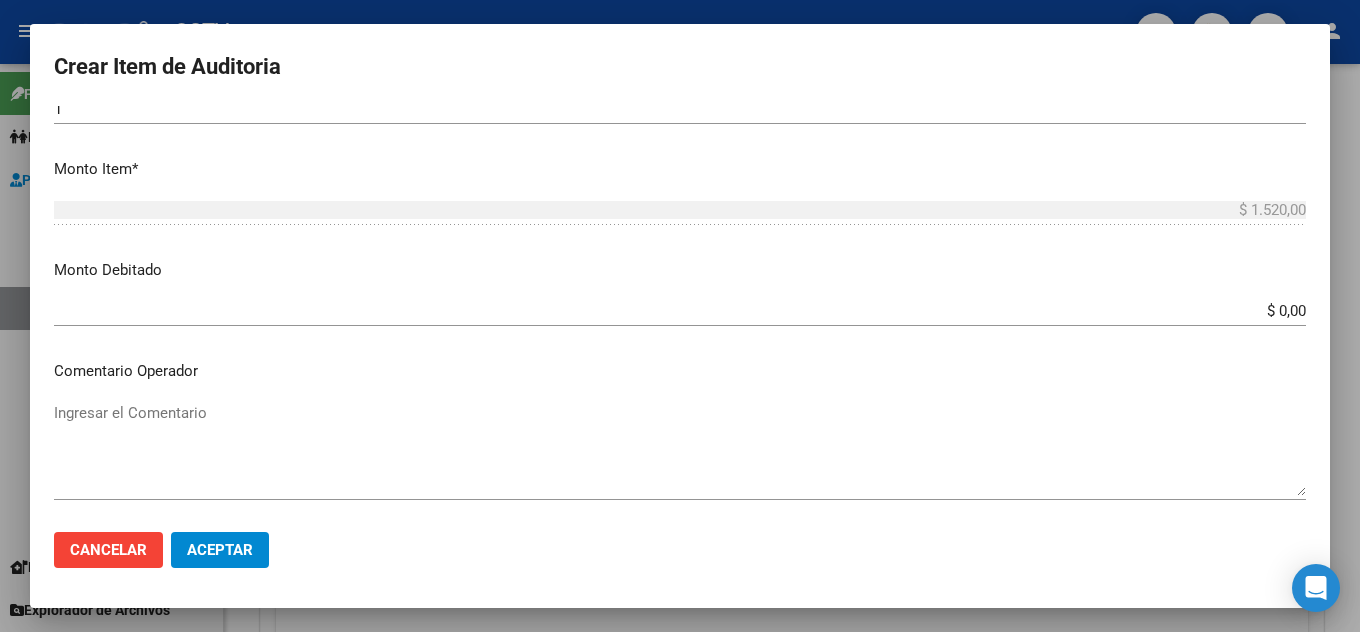 scroll, scrollTop: 1115, scrollLeft: 0, axis: vertical 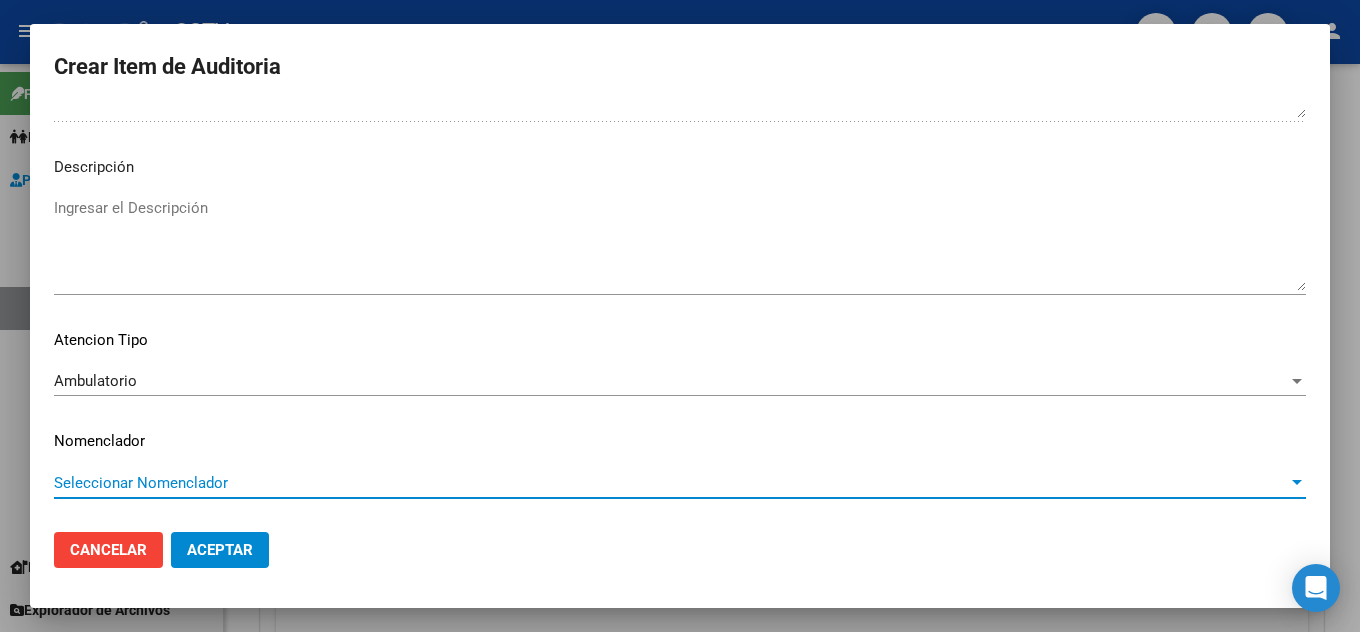 type 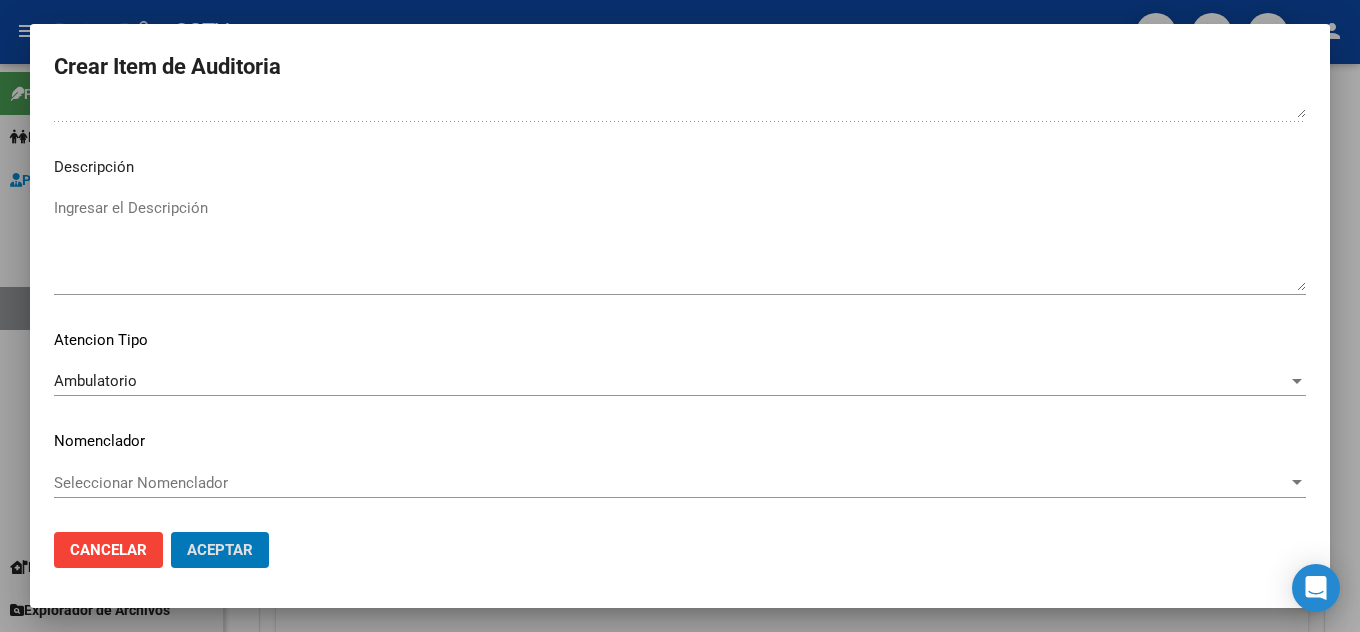 type 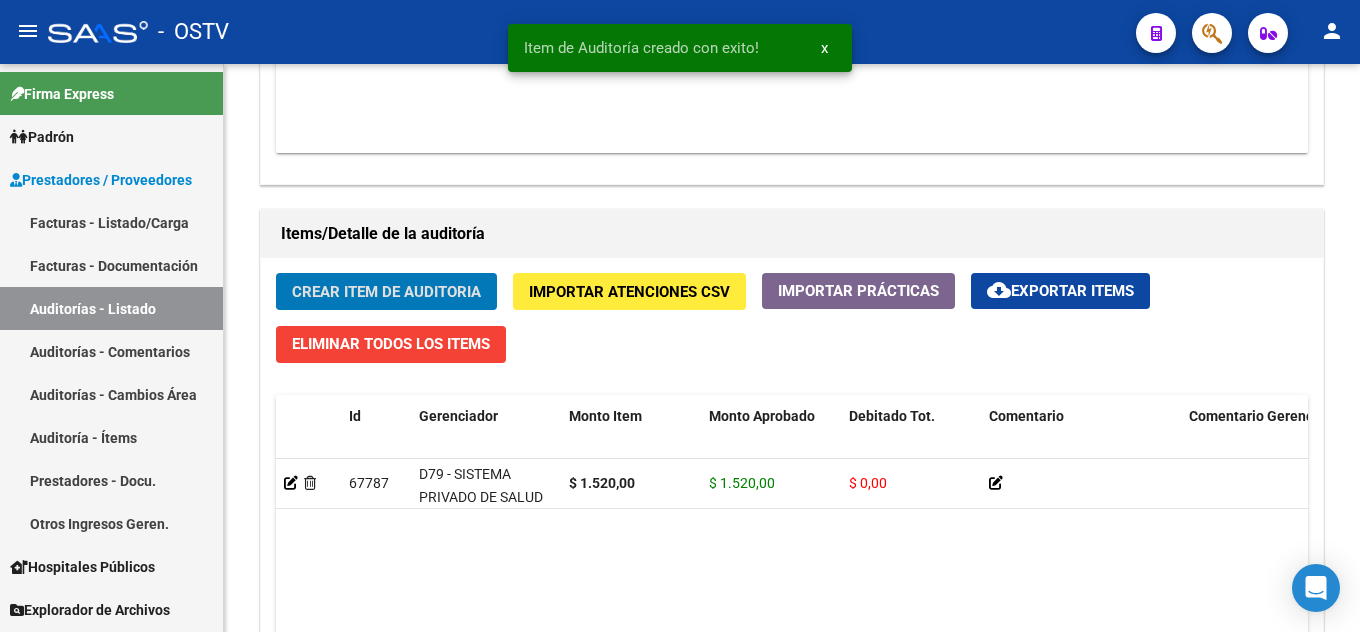 scroll, scrollTop: 1301, scrollLeft: 0, axis: vertical 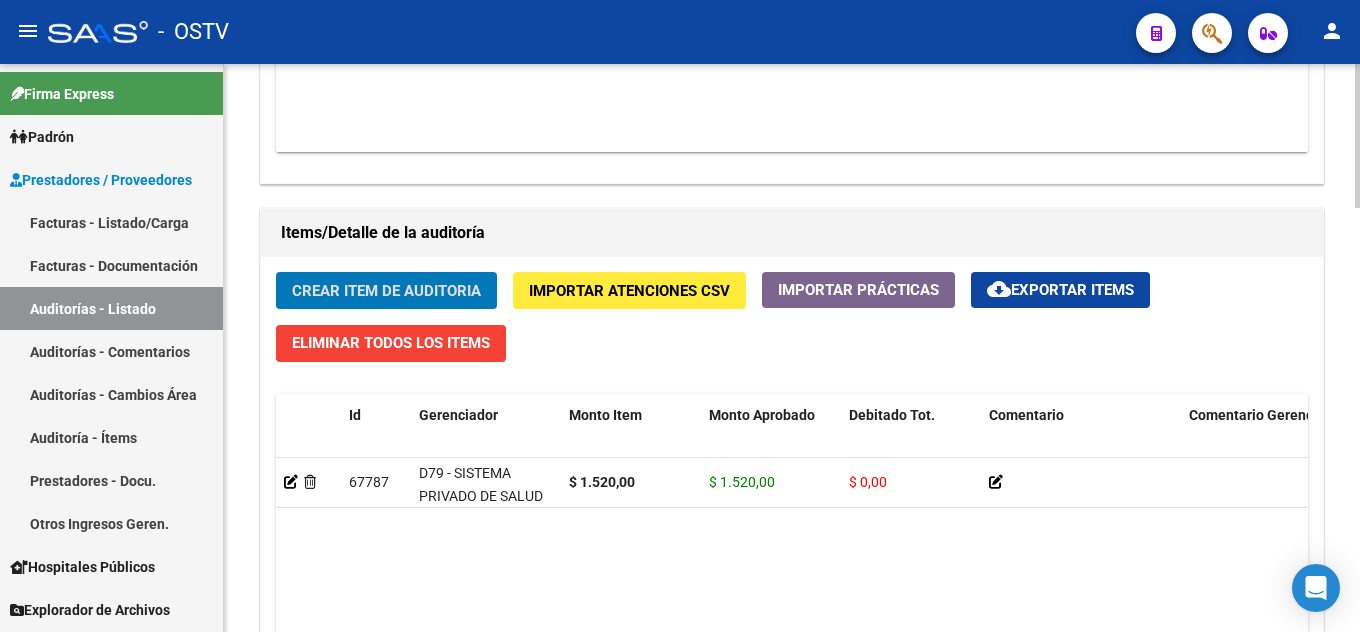 click on "Crear Item de Auditoria" 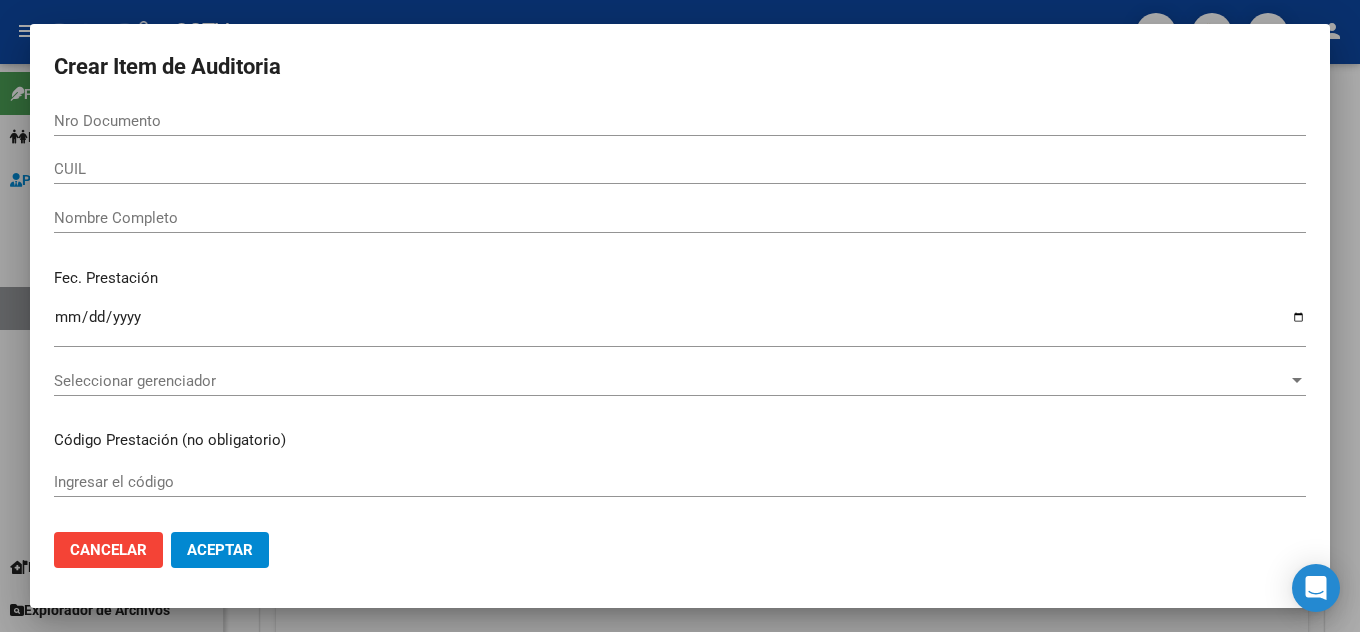 click on "Nro Documento" at bounding box center (680, 121) 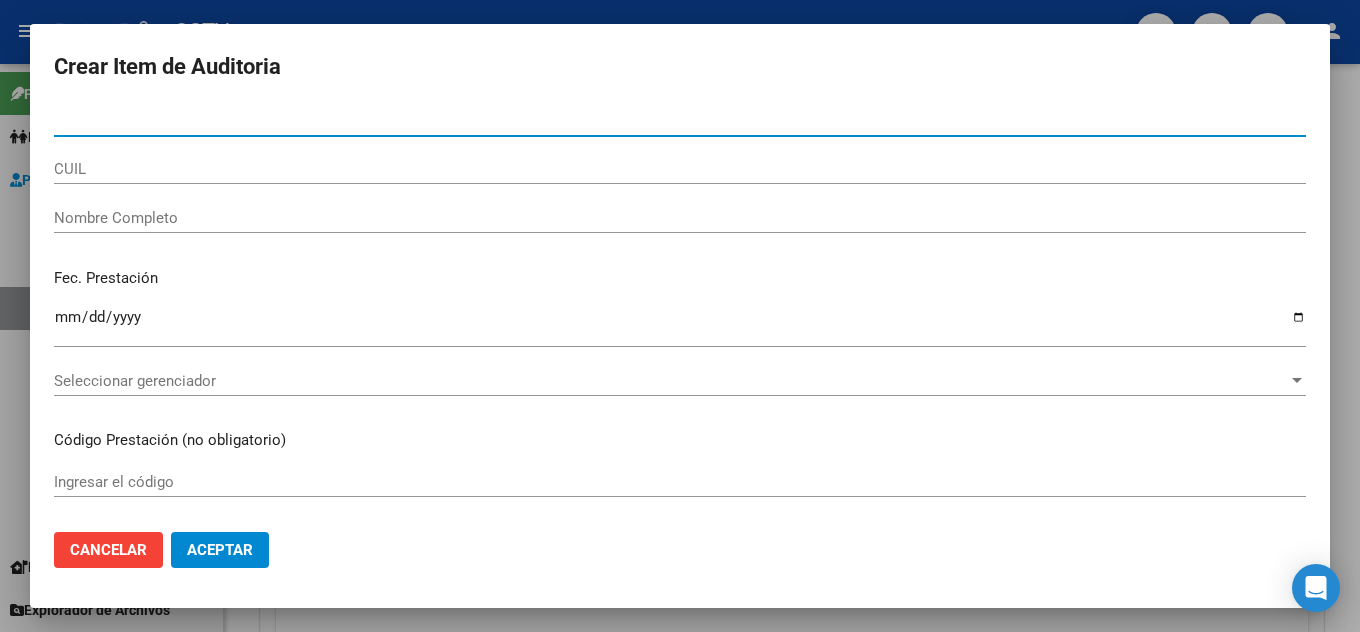 paste on "[NUMBER]" 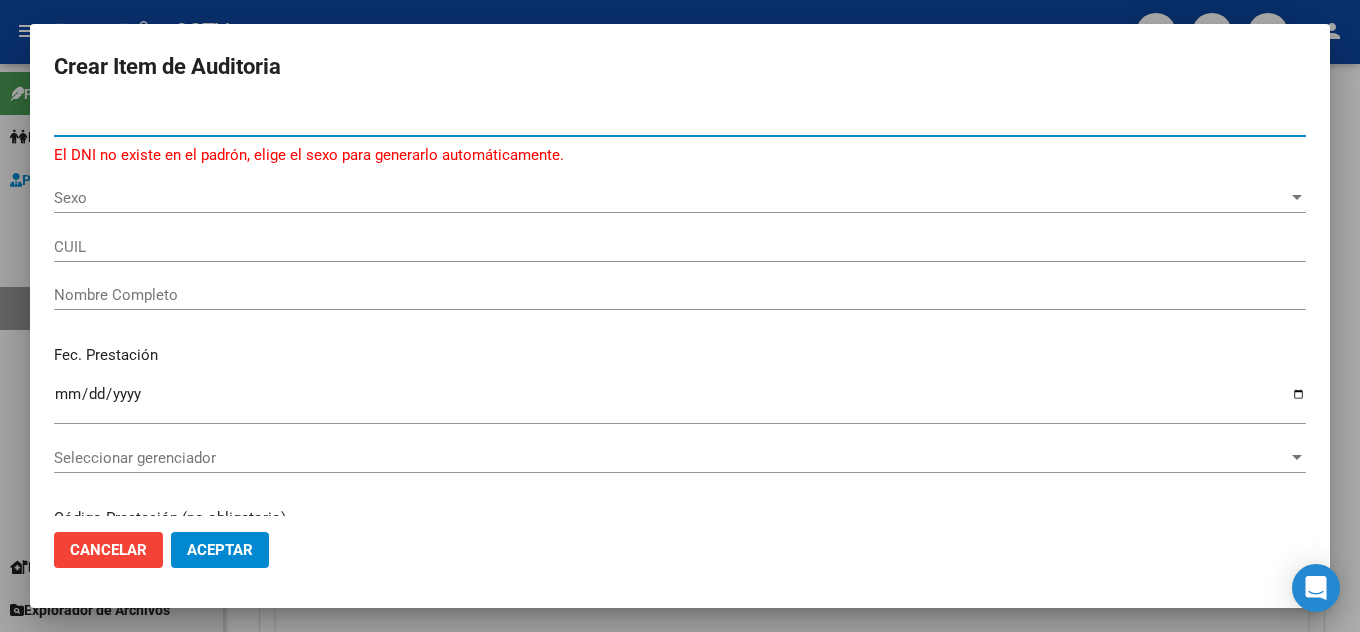 type on "[NUMBER]" 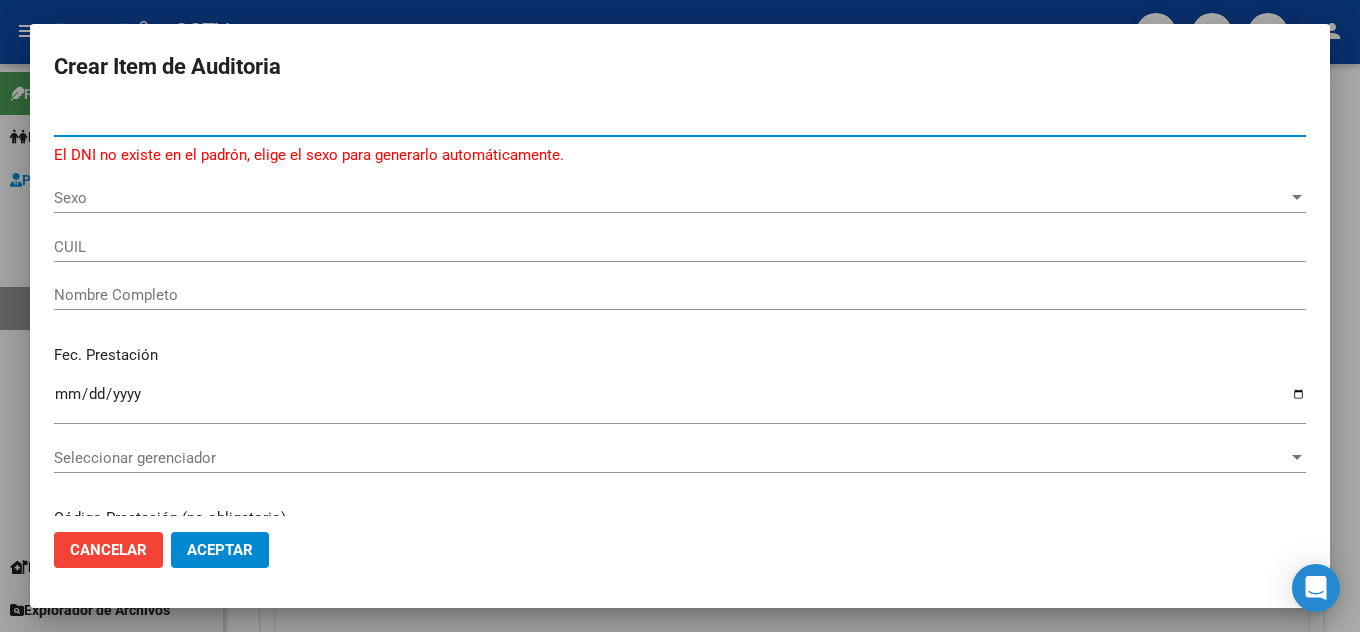 click on "[NUMBER]" at bounding box center [680, 121] 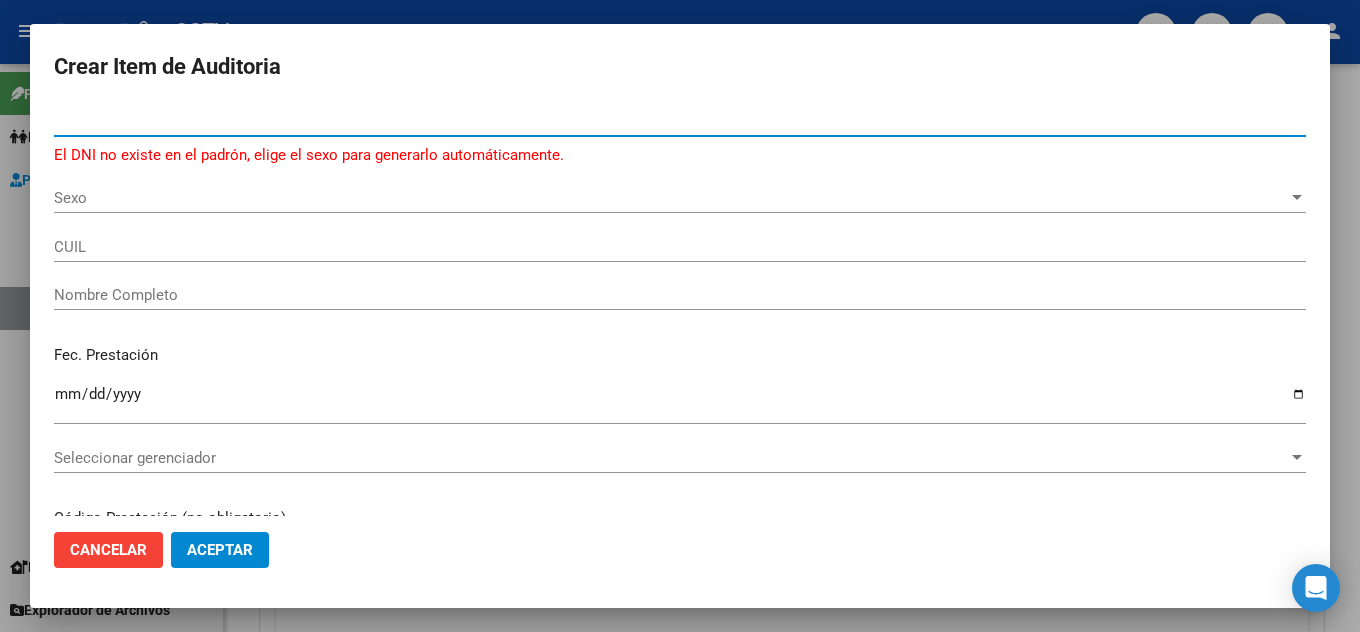 click on "Sexo" at bounding box center (671, 198) 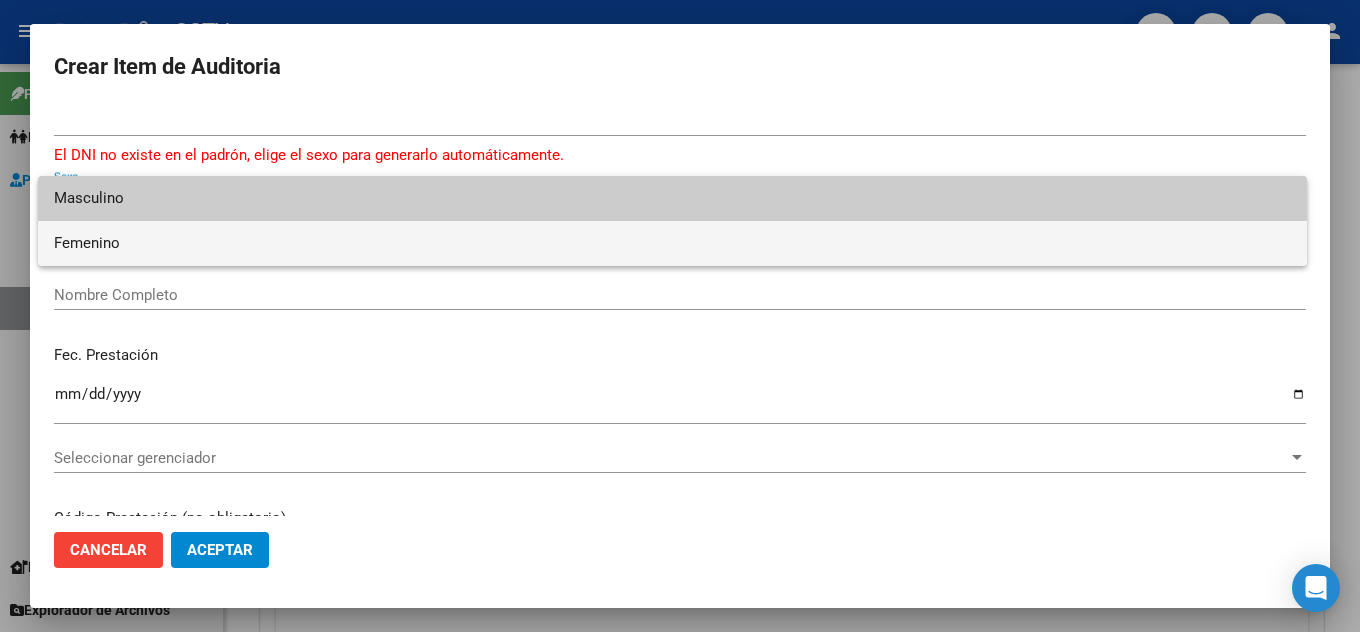 click on "Femenino" at bounding box center (672, 243) 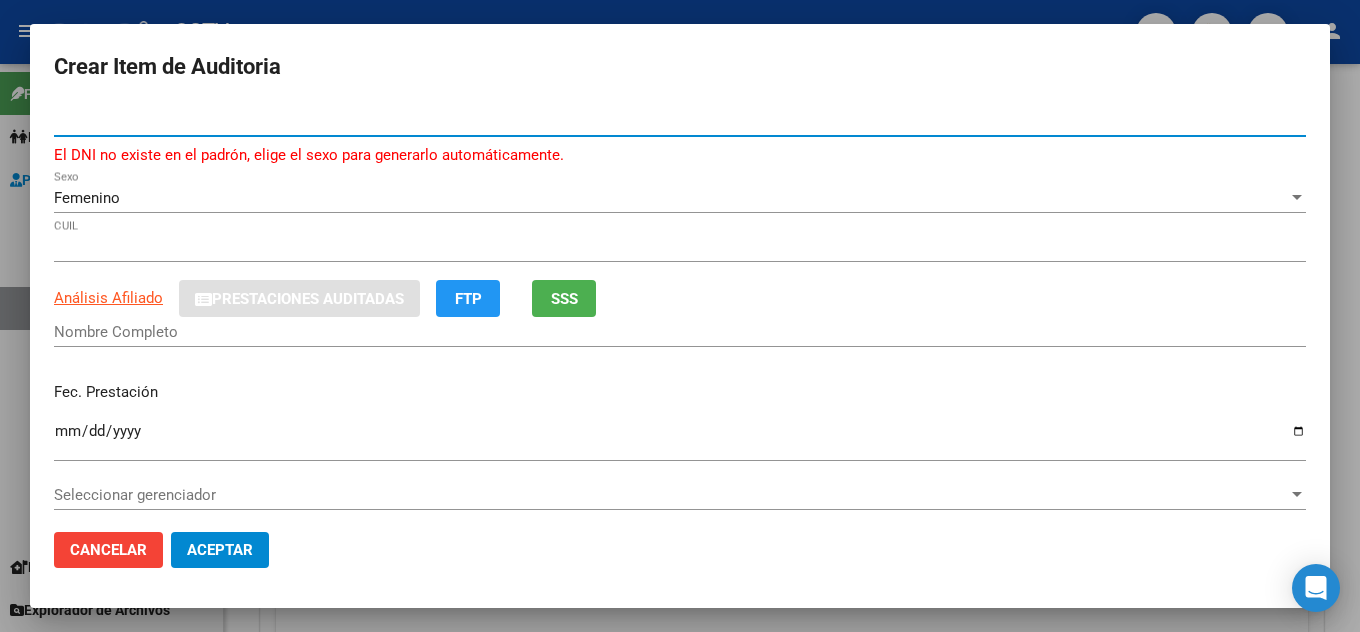 click on "[NUMBER]" at bounding box center (680, 121) 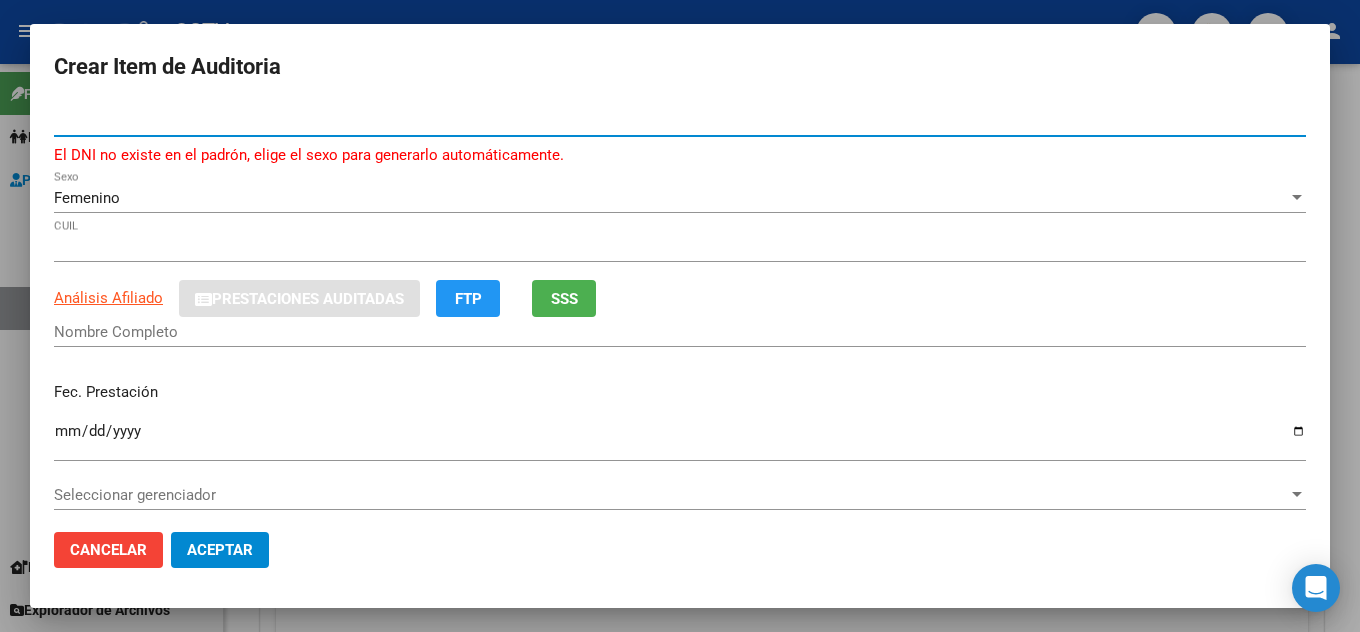 type 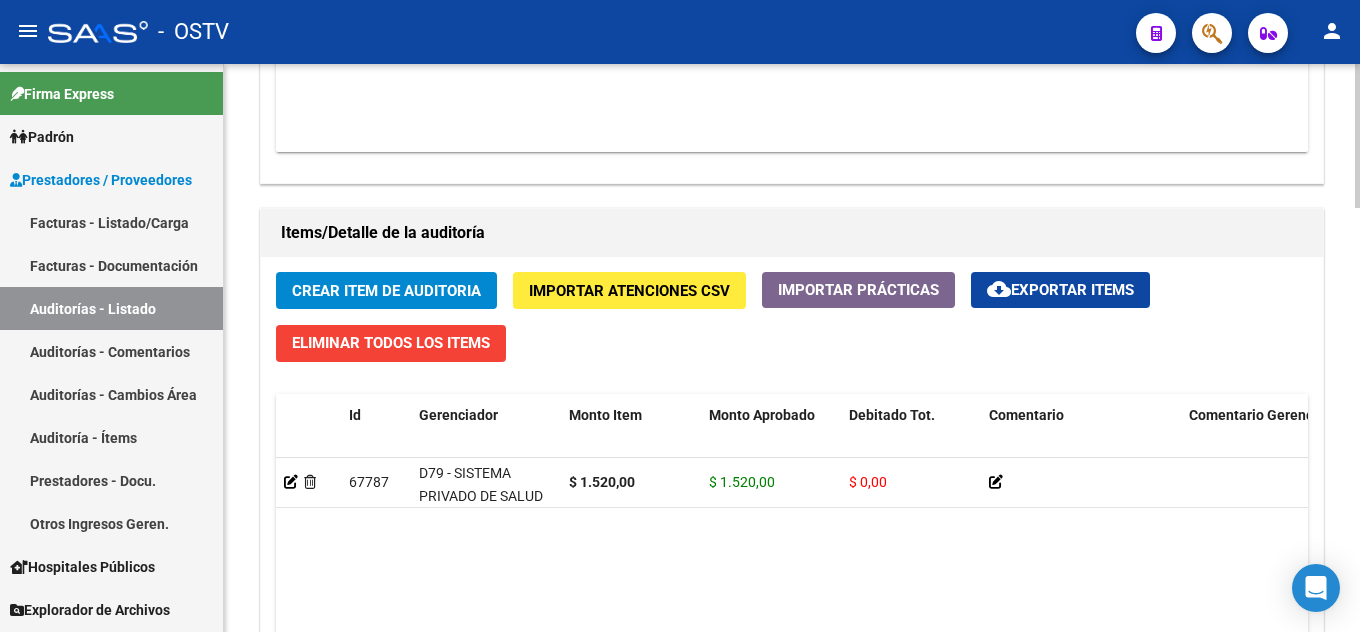 click on "Crear Item de Auditoria" 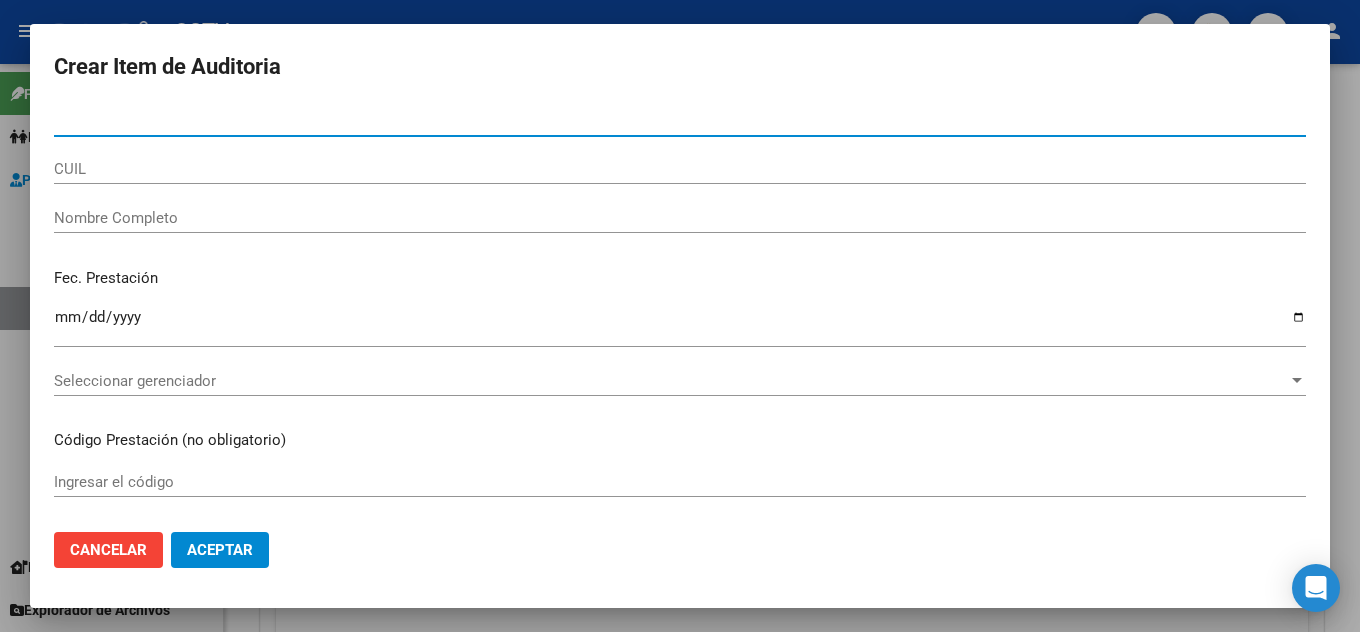 paste on "[NUMBER]" 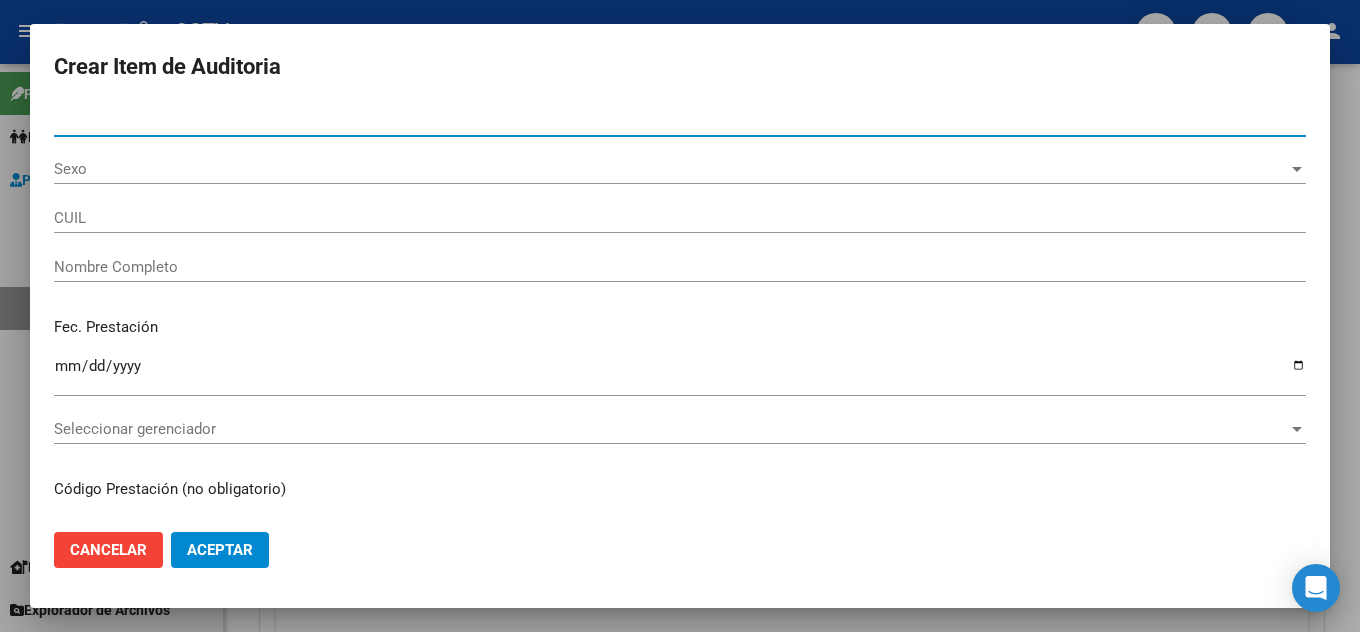 type on "[CUIL]" 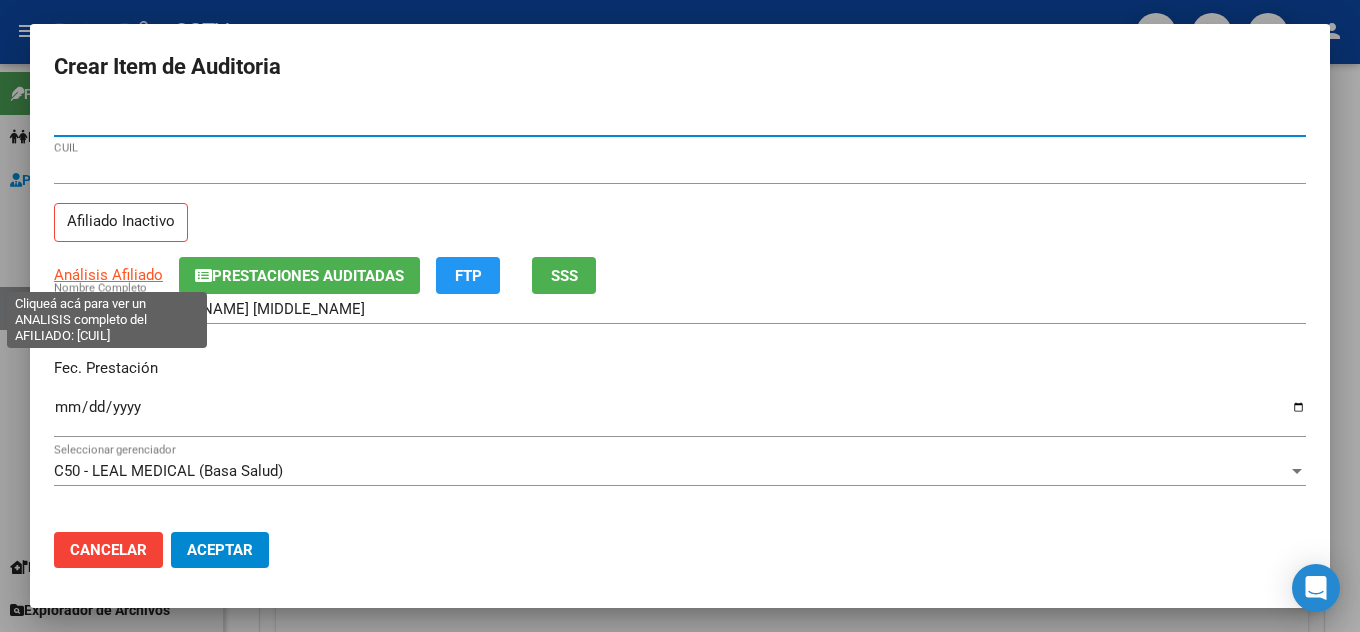 type on "[NUMBER]" 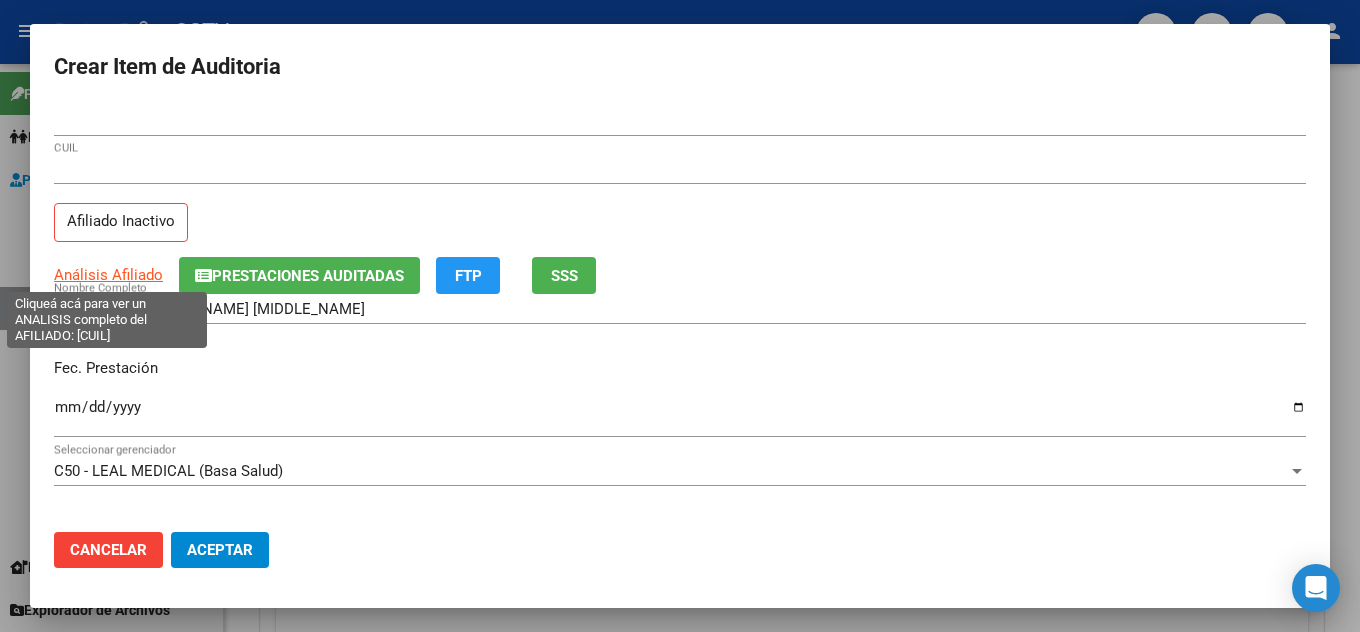 click on "Análisis Afiliado" at bounding box center (108, 275) 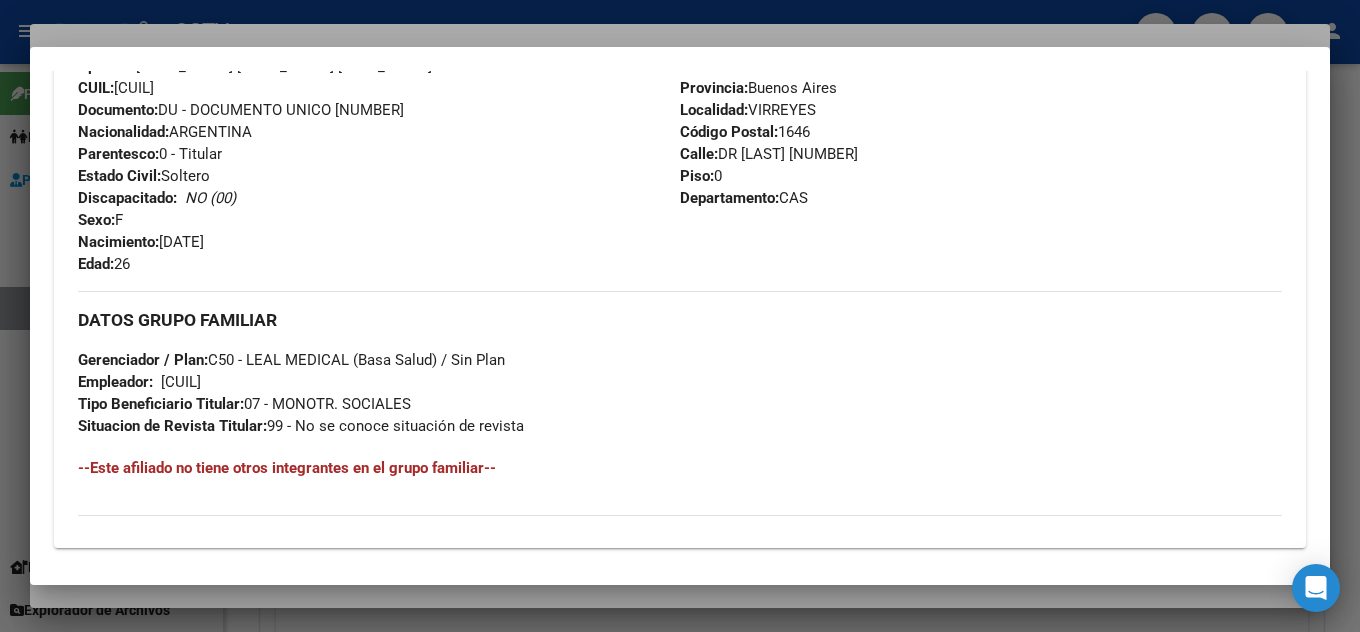 scroll, scrollTop: 1032, scrollLeft: 0, axis: vertical 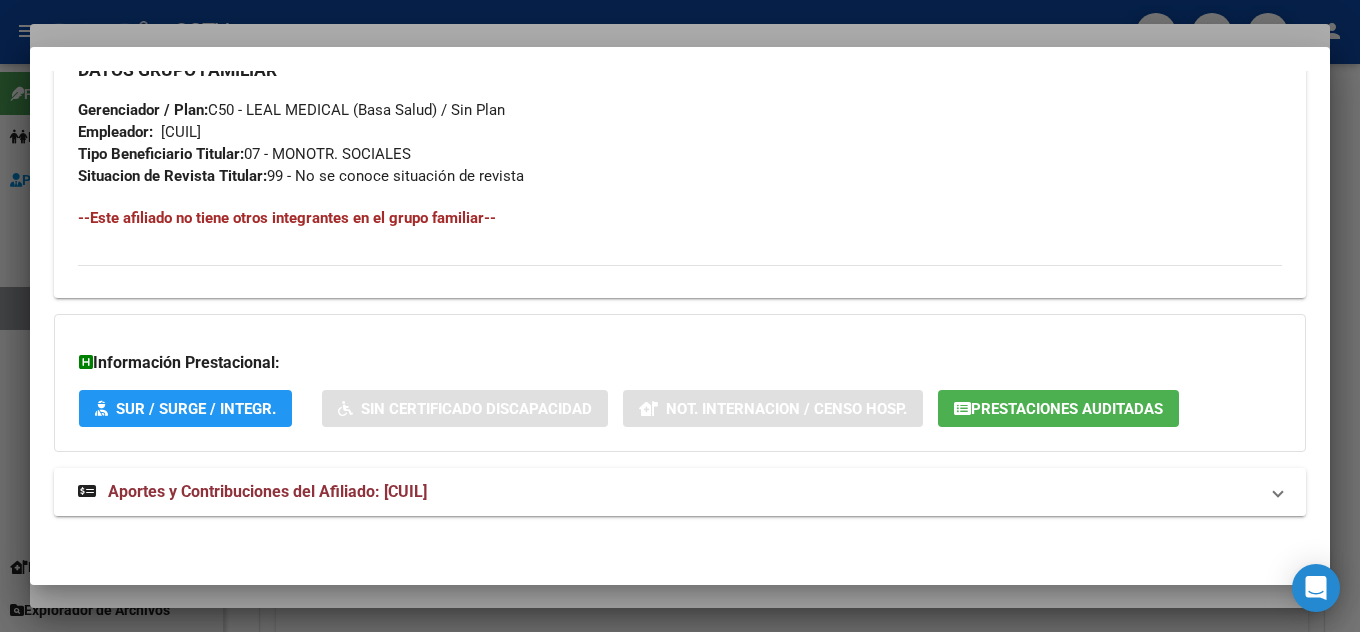 click on "Aportes y Contribuciones del Afiliado: [CUIL]" at bounding box center (267, 491) 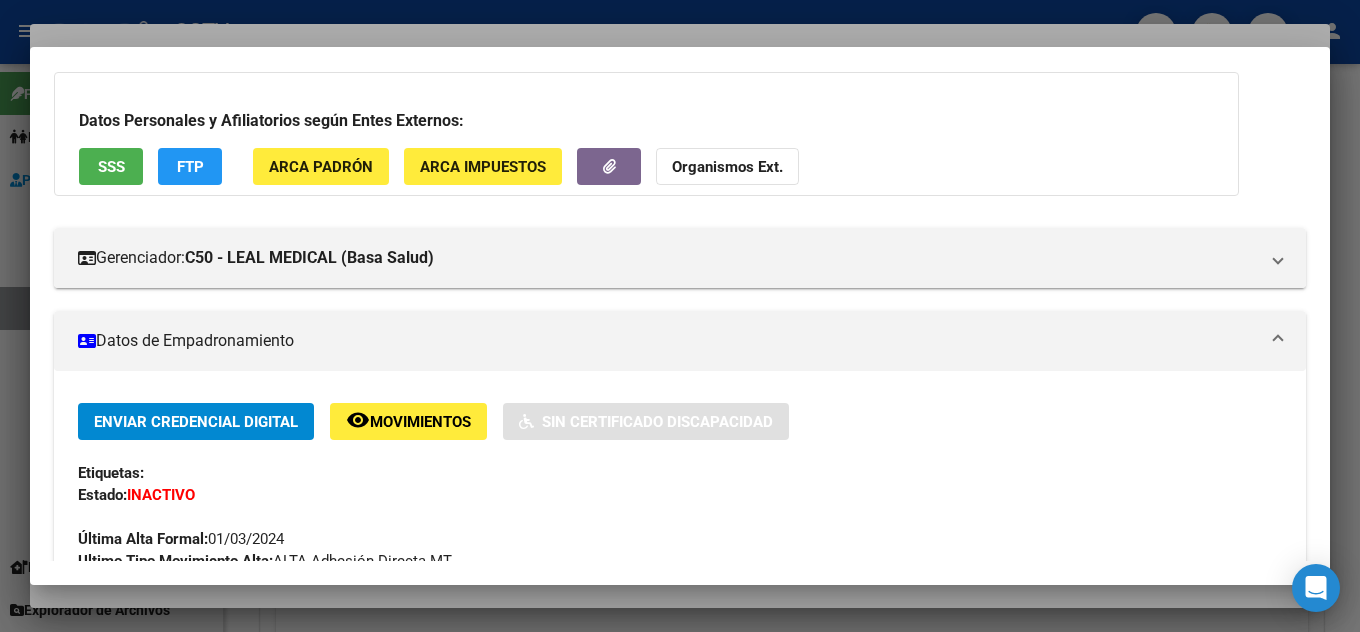 scroll, scrollTop: 0, scrollLeft: 0, axis: both 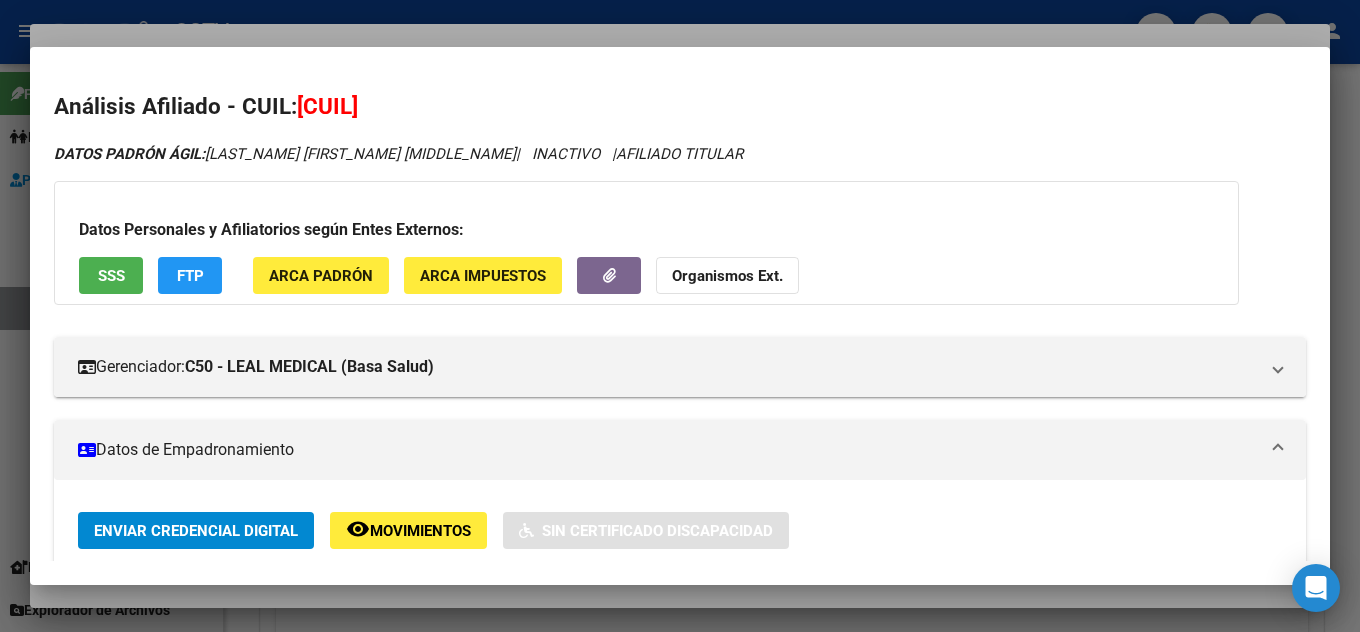 click at bounding box center [680, 316] 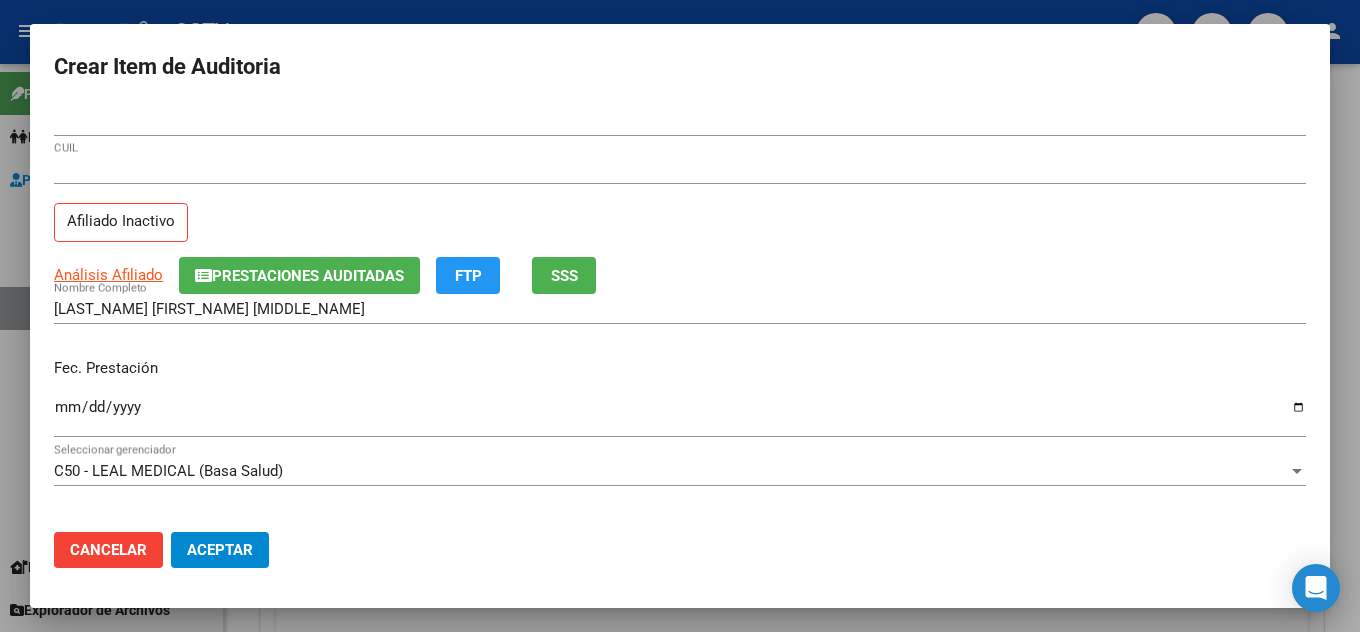 click on "Ingresar la fecha" at bounding box center [680, 415] 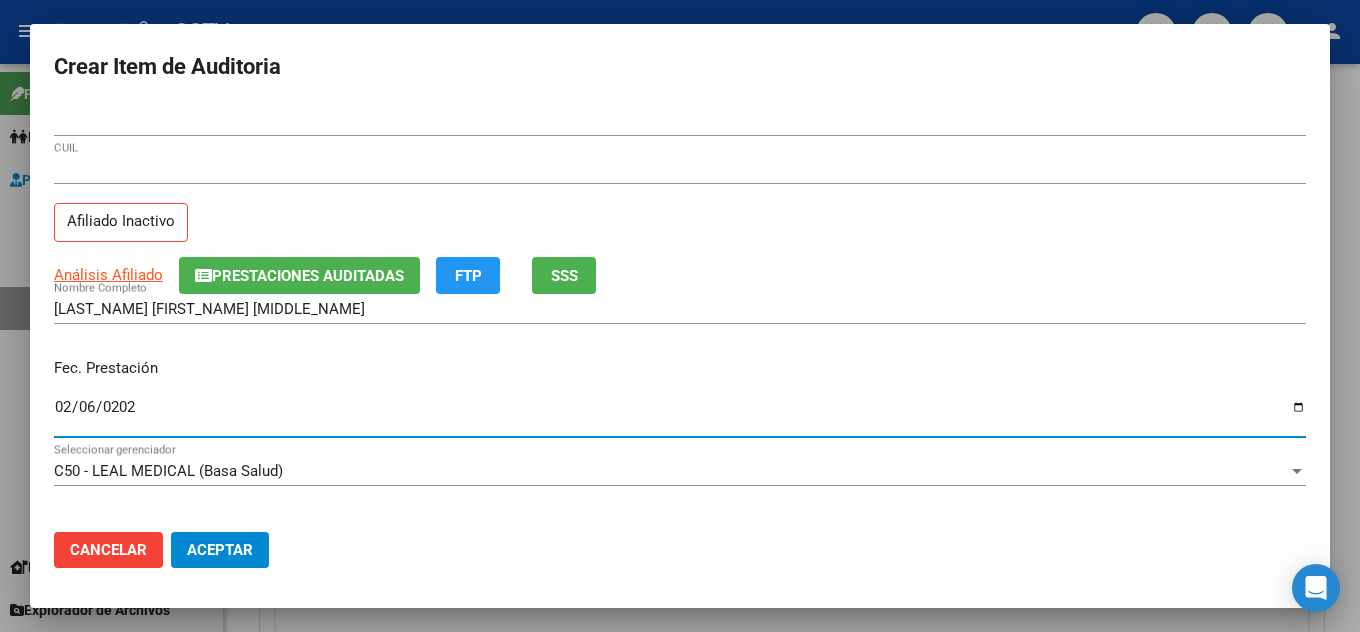 type on "2025-02-06" 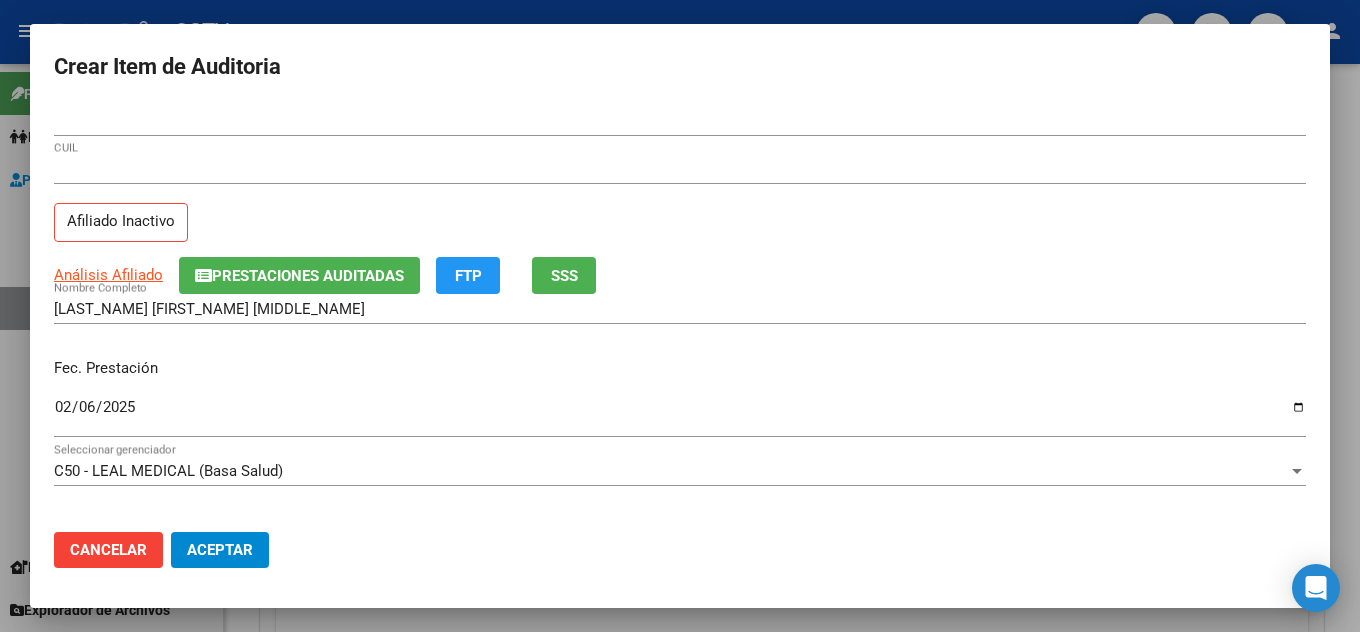 scroll, scrollTop: 261, scrollLeft: 0, axis: vertical 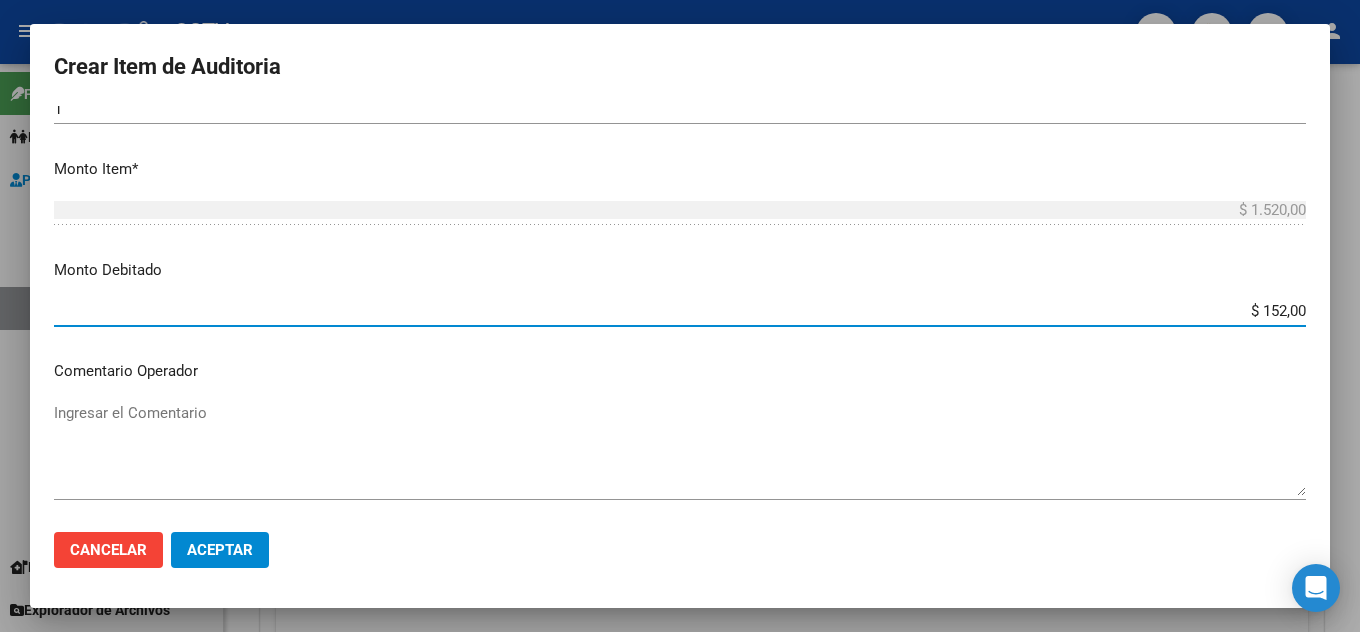 type on "$ 1.520,00" 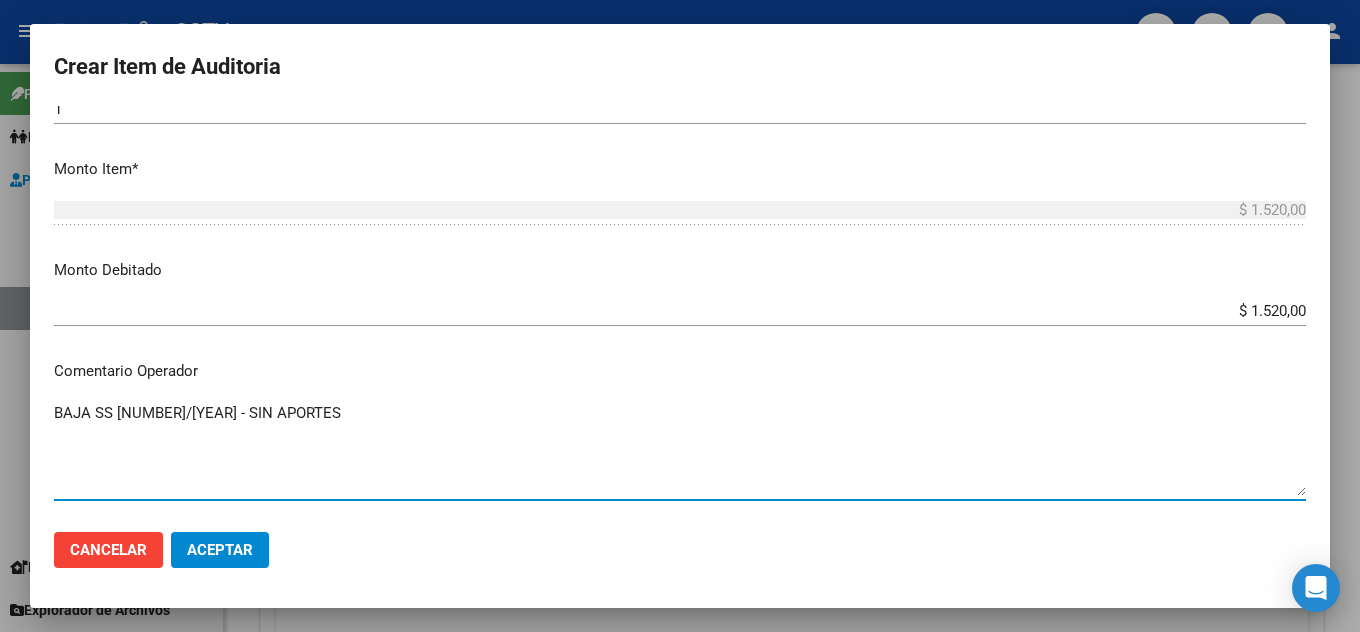 type on "BAJA SS [NUMBER]/[YEAR] - SIN APORTES" 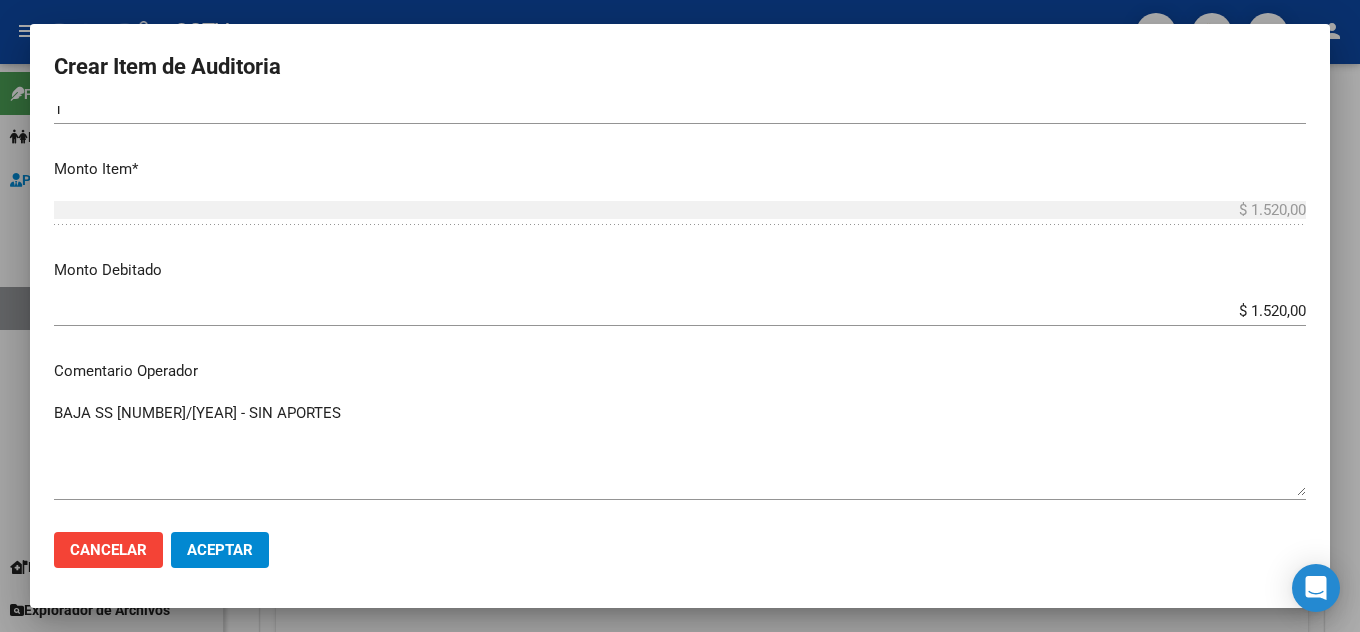 scroll, scrollTop: 1115, scrollLeft: 0, axis: vertical 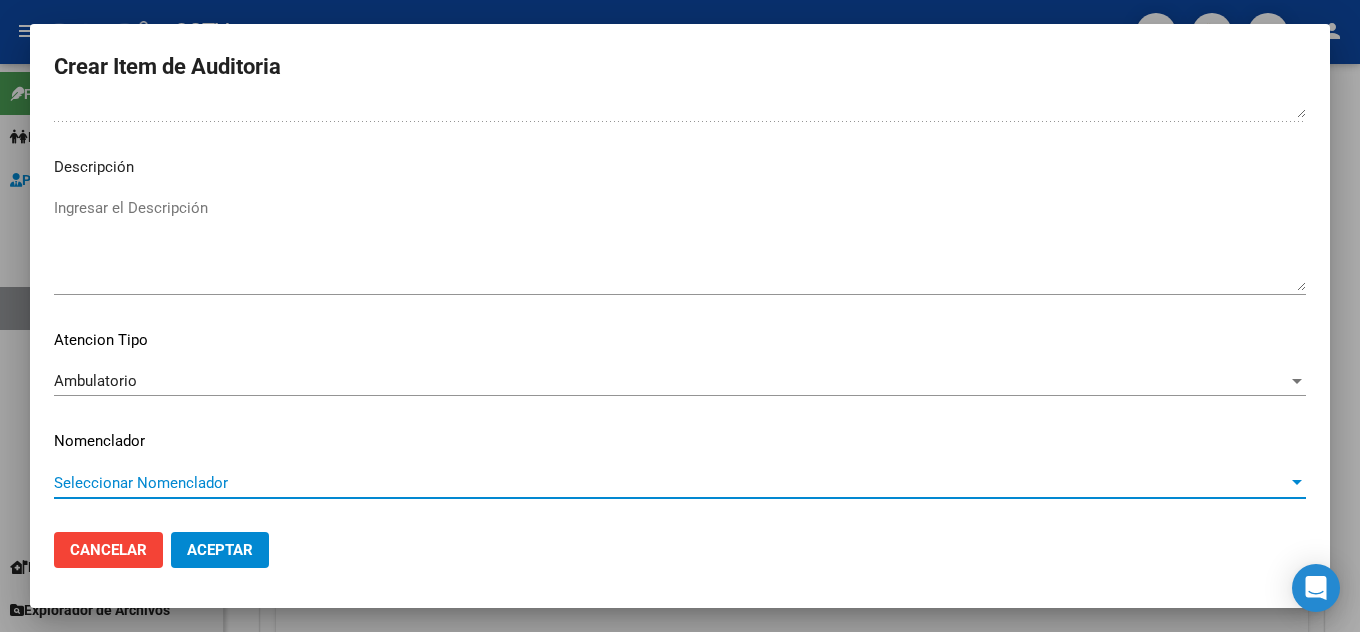 type 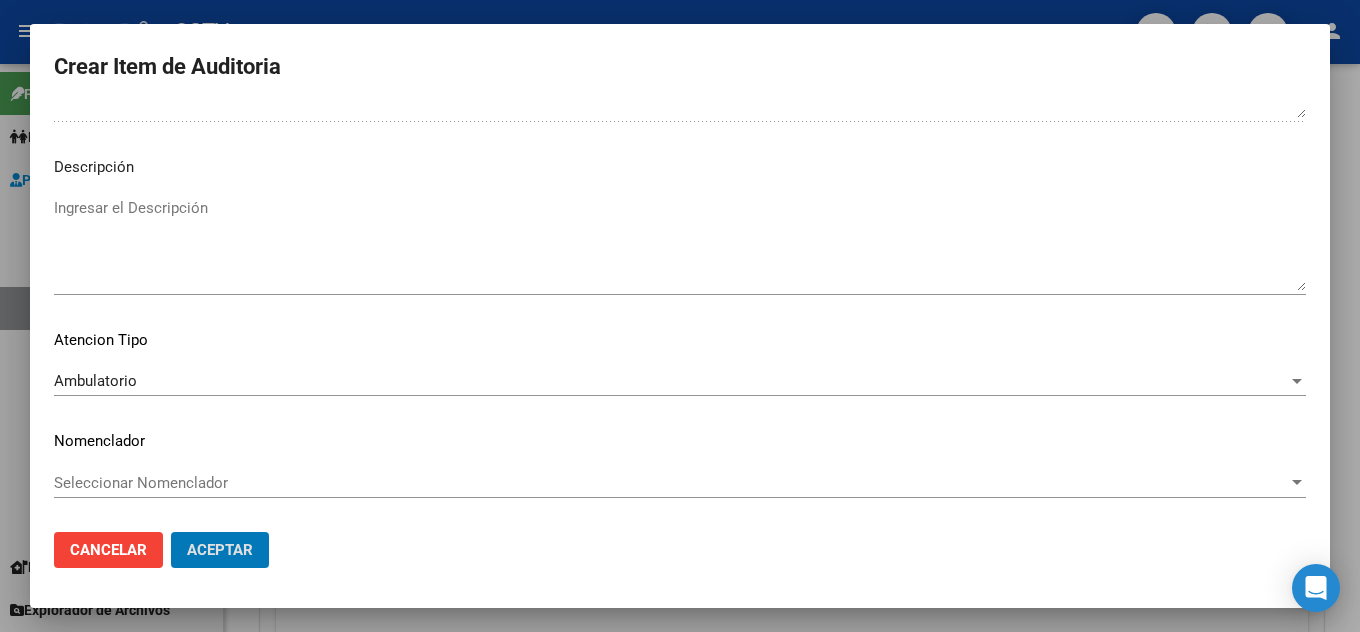type 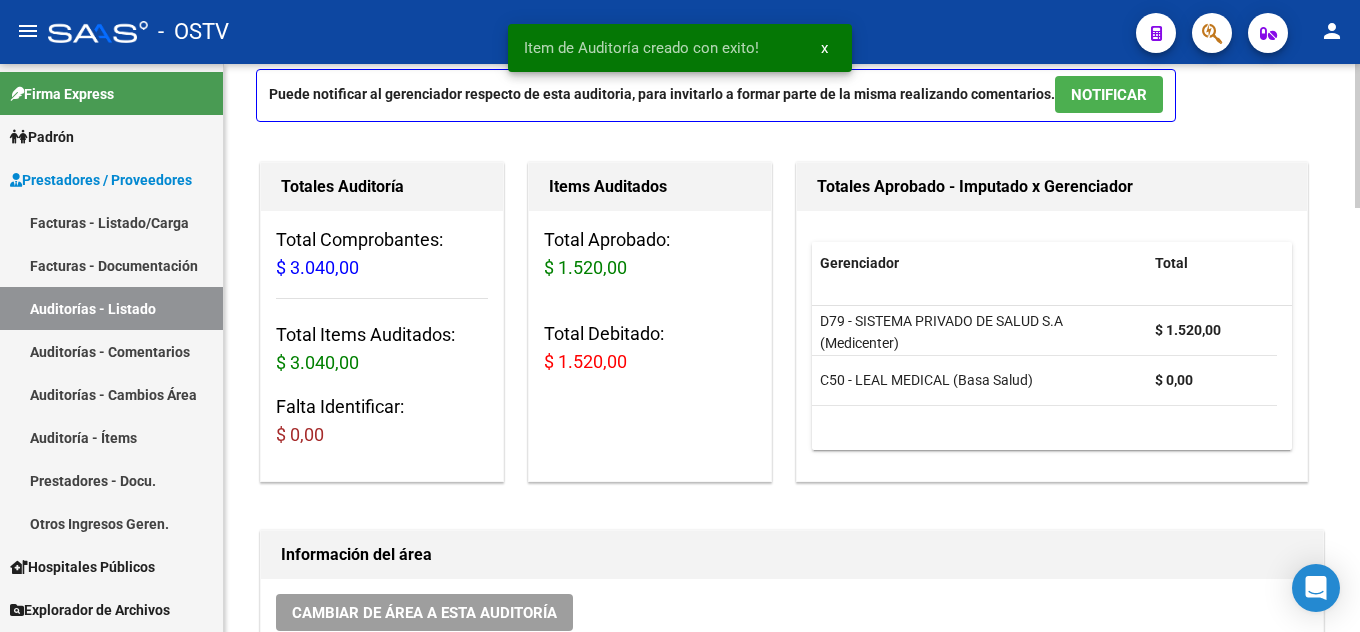 scroll, scrollTop: 0, scrollLeft: 0, axis: both 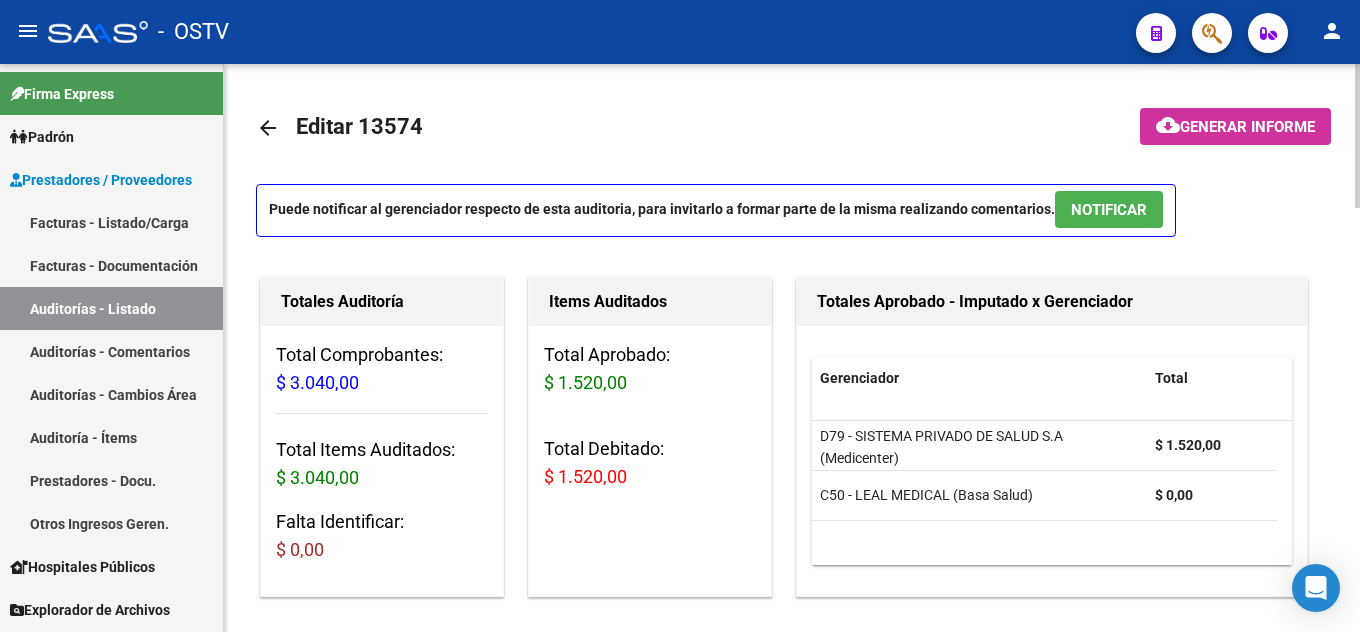 click on "Generar informe" 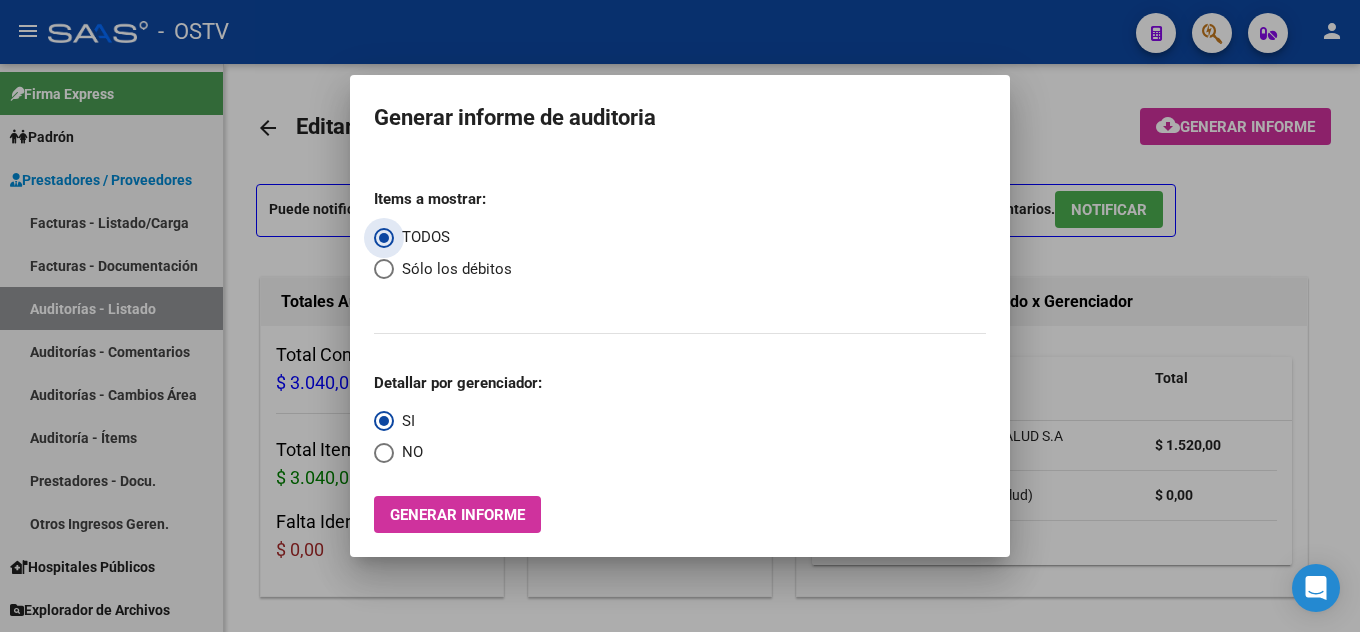 click on "Sólo los débitos" at bounding box center (443, 269) 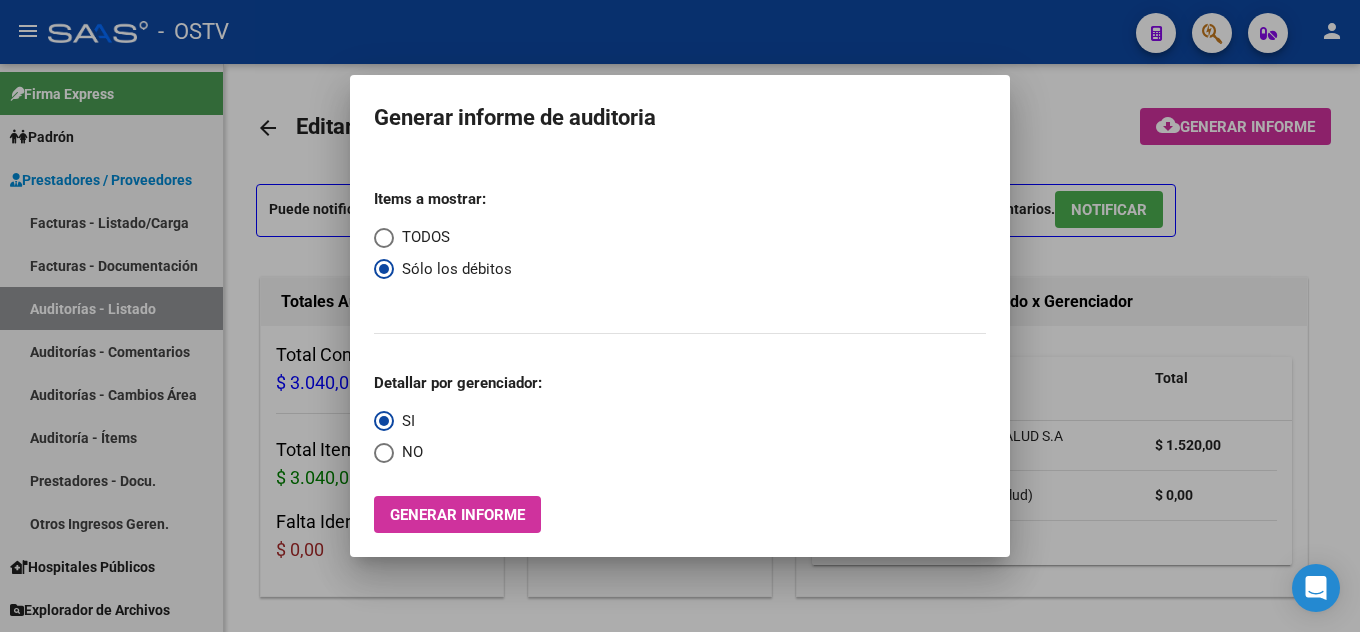 click at bounding box center (384, 453) 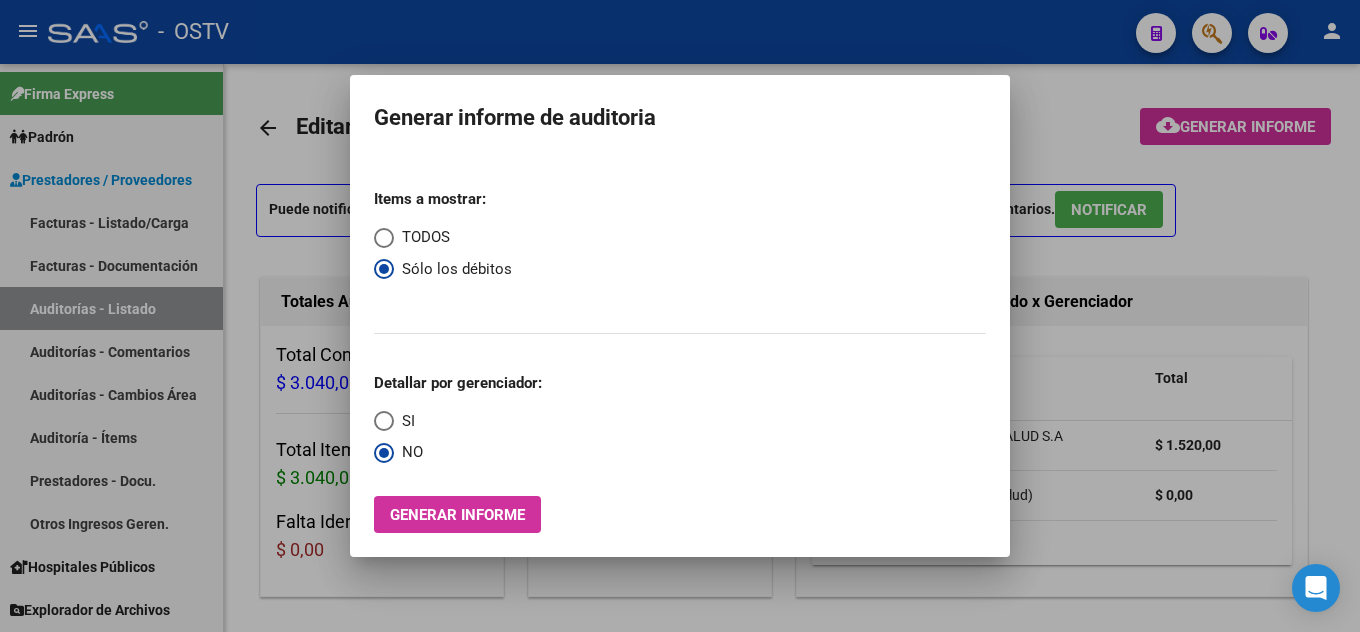 click on "Generar informe" at bounding box center (457, 515) 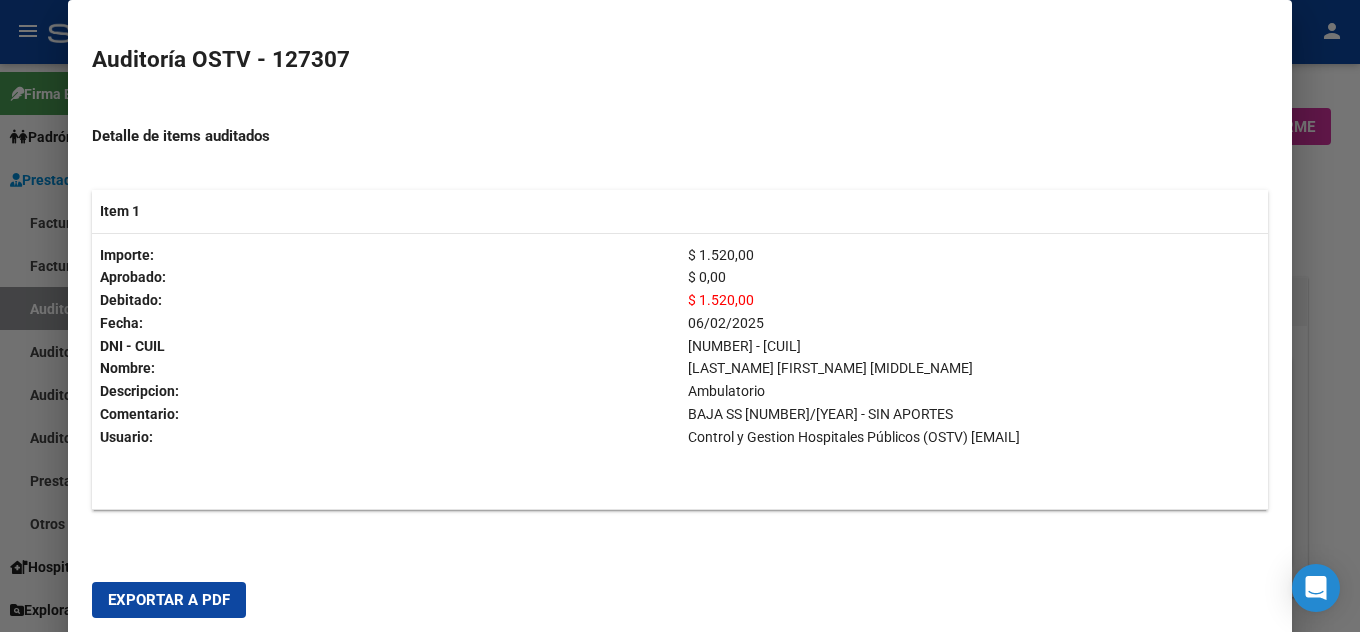 scroll, scrollTop: 0, scrollLeft: 0, axis: both 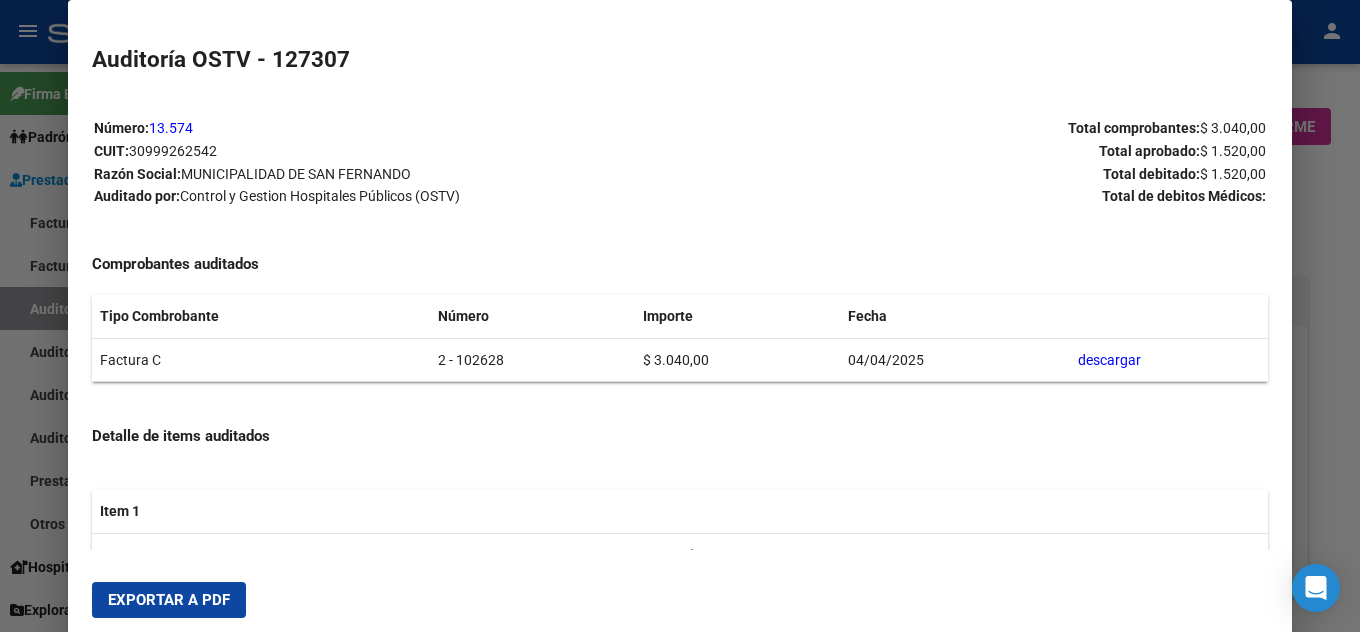 click on "Exportar a PDF" at bounding box center (169, 600) 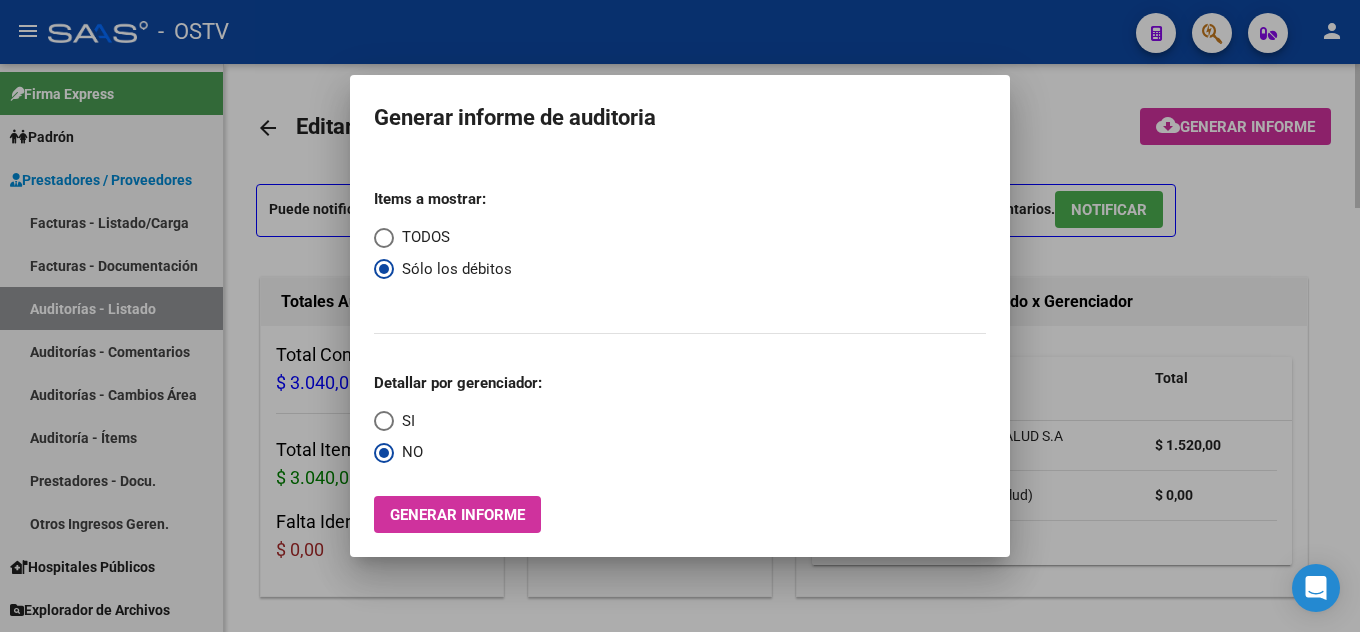 click at bounding box center [680, 316] 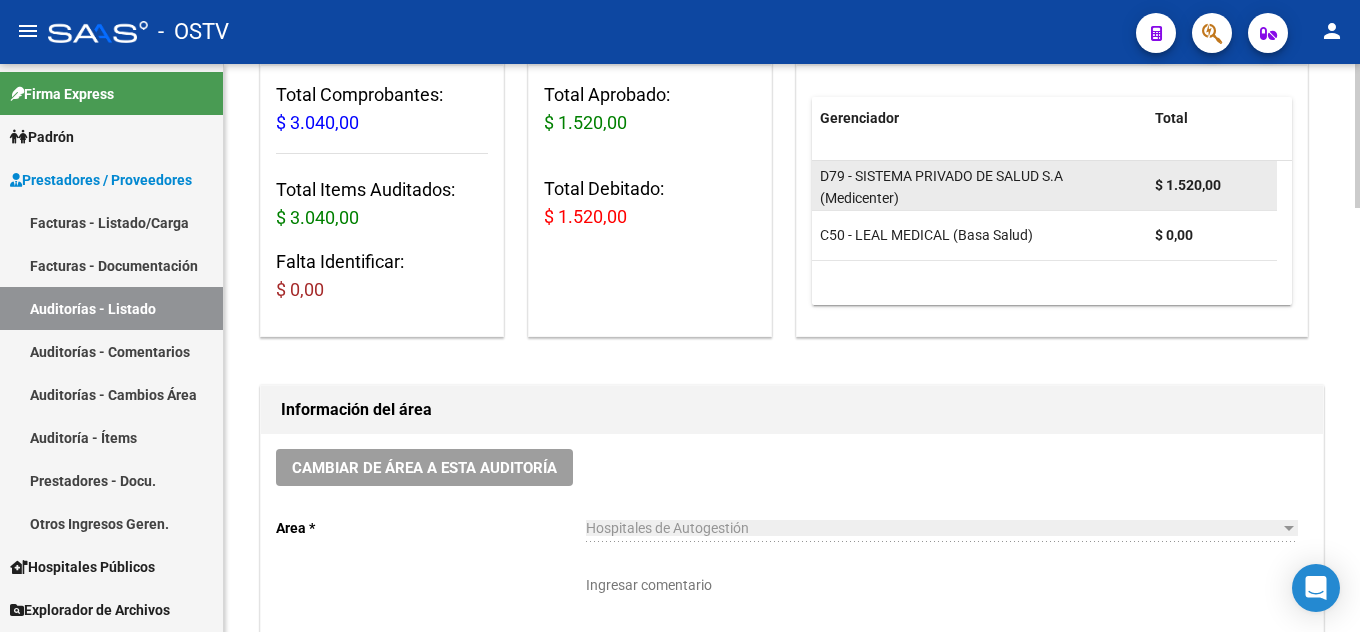 scroll, scrollTop: 300, scrollLeft: 0, axis: vertical 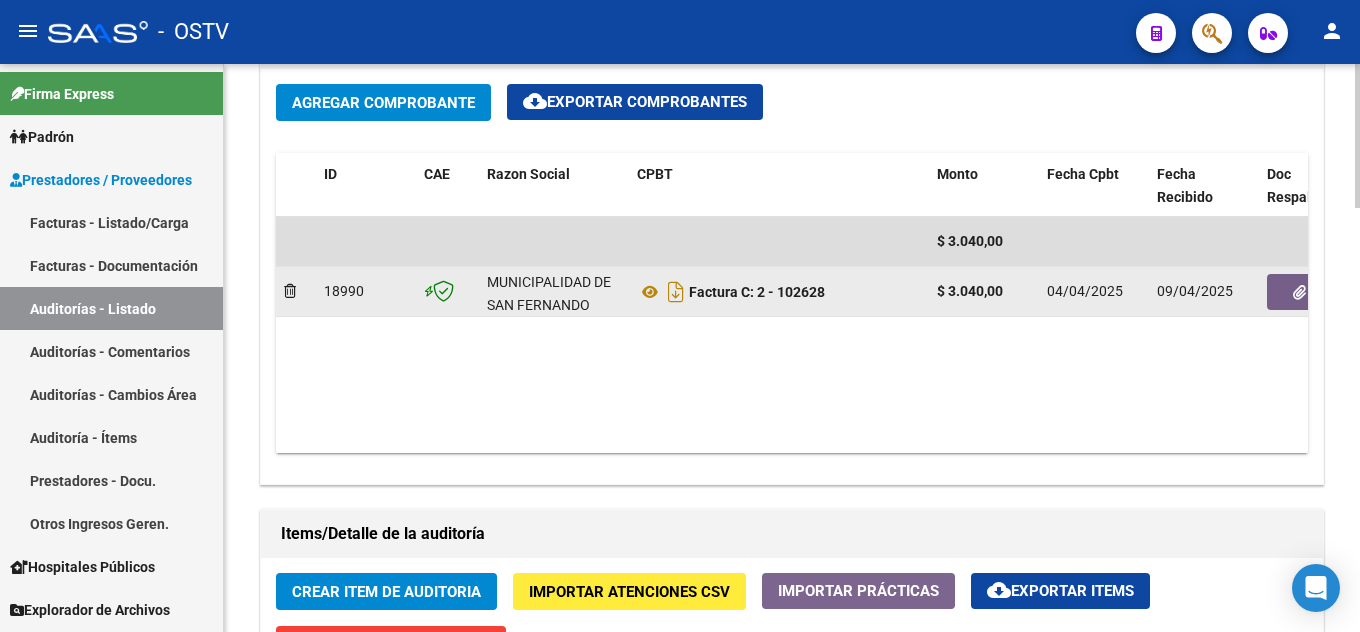 click 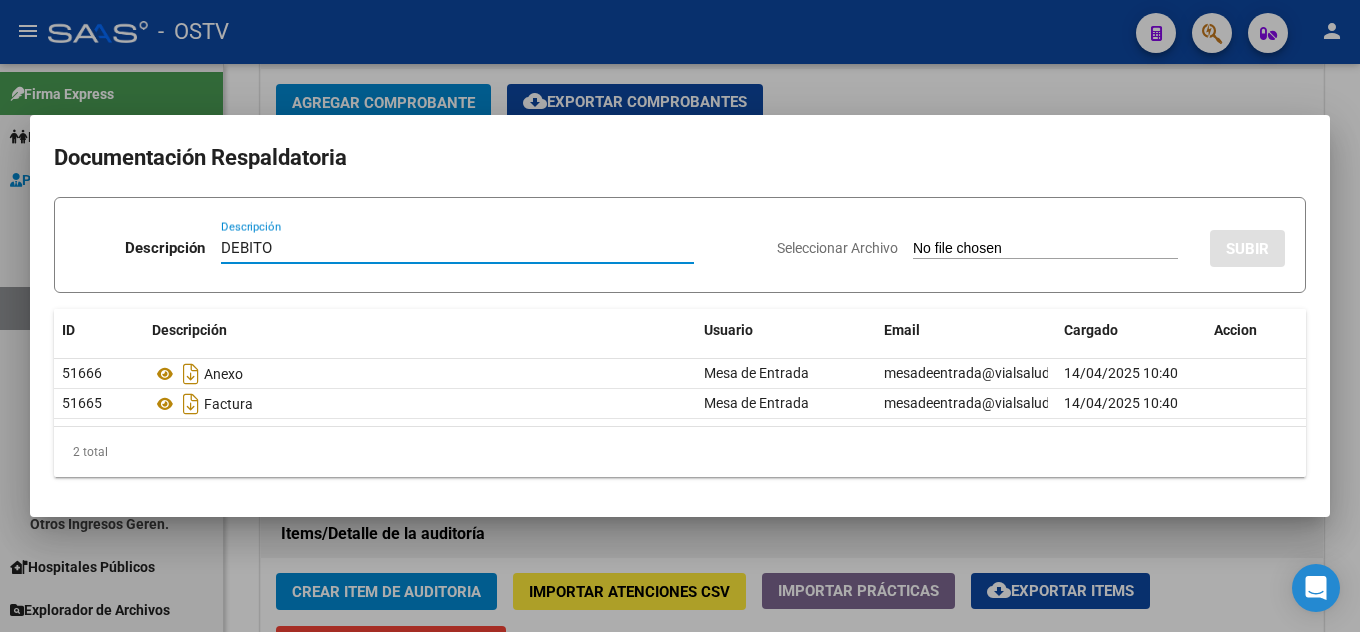 type on "DEBITO" 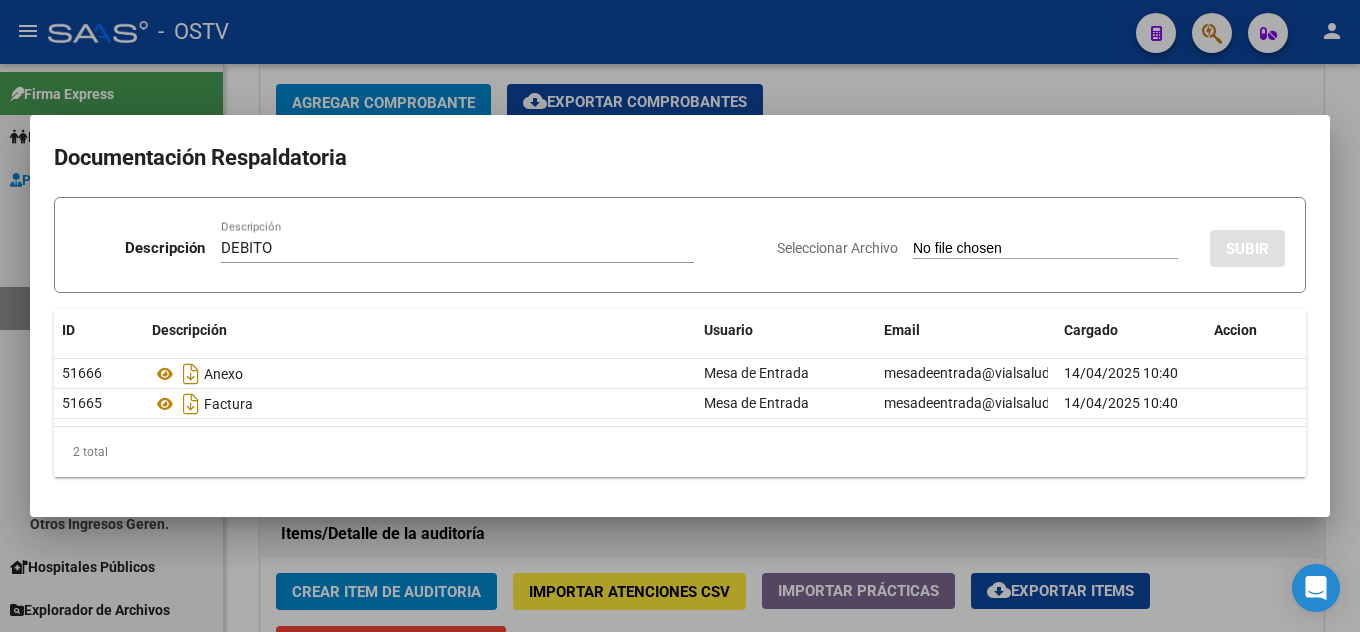 type on "C:\fakepath\FC-2-102628-fusionado.pdf" 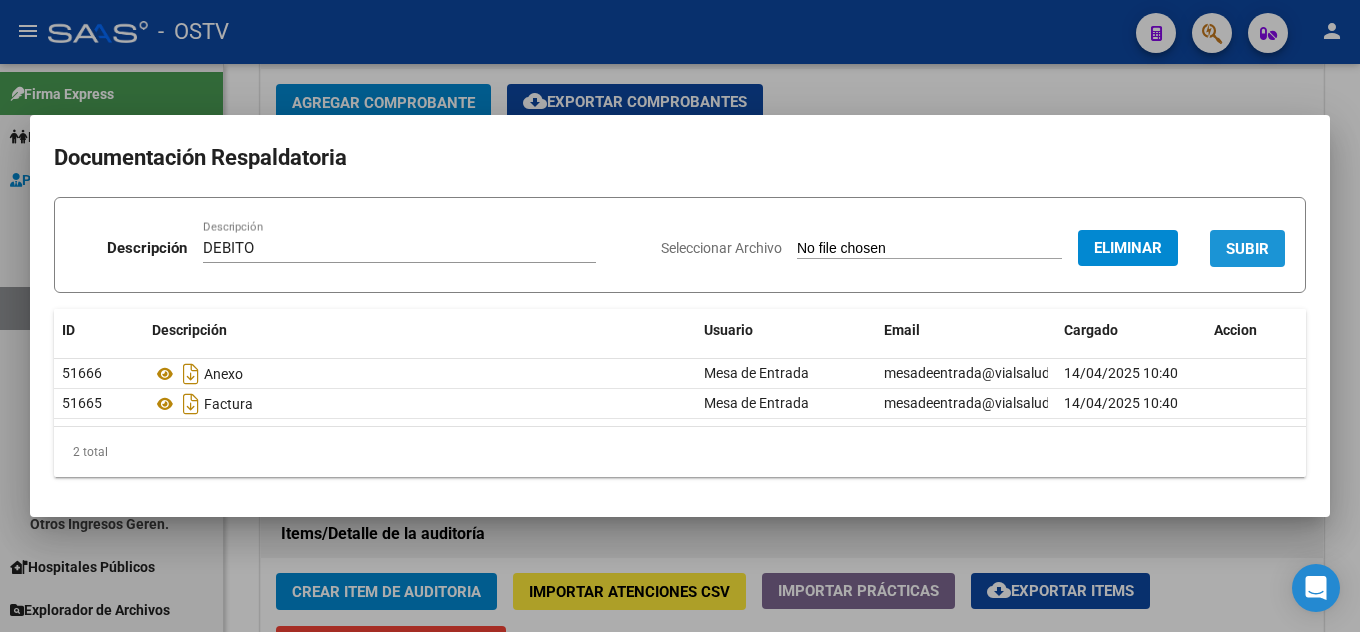 click on "SUBIR" at bounding box center [1247, 249] 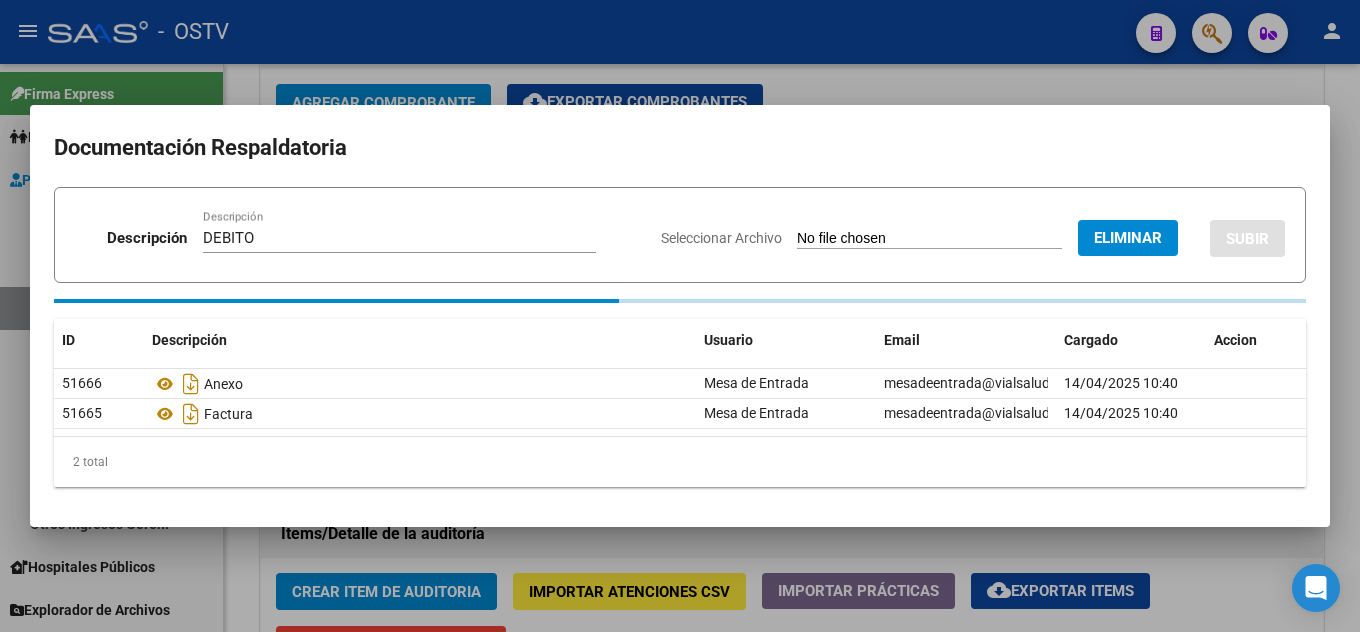 type 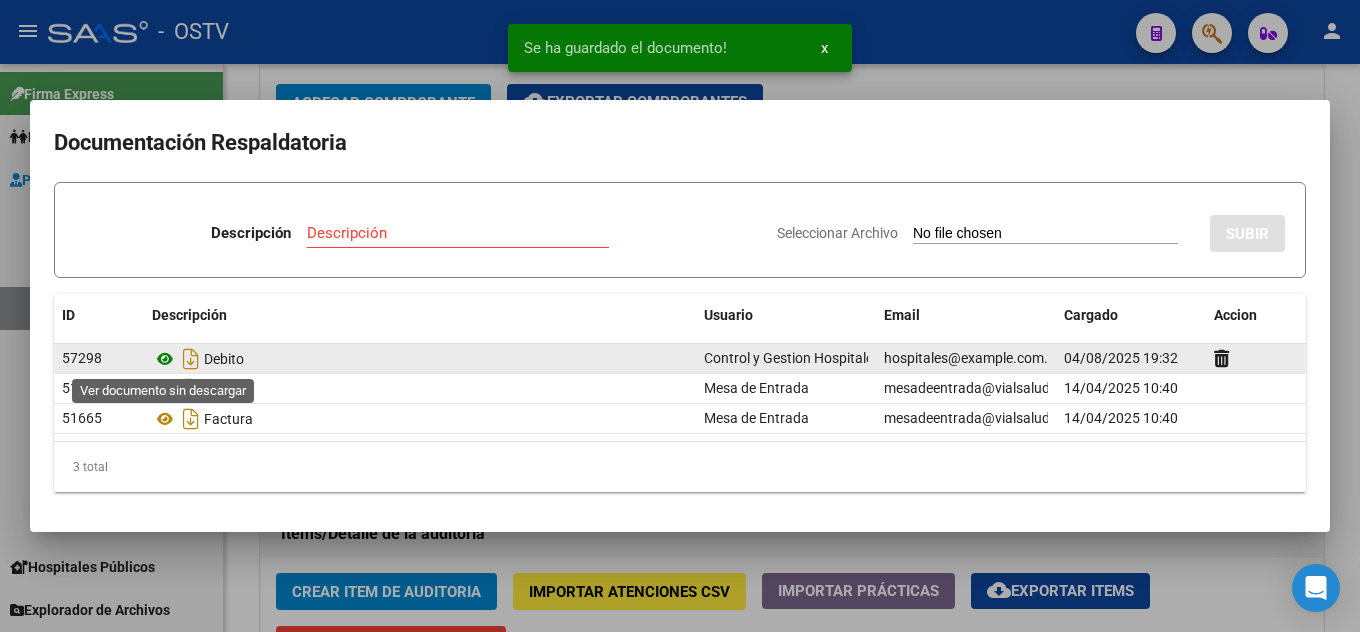 click 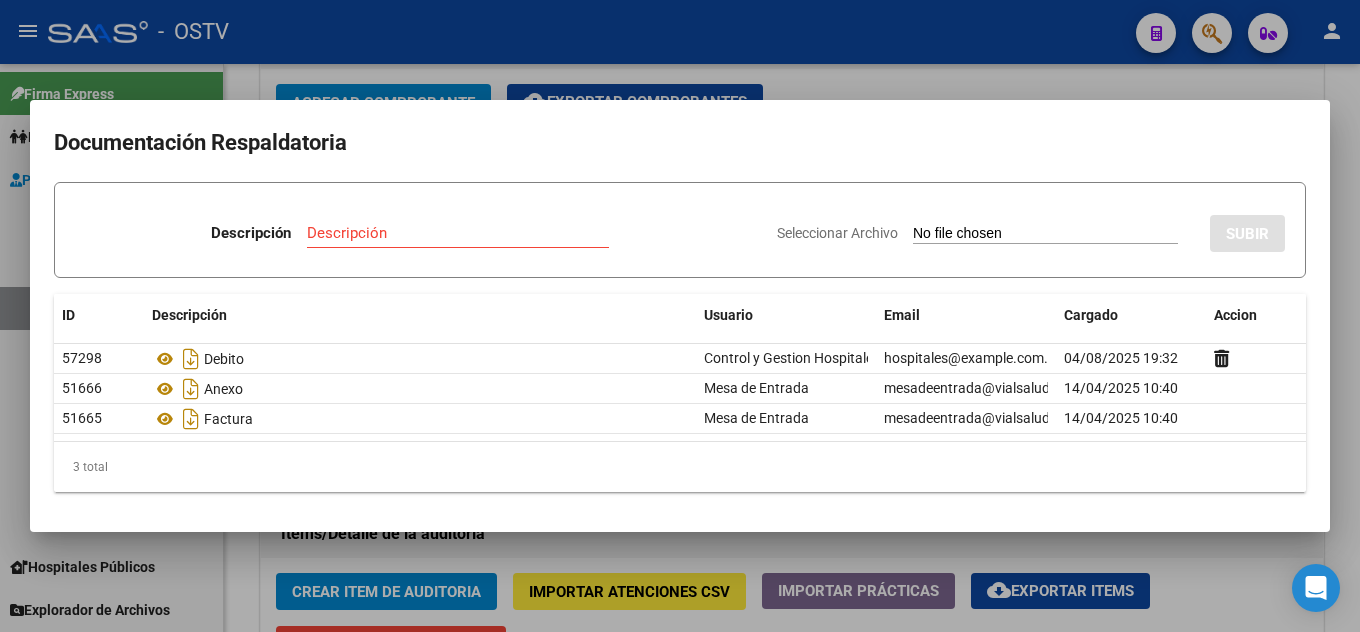 click at bounding box center (680, 316) 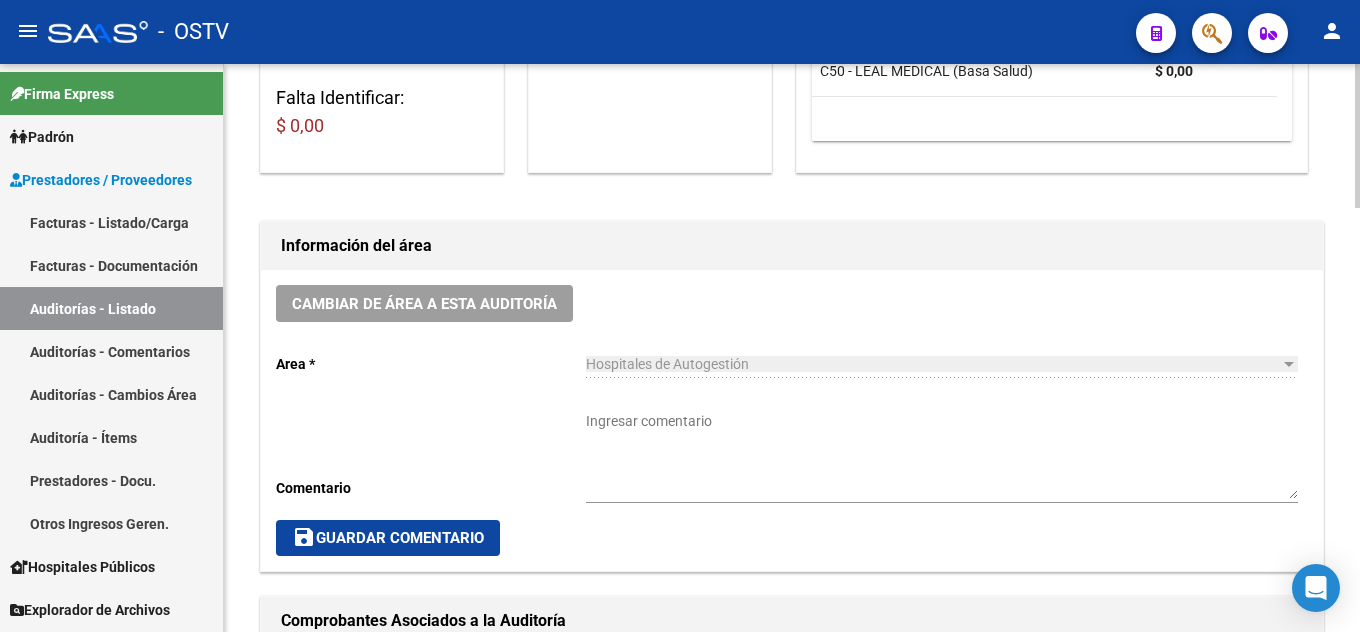 scroll, scrollTop: 400, scrollLeft: 0, axis: vertical 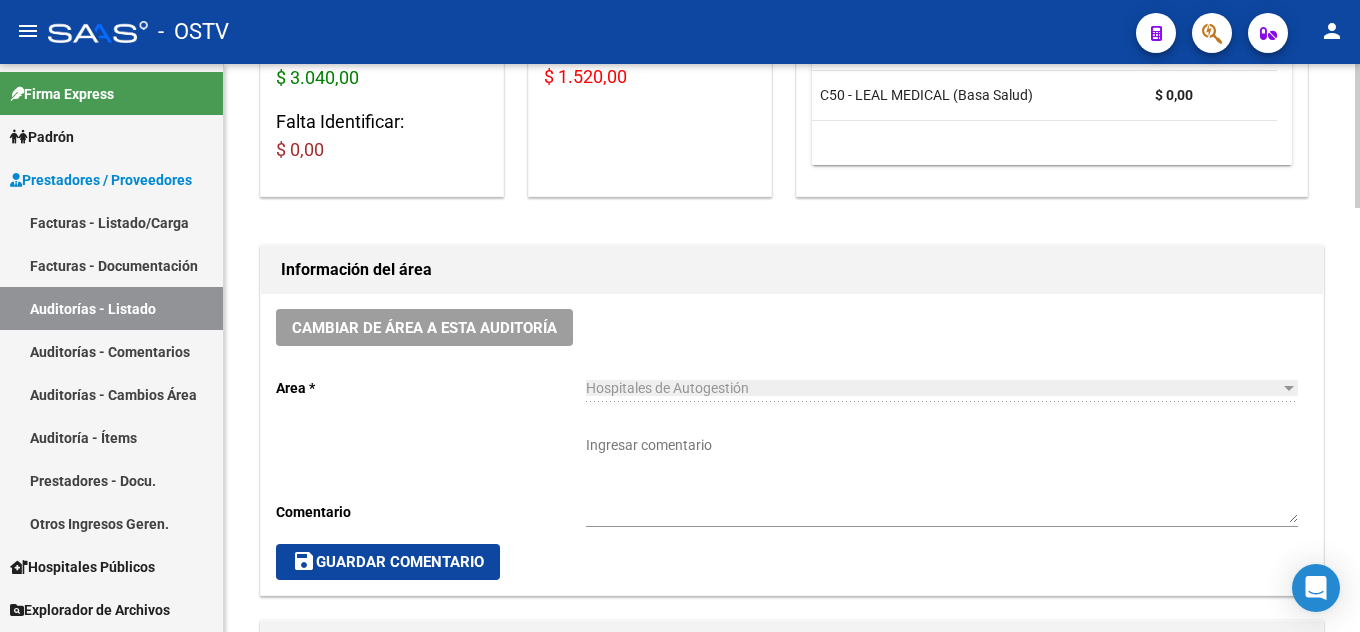 click on "Ingresar comentario" at bounding box center [942, 479] 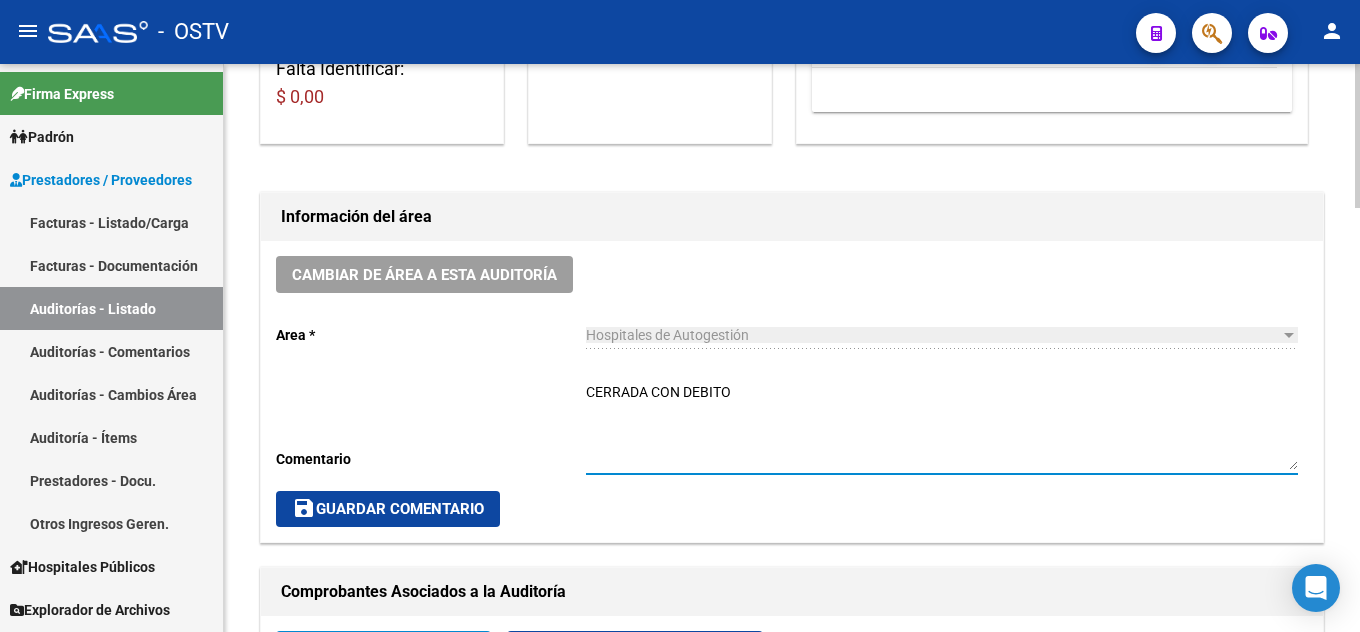 scroll, scrollTop: 500, scrollLeft: 0, axis: vertical 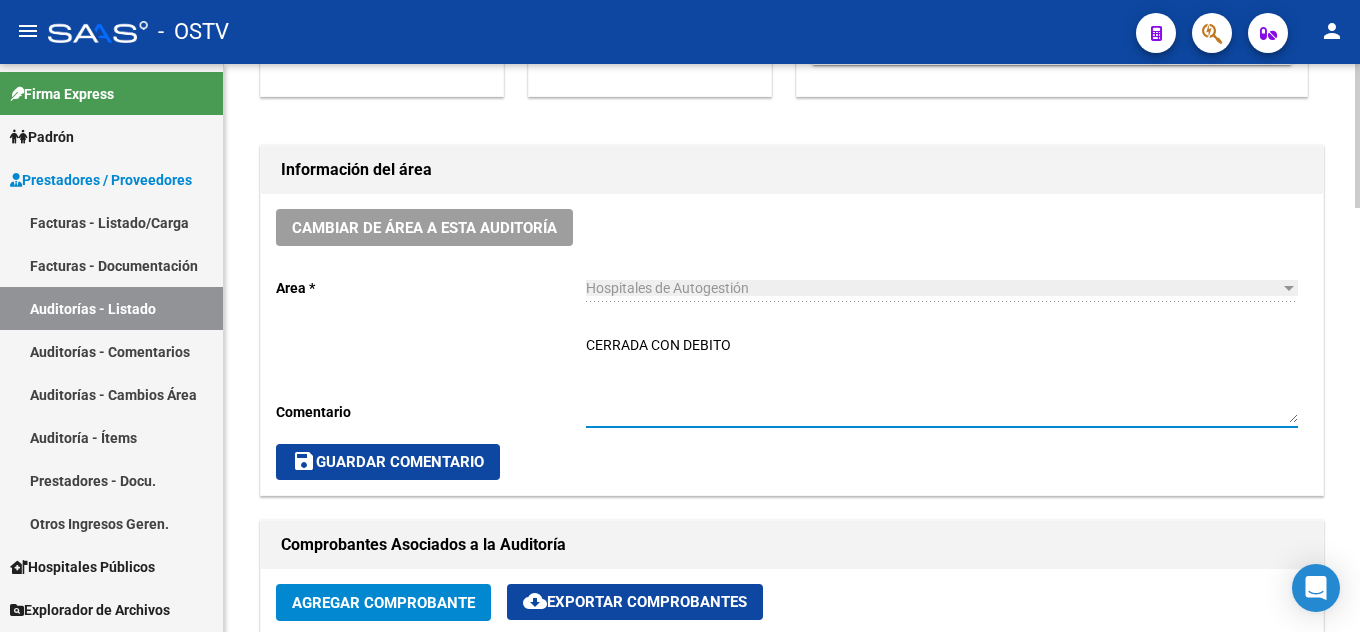 type on "CERRADA CON DEBITO" 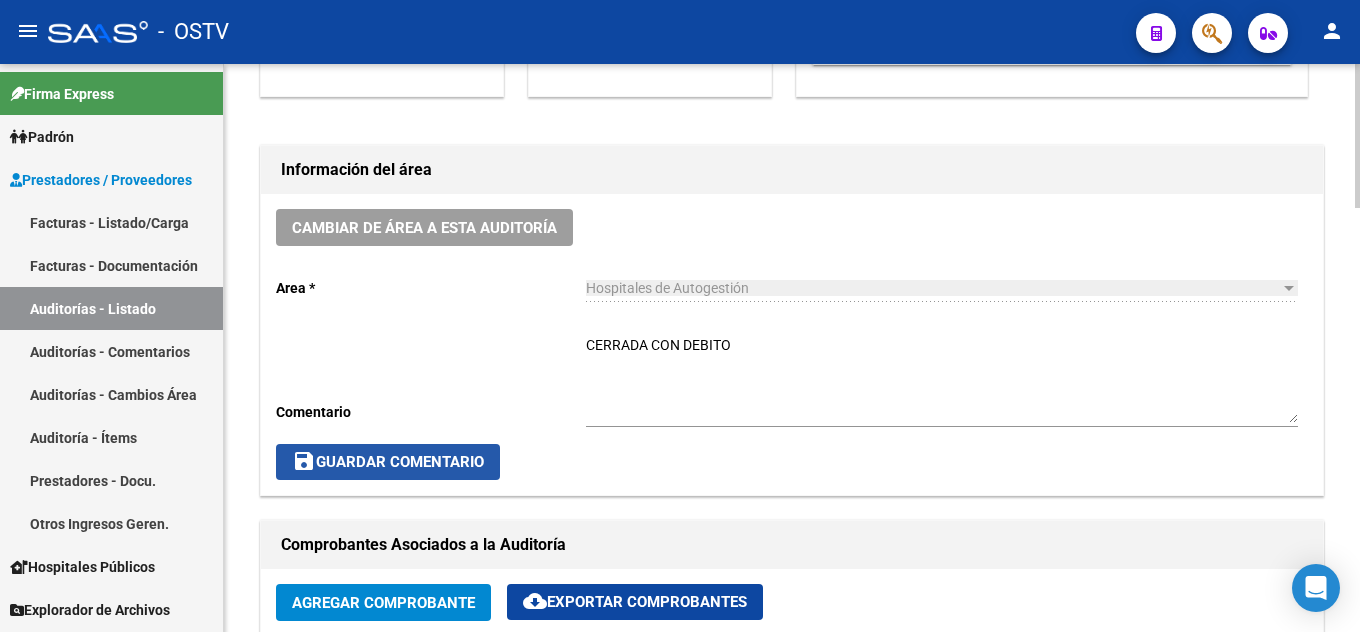 click on "save  Guardar Comentario" 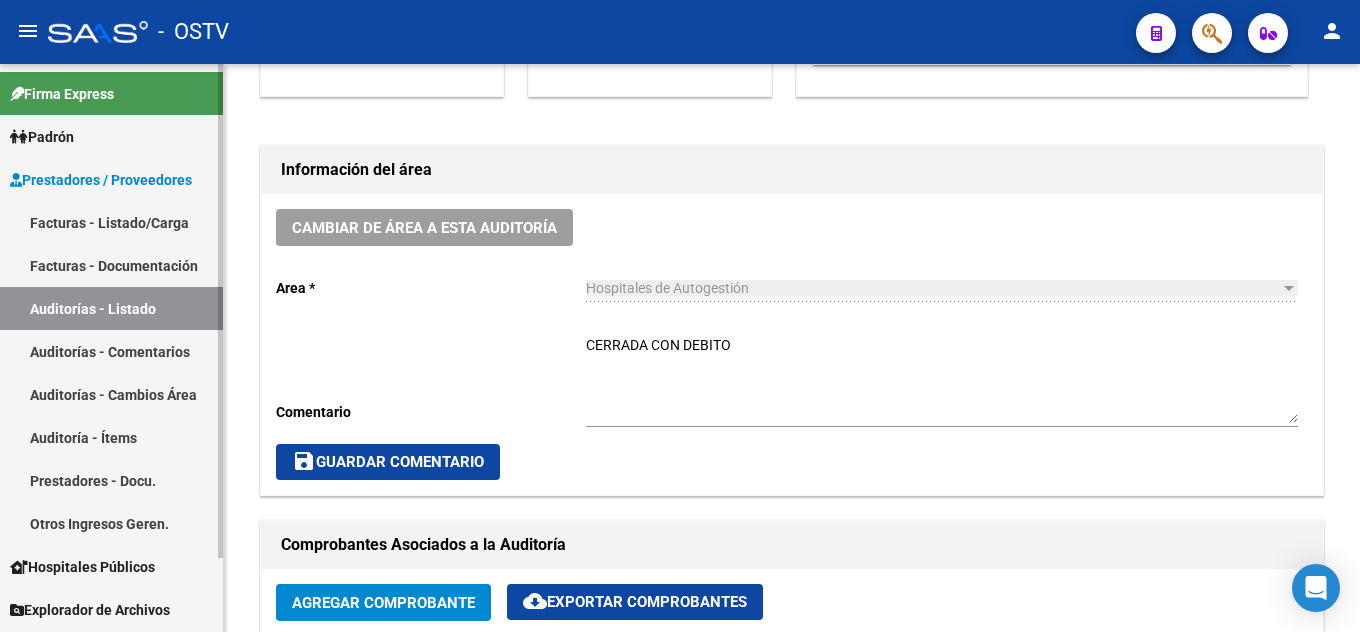 click on "Auditorías - Listado" at bounding box center (111, 308) 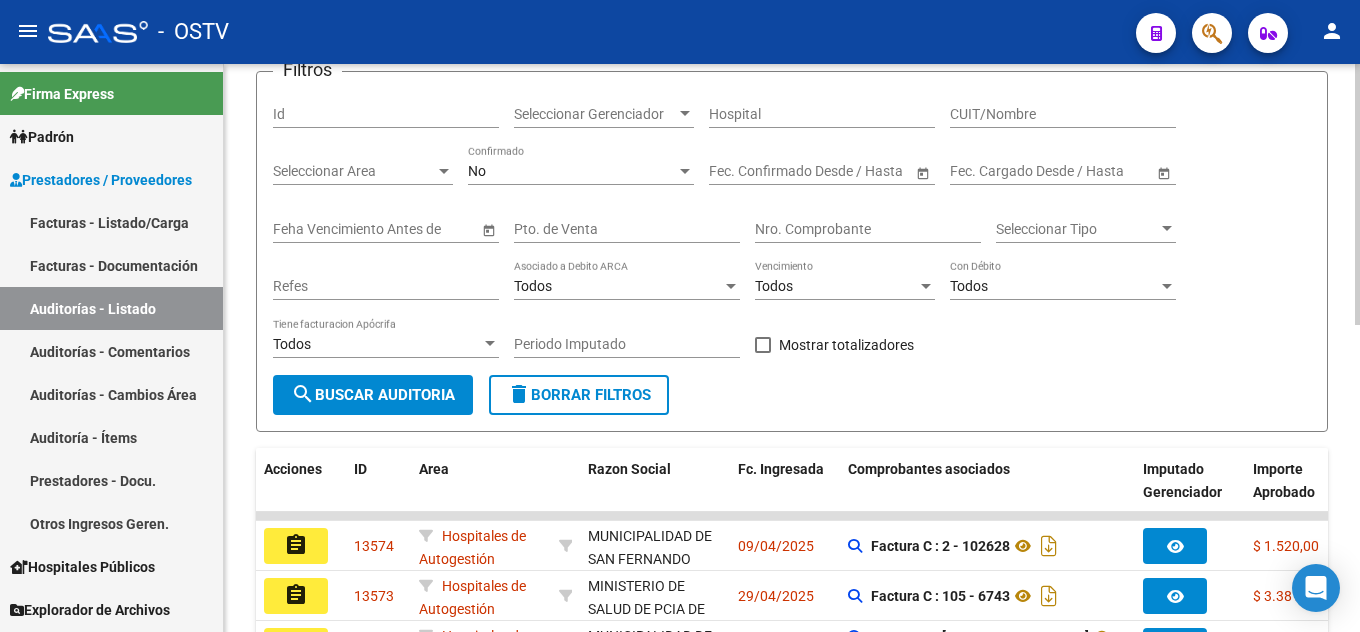 scroll, scrollTop: 500, scrollLeft: 0, axis: vertical 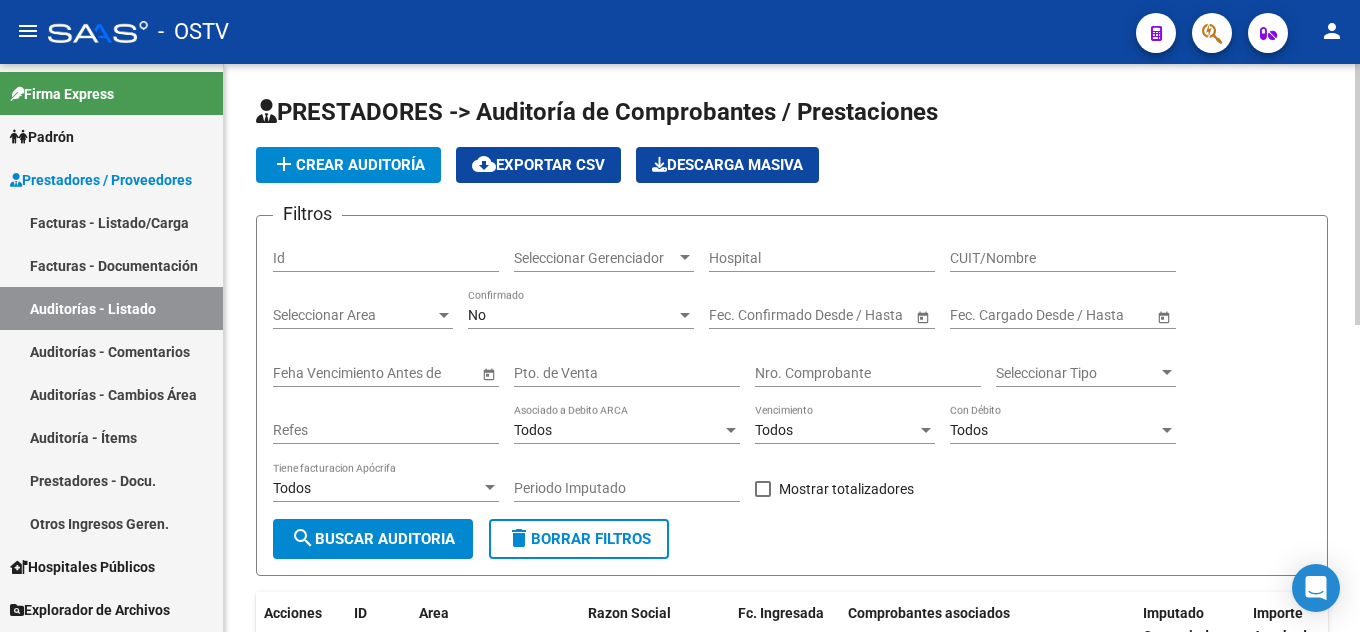 click on "add  Crear Auditoría" 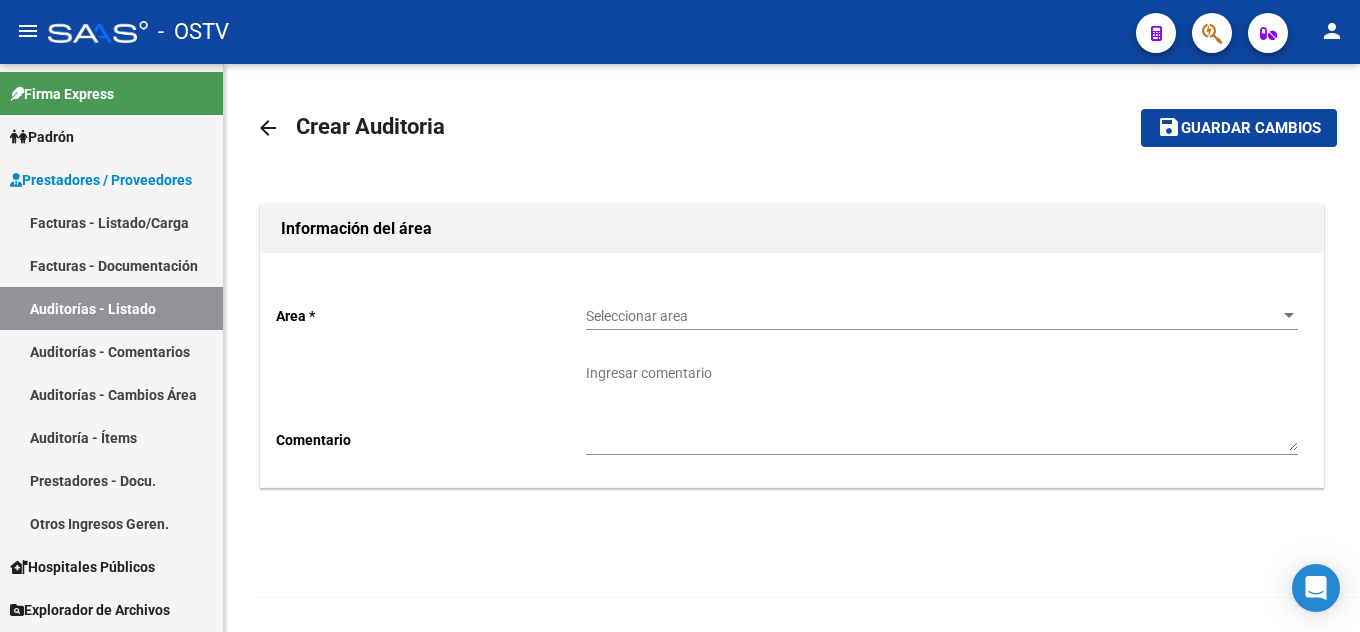 click on "Seleccionar area" at bounding box center (933, 316) 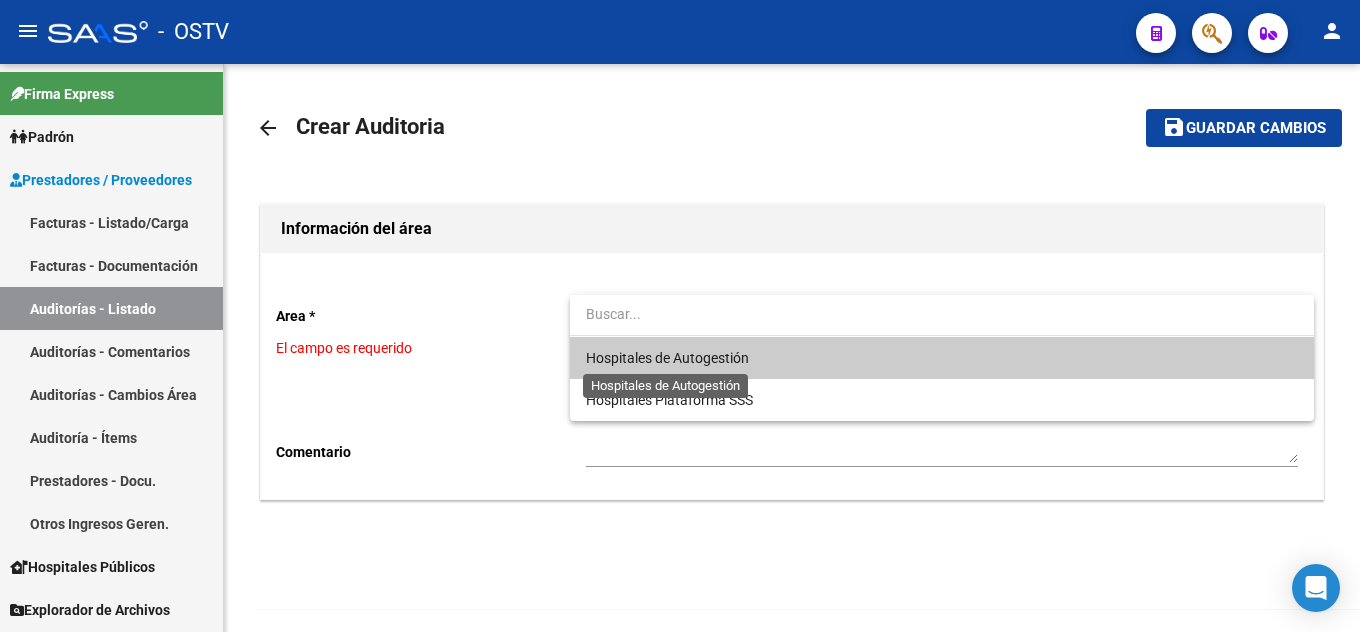 click on "Hospitales de Autogestión" at bounding box center (667, 358) 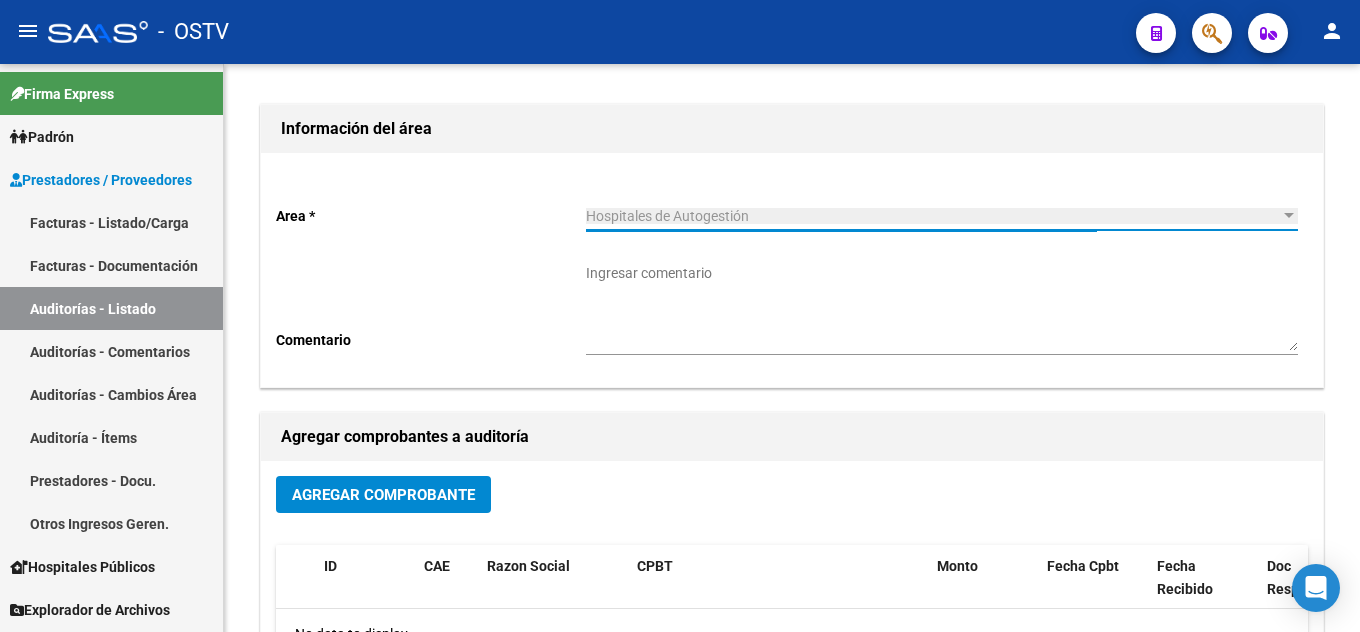 scroll, scrollTop: 200, scrollLeft: 0, axis: vertical 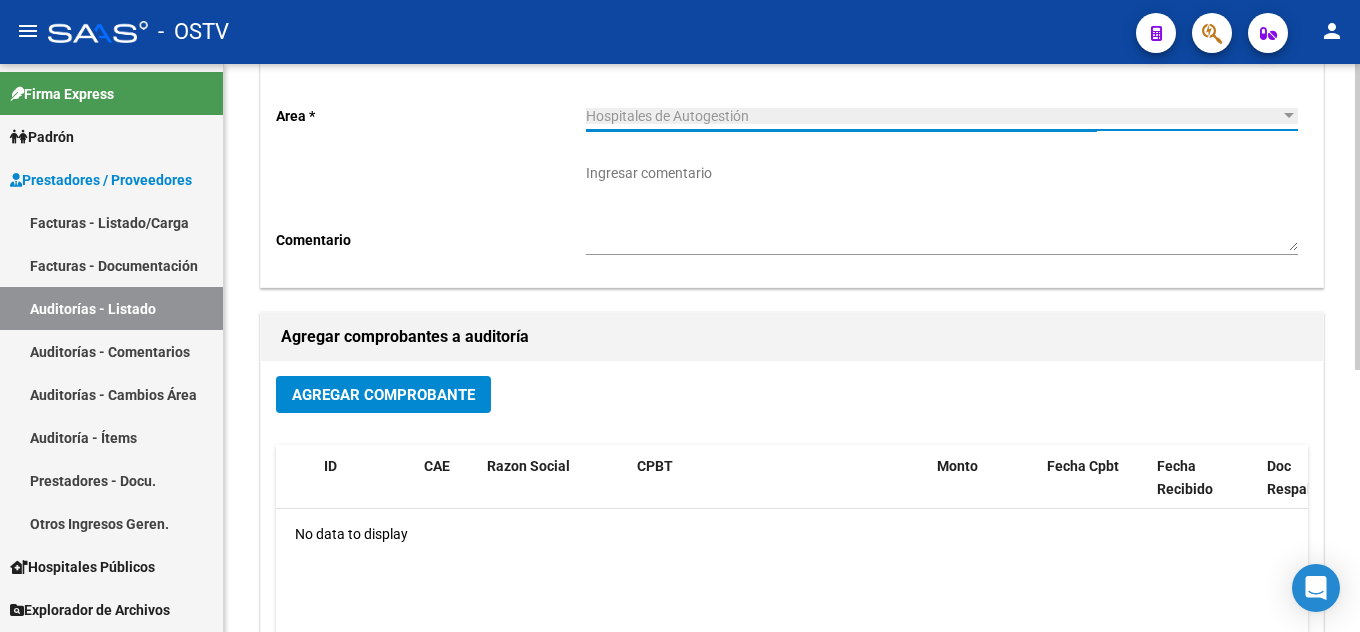 click on "Agregar Comprobante" 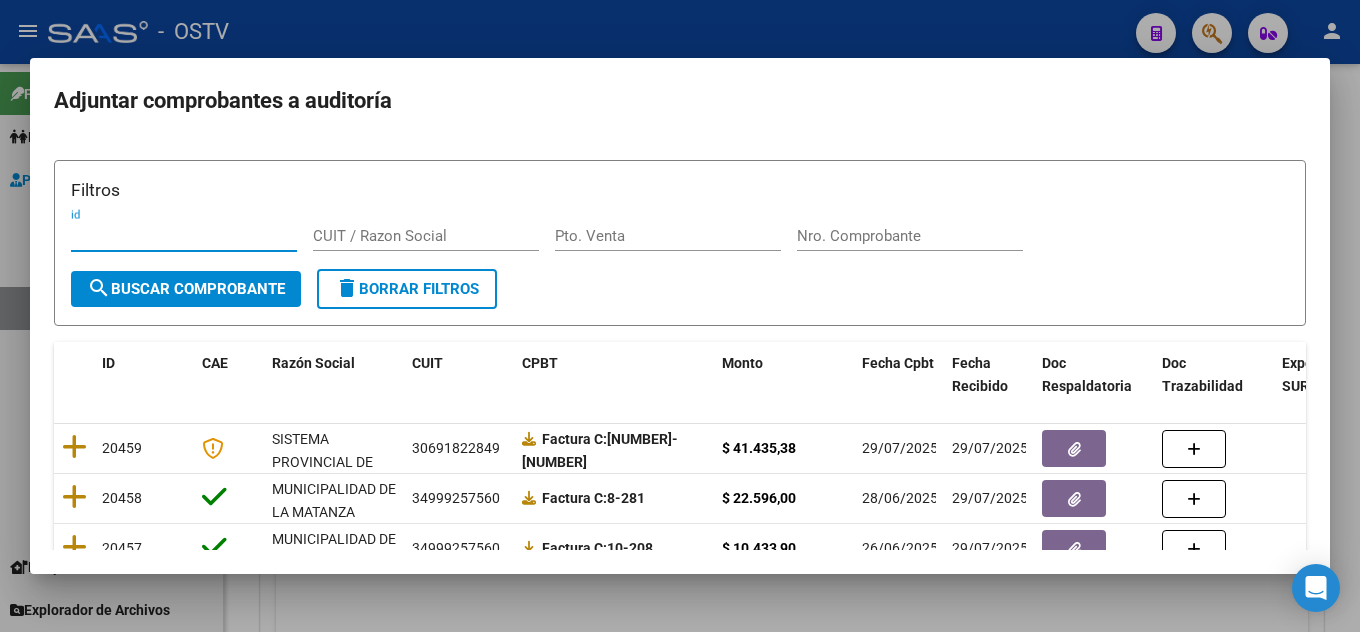 click on "Pto. Venta" at bounding box center [668, 236] 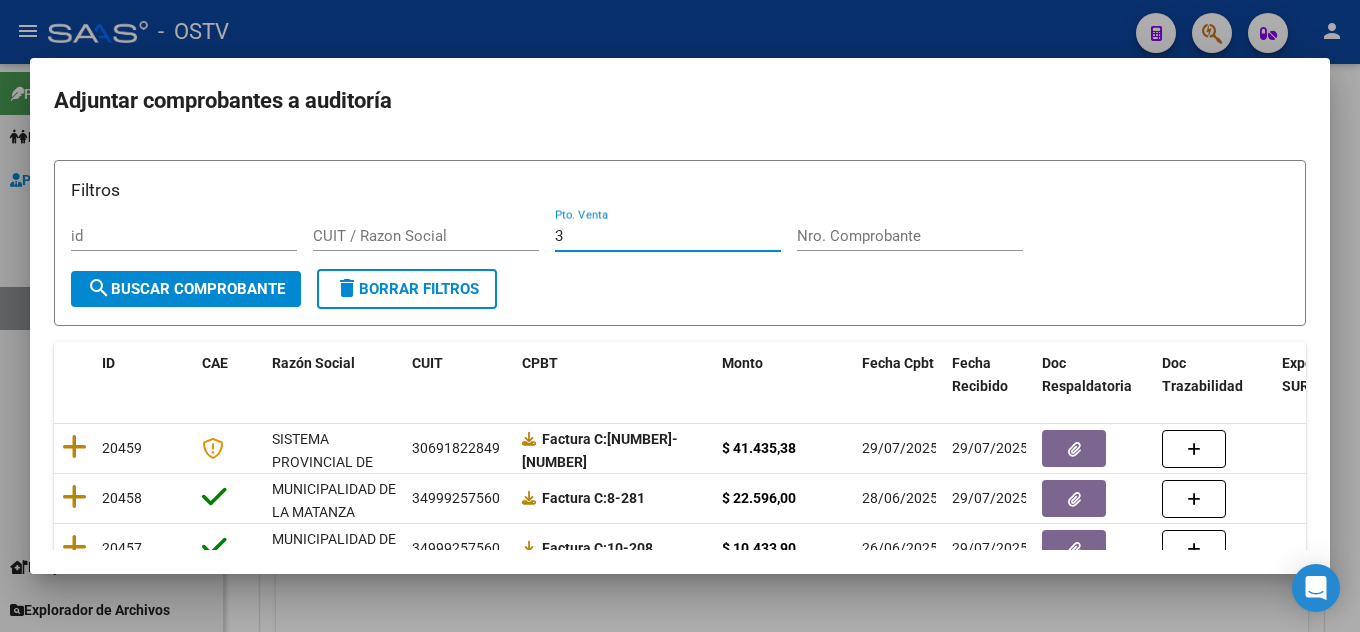 type on "3" 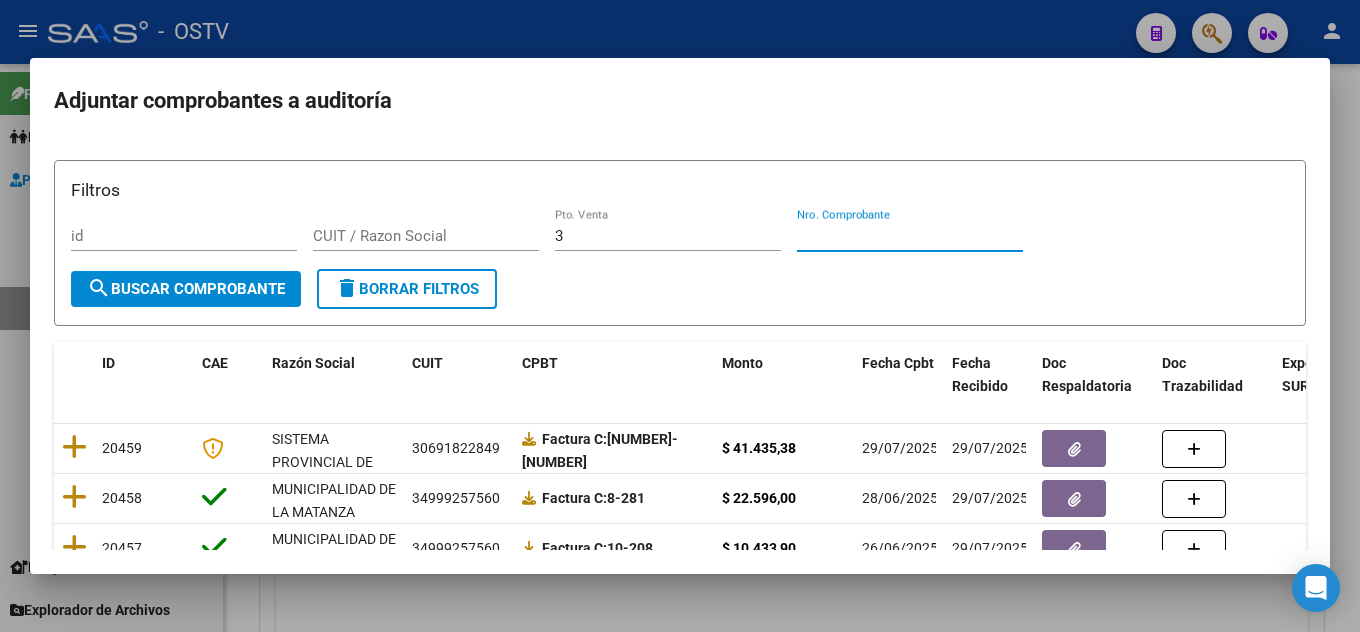 paste on "196457" 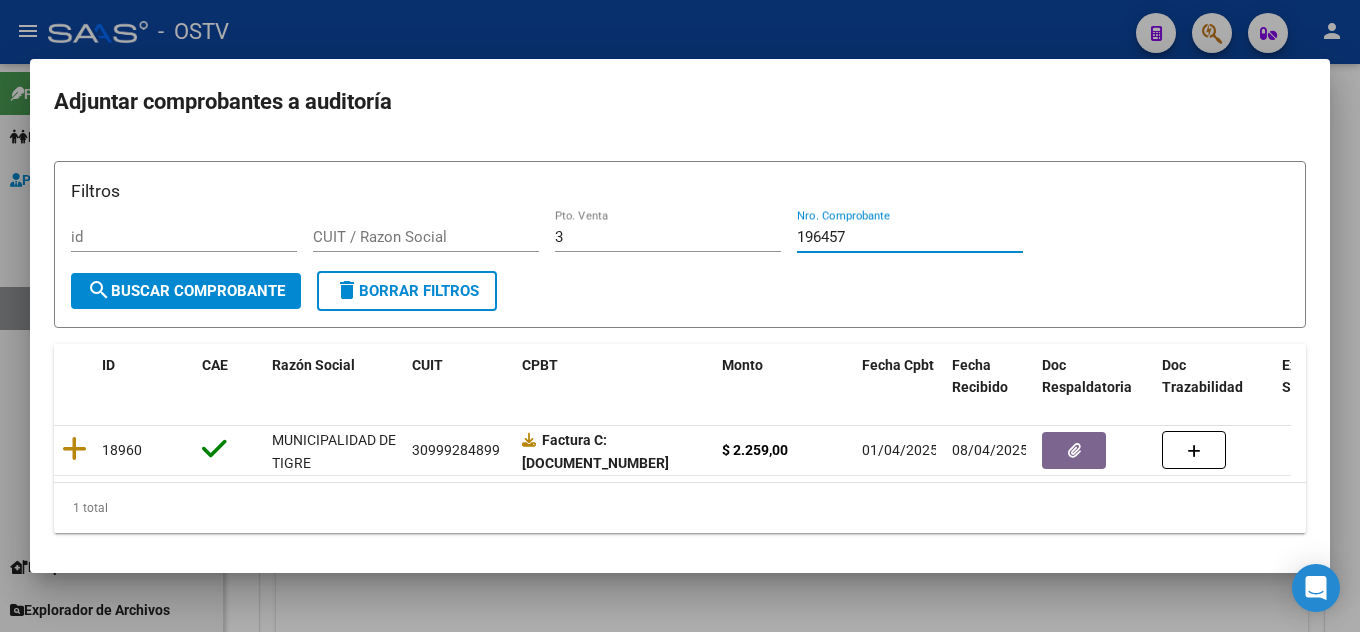 type on "196457" 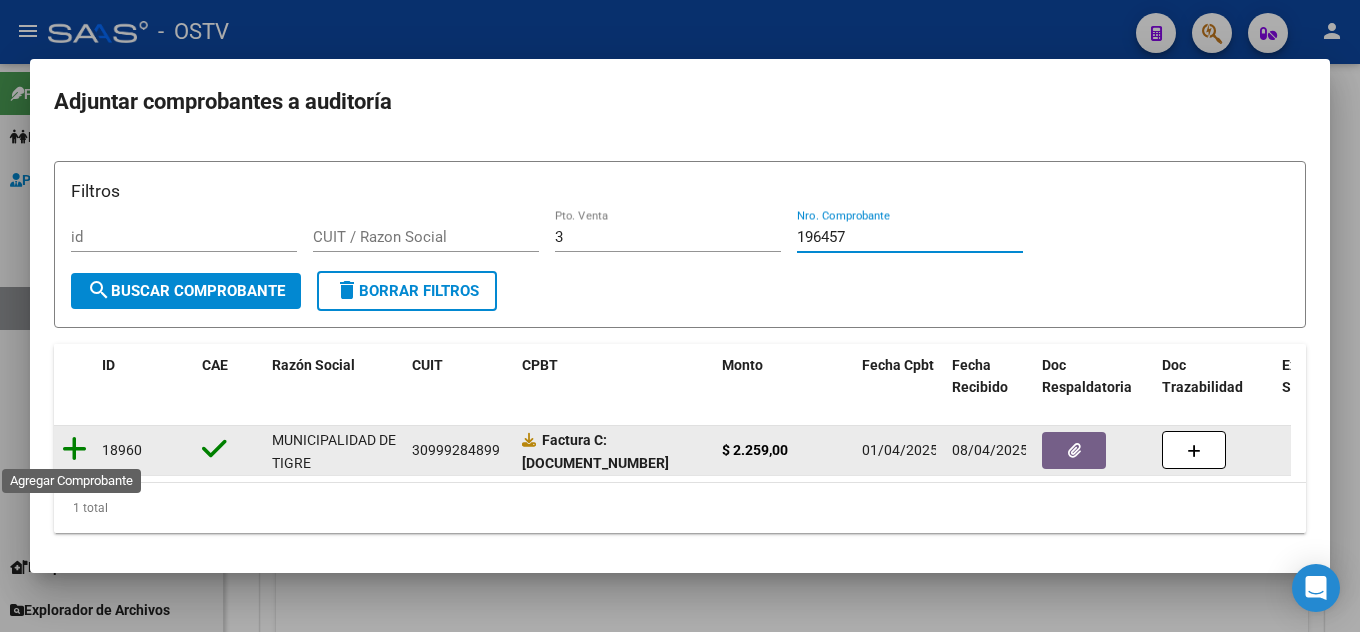 click 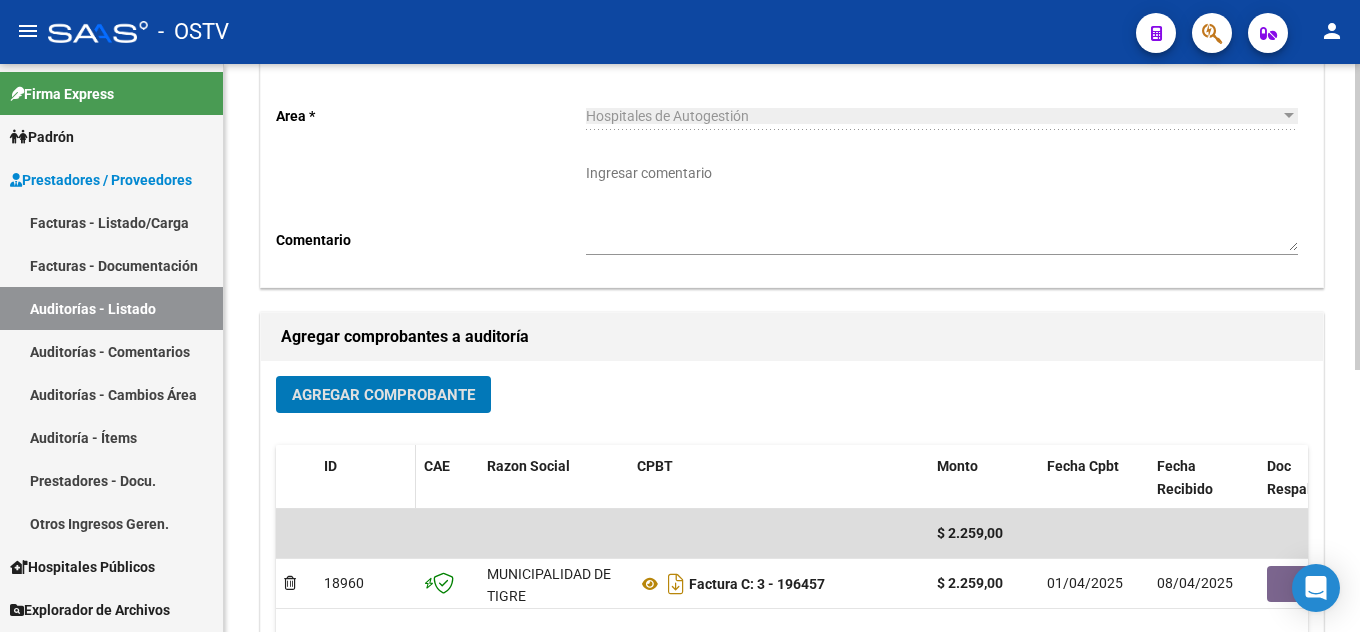 scroll, scrollTop: 300, scrollLeft: 0, axis: vertical 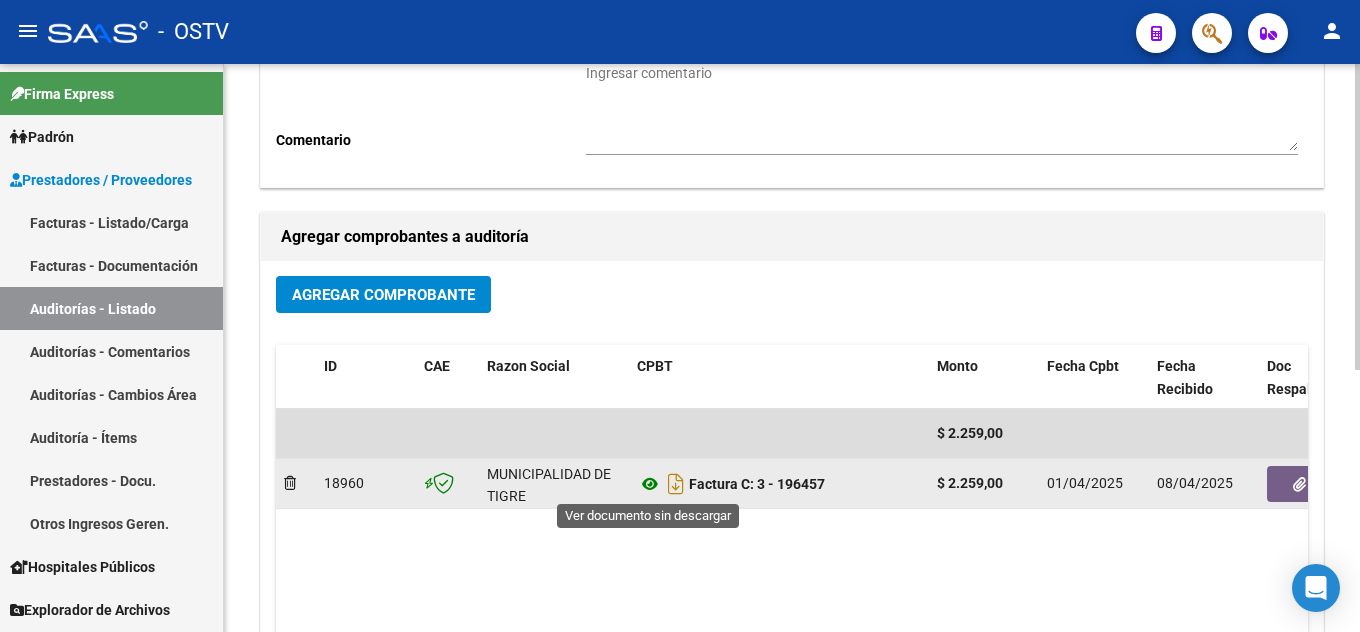 click 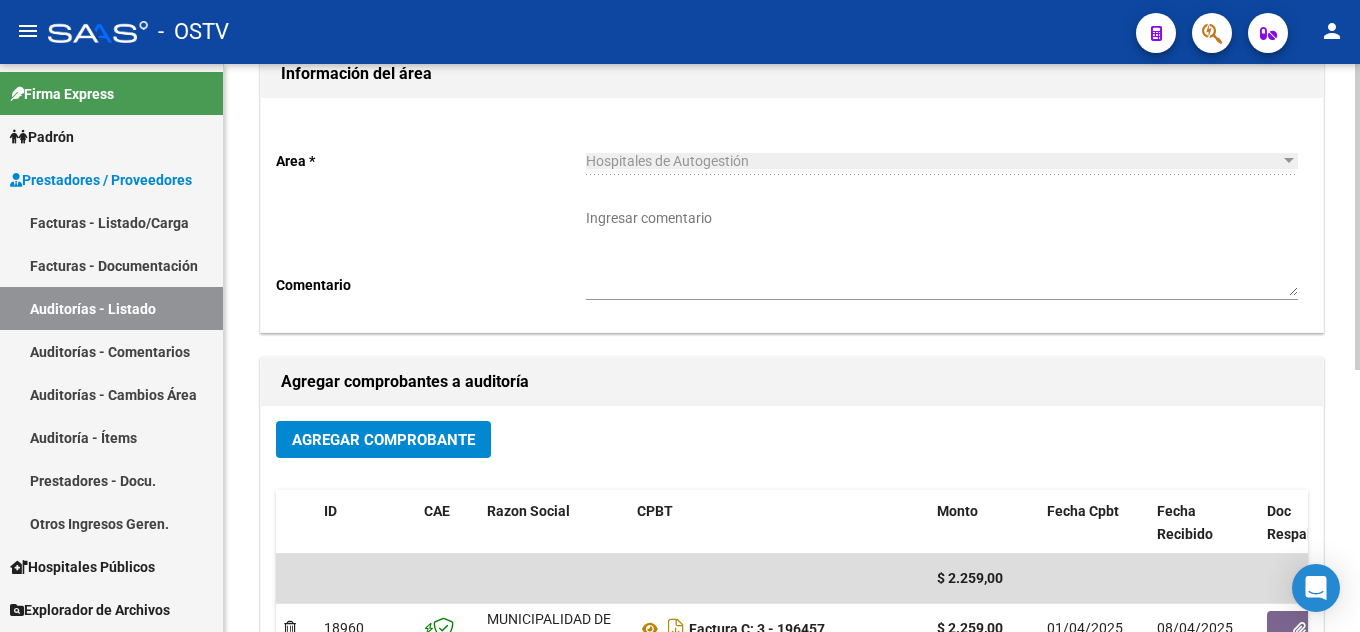 scroll, scrollTop: 400, scrollLeft: 0, axis: vertical 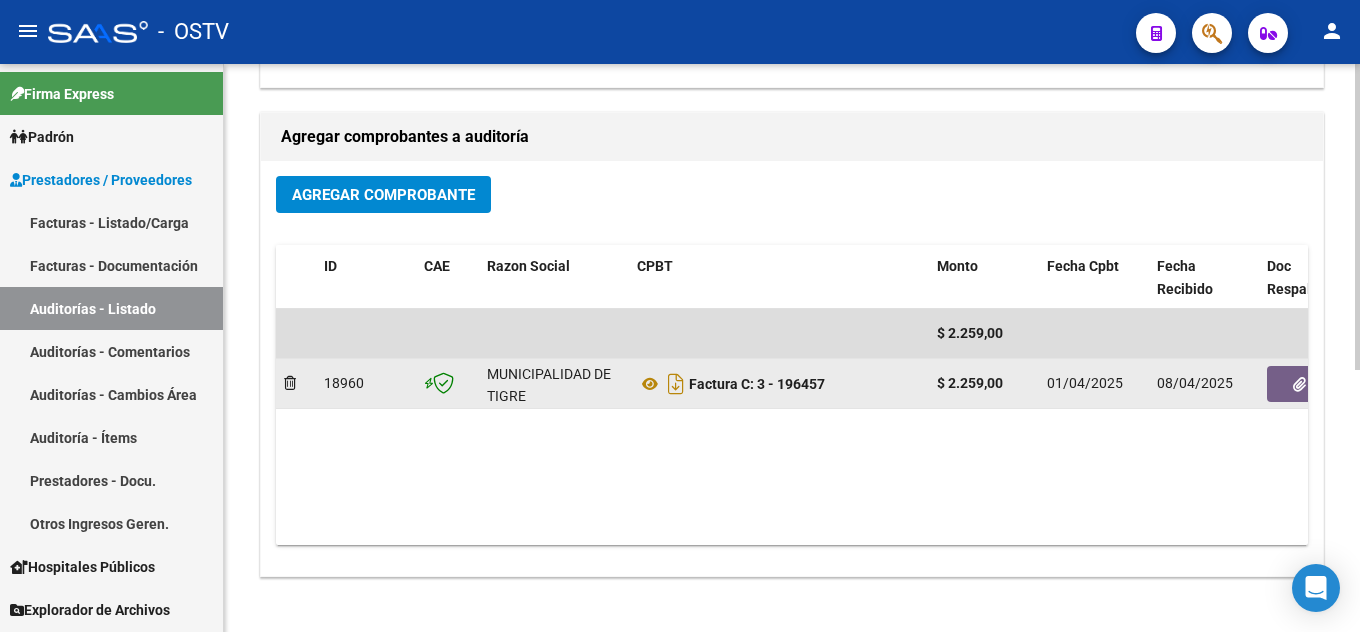 click 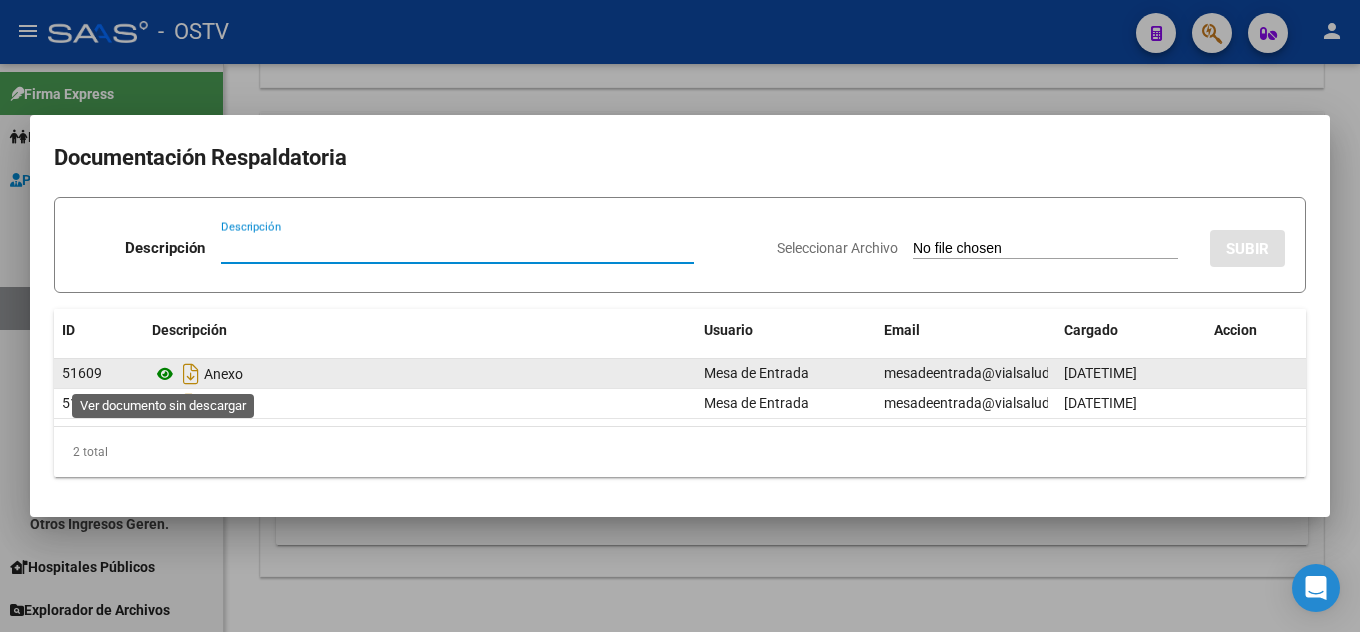 click 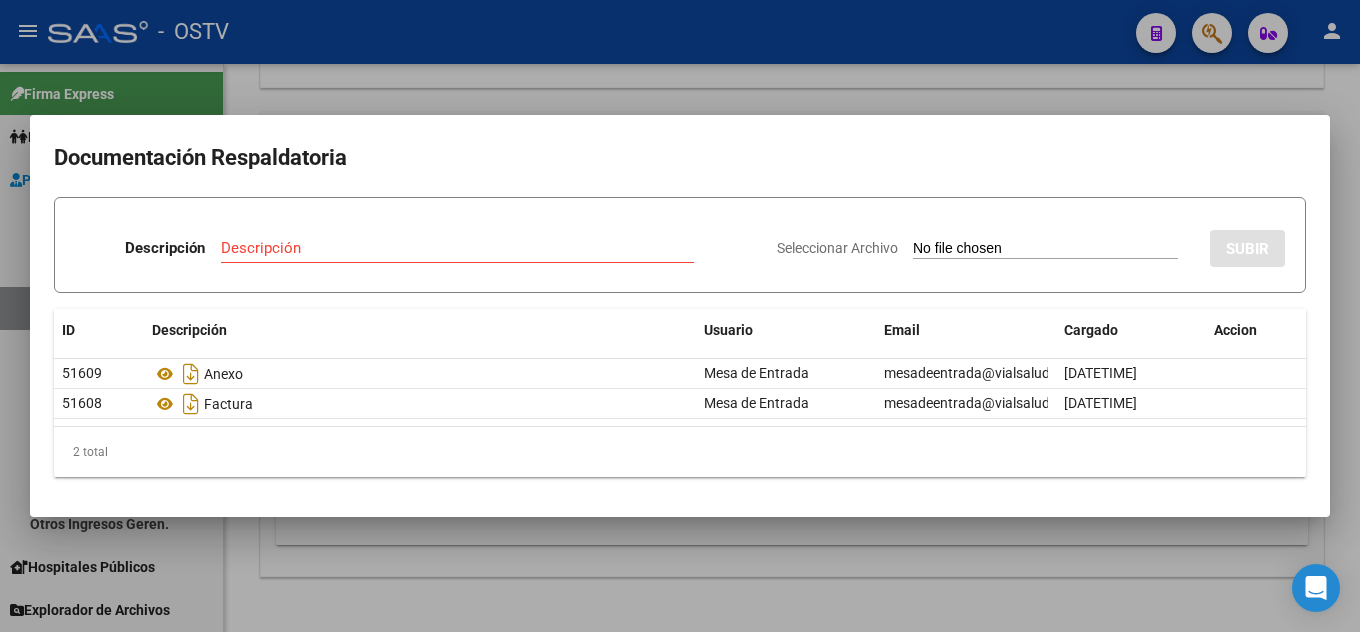 click at bounding box center (680, 316) 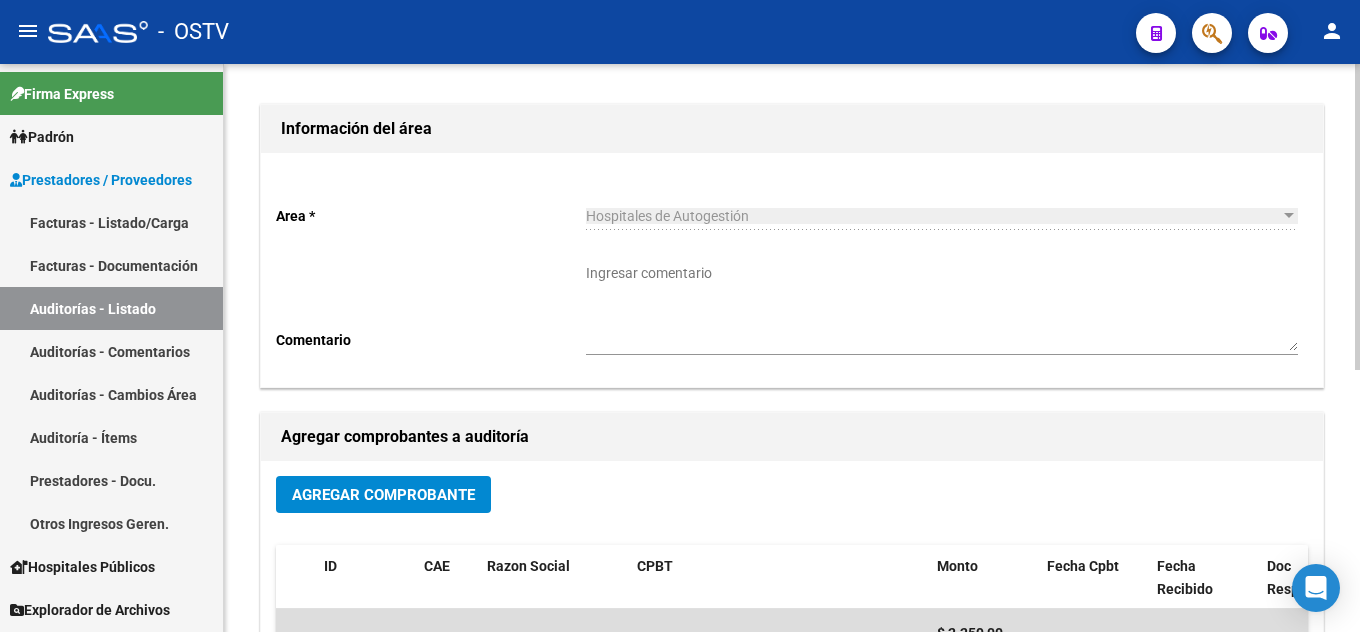 scroll, scrollTop: 0, scrollLeft: 0, axis: both 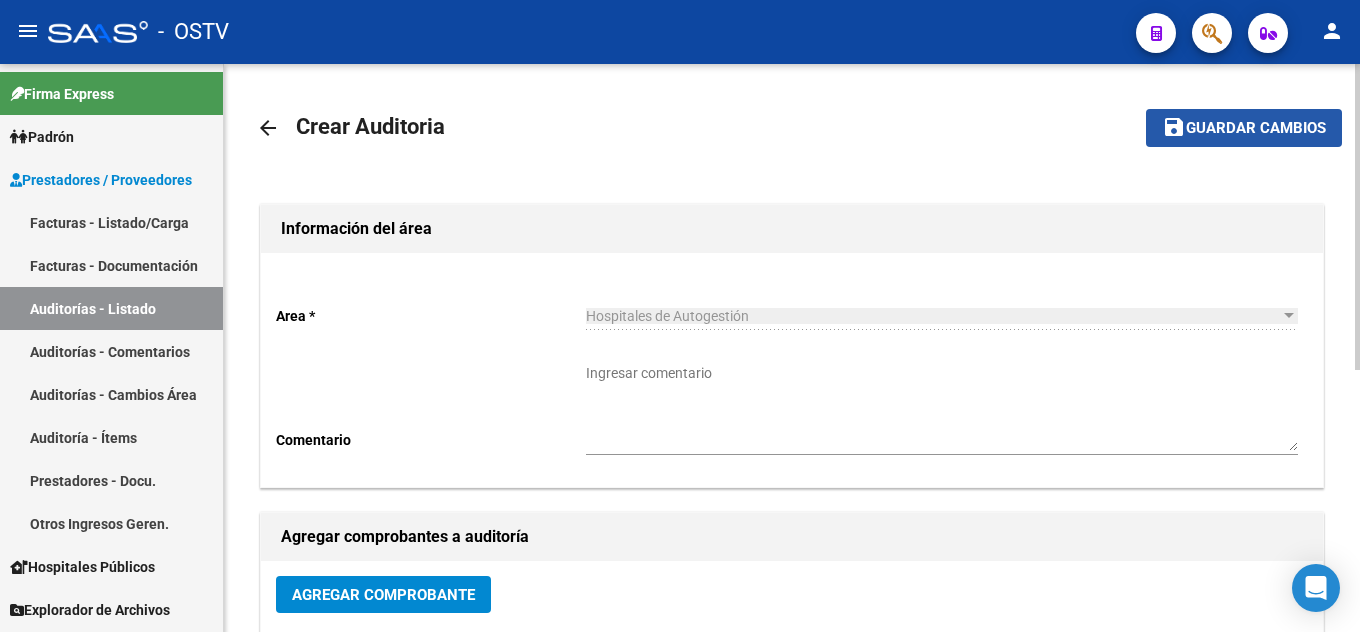 click on "save" 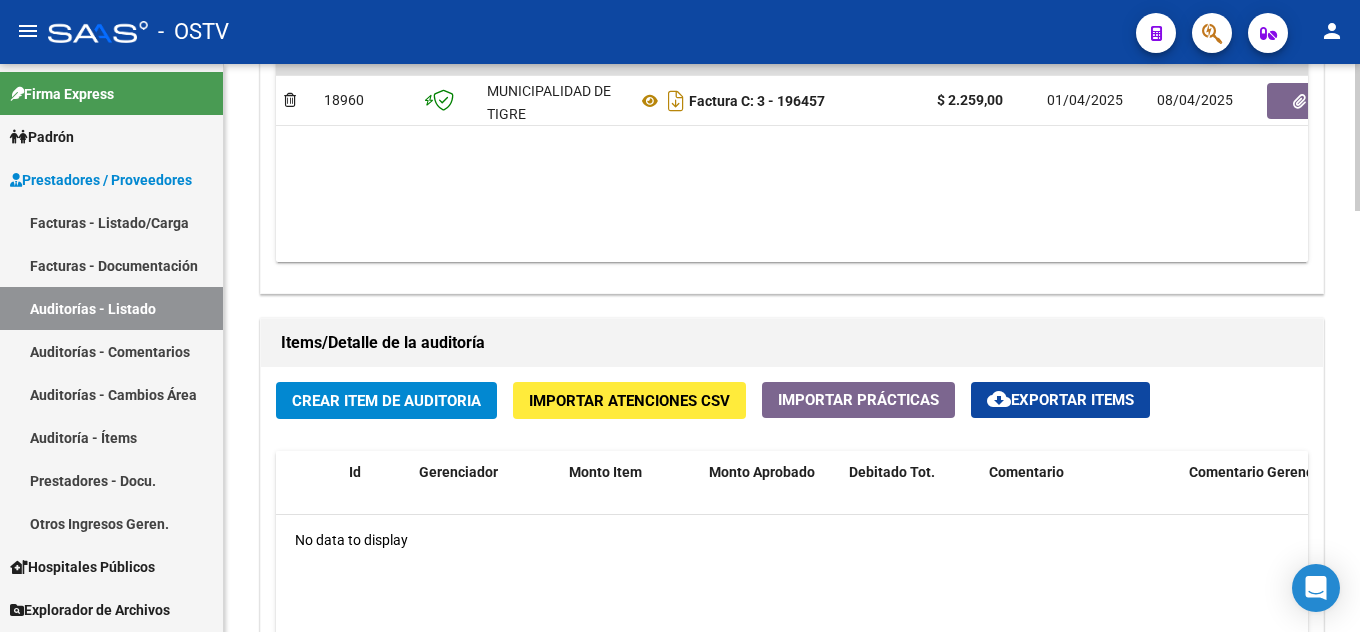 scroll, scrollTop: 1200, scrollLeft: 0, axis: vertical 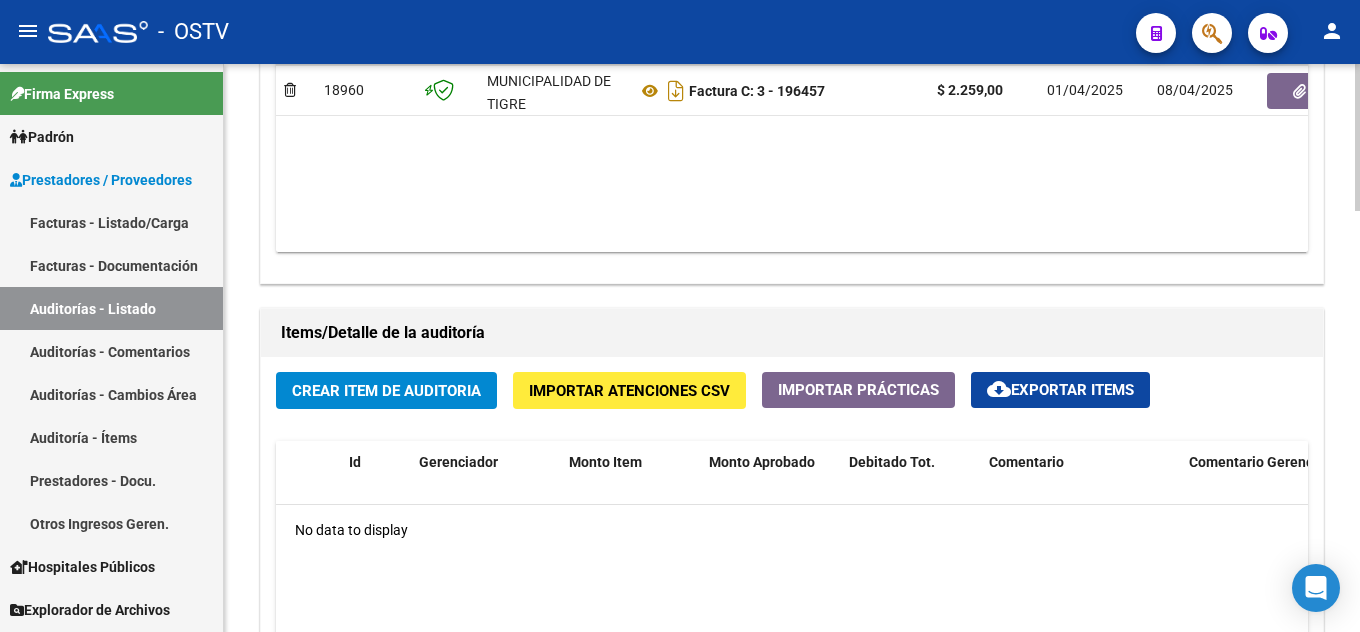 click on "Crear Item de Auditoria" 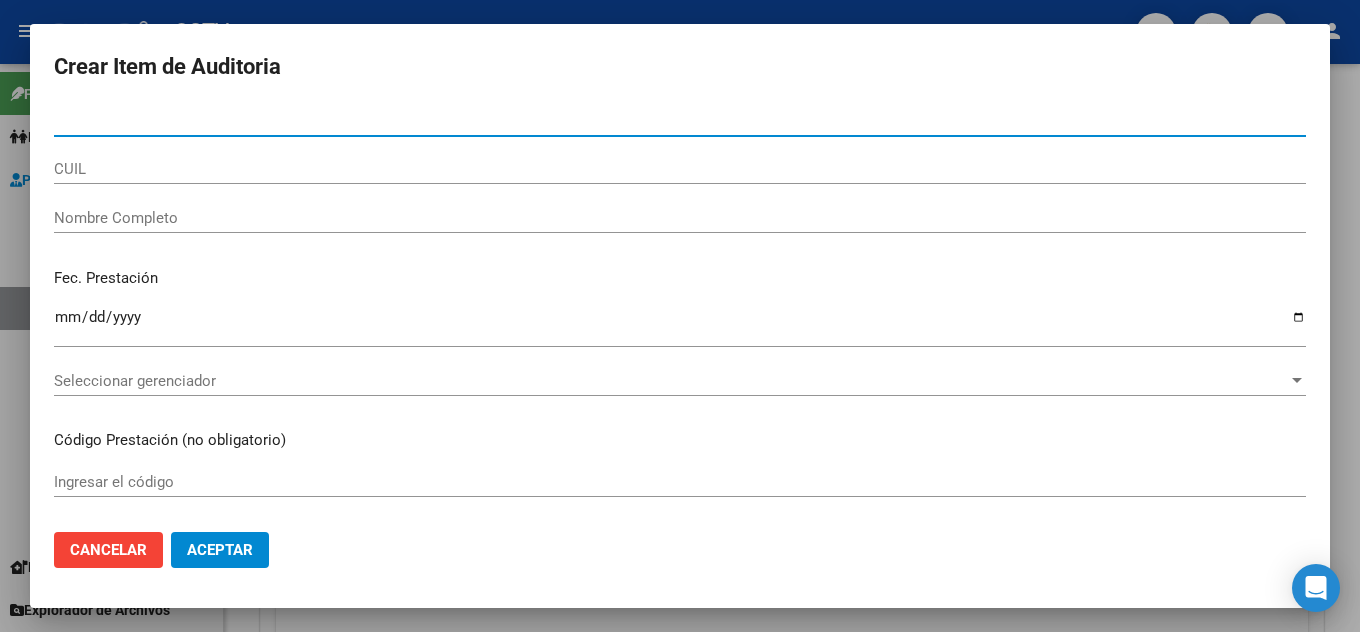 paste on "[NUMBER]" 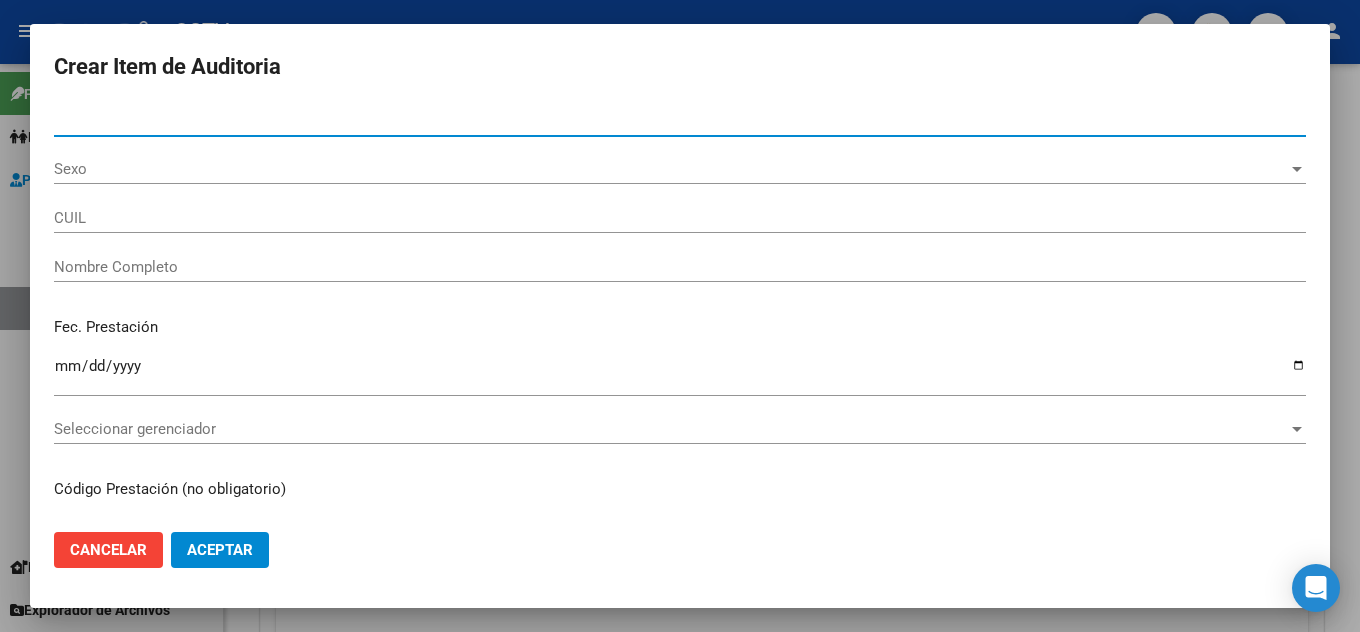type on "[CUIL]" 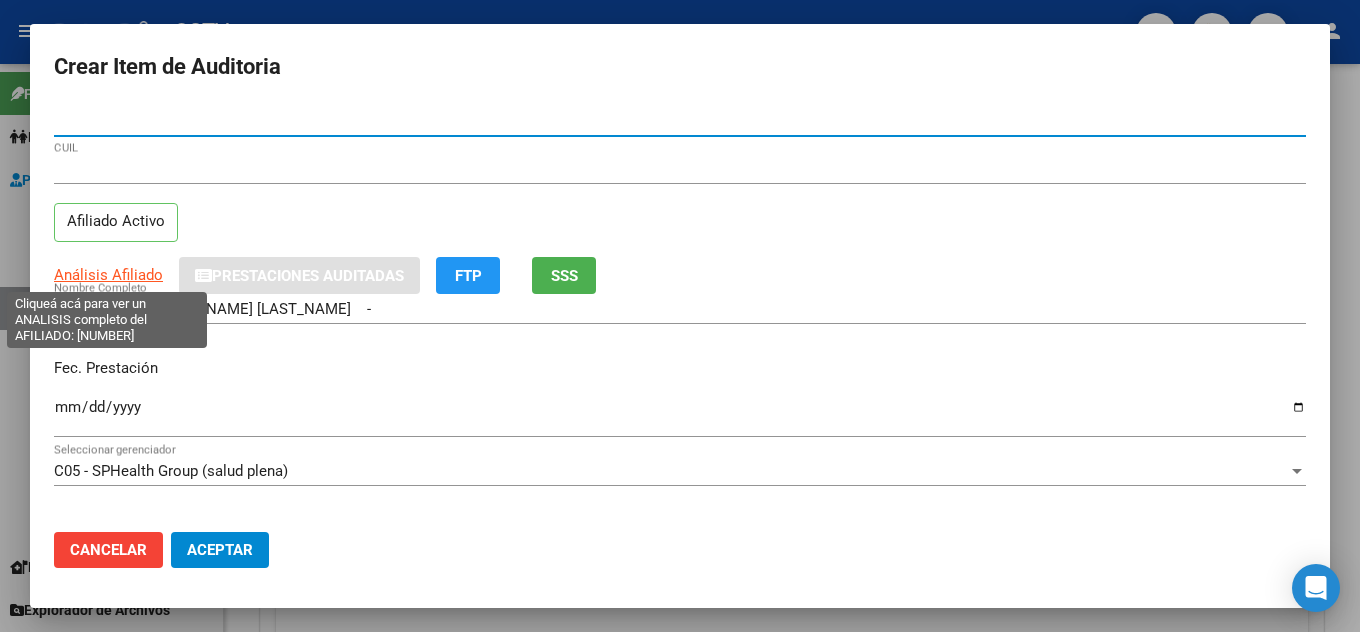 type on "[NUMBER]" 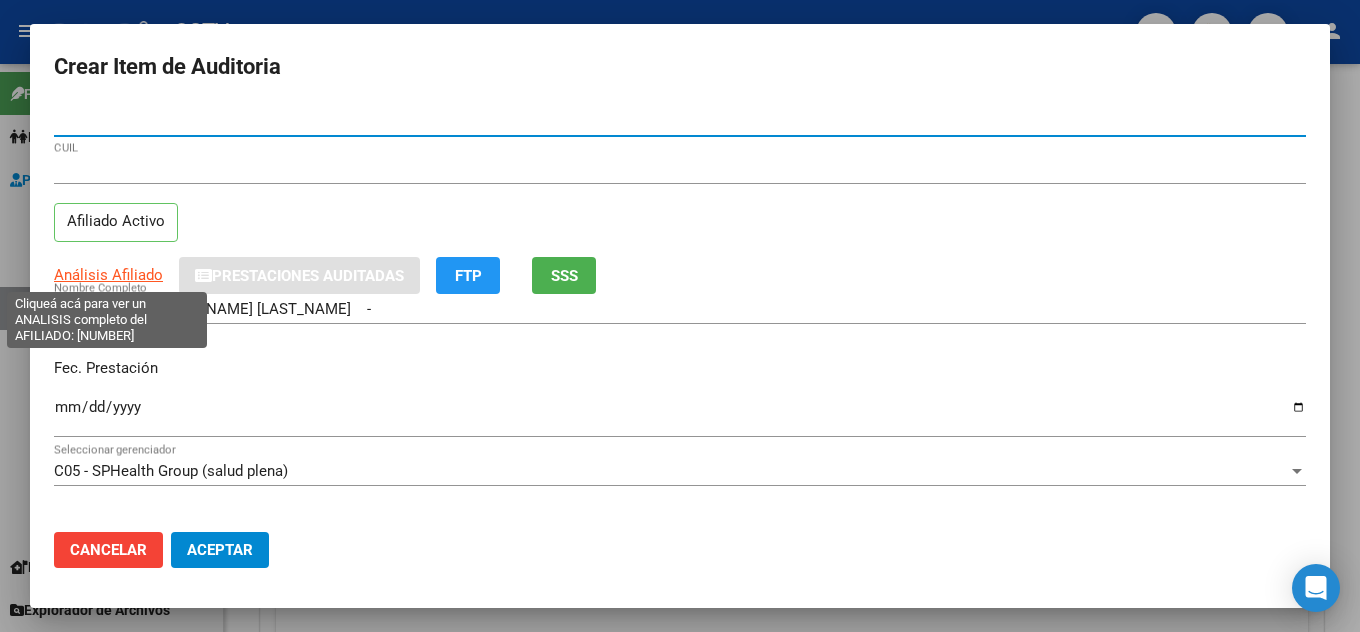 click on "Análisis Afiliado" at bounding box center (108, 275) 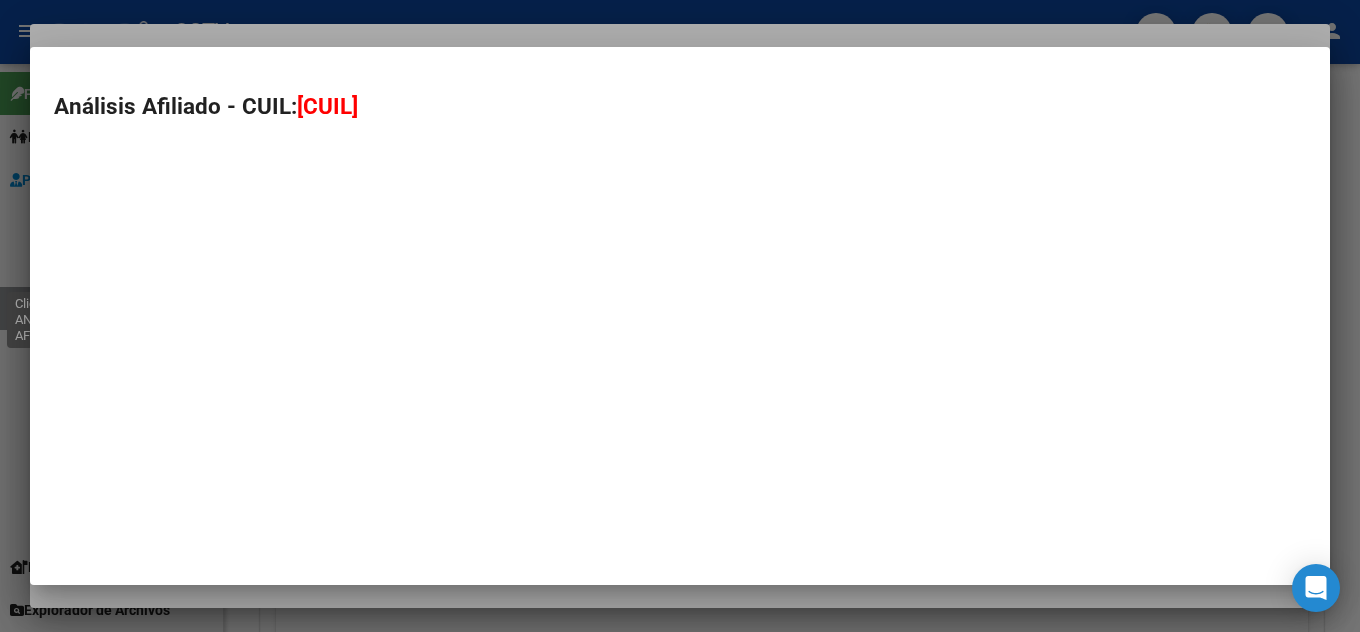 type on "[CUIL]" 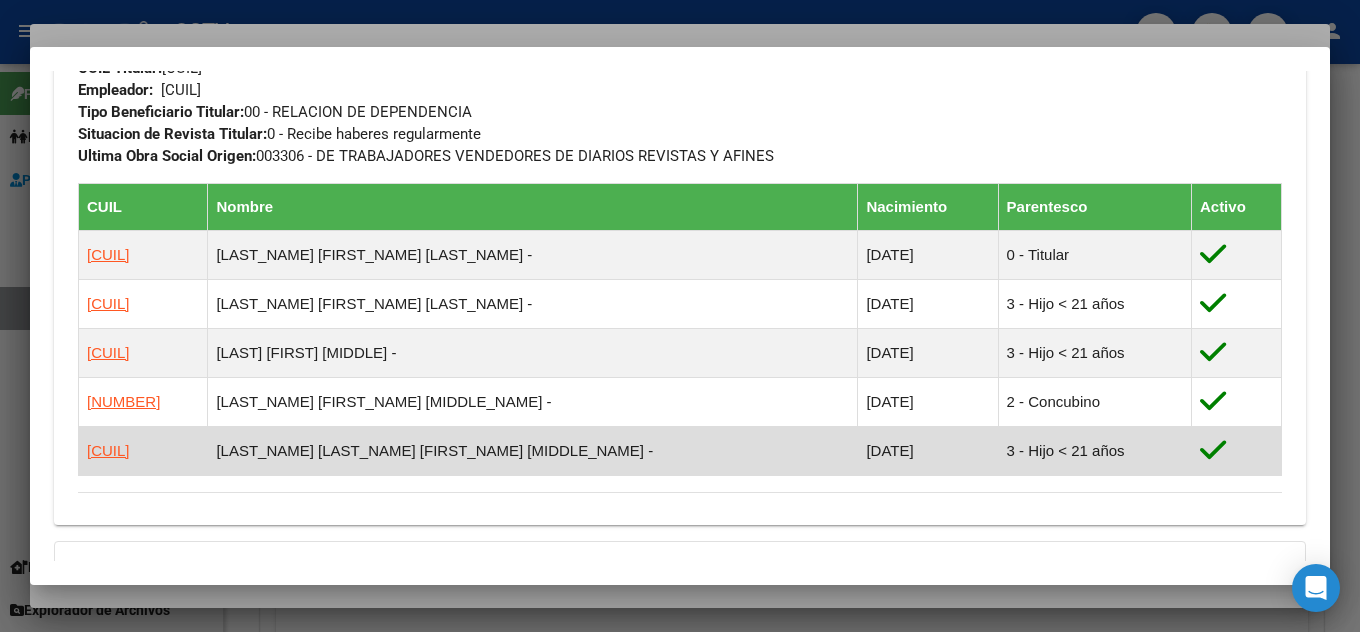 scroll, scrollTop: 1305, scrollLeft: 0, axis: vertical 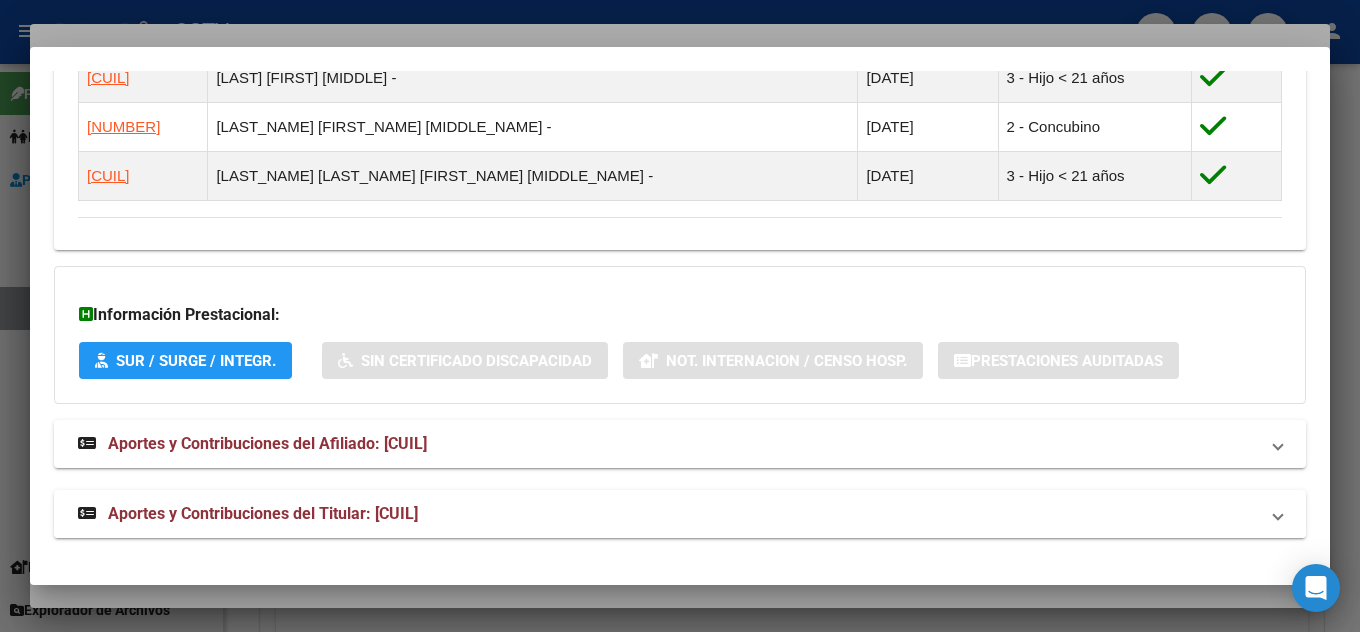 click on "Aportes y Contribuciones del Titular: [CUIL]" at bounding box center (263, 513) 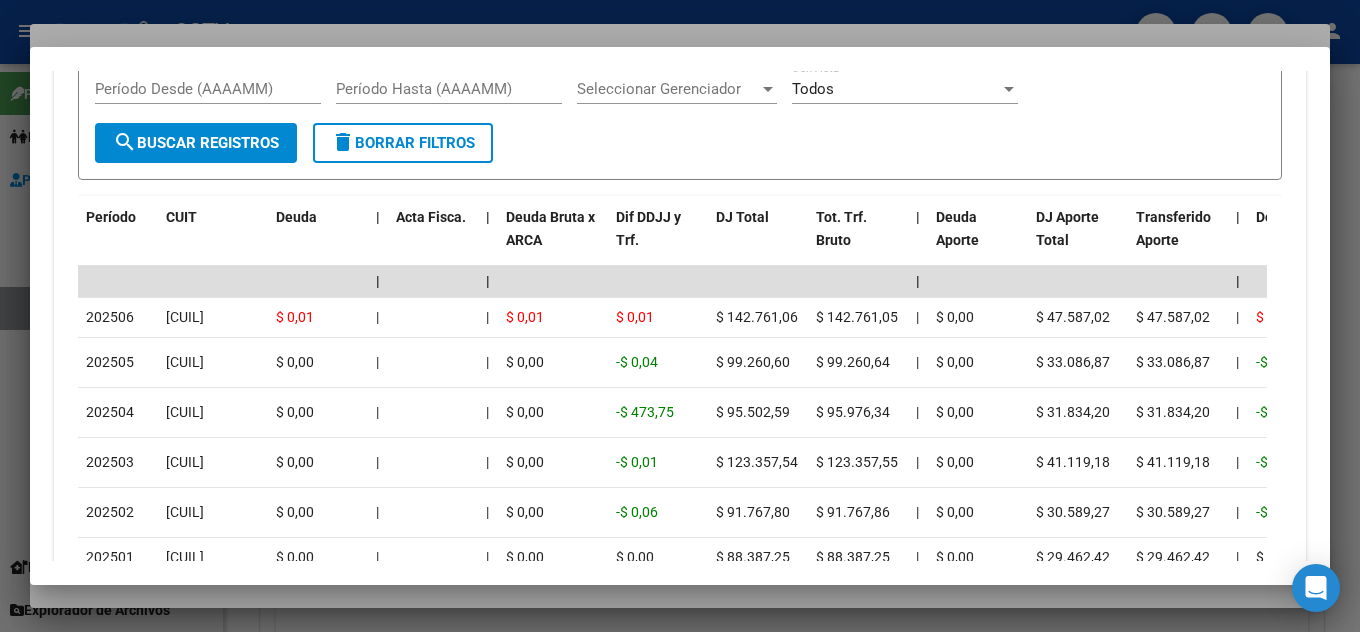 scroll, scrollTop: 2107, scrollLeft: 0, axis: vertical 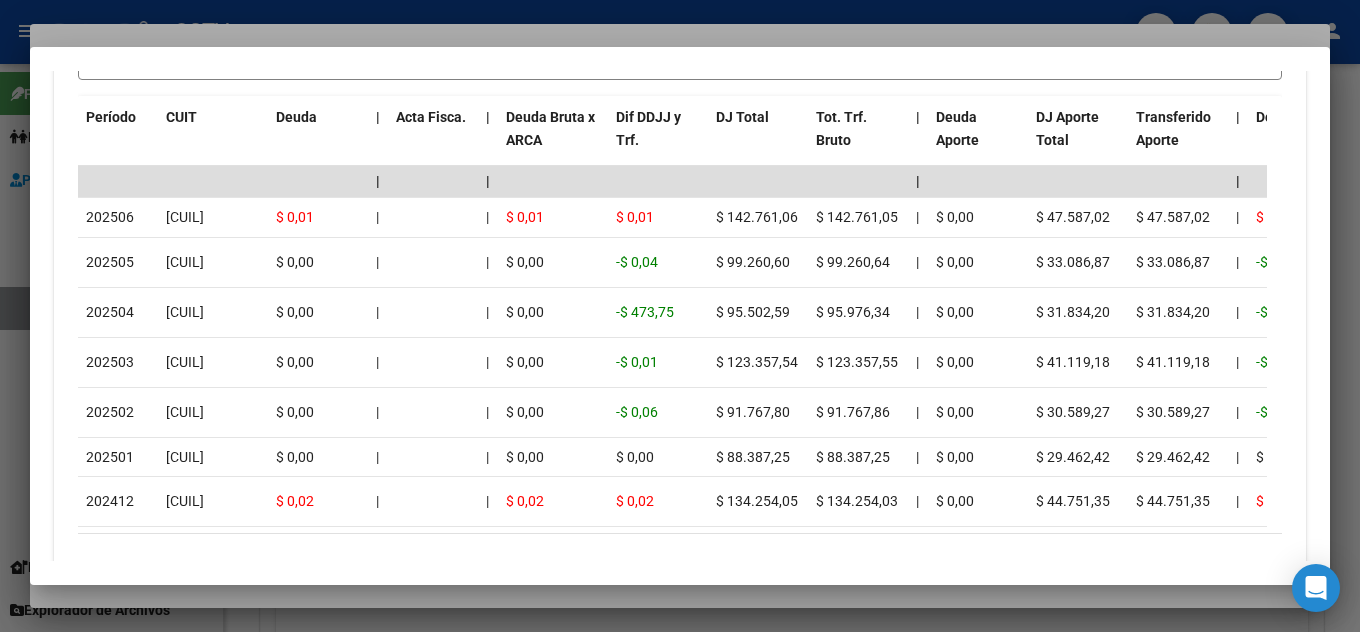 click at bounding box center (680, 316) 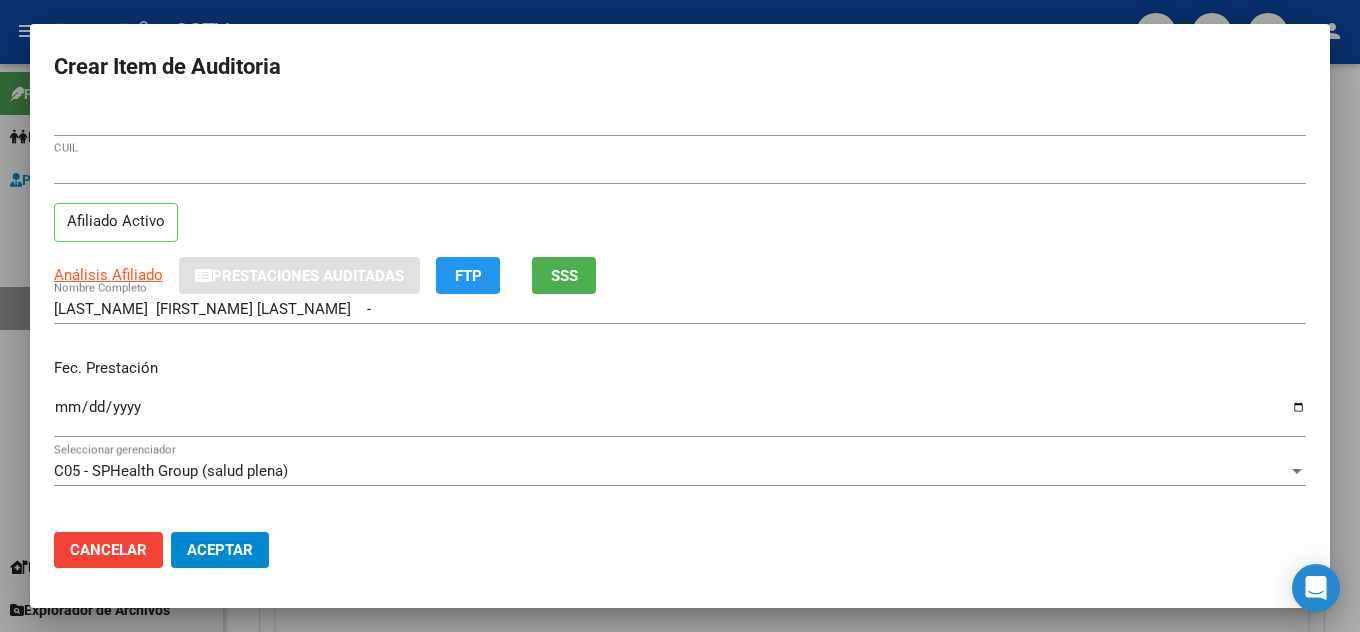 click on "Ingresar la fecha" at bounding box center [680, 415] 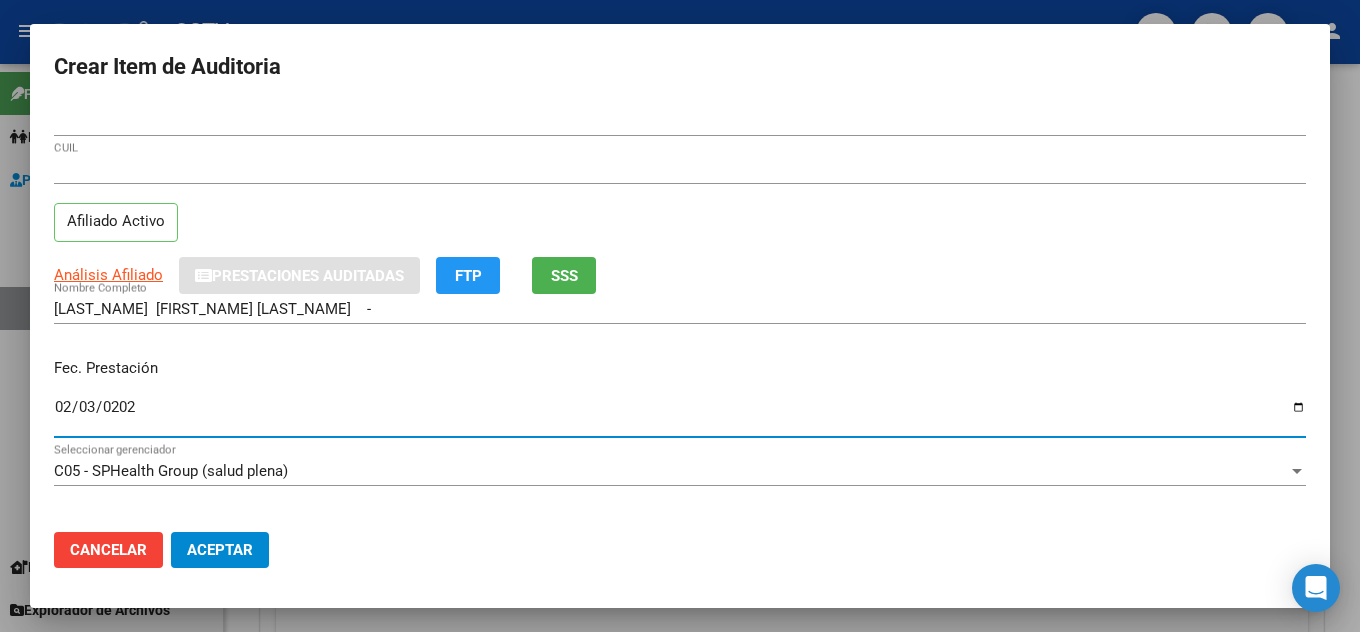 type on "2025-02-03" 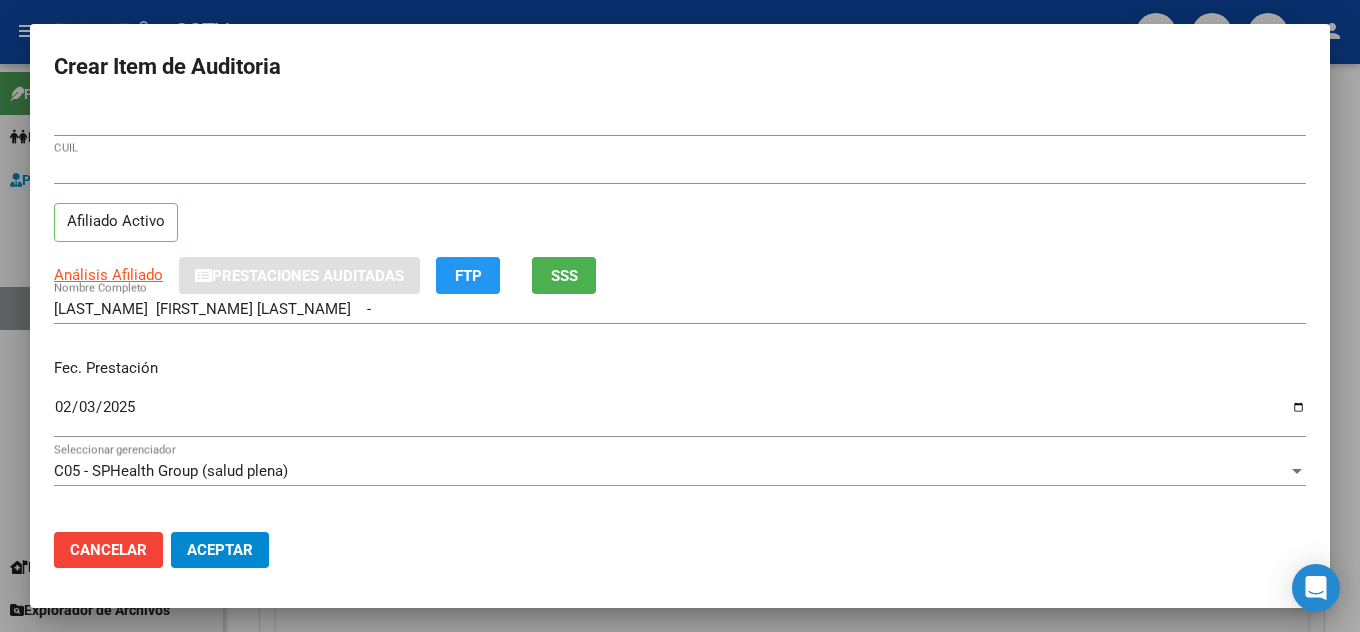 scroll, scrollTop: 261, scrollLeft: 0, axis: vertical 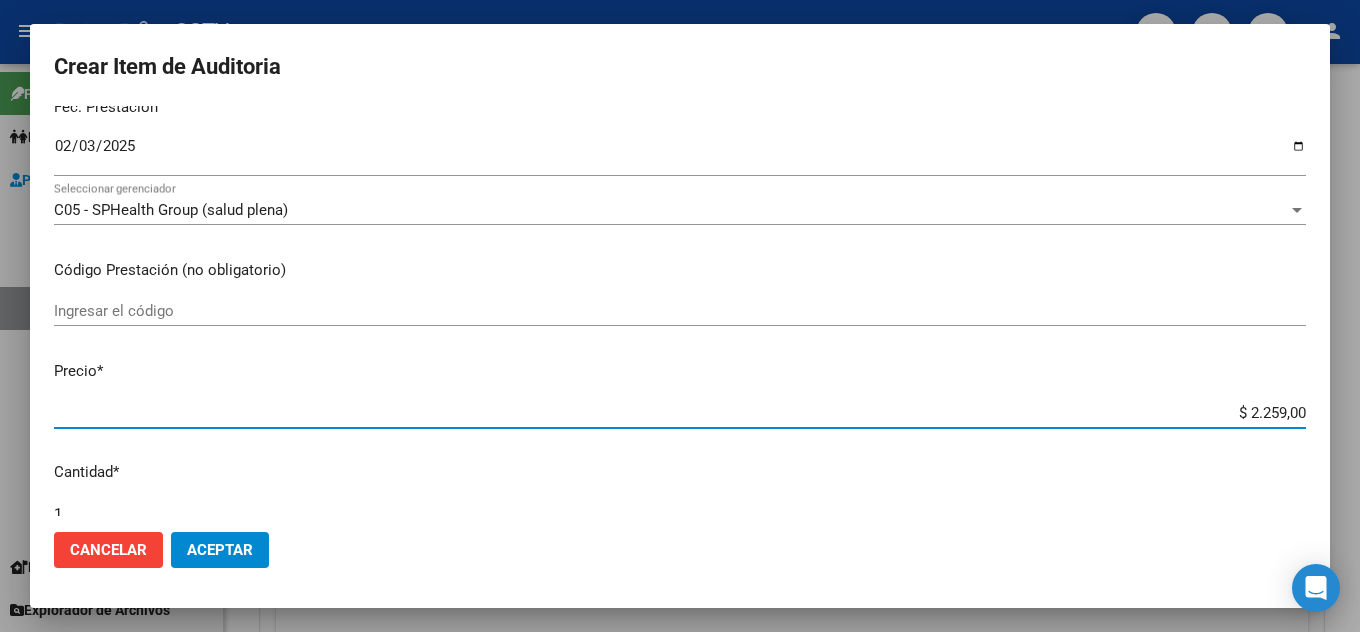 type on "$ 0,07" 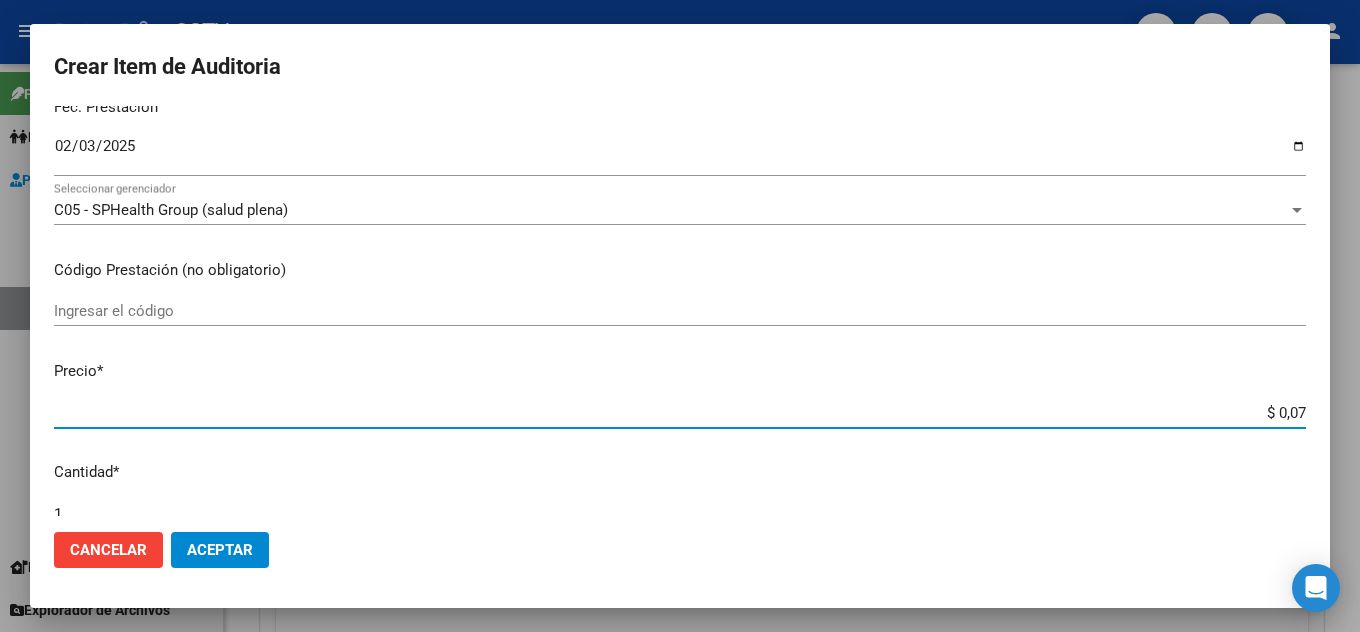 type on "$ 0,75" 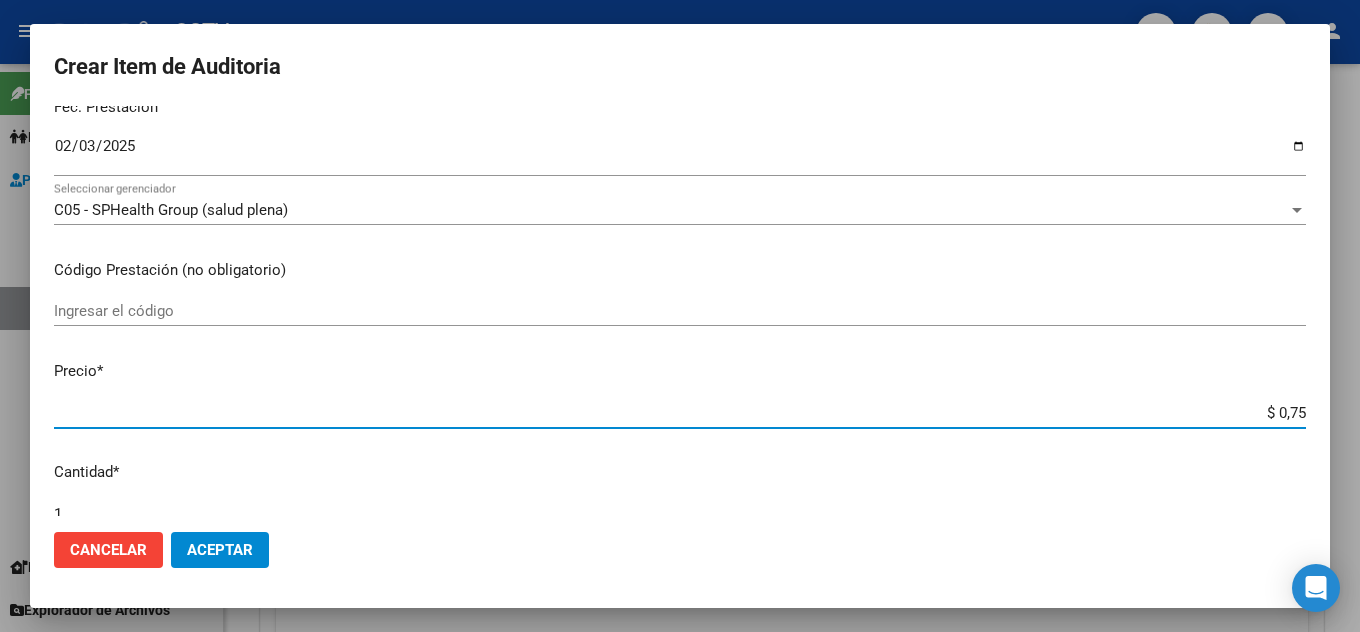 type on "$ 7,53" 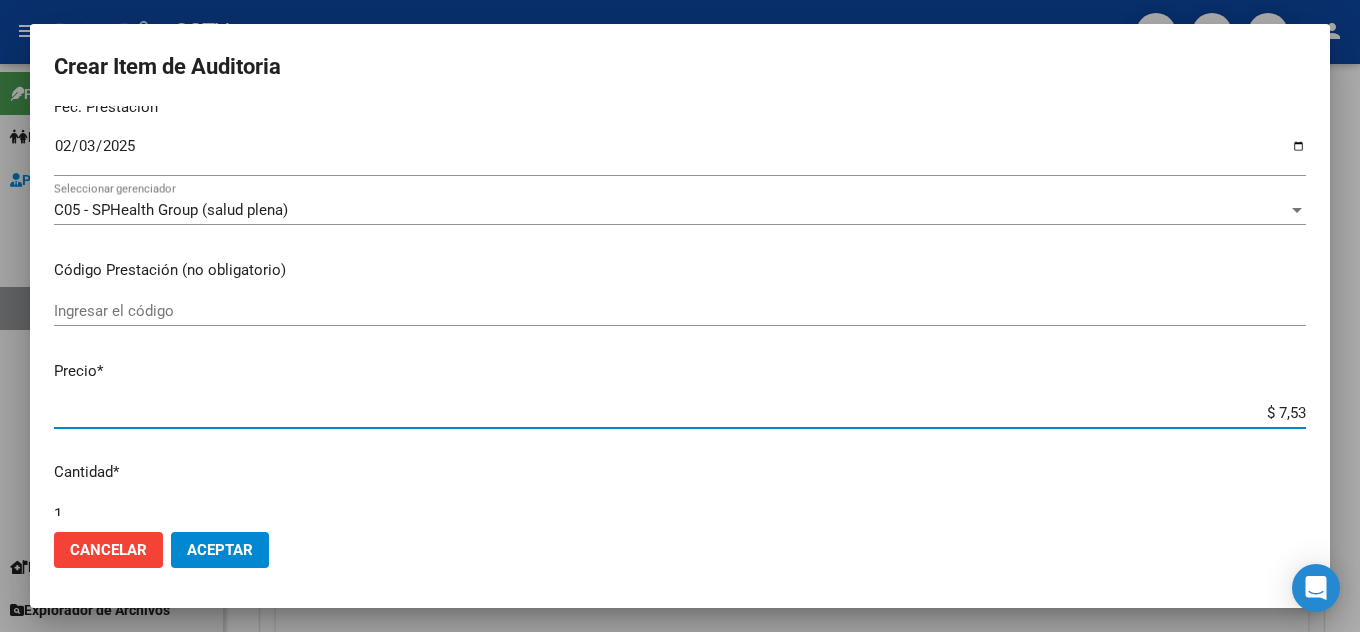 type on "$ 75,30" 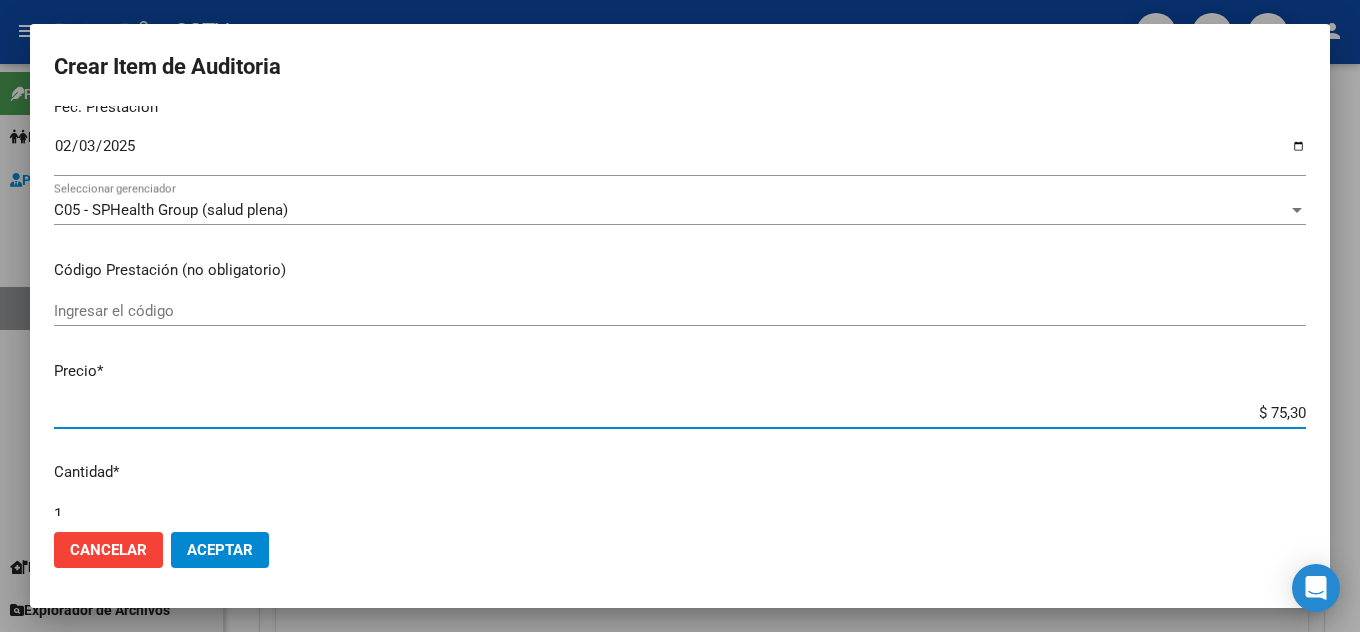 type on "$ 753,00" 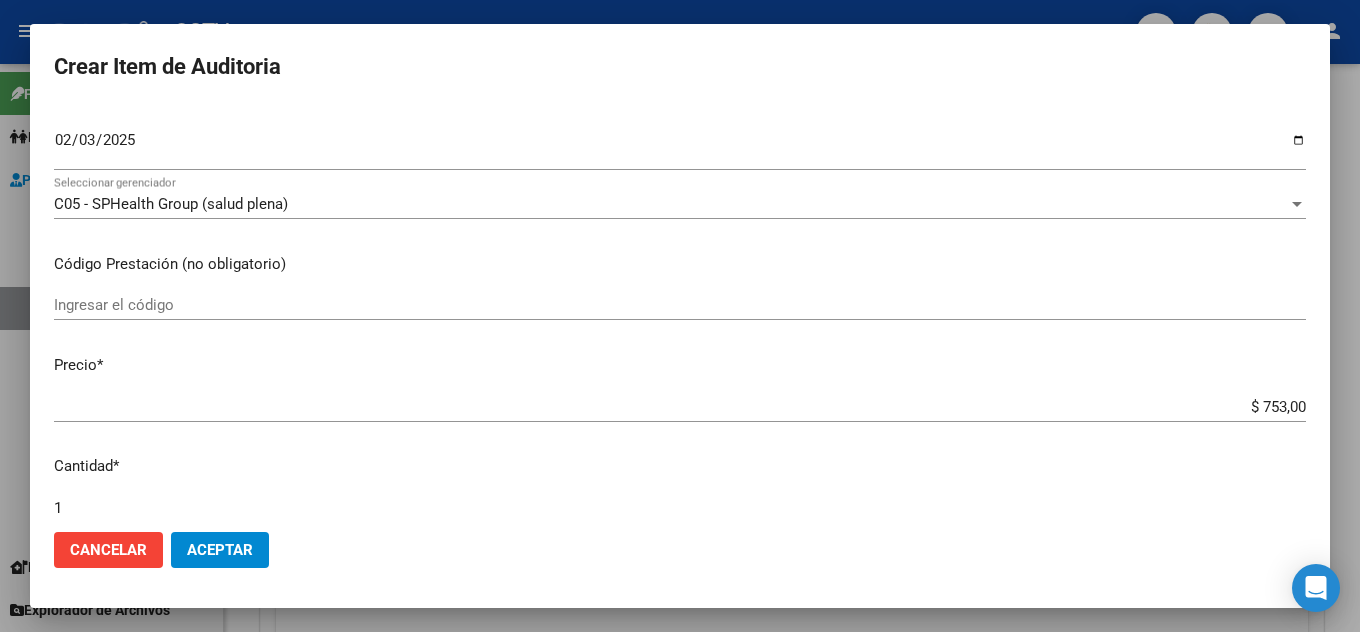 scroll, scrollTop: 666, scrollLeft: 0, axis: vertical 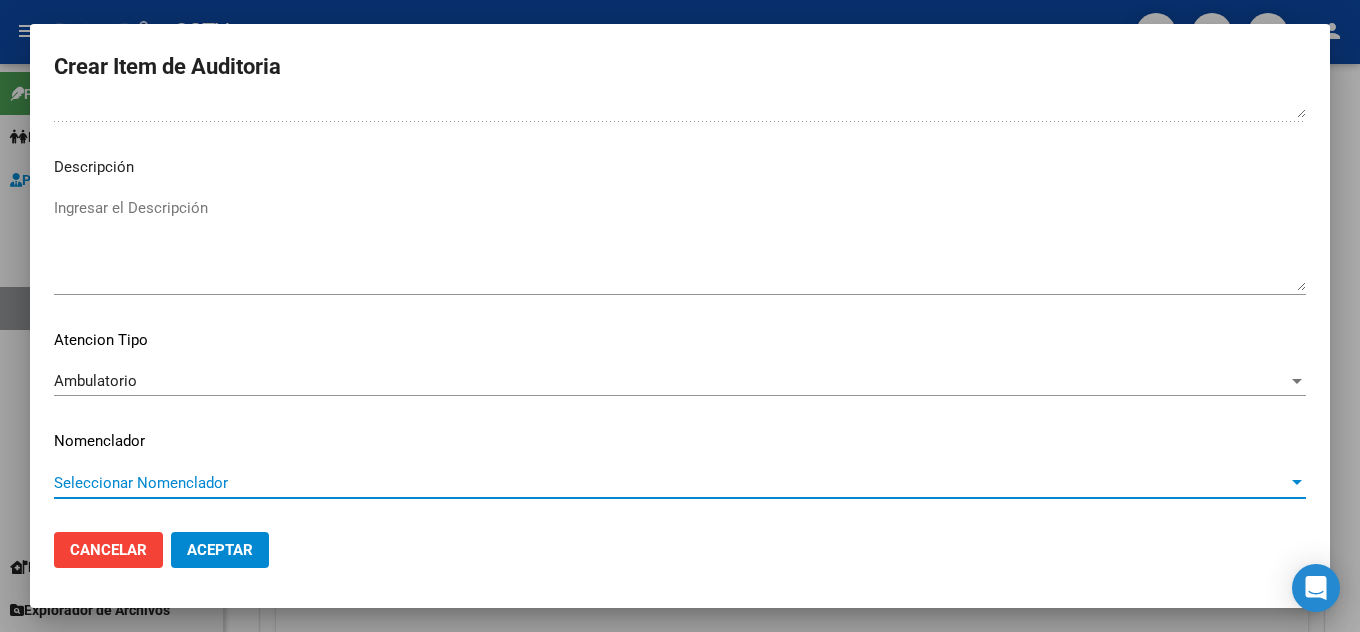 type 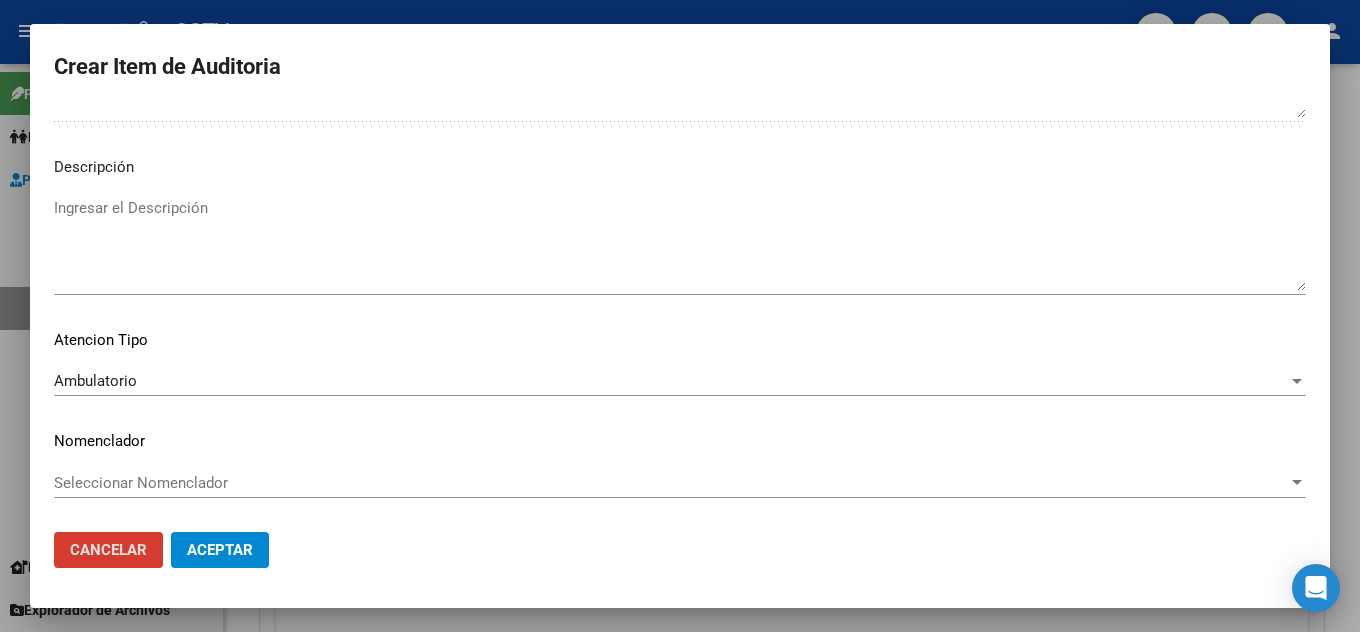 type 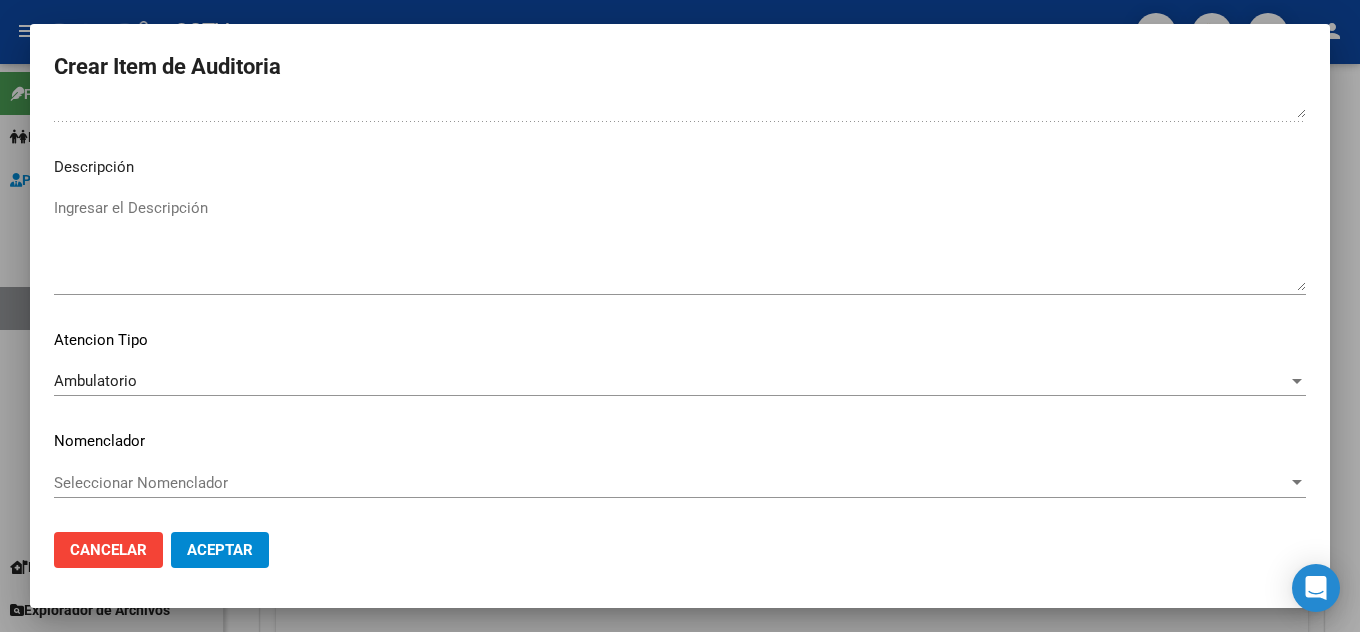scroll, scrollTop: 0, scrollLeft: 0, axis: both 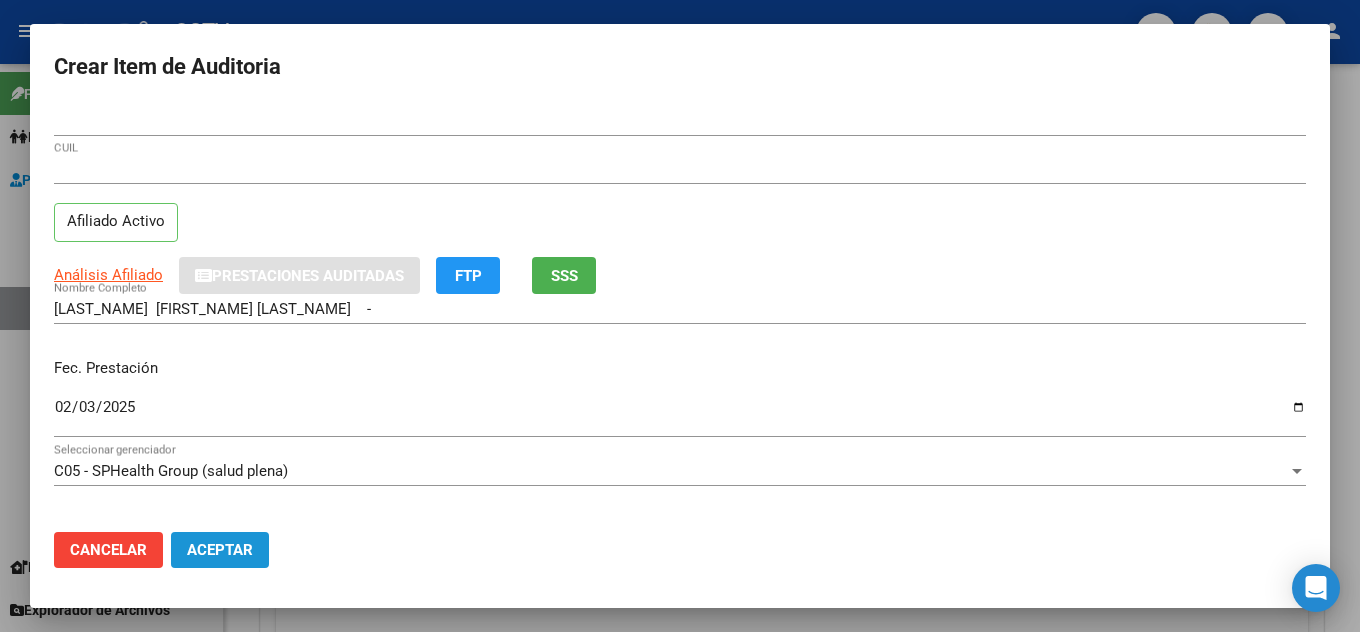 click on "Aceptar" 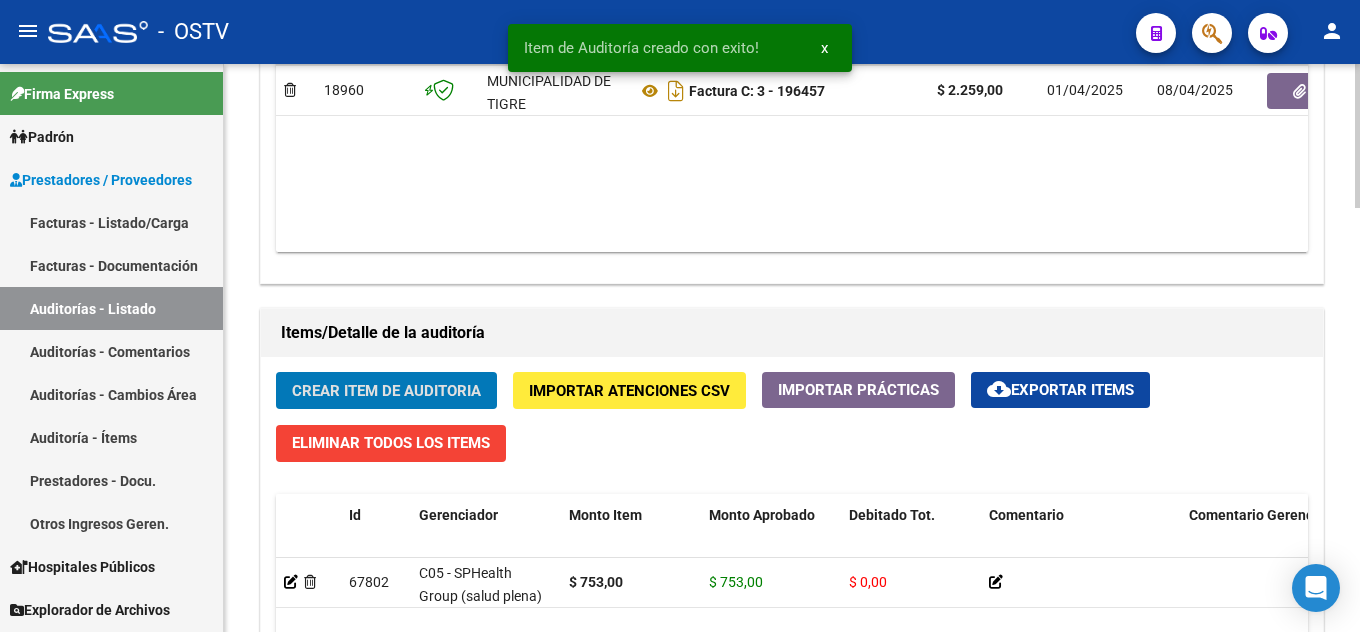 scroll, scrollTop: 1201, scrollLeft: 0, axis: vertical 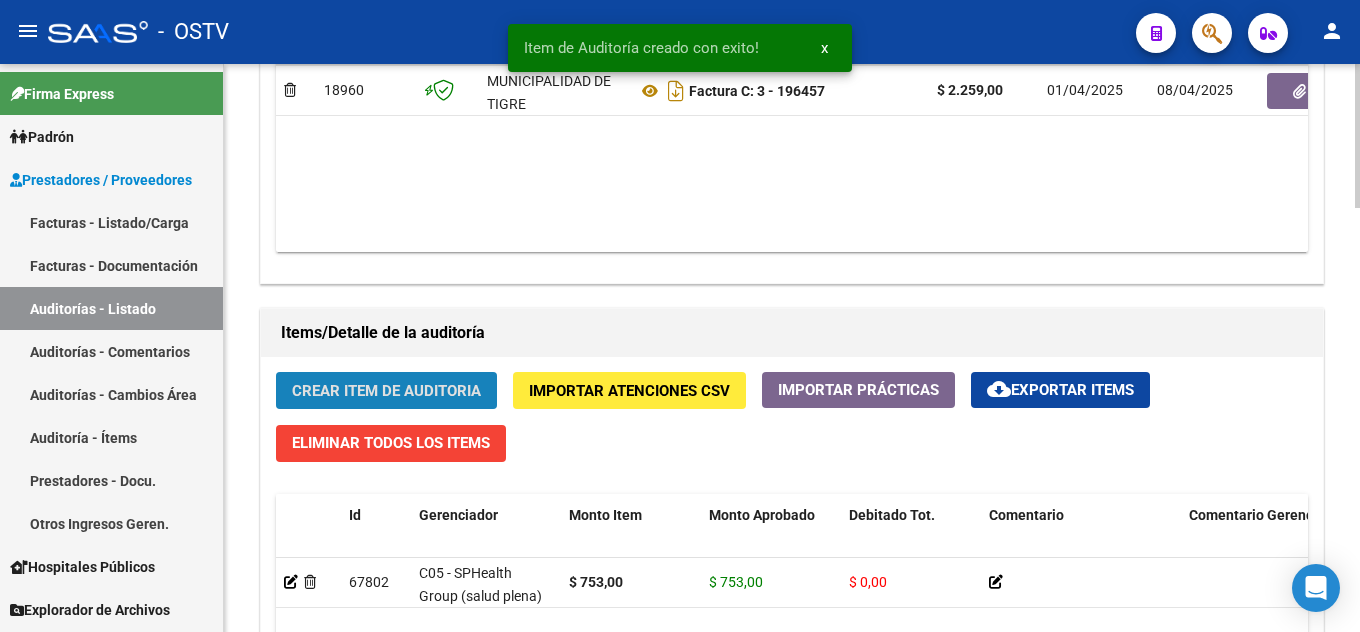 click on "Crear Item de Auditoria" 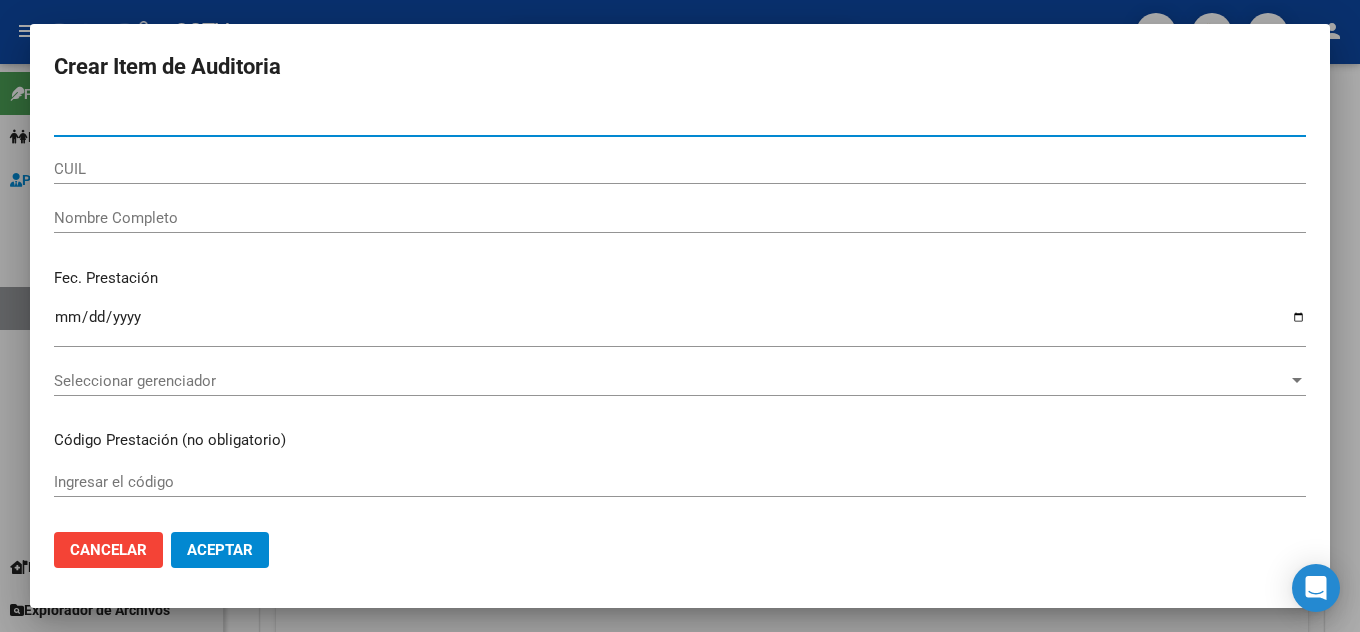 paste on "[CUIL]" 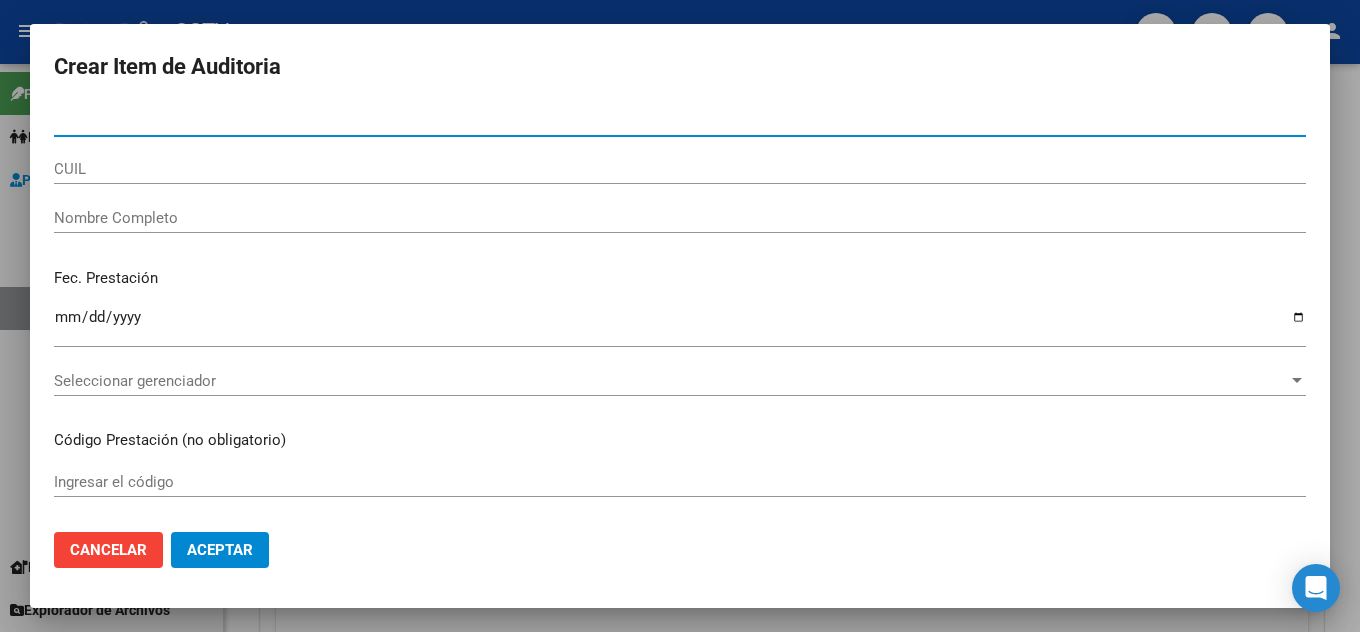 click on "[CUIL]" at bounding box center (680, 121) 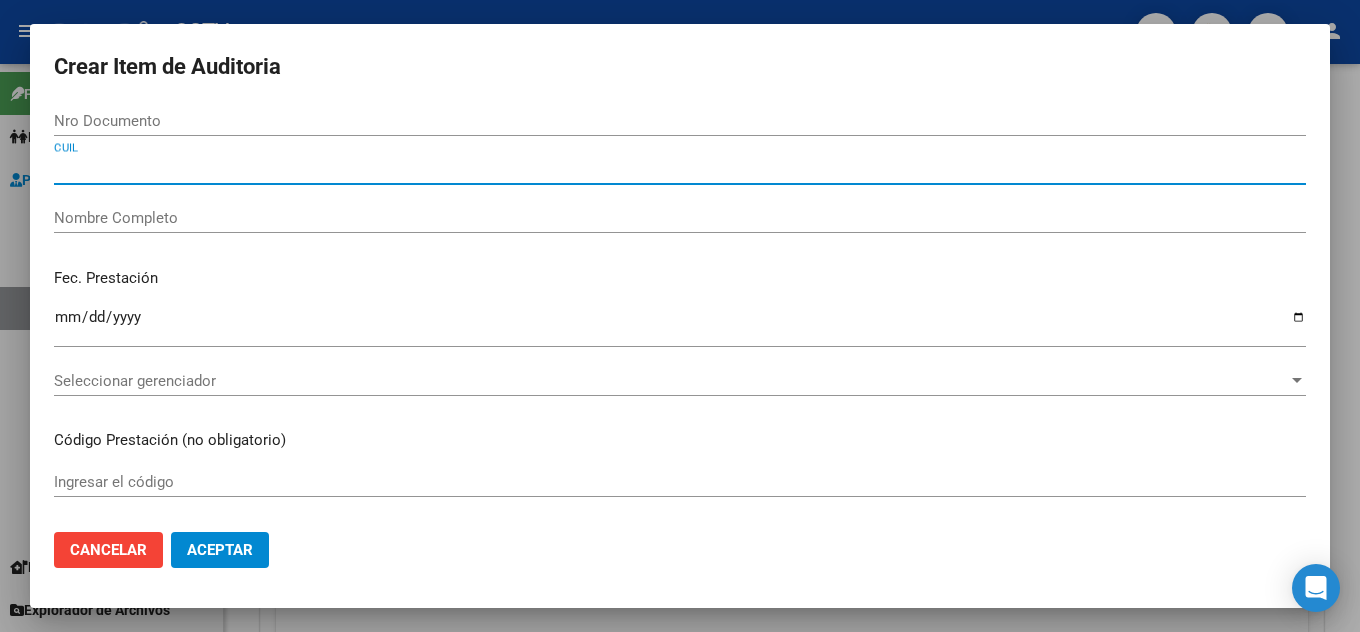 click on "CUIL" at bounding box center [680, 169] 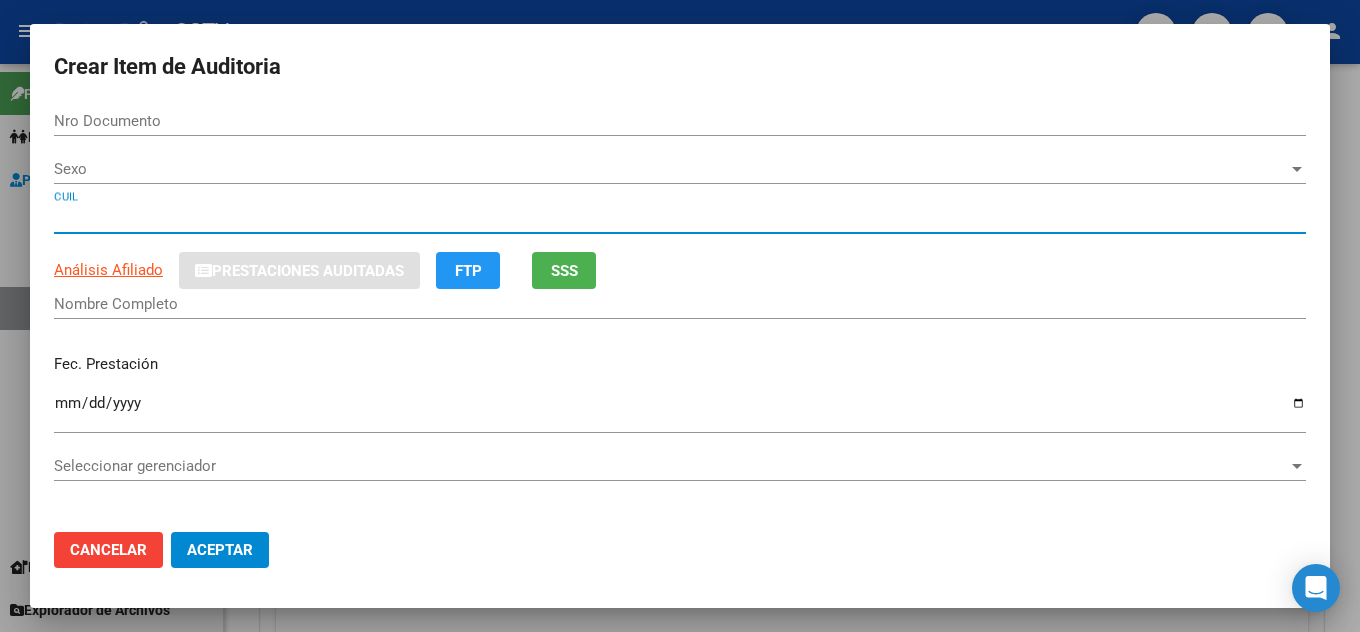 type on "[NUMBER]" 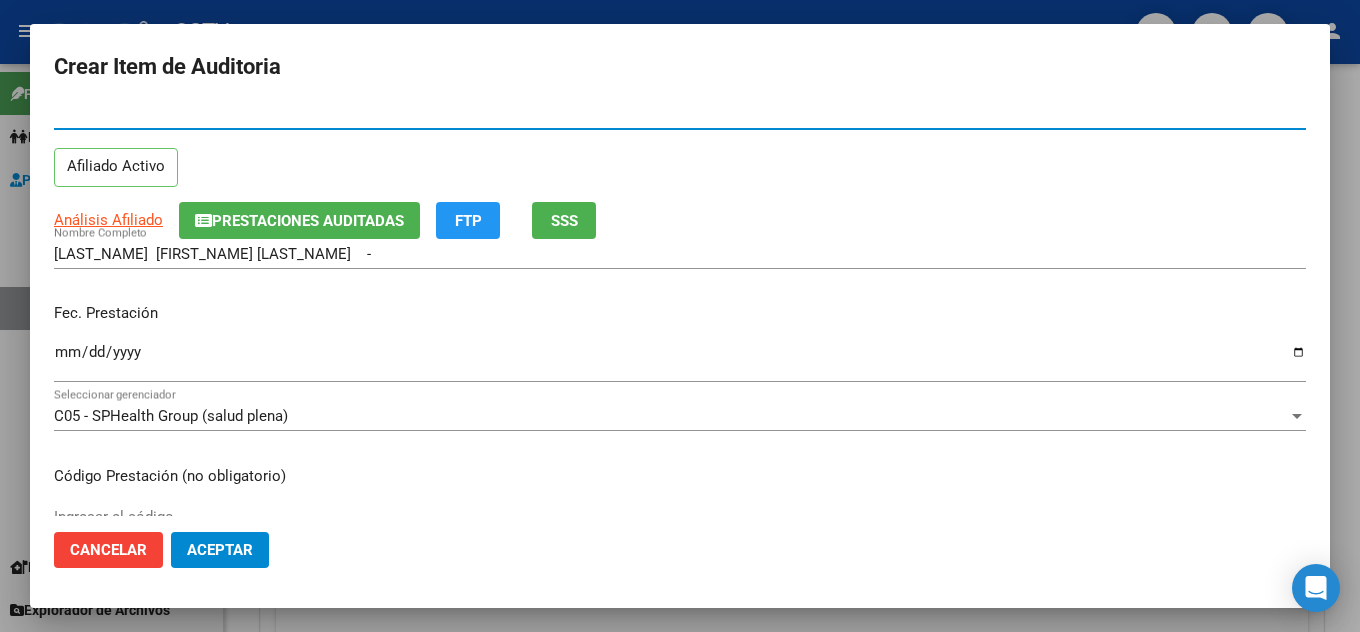 scroll, scrollTop: 100, scrollLeft: 0, axis: vertical 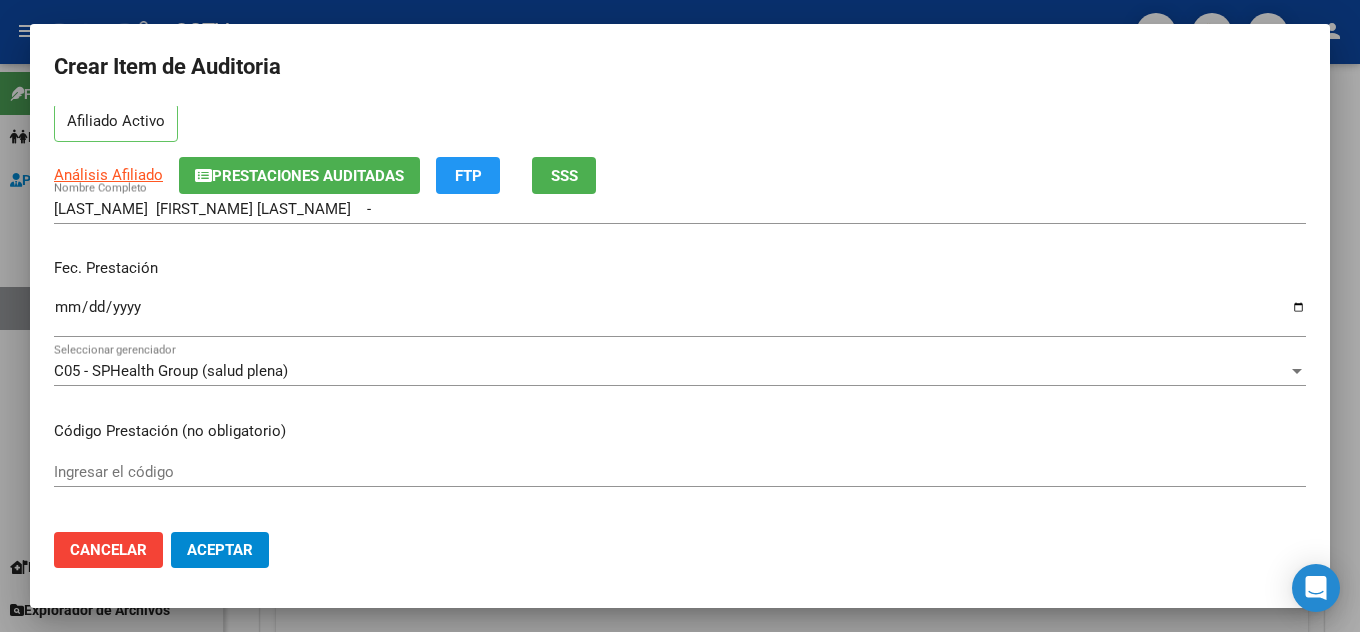 type on "[CUIL]" 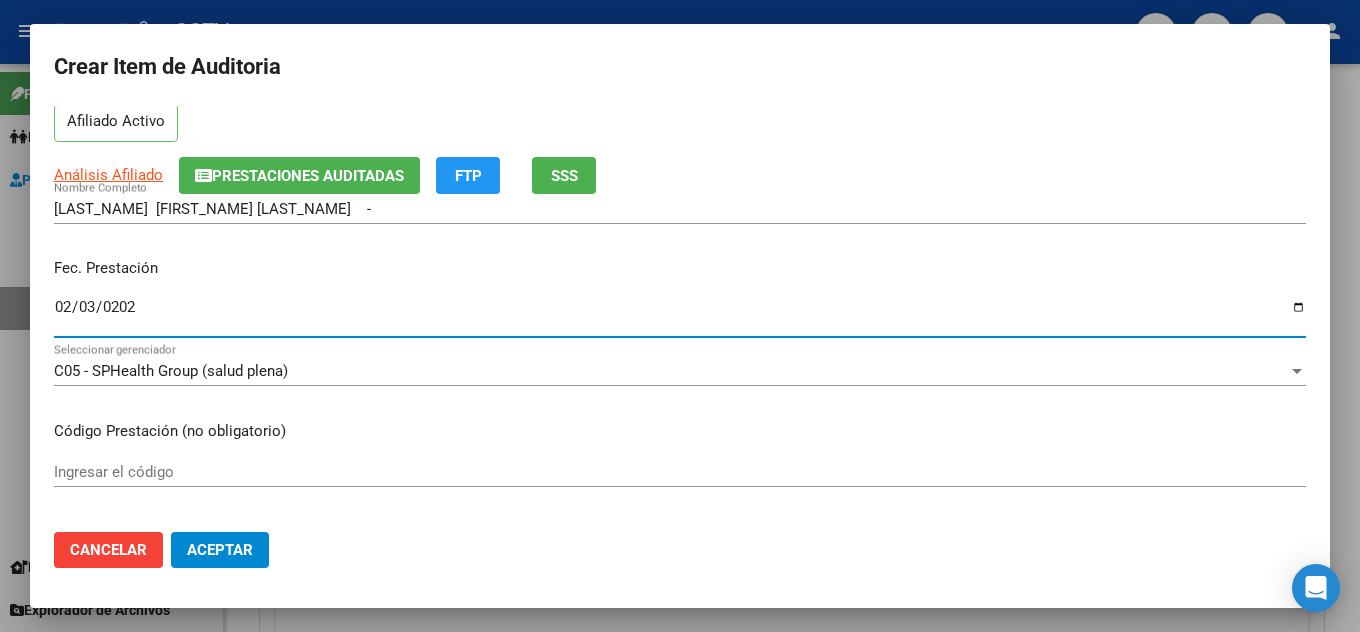 type on "2025-02-03" 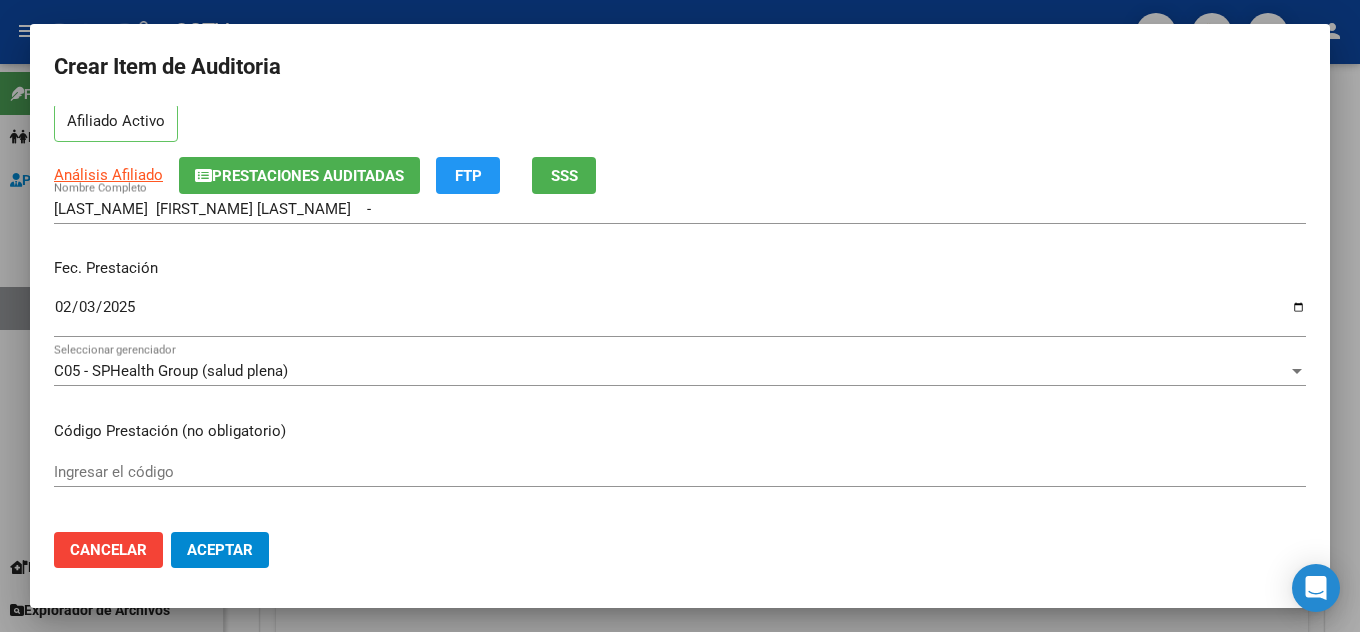 scroll, scrollTop: 363, scrollLeft: 0, axis: vertical 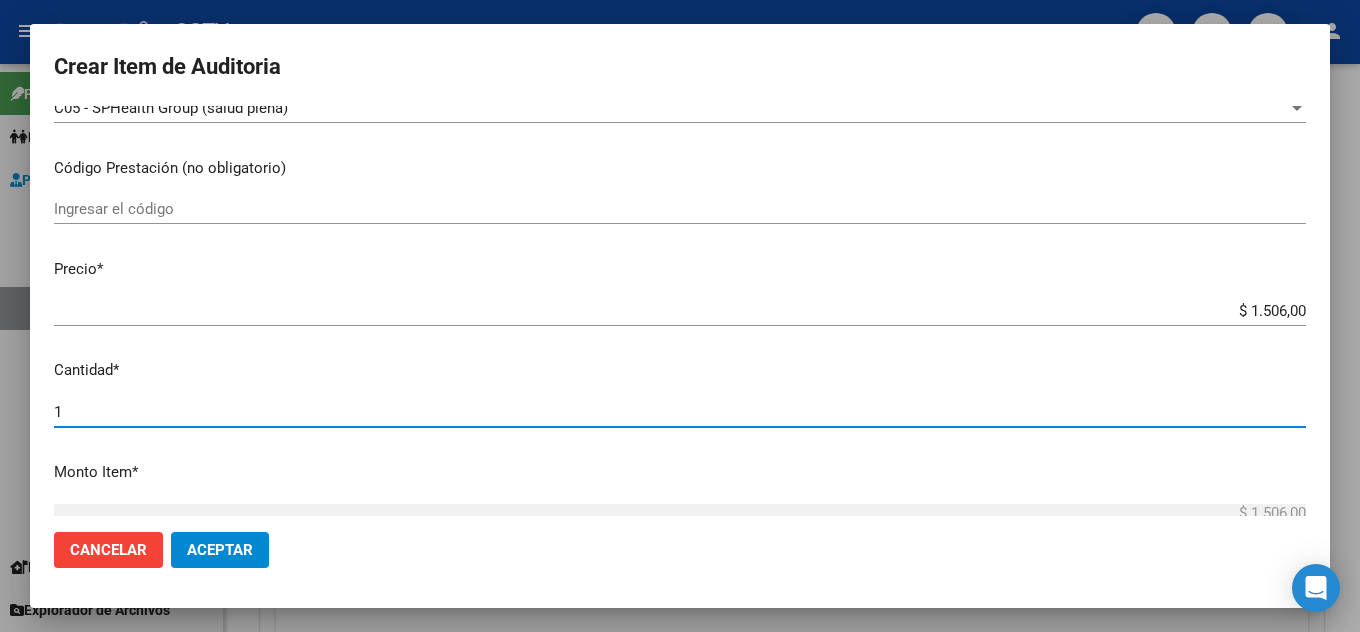 click on "$ 1.506,00" at bounding box center [680, 311] 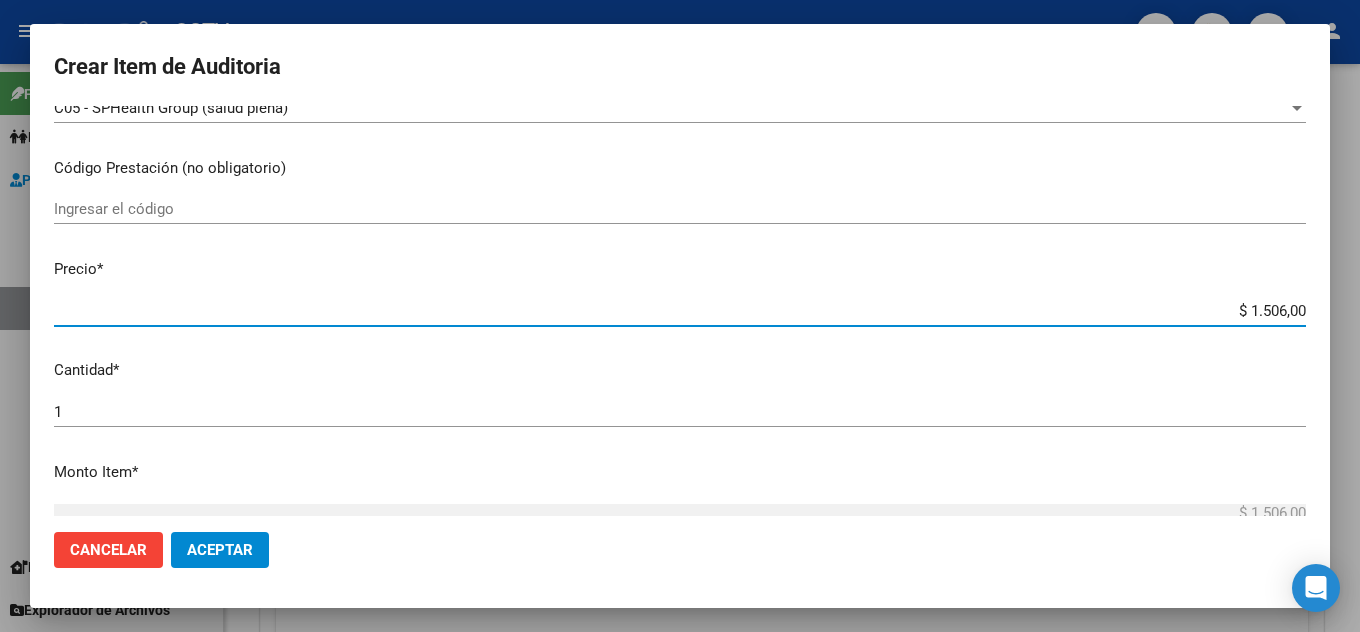 click on "$ 1.506,00" at bounding box center [680, 311] 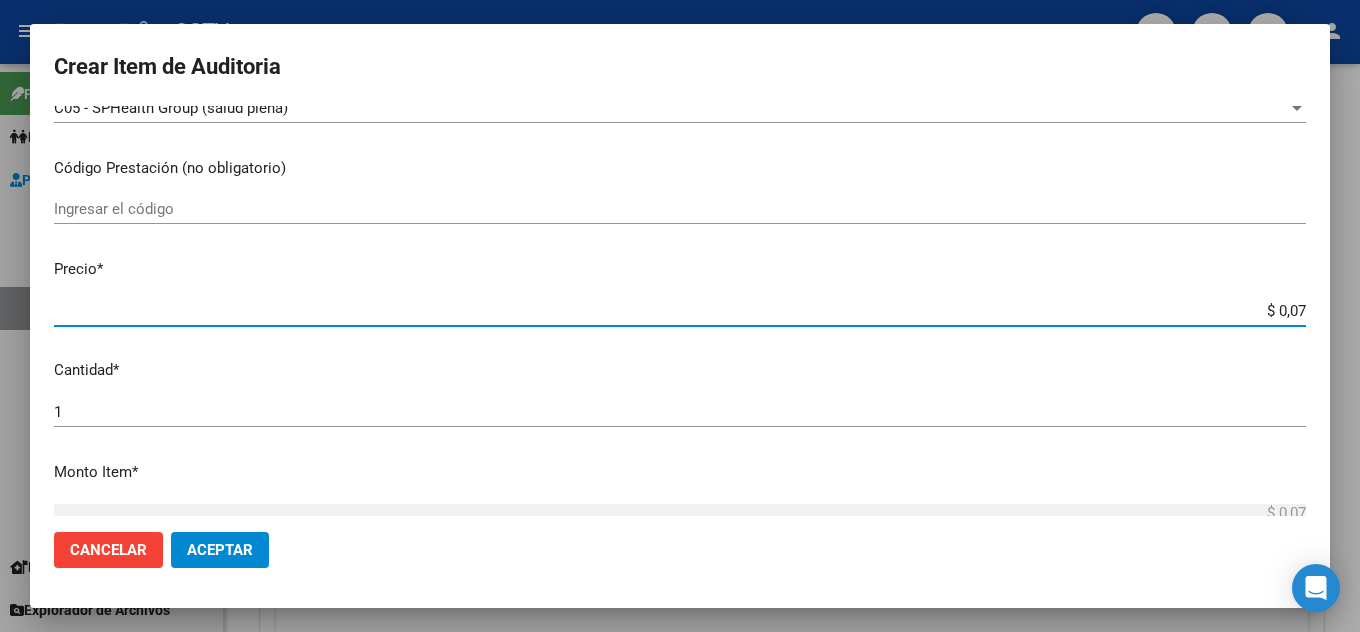 type on "$ 0,75" 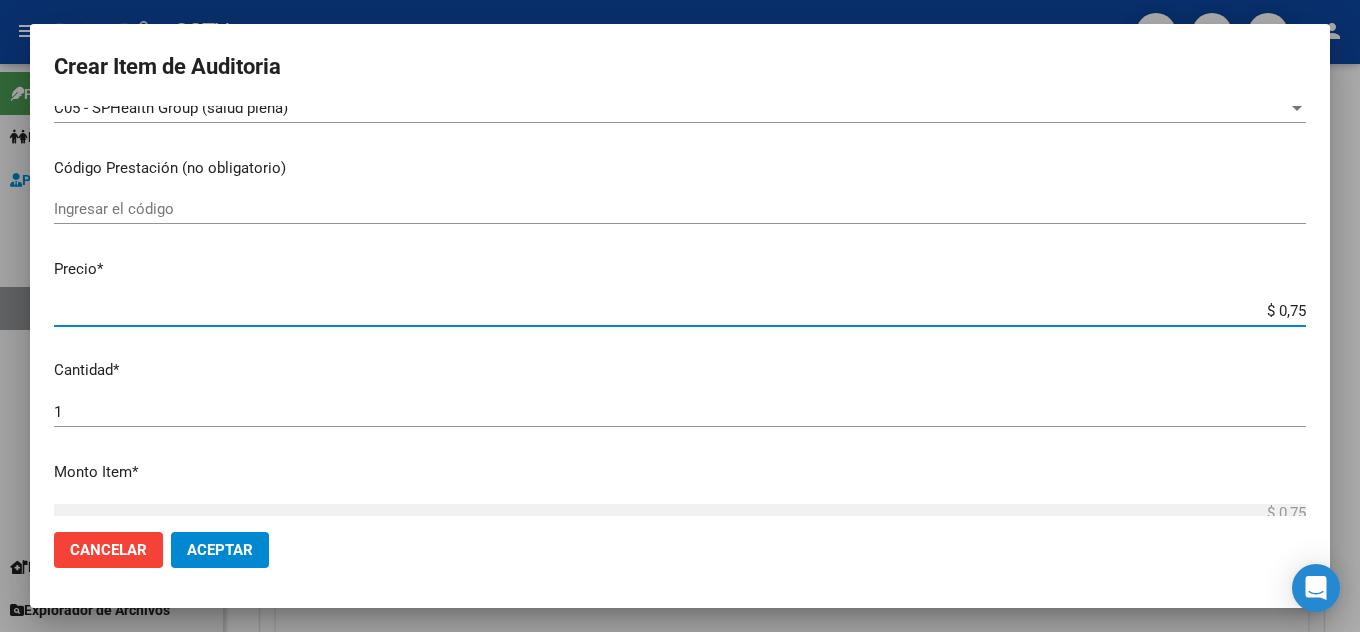type on "$ 7,53" 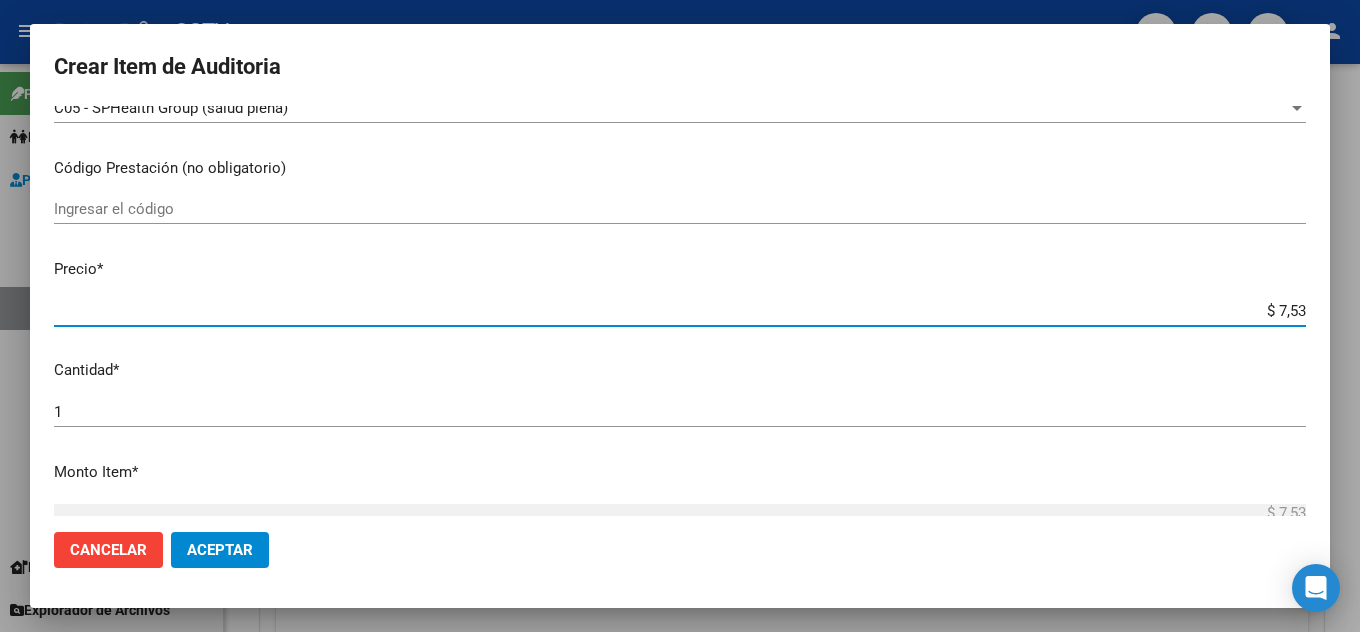 type on "$ 75,30" 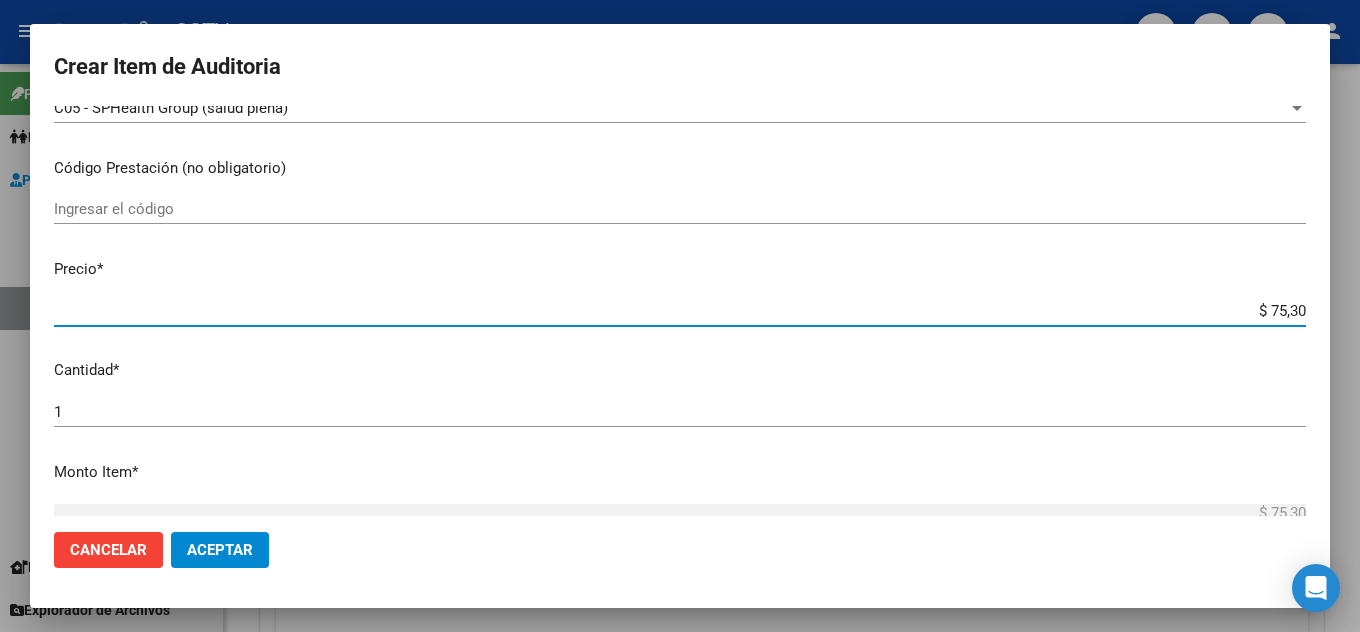 type on "$ 753,00" 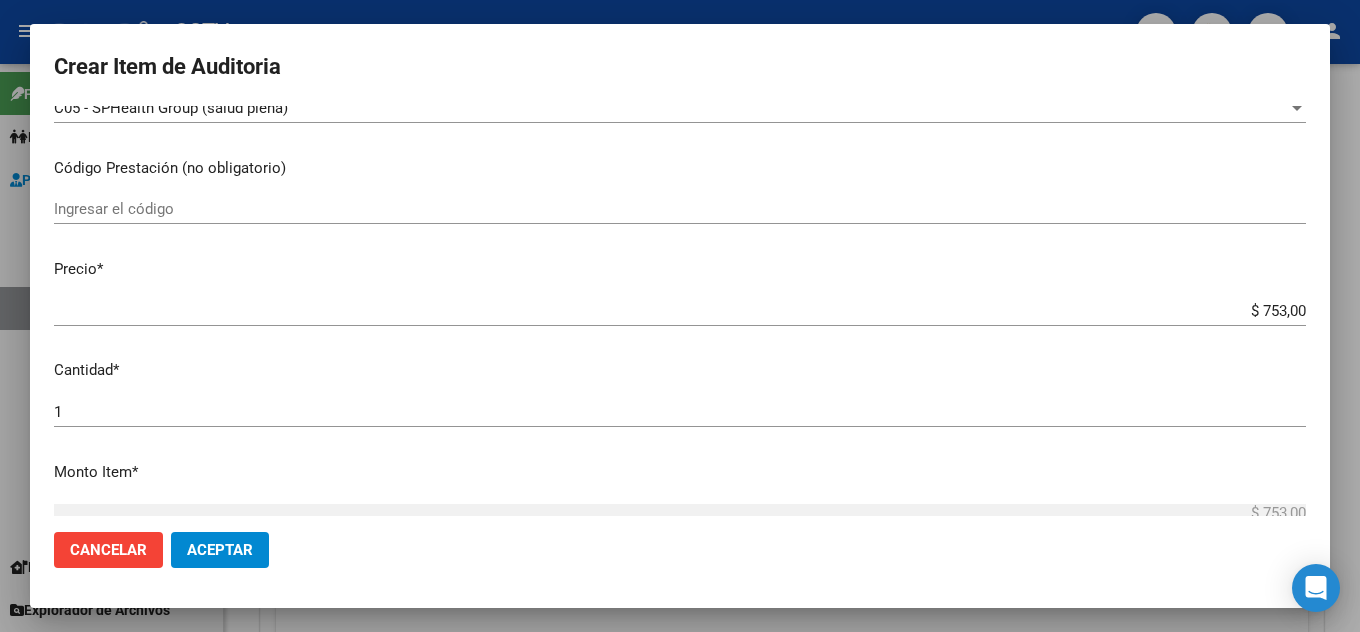 scroll, scrollTop: 666, scrollLeft: 0, axis: vertical 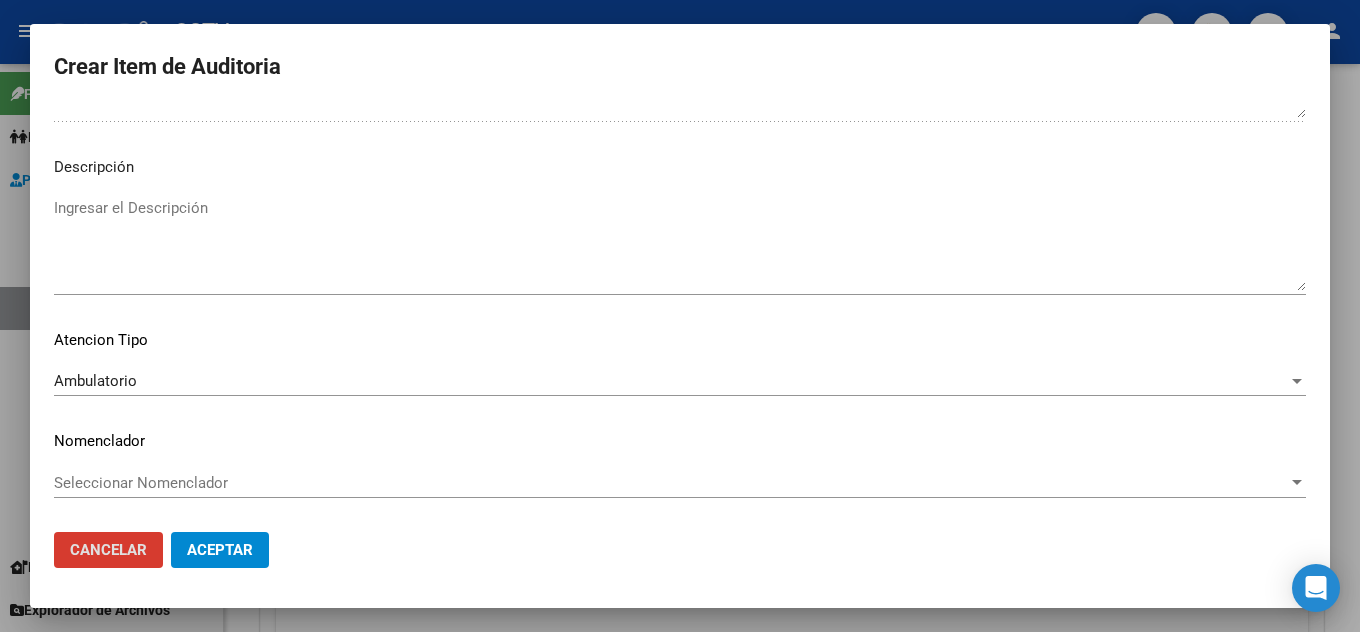 type 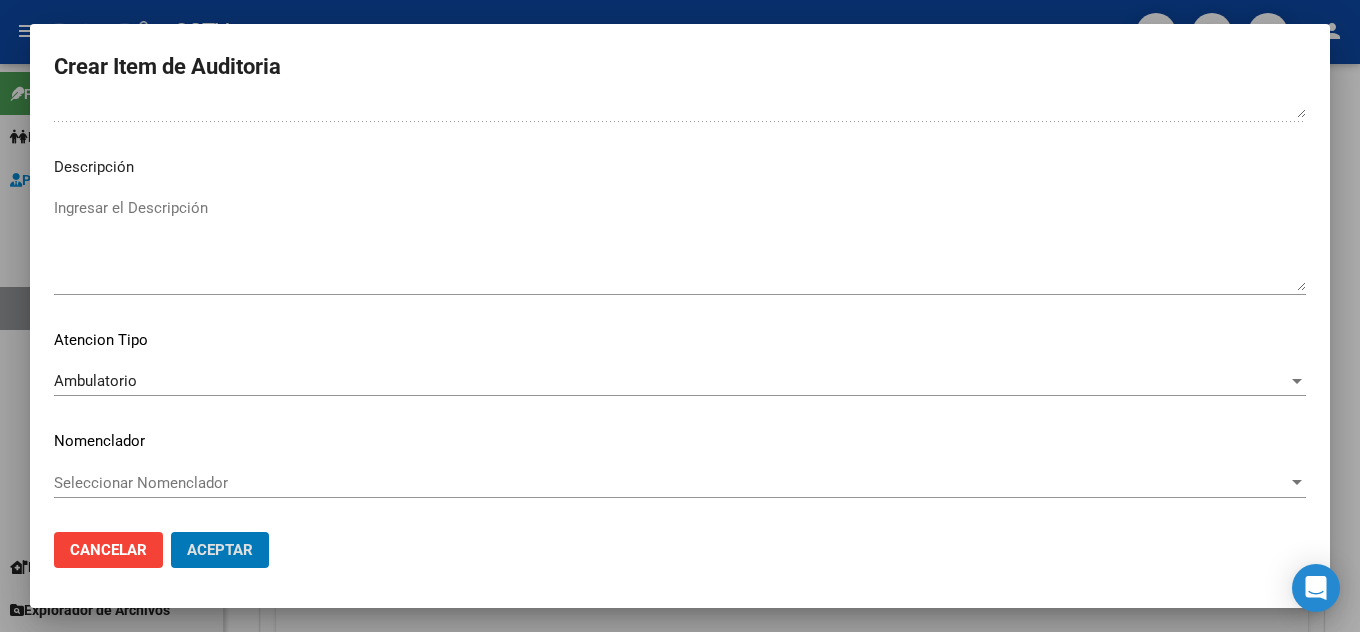 type 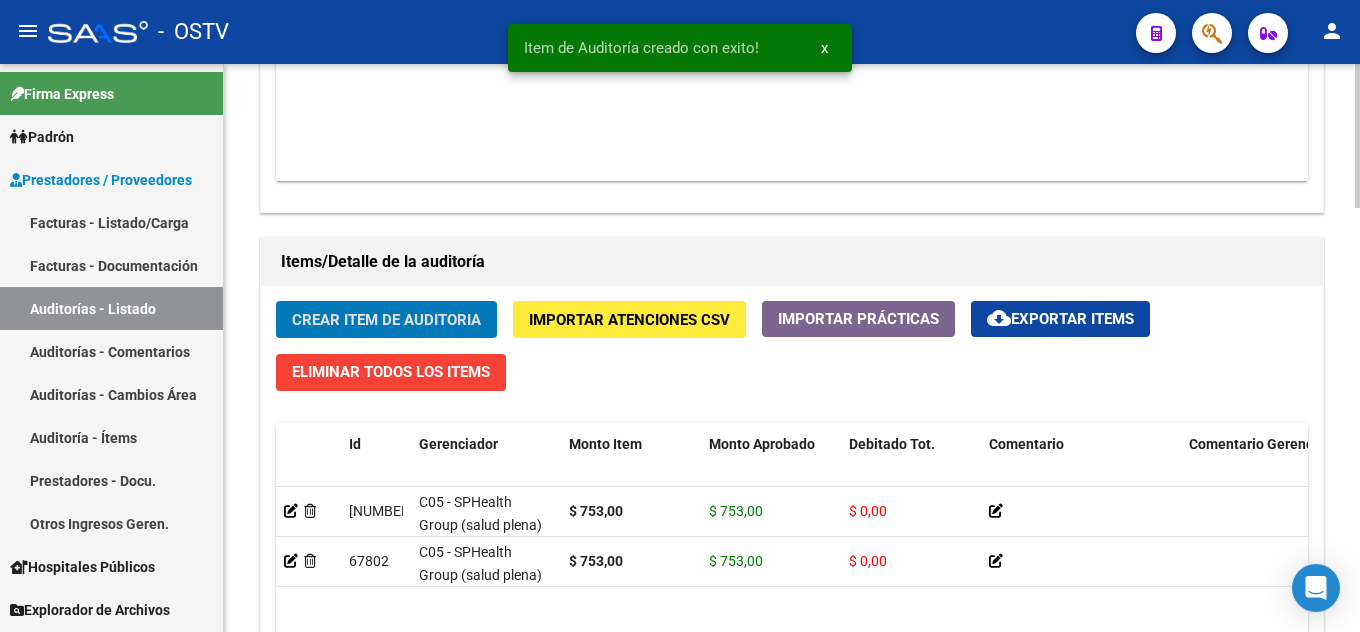 scroll, scrollTop: 1301, scrollLeft: 0, axis: vertical 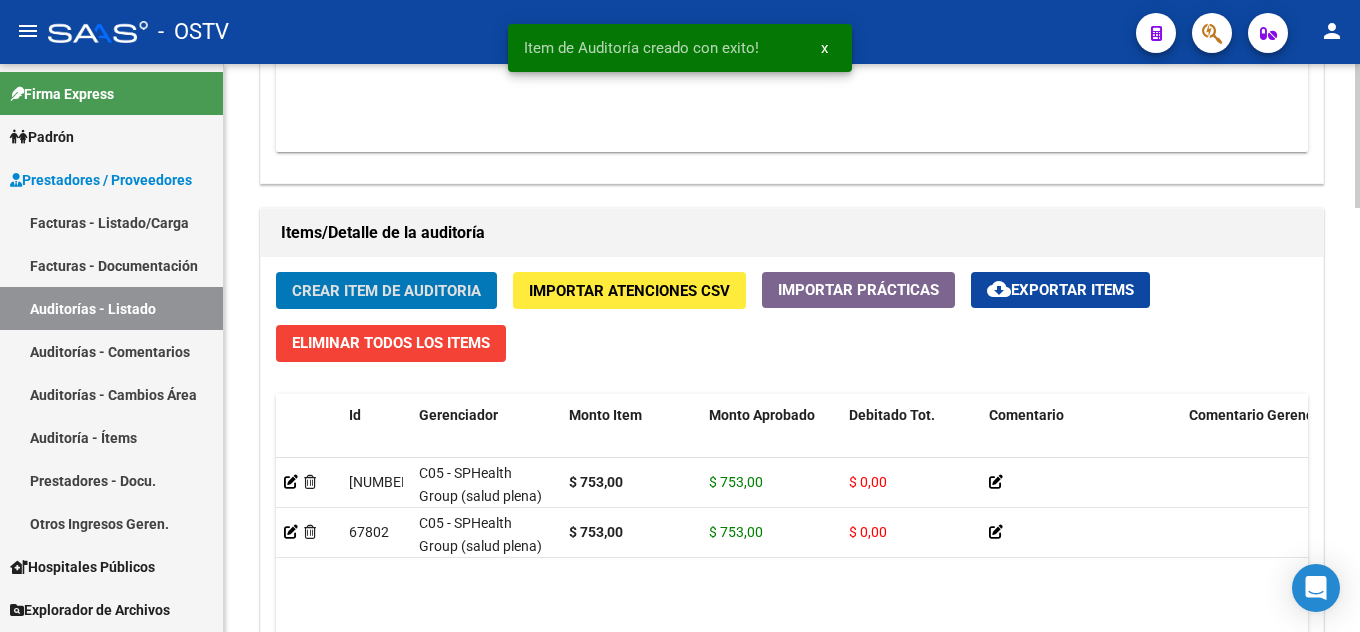 click on "Crear Item de Auditoria" 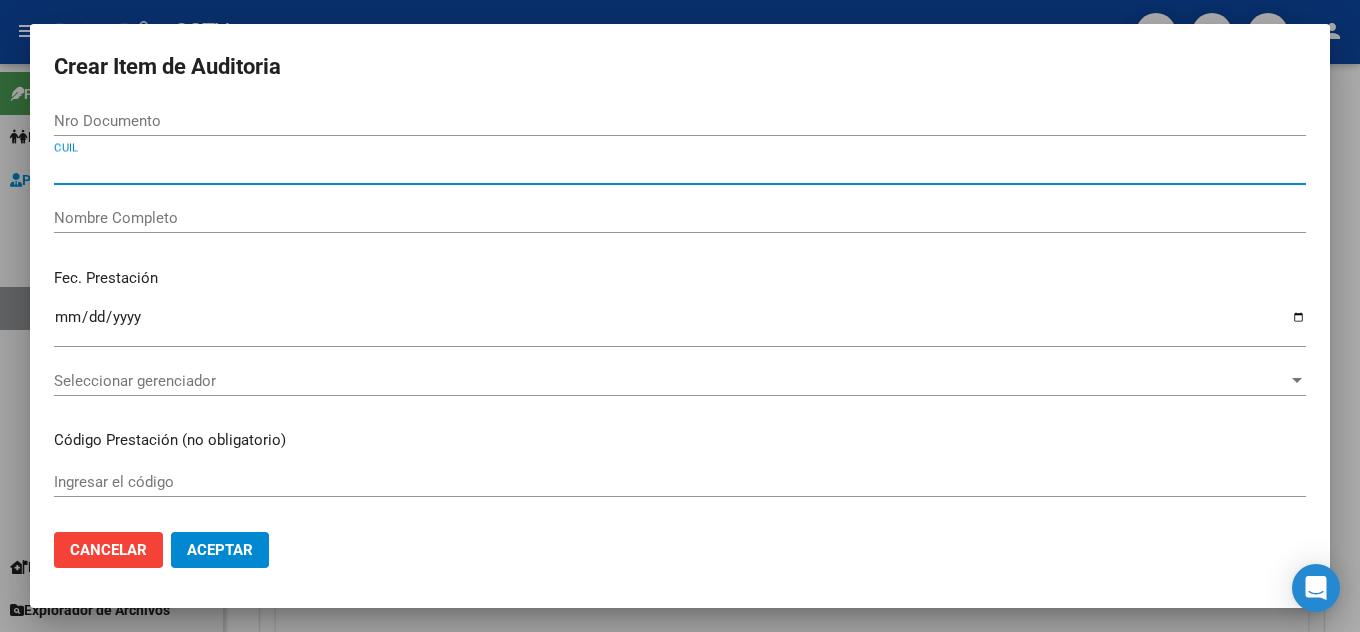 click on "CUIL" at bounding box center [680, 169] 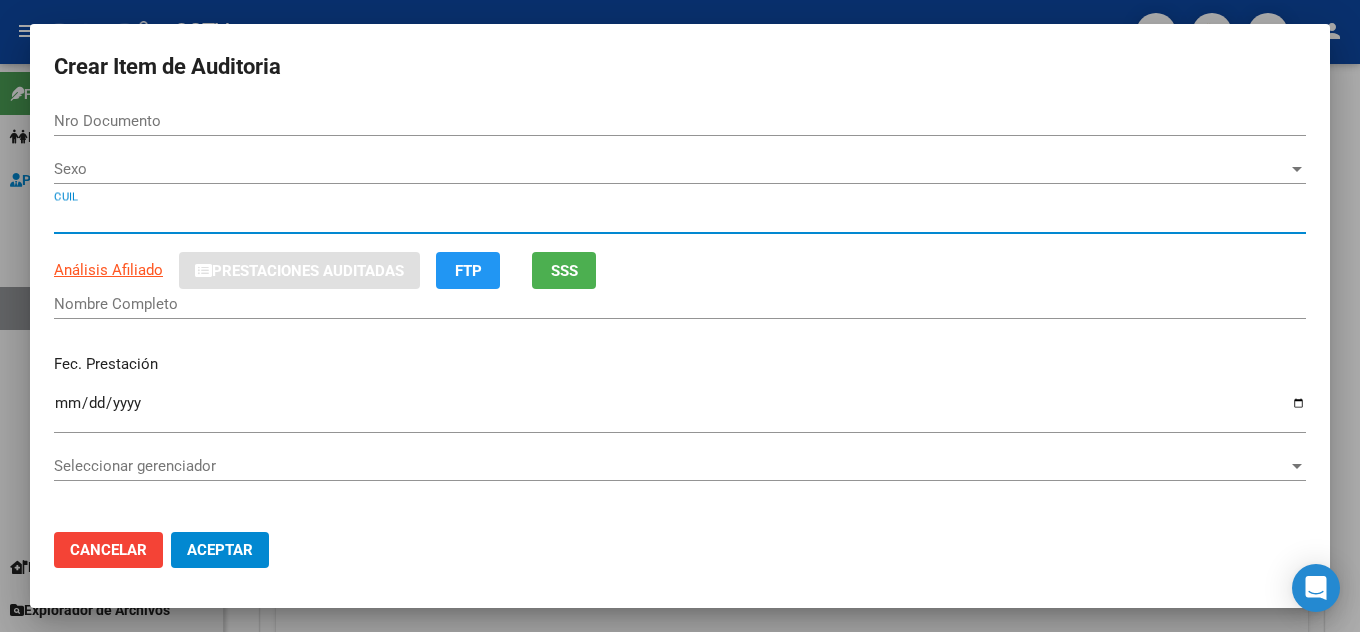 type on "[NUMBER]" 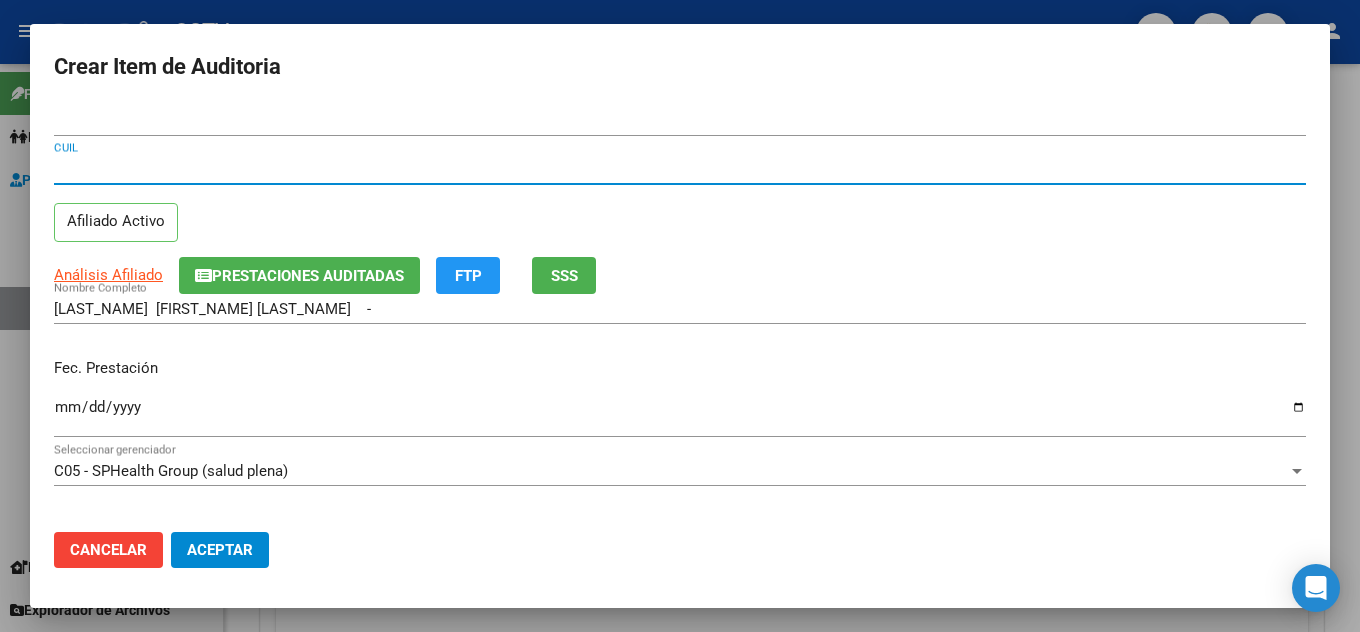 type on "[CUIL]" 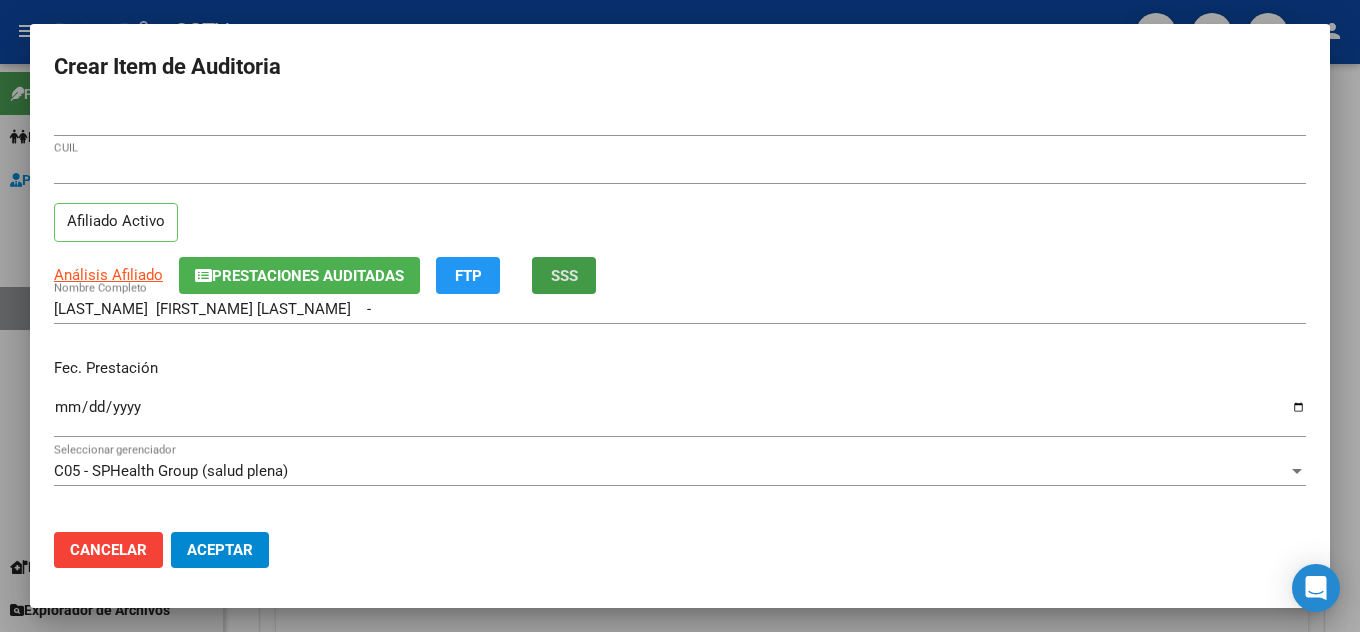type 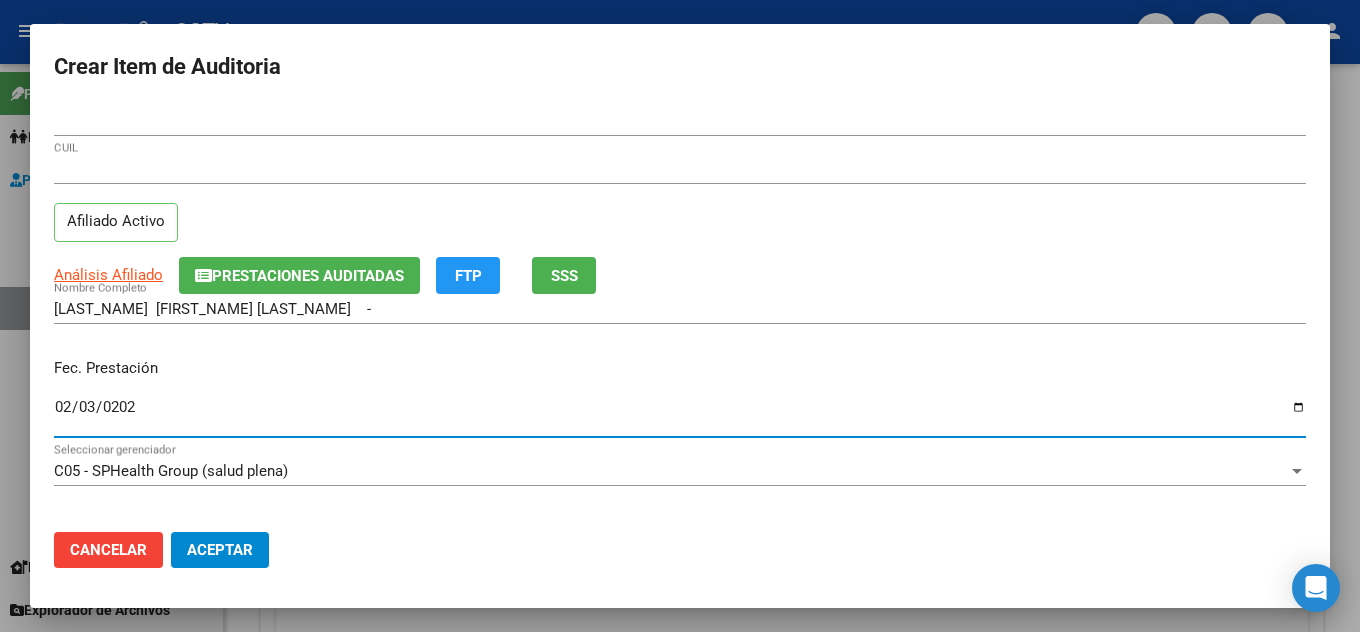 type on "2025-02-03" 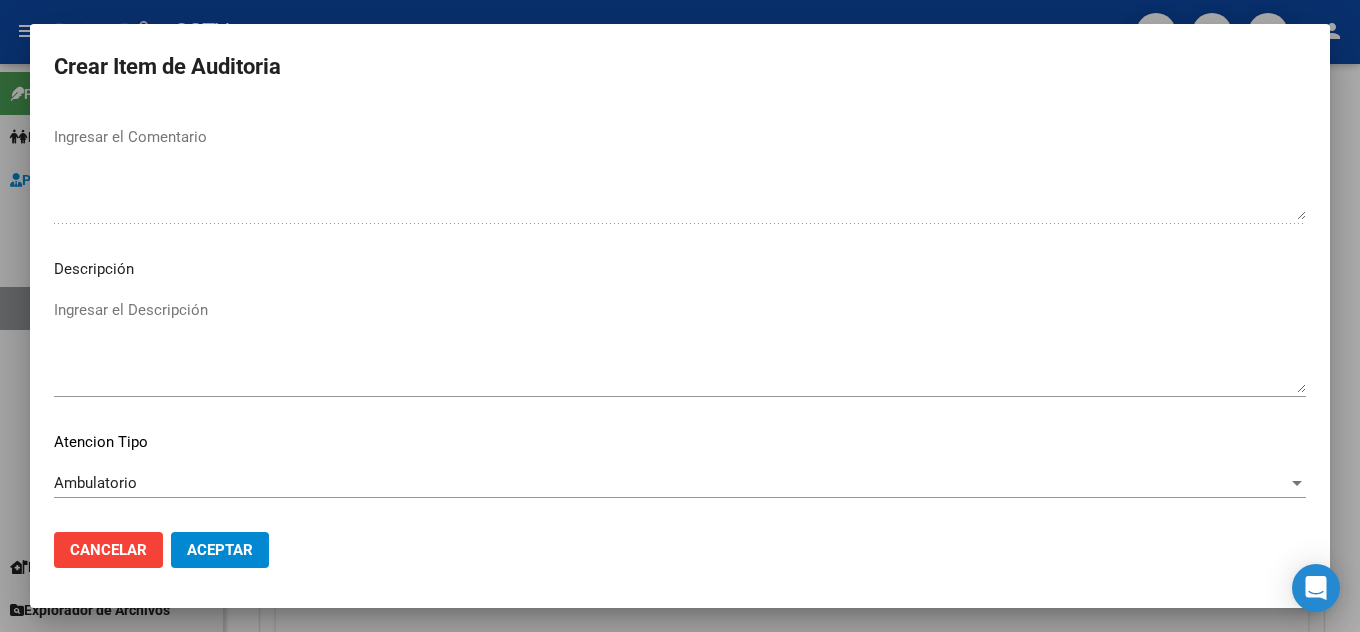 scroll, scrollTop: 1217, scrollLeft: 0, axis: vertical 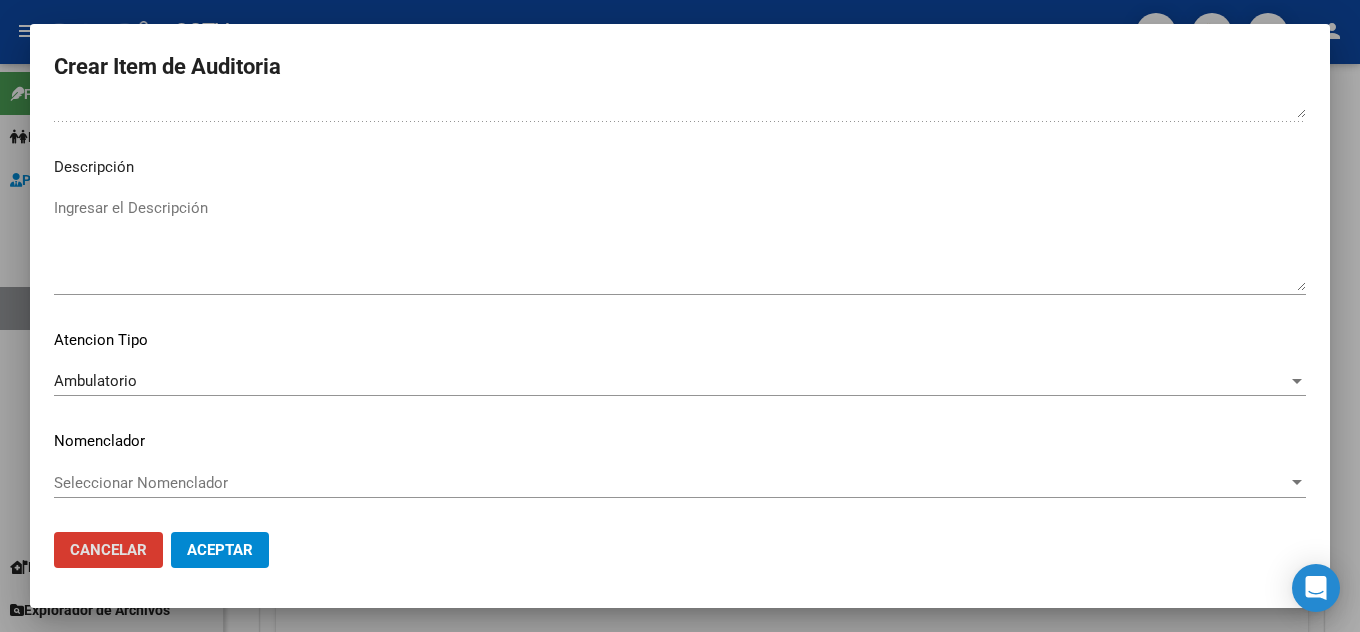 type 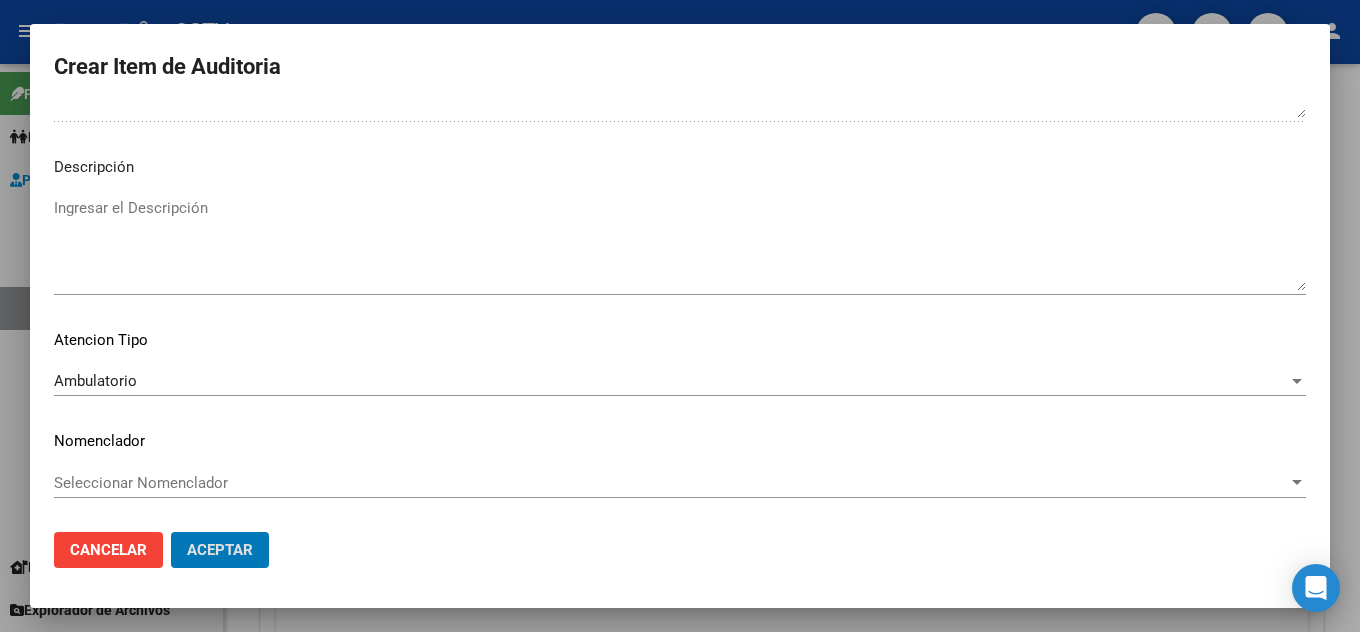 click on "Aceptar" 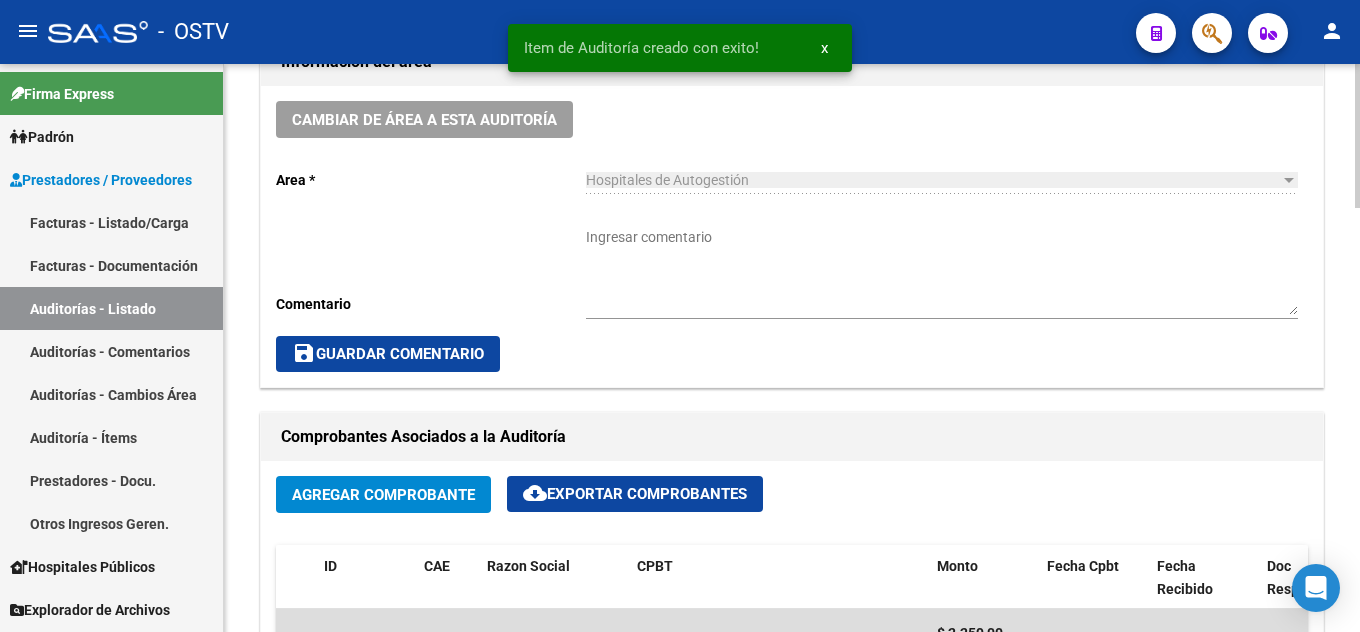 scroll, scrollTop: 601, scrollLeft: 0, axis: vertical 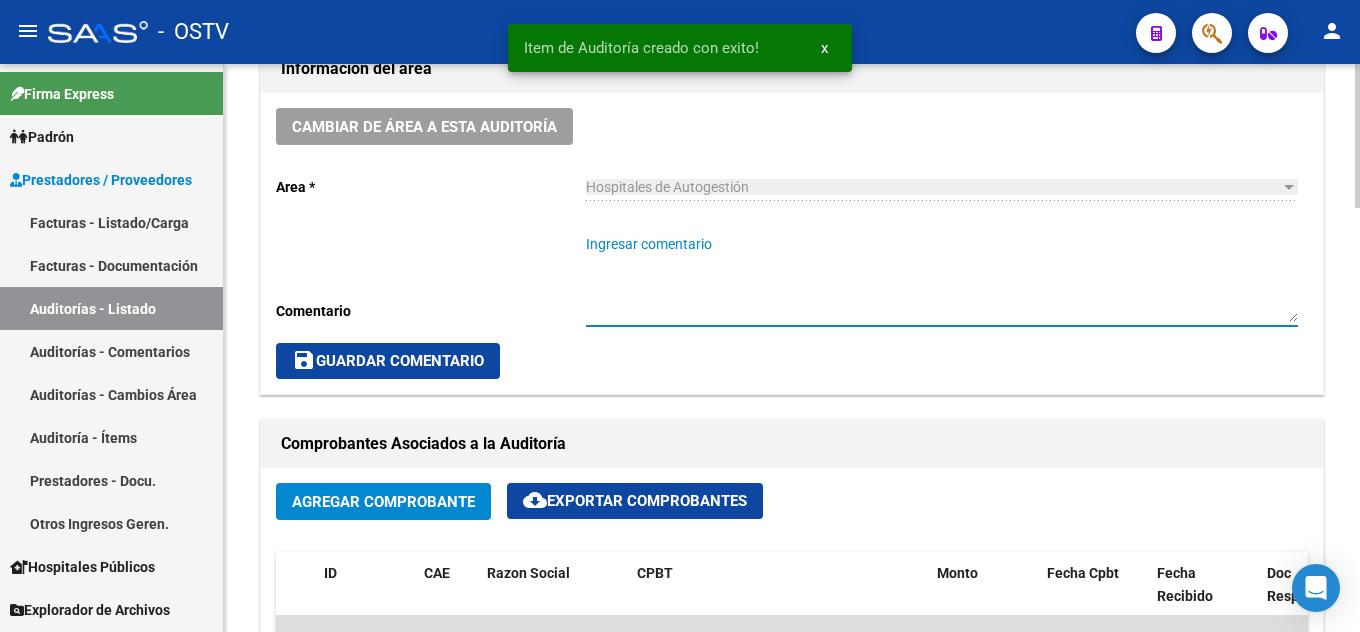 click on "Ingresar comentario" at bounding box center (942, 278) 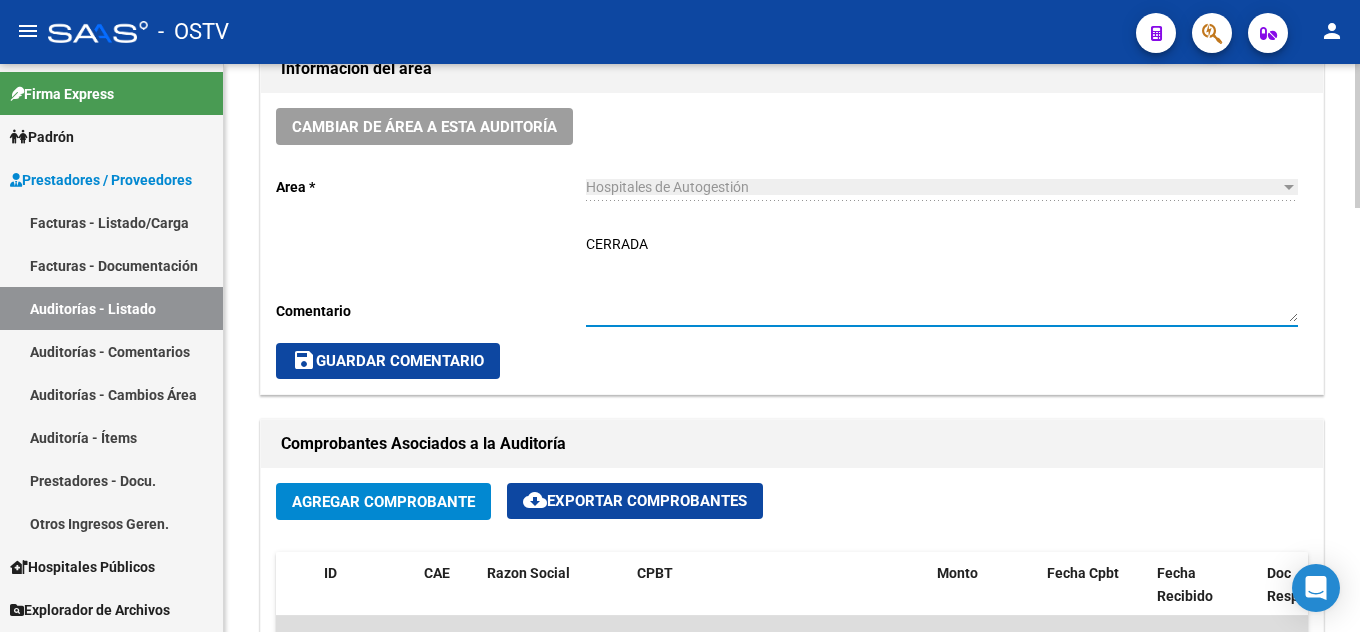 type on "CERRADA" 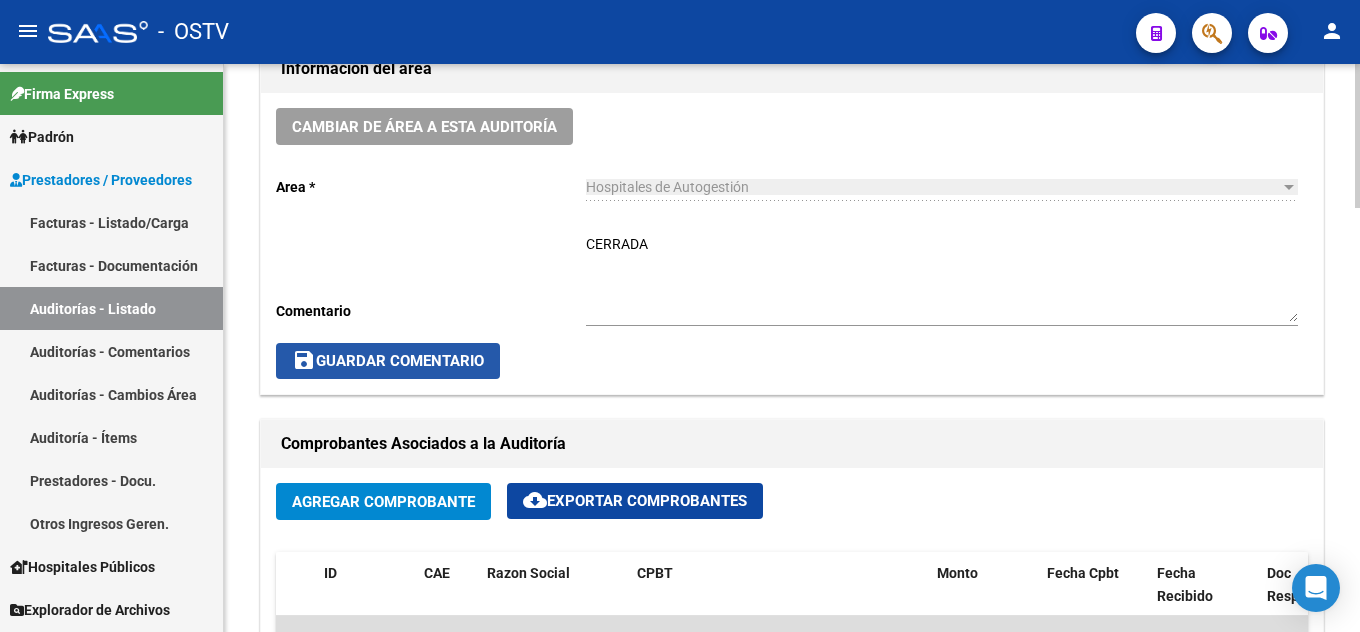 click on "save  Guardar Comentario" 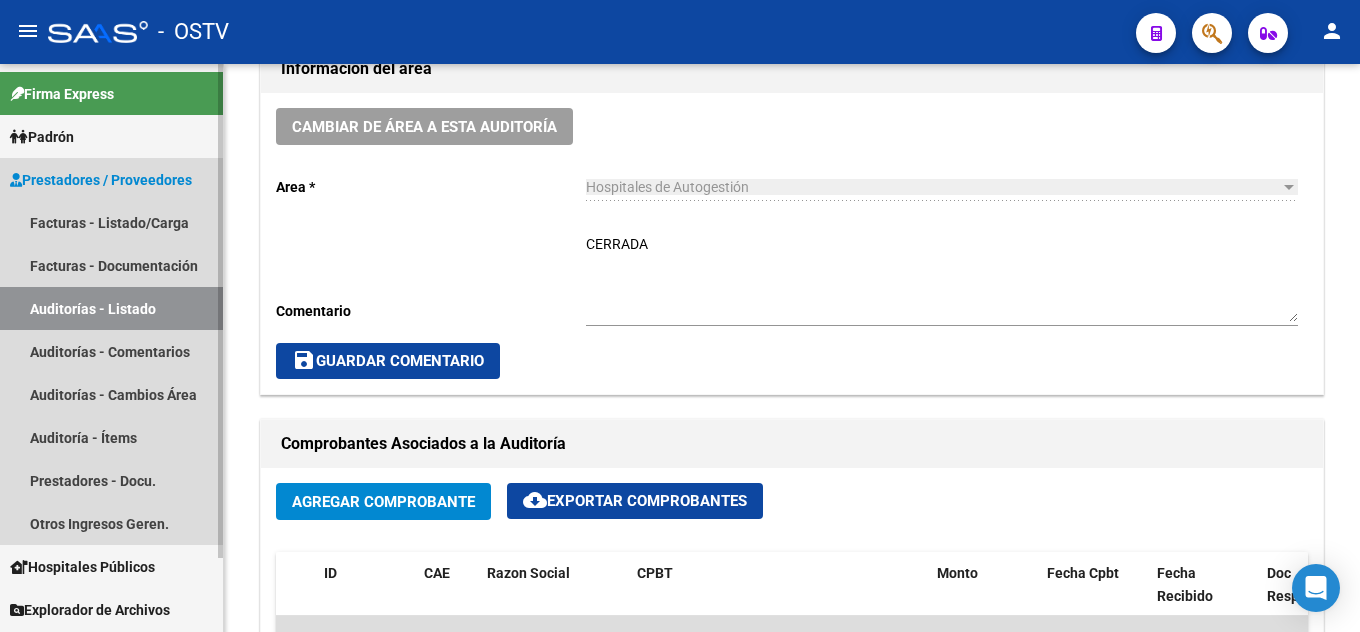 click on "Auditorías - Listado" at bounding box center (111, 308) 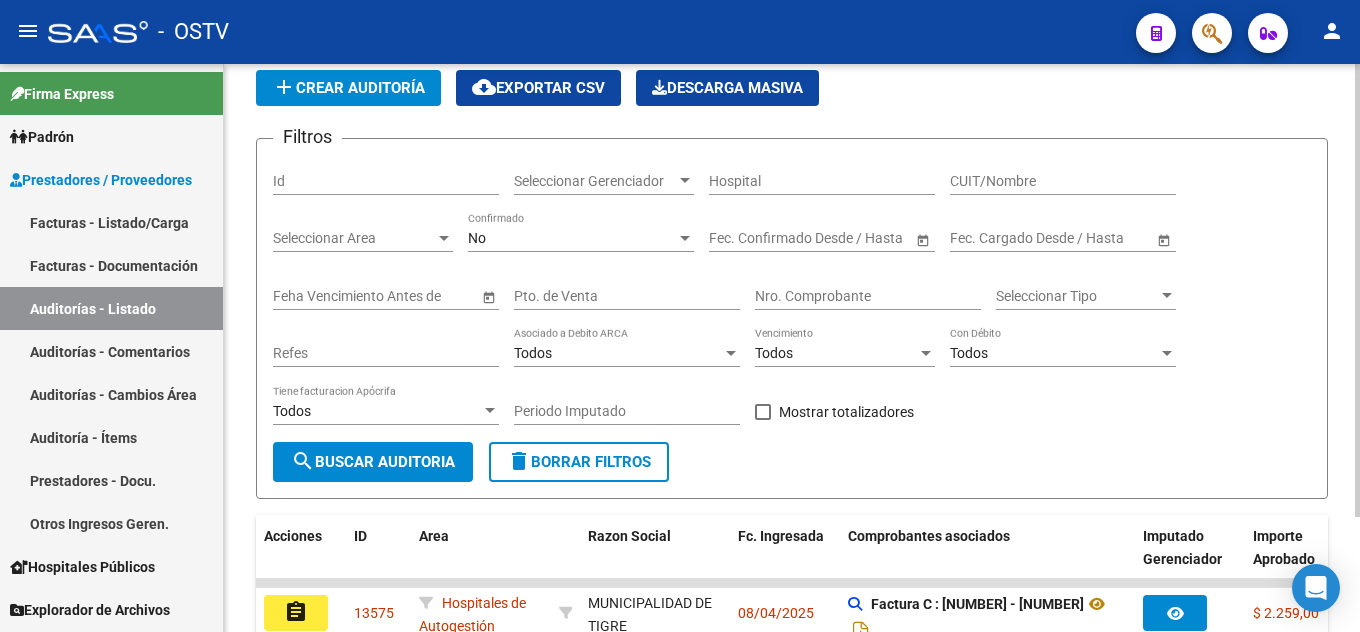 scroll, scrollTop: 0, scrollLeft: 0, axis: both 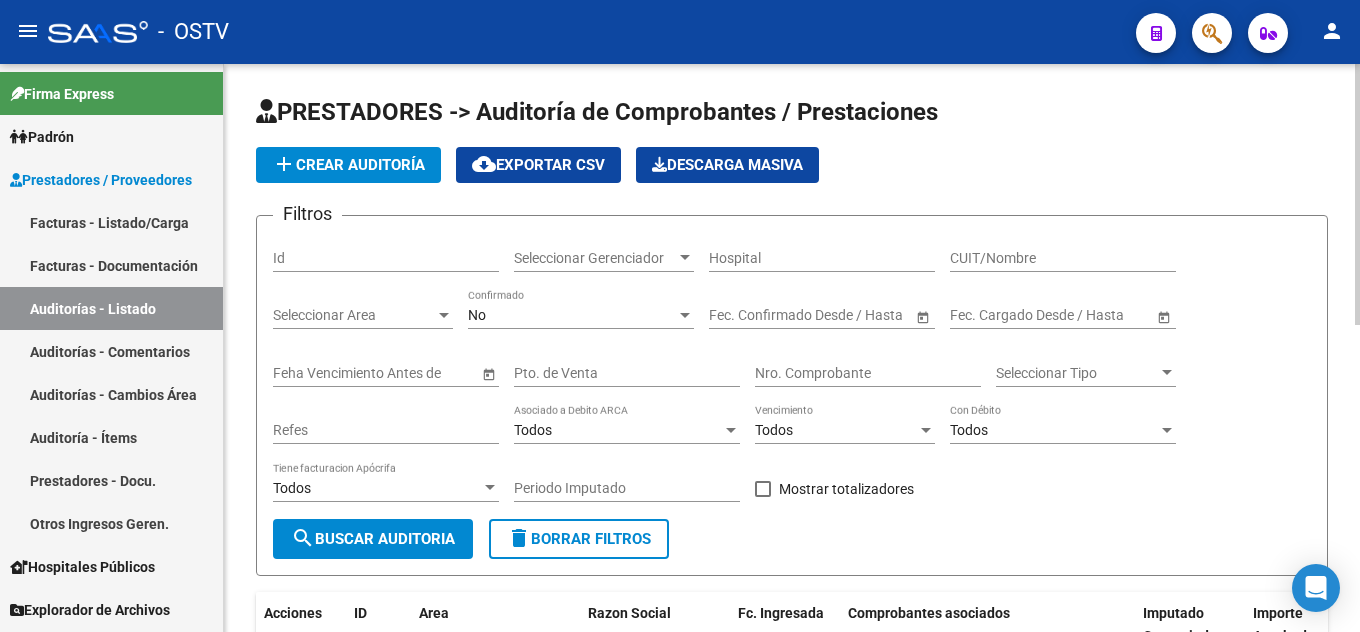 click on "add  Crear Auditoría" 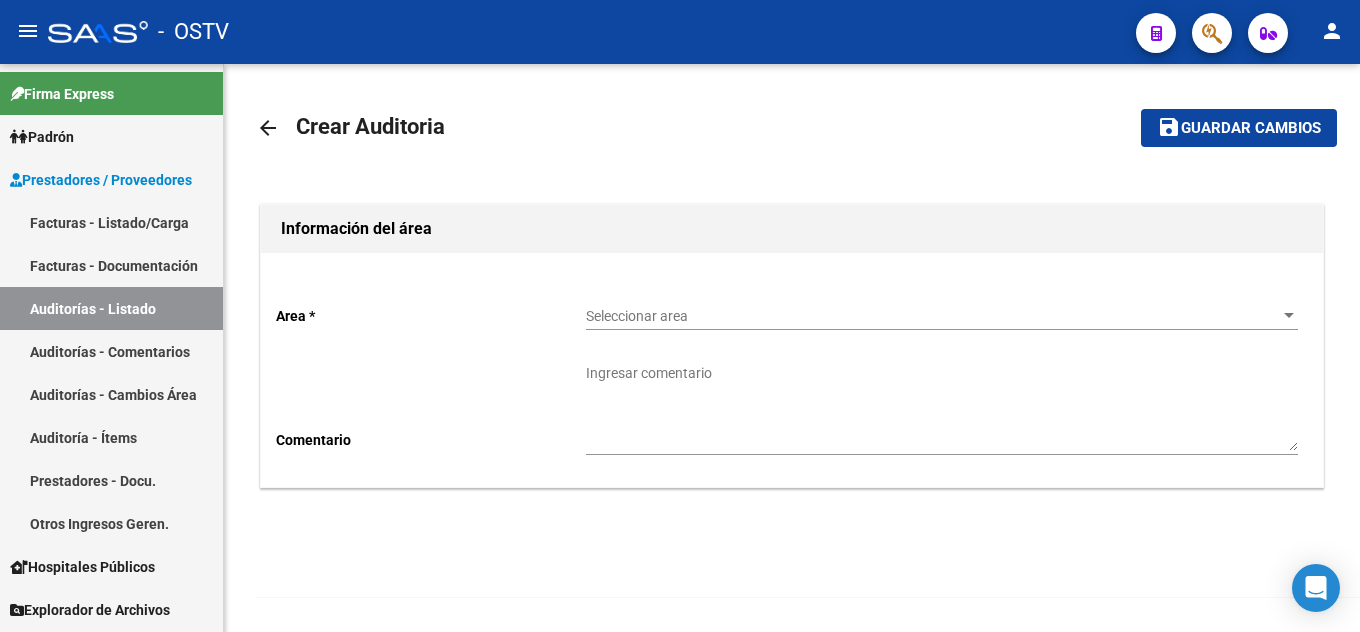 click on "Seleccionar area" at bounding box center (933, 316) 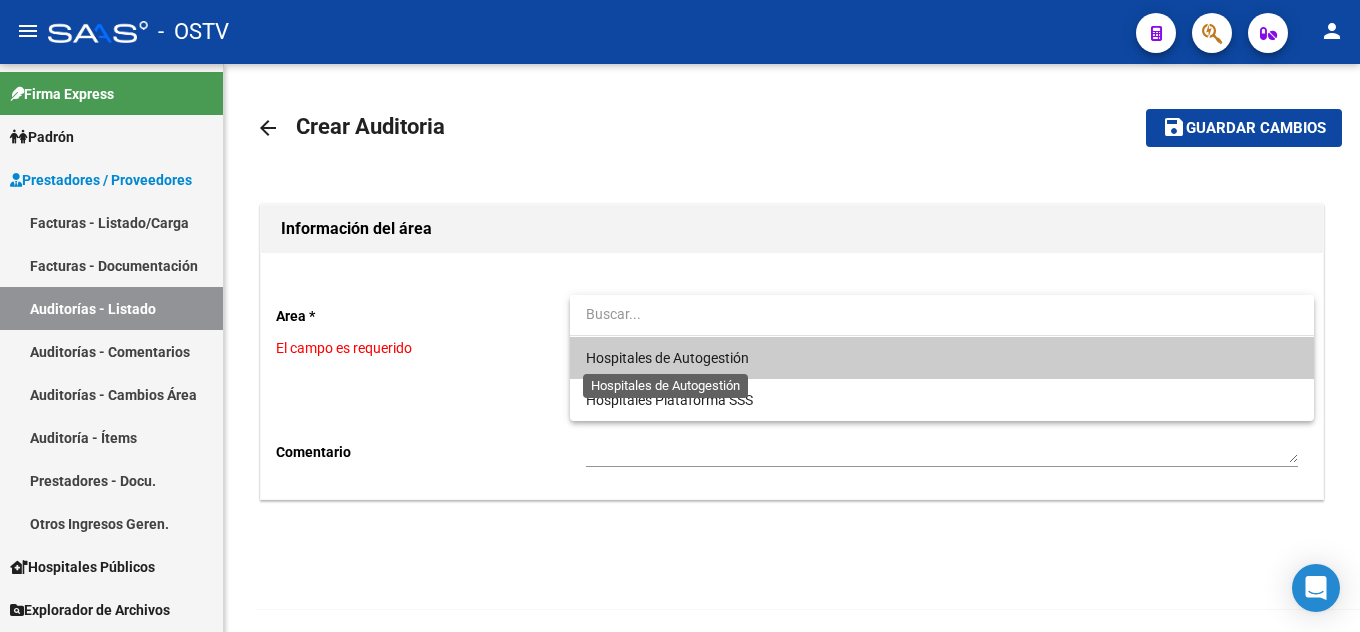 click on "Hospitales de Autogestión" at bounding box center [667, 358] 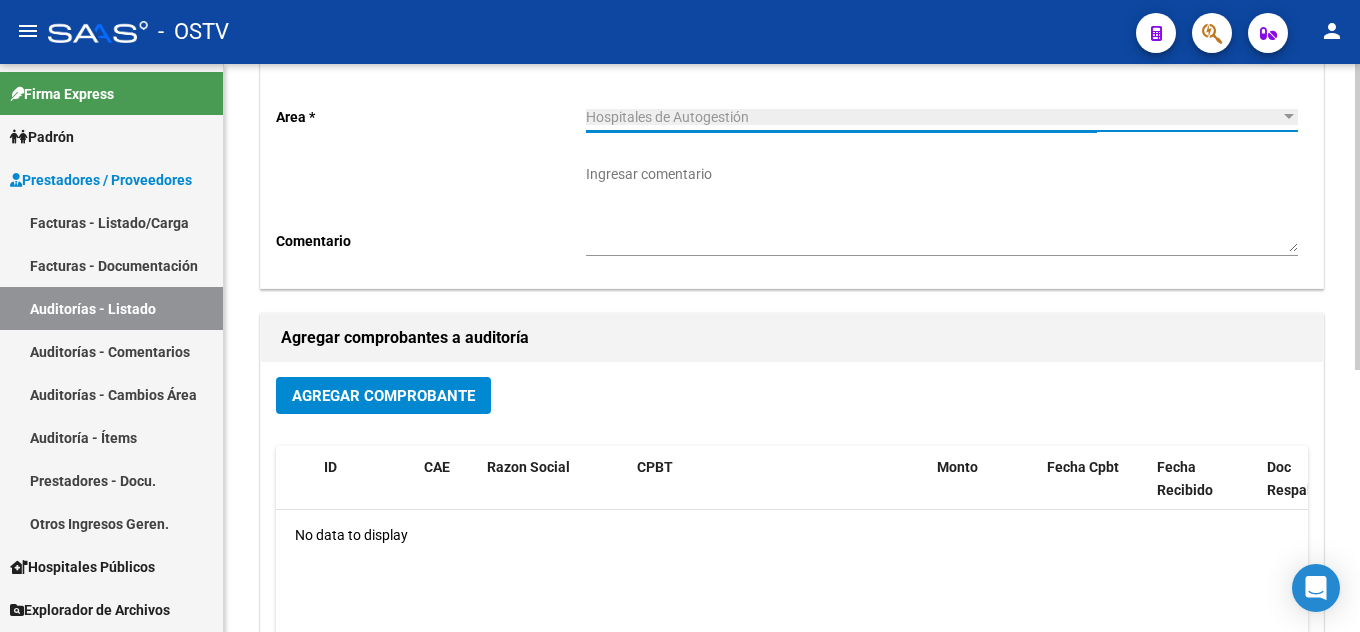 scroll, scrollTop: 200, scrollLeft: 0, axis: vertical 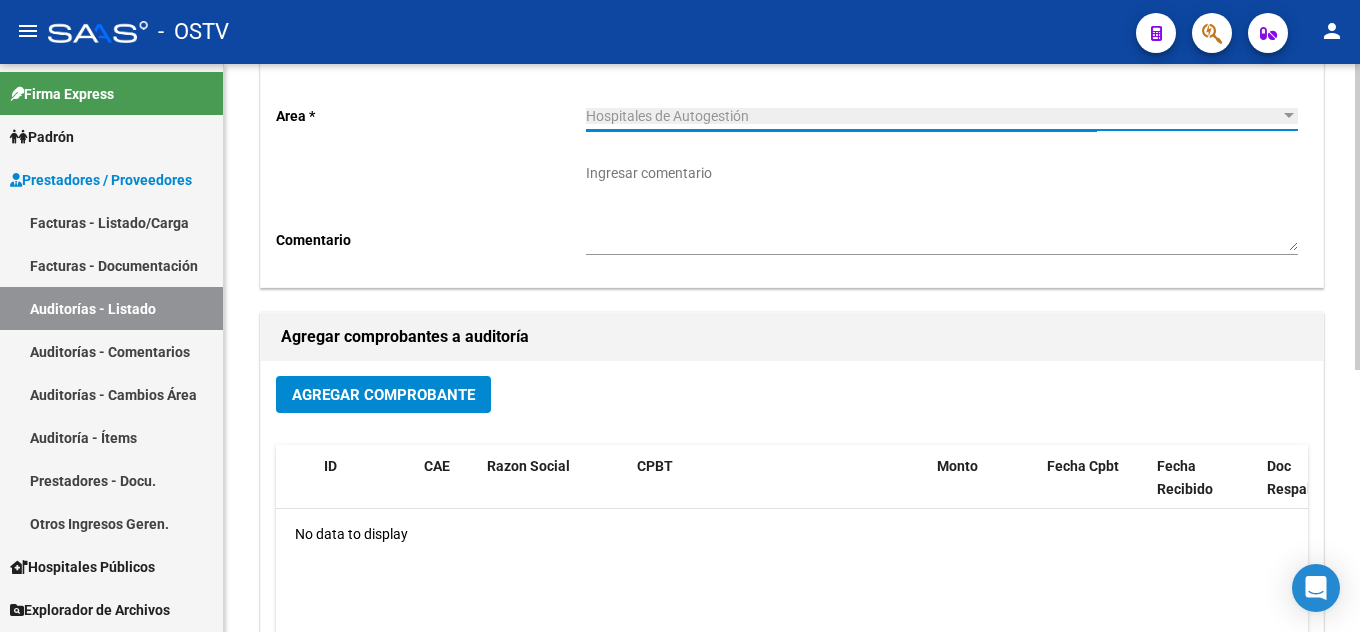 click on "Agregar Comprobante" 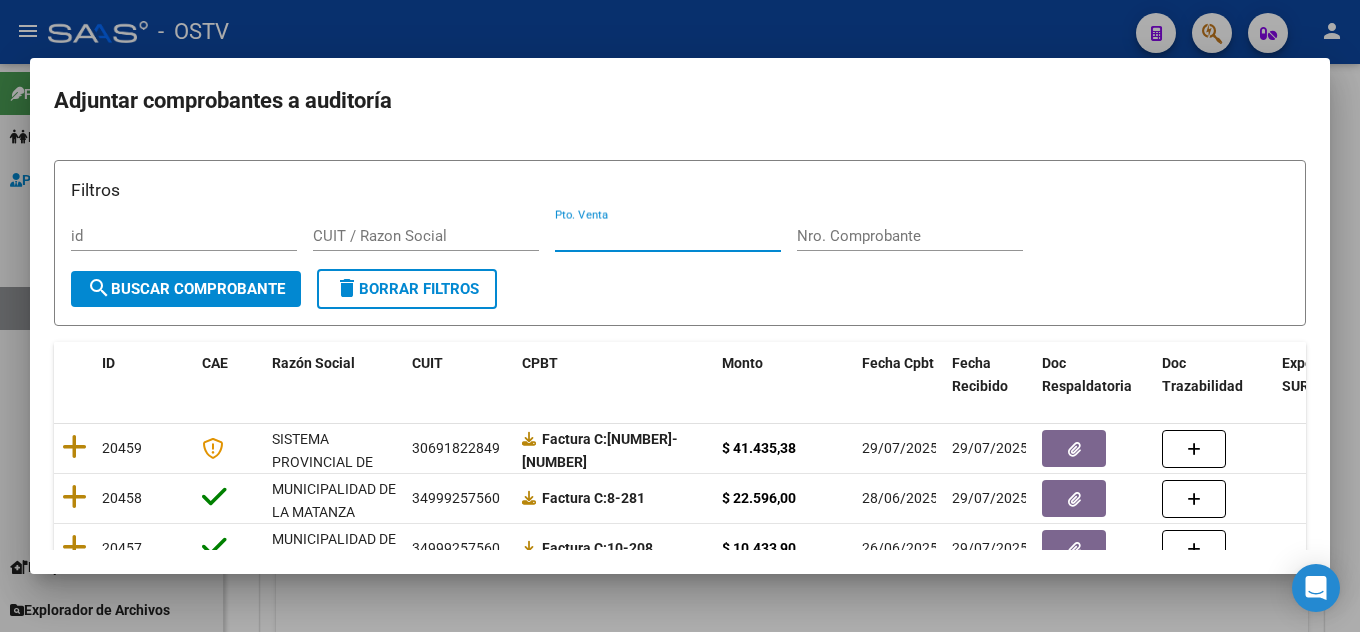 click on "Pto. Venta" at bounding box center [668, 236] 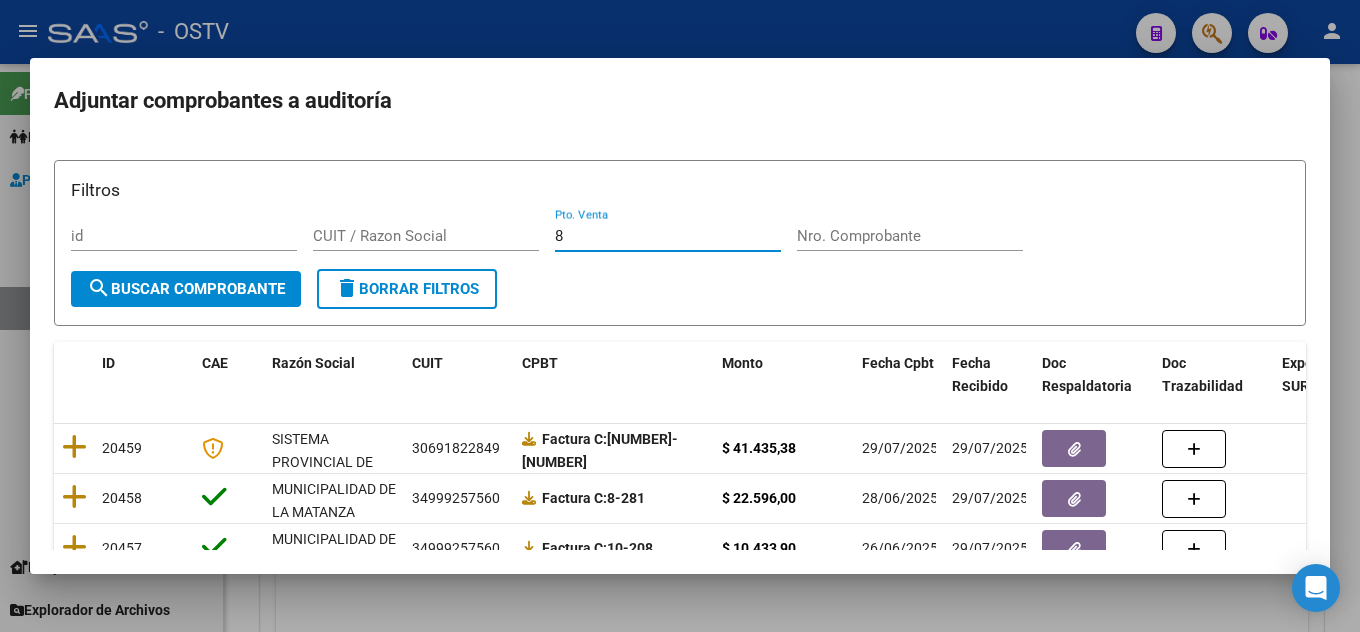 type on "8" 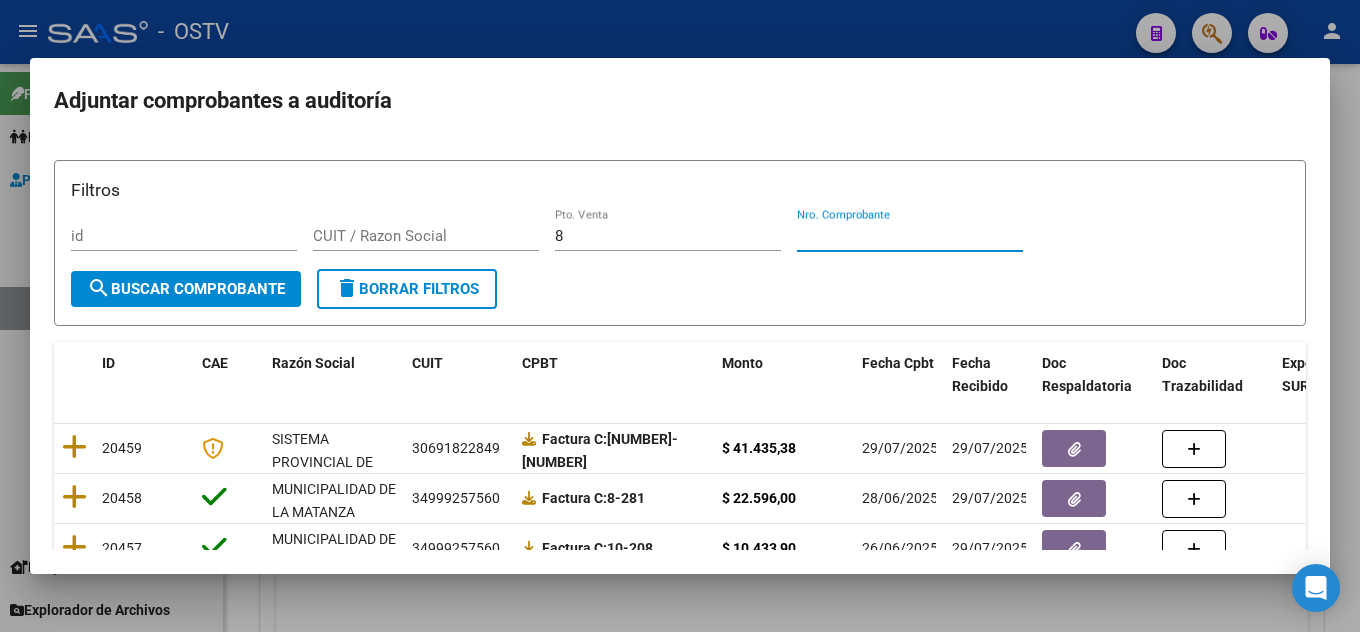 paste on "40072" 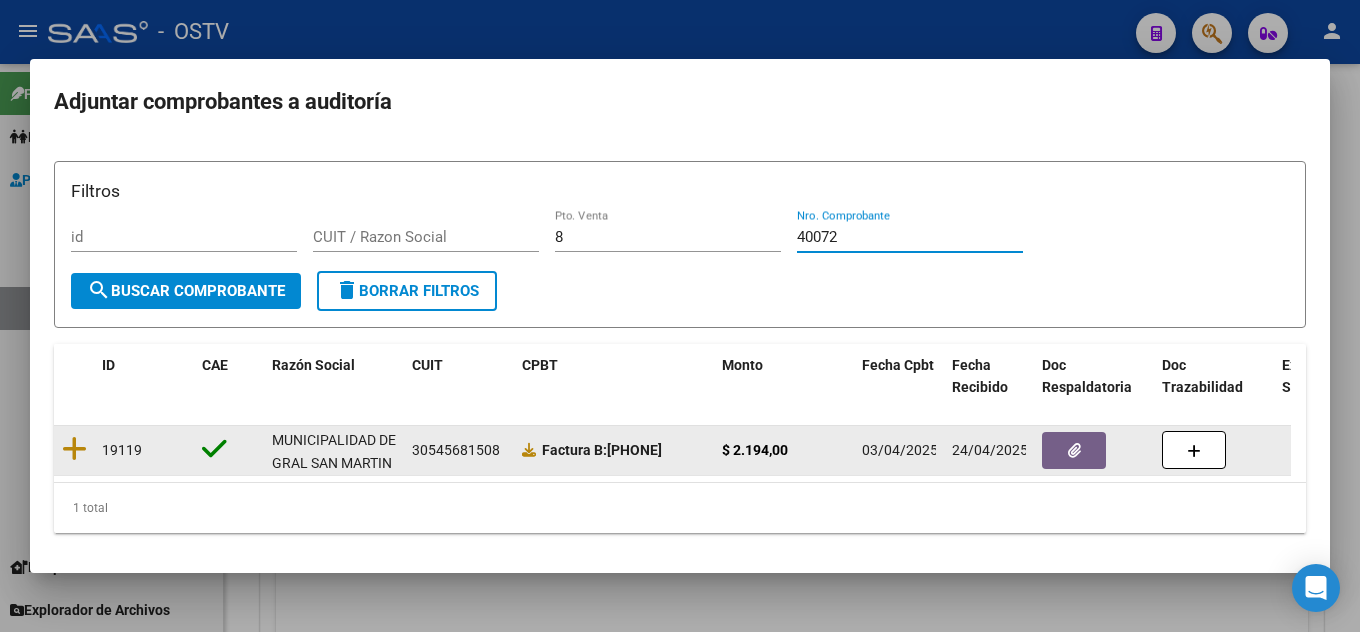 scroll, scrollTop: 12, scrollLeft: 0, axis: vertical 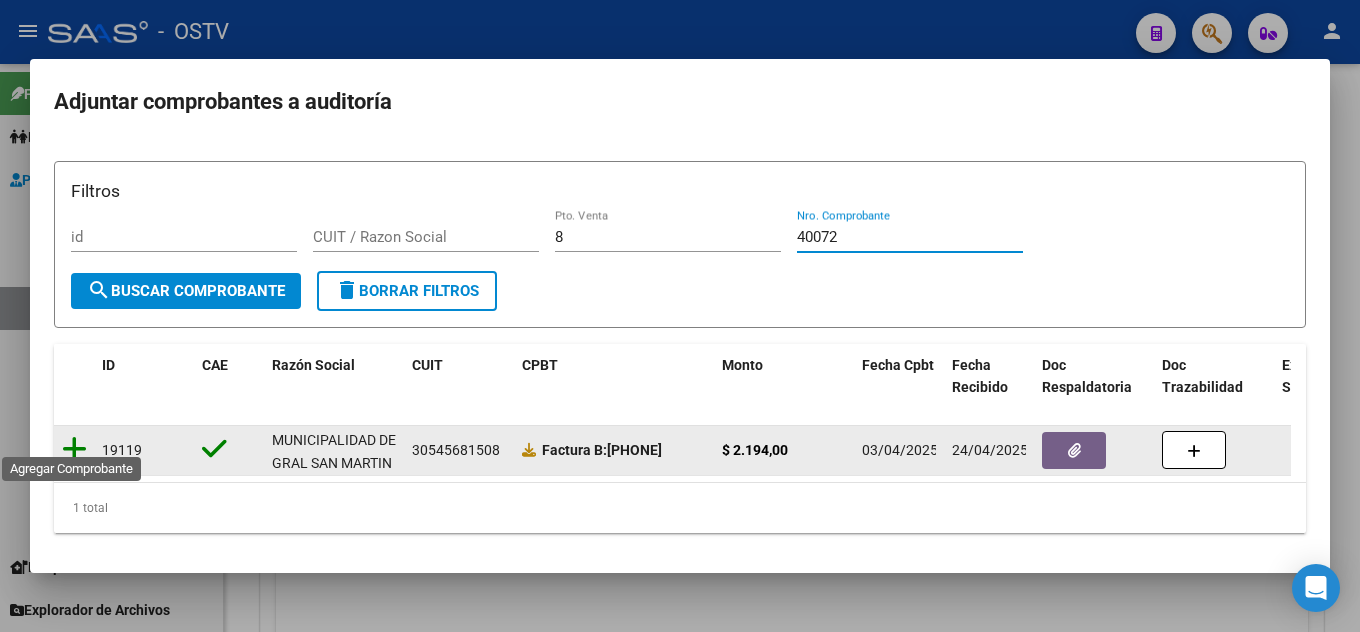 type on "40072" 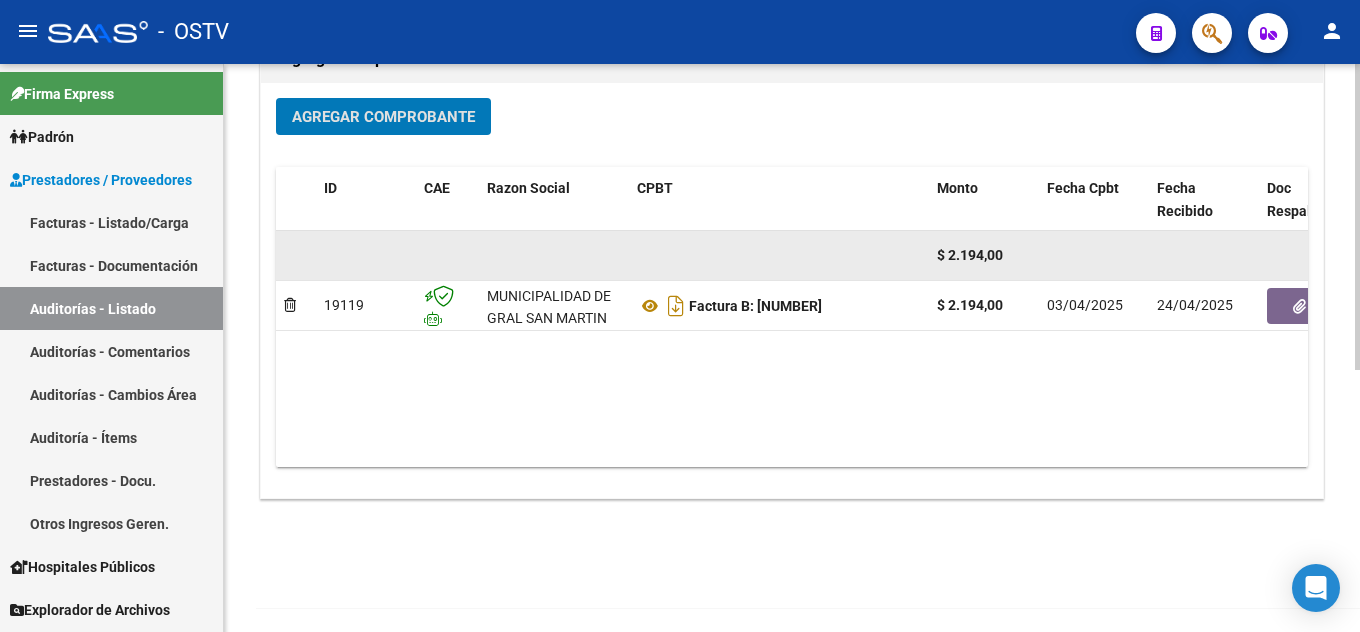 scroll, scrollTop: 487, scrollLeft: 0, axis: vertical 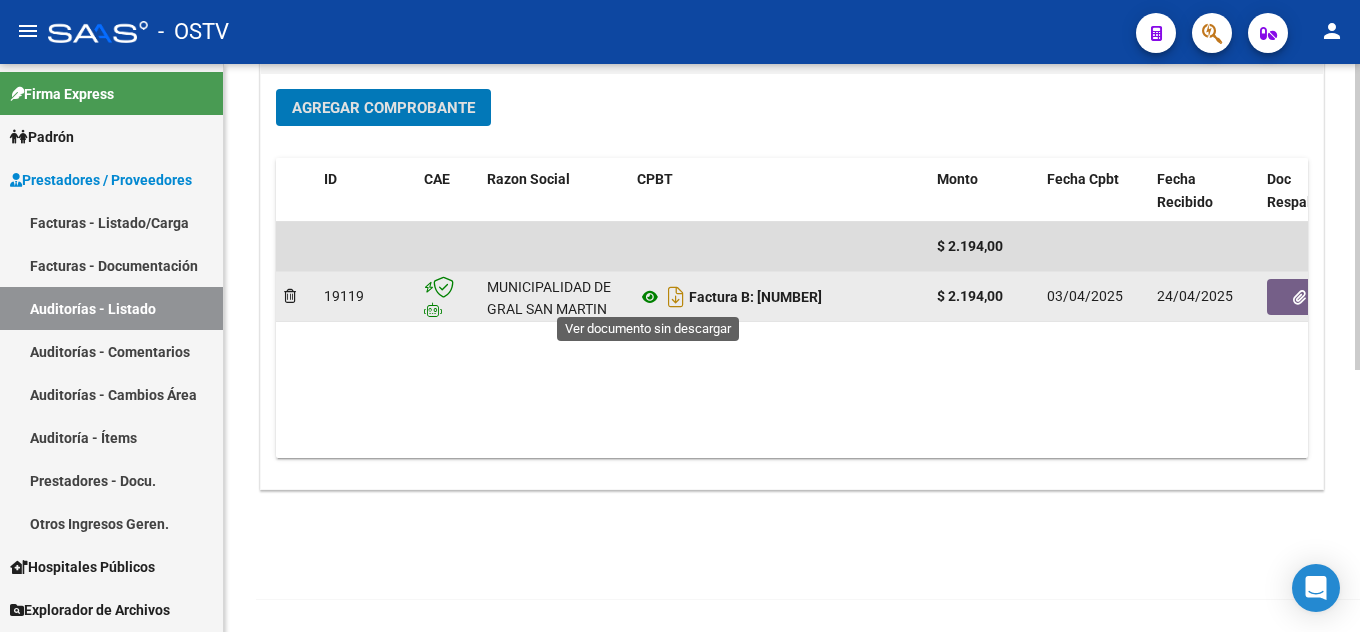 click 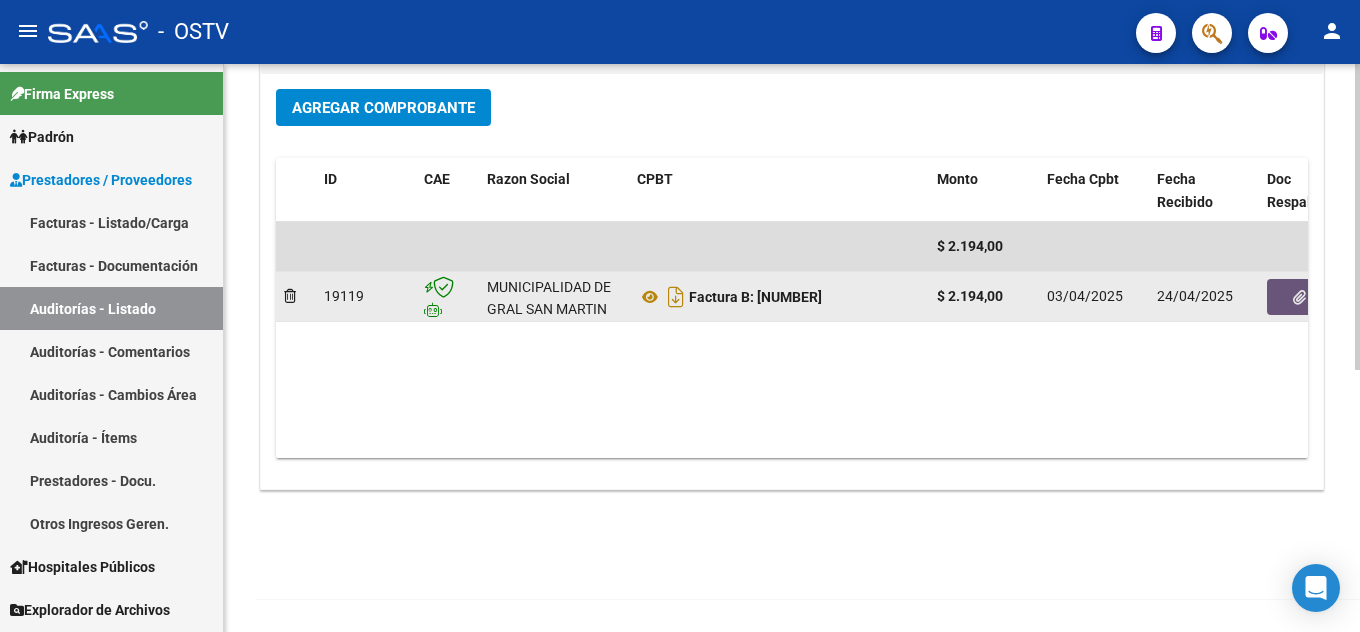 click 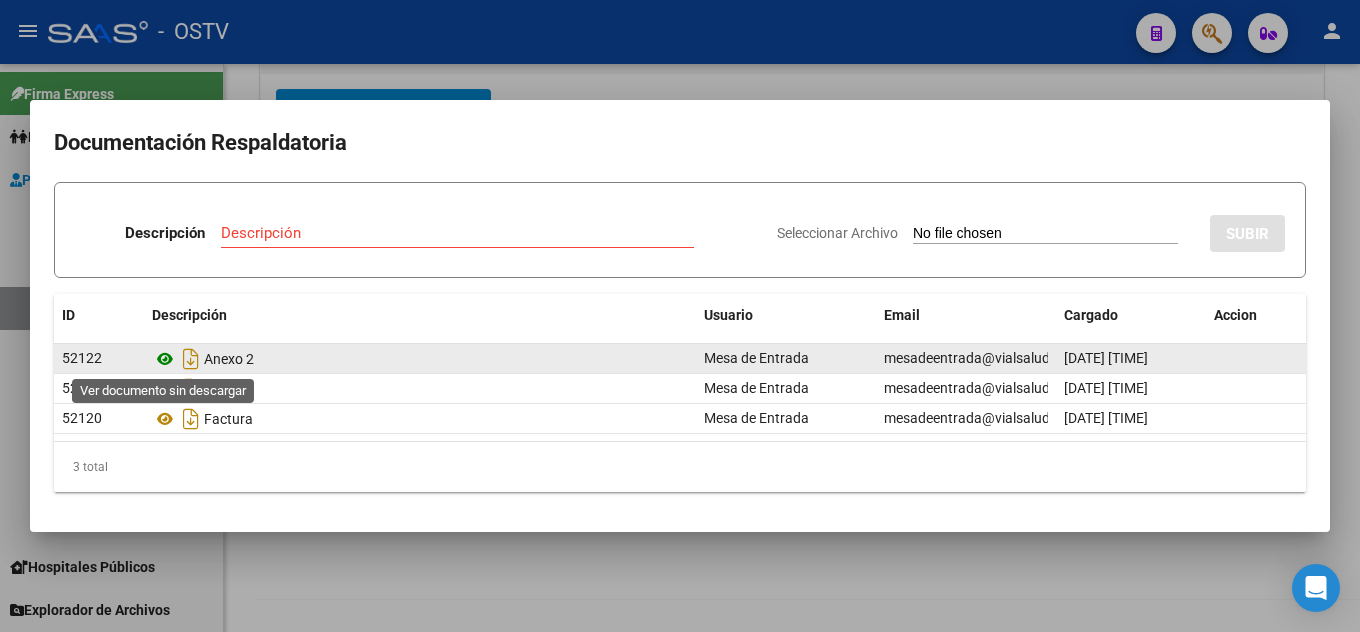 click 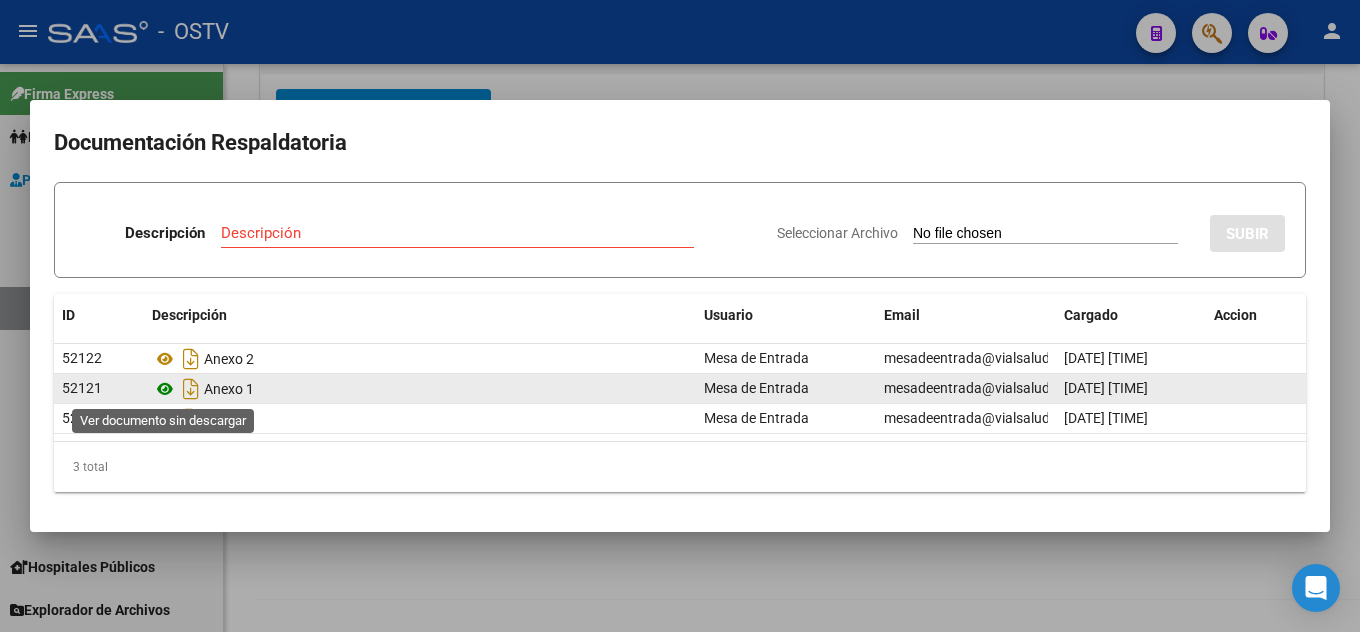 click 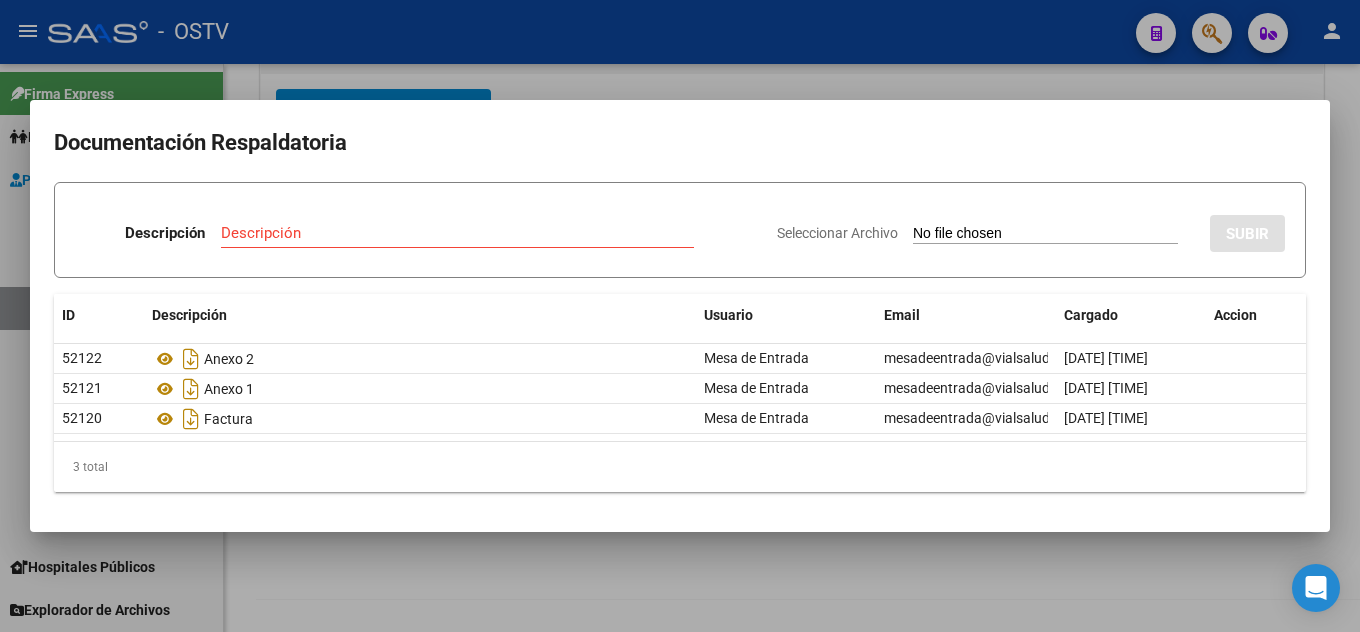 click at bounding box center [680, 316] 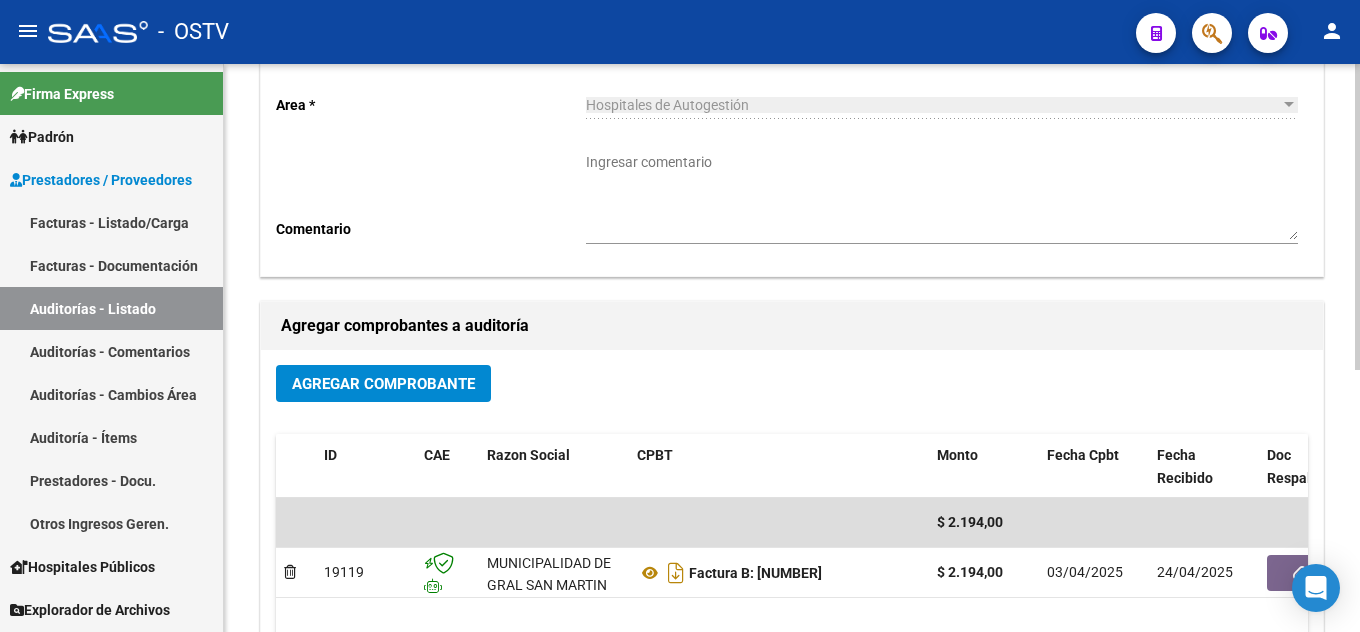 scroll, scrollTop: 0, scrollLeft: 0, axis: both 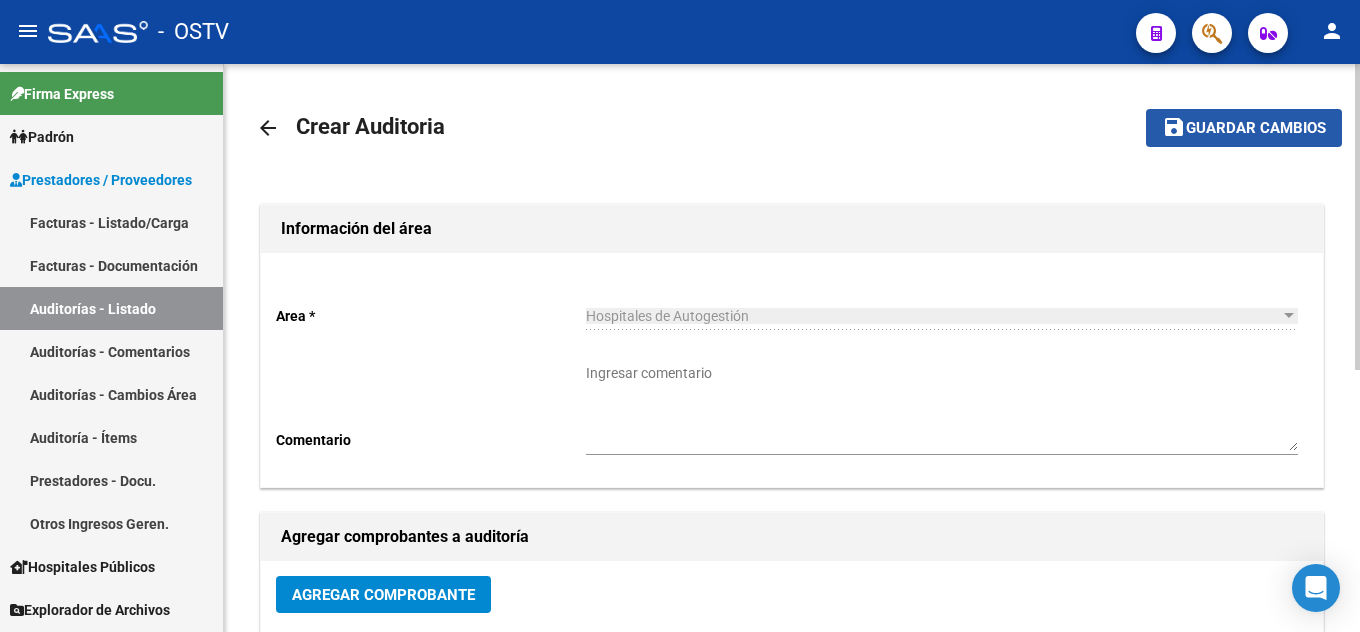 click on "Guardar cambios" 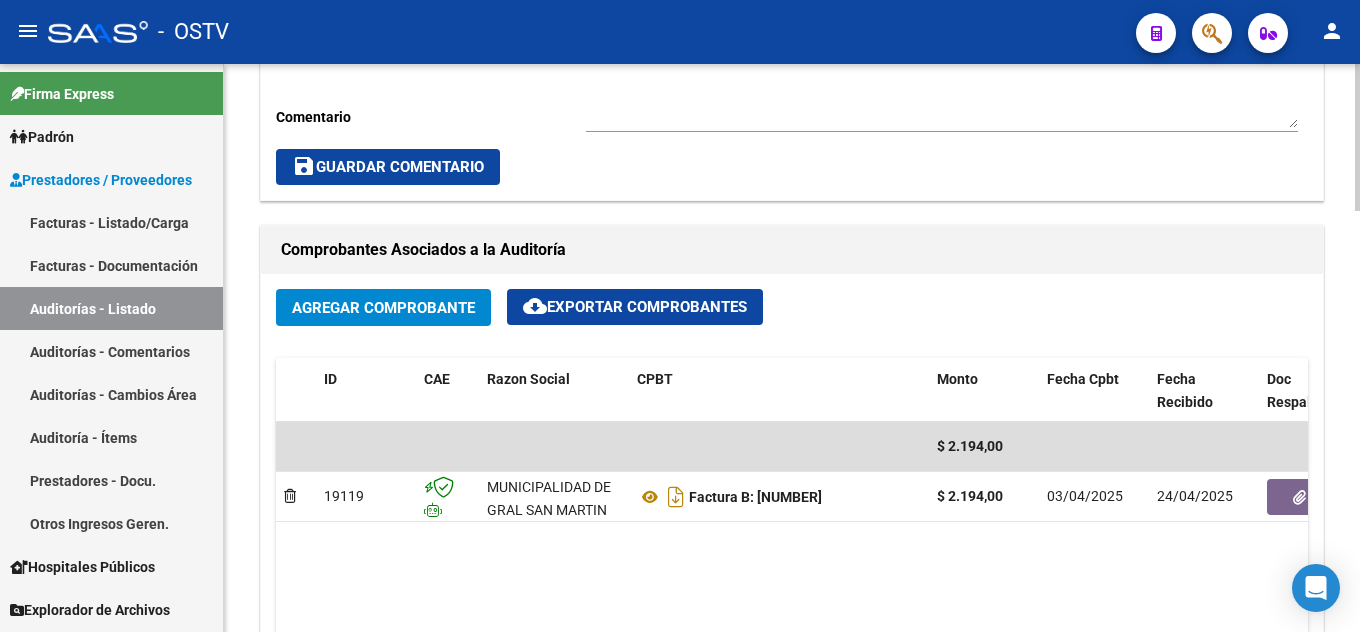 scroll, scrollTop: 800, scrollLeft: 0, axis: vertical 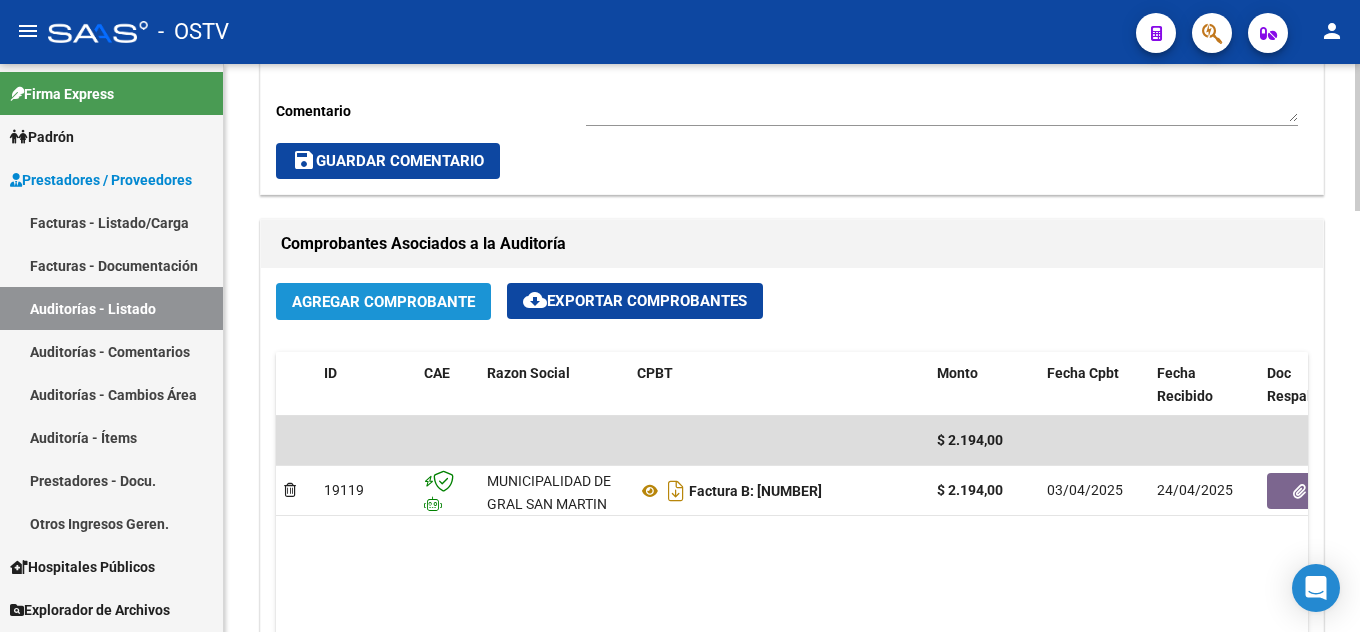 click on "Agregar Comprobante" 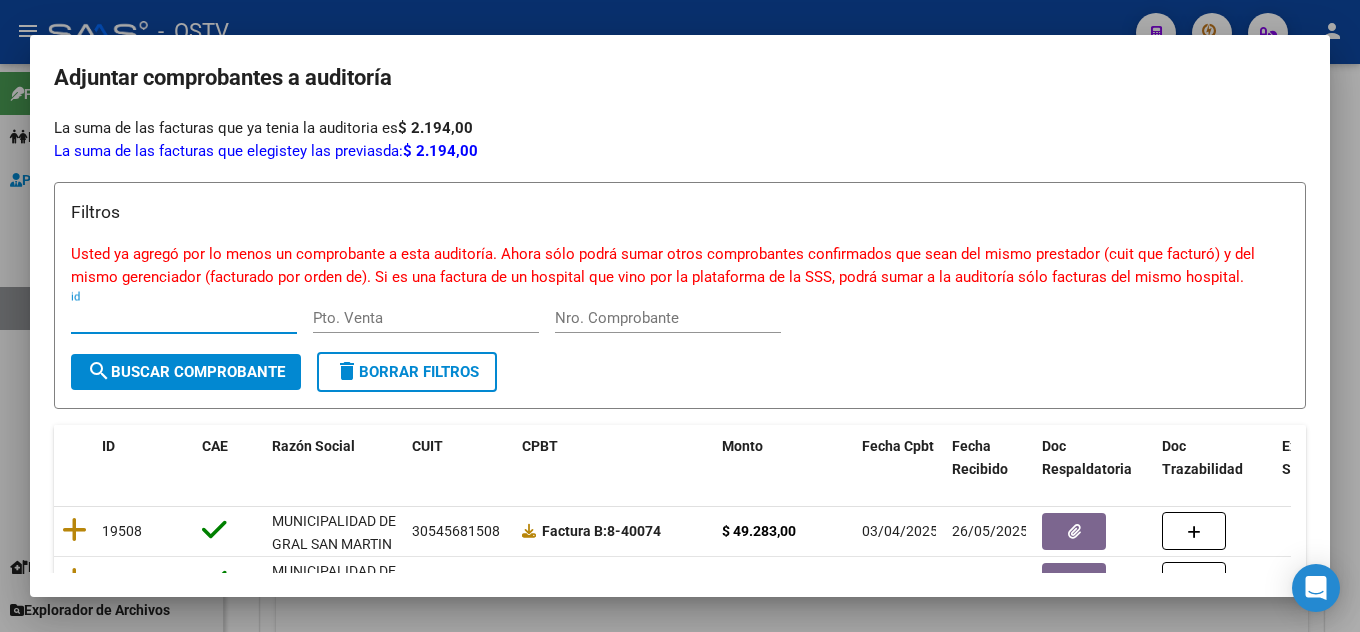 click at bounding box center [680, 316] 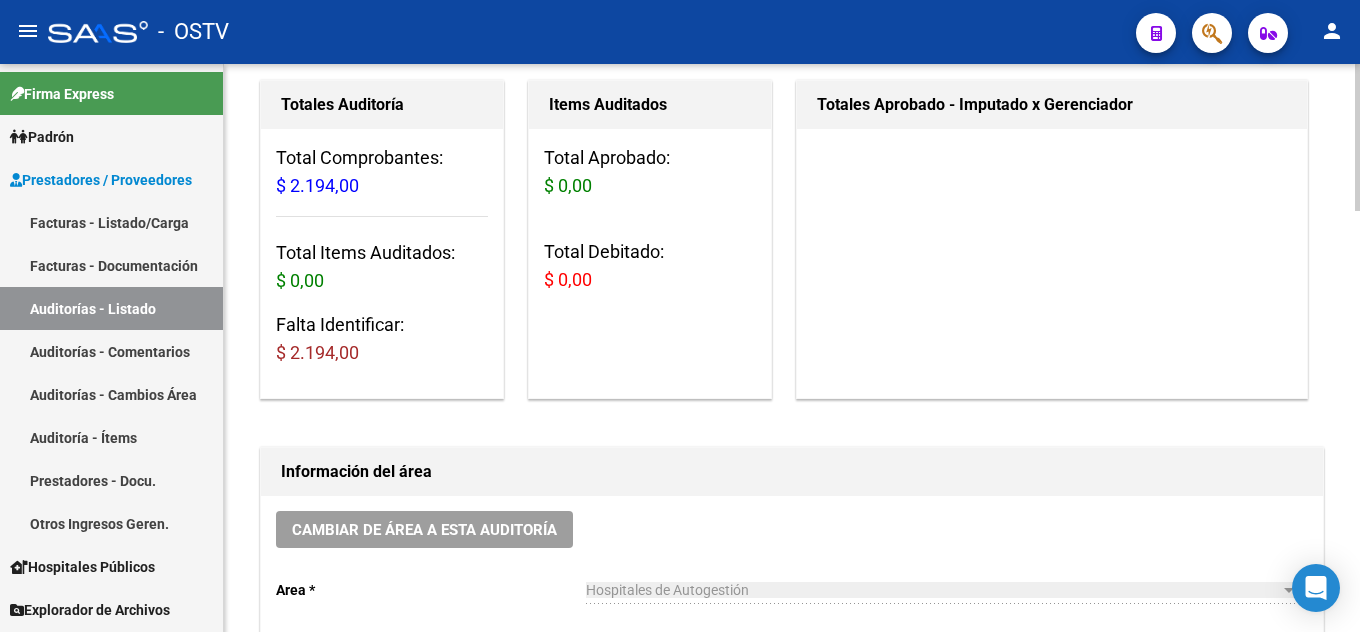 scroll, scrollTop: 0, scrollLeft: 0, axis: both 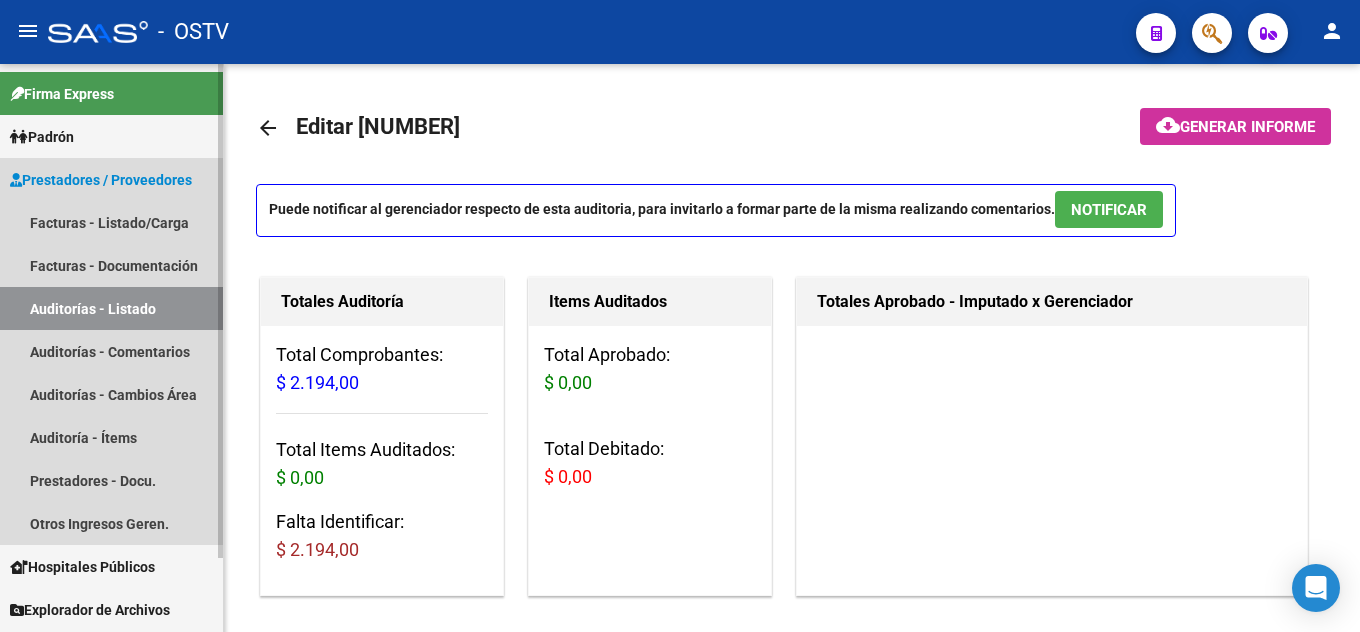 click on "Auditorías - Listado" at bounding box center [111, 308] 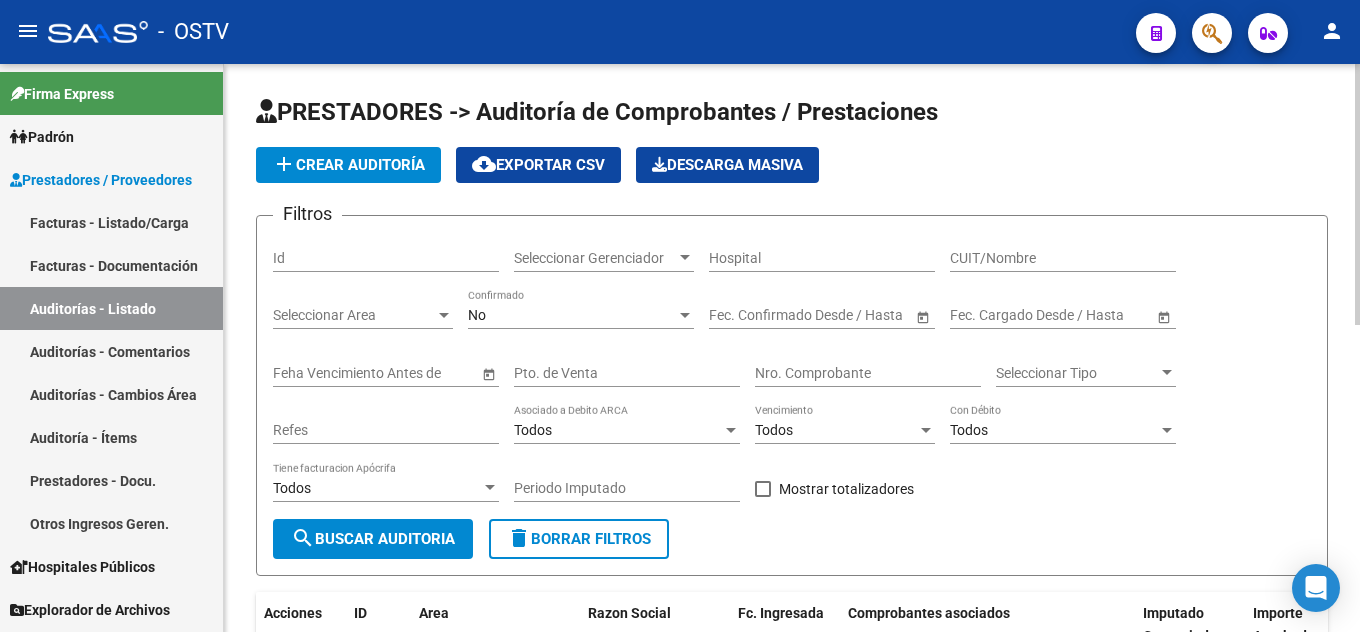 click on "Pto. de Venta" at bounding box center (627, 373) 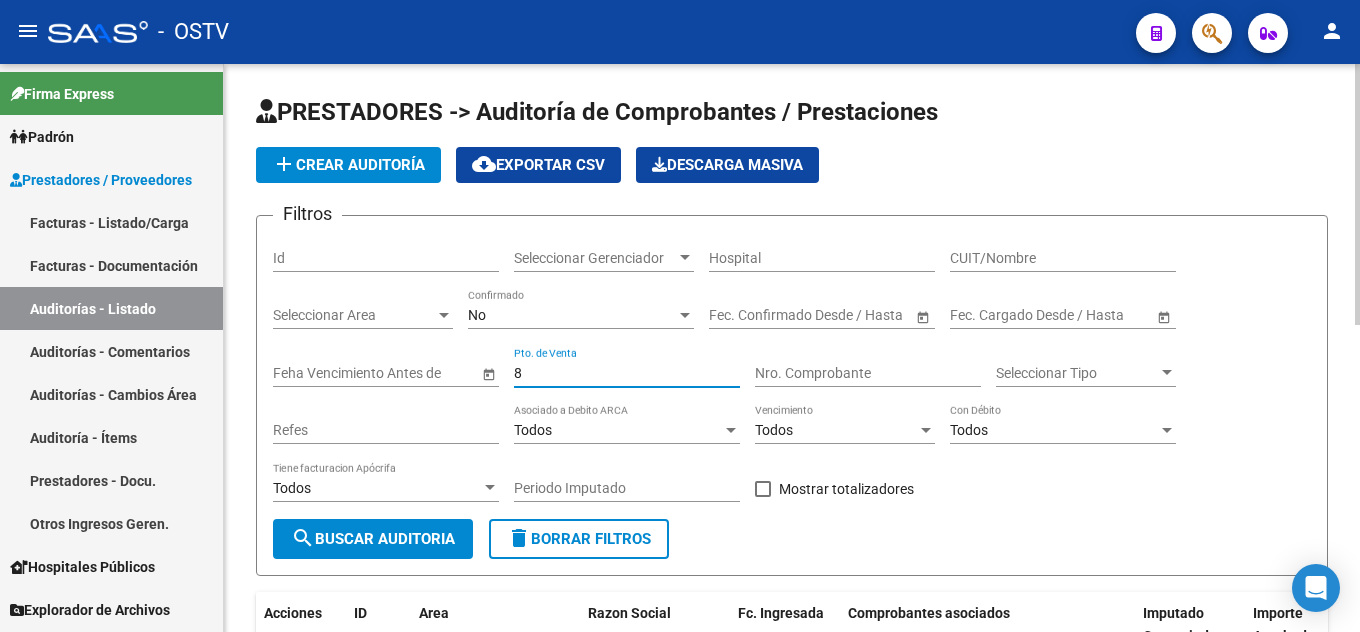 type on "8" 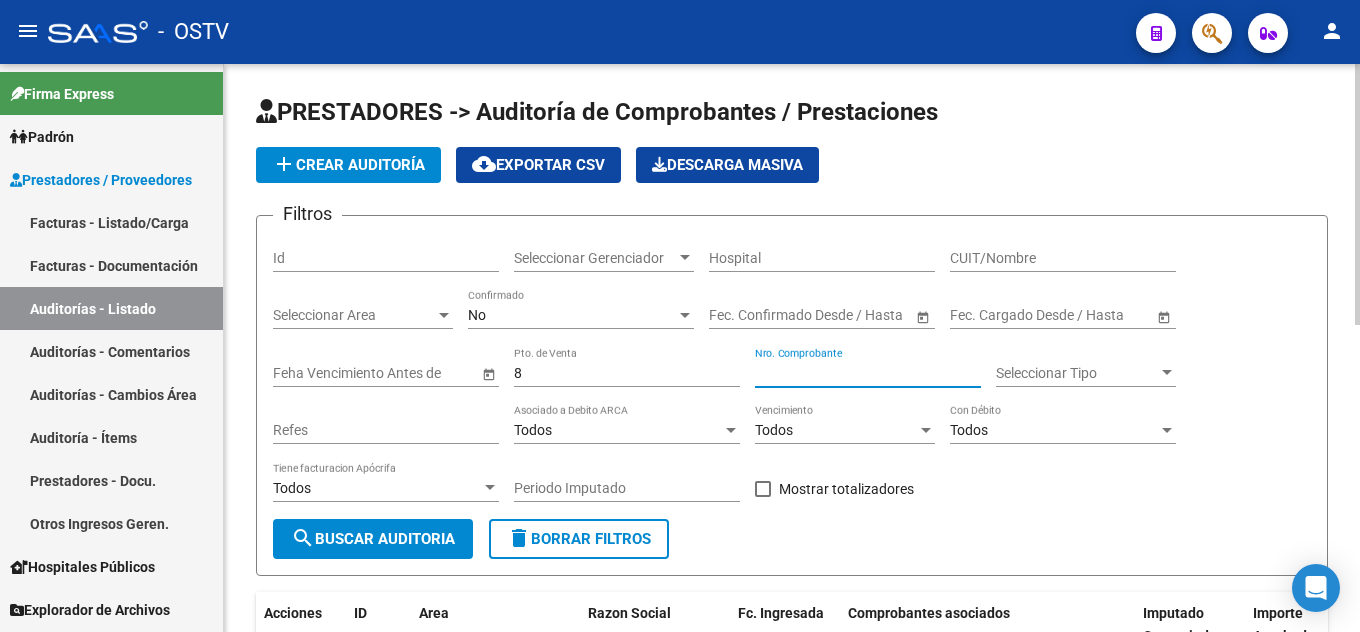 paste on "40072" 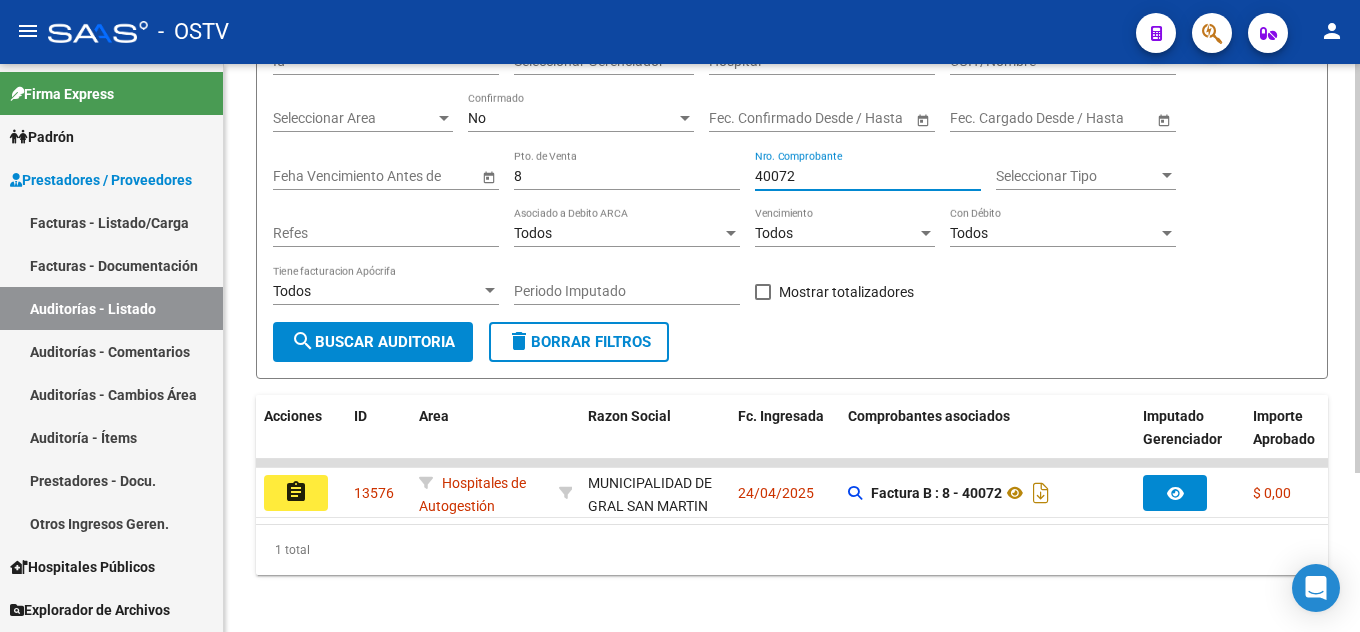 scroll, scrollTop: 200, scrollLeft: 0, axis: vertical 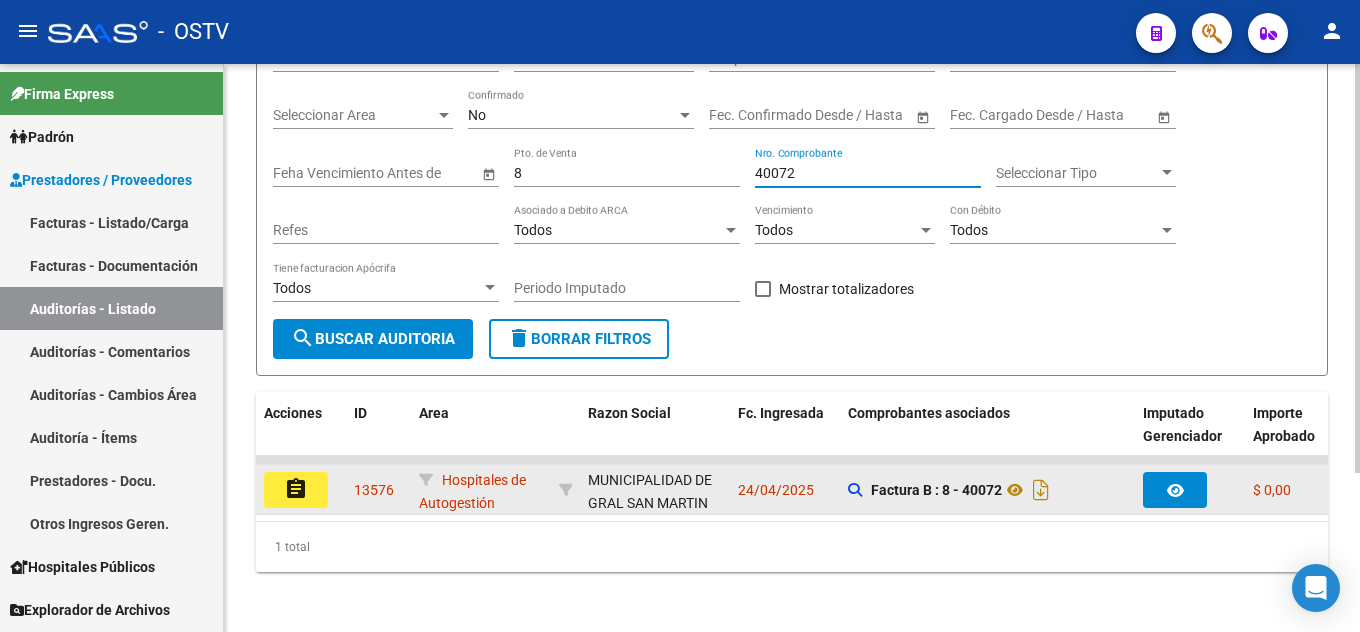 type on "40072" 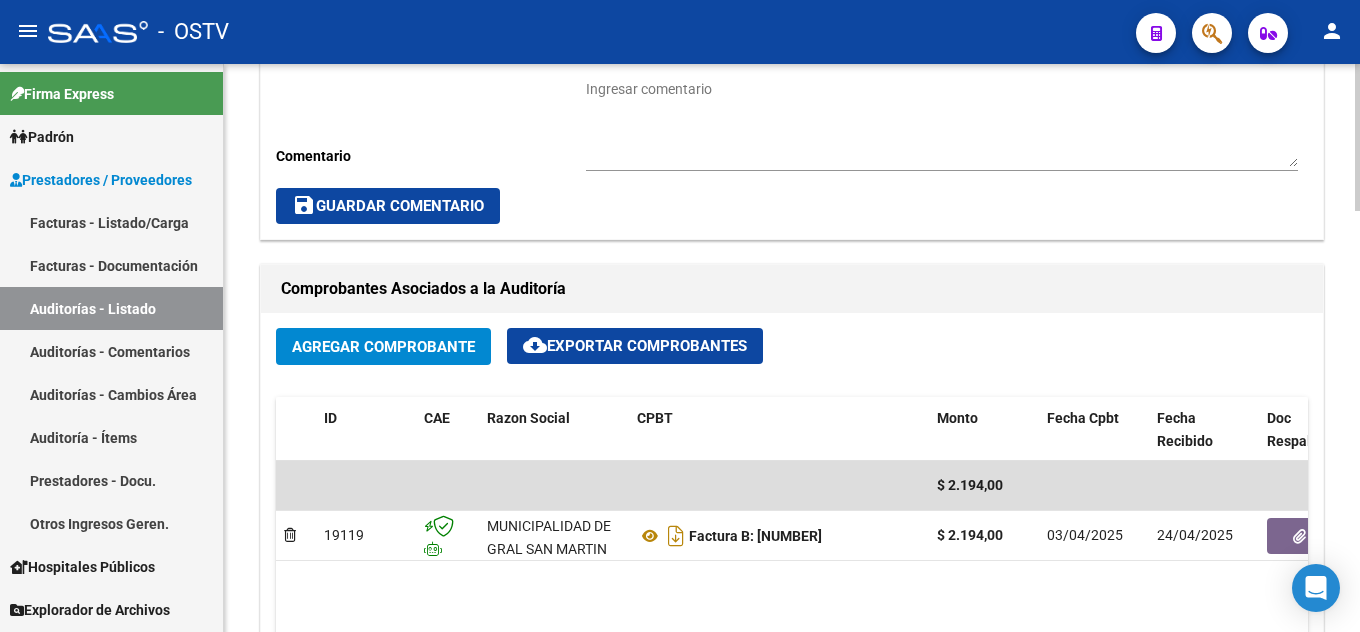 scroll, scrollTop: 800, scrollLeft: 0, axis: vertical 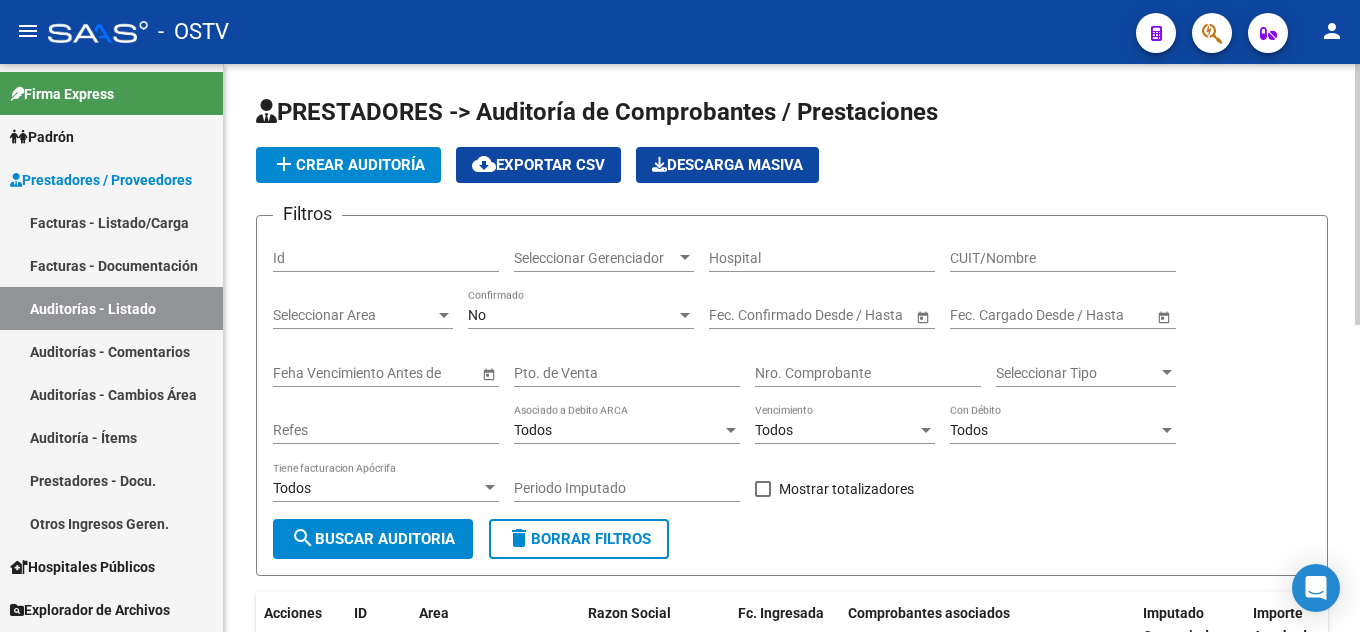 click on "Todos" at bounding box center (618, 430) 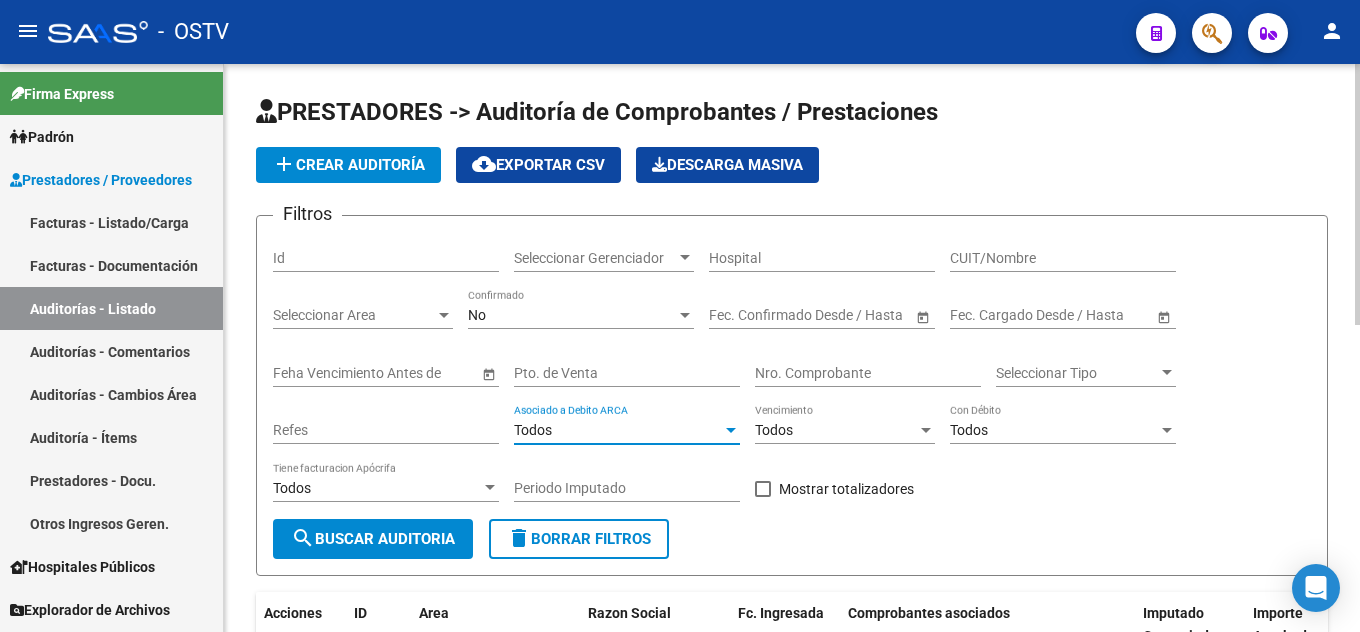 click on "Pto. de Venta" at bounding box center [627, 373] 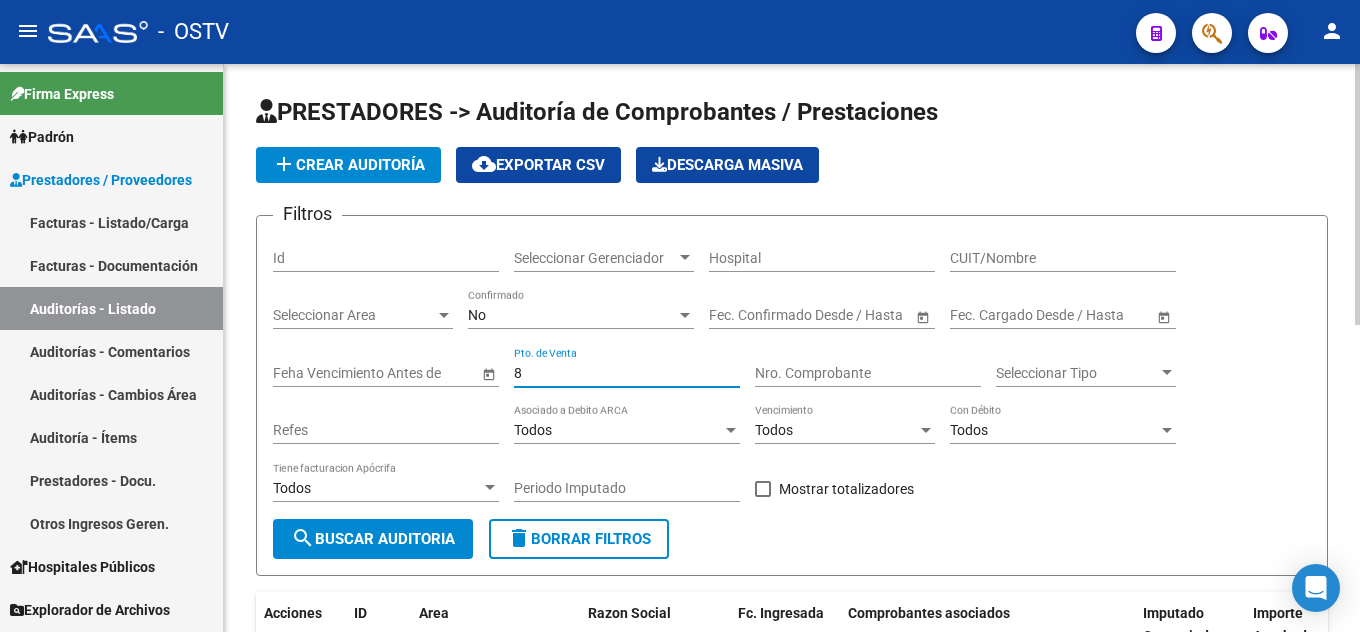 type on "8" 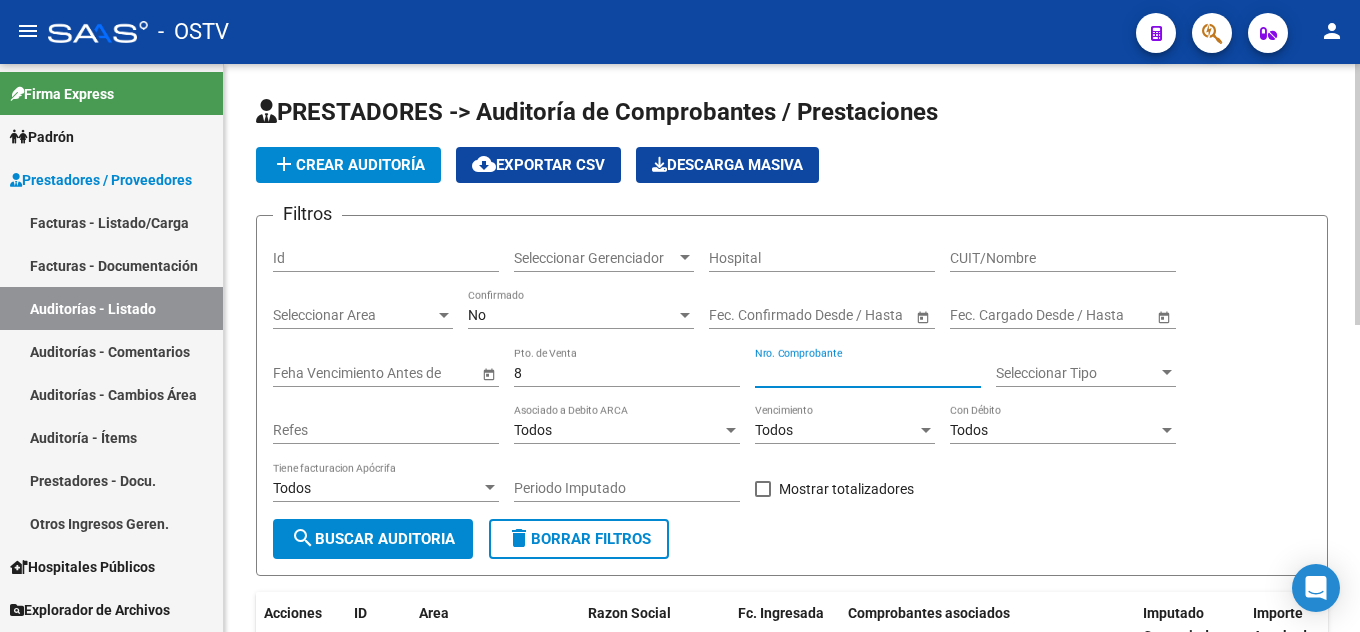 paste on "40072" 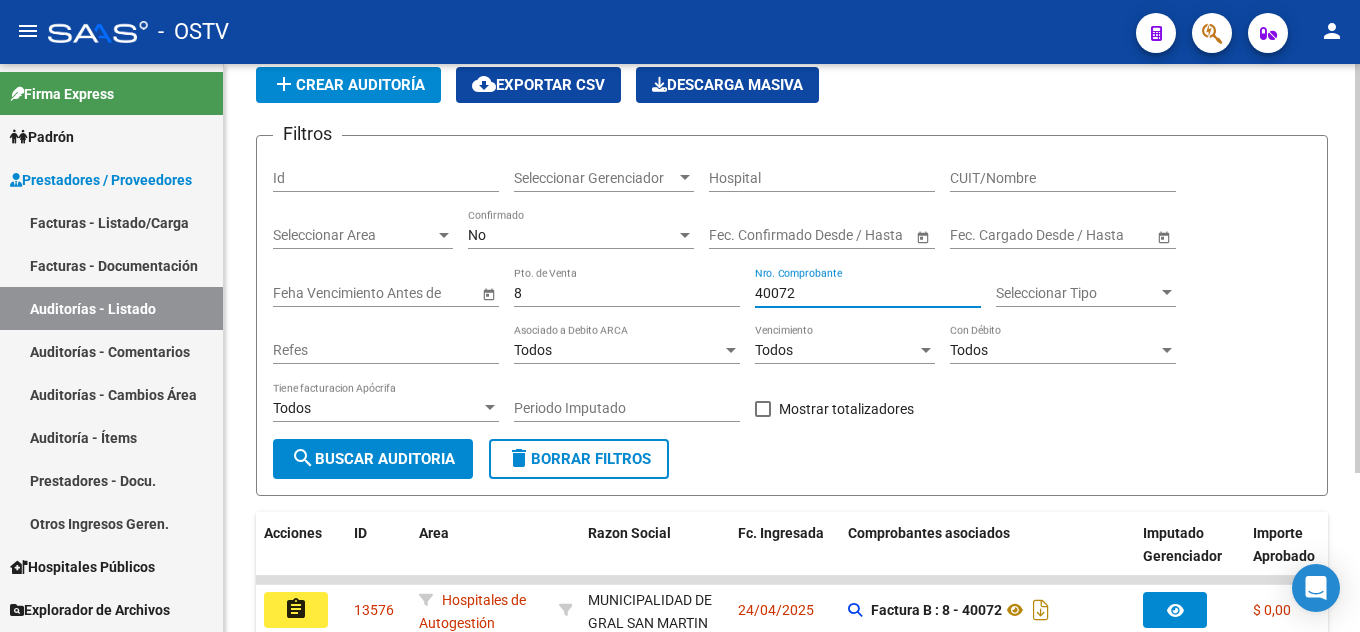 scroll, scrollTop: 220, scrollLeft: 0, axis: vertical 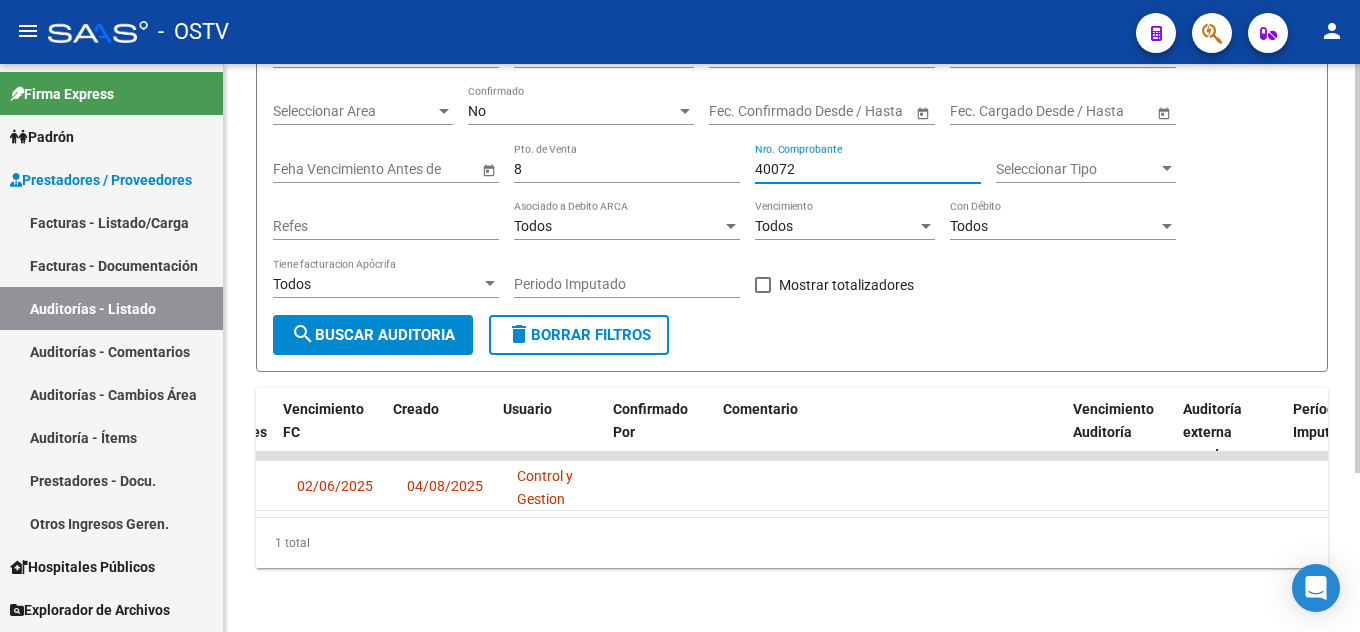 type on "40072" 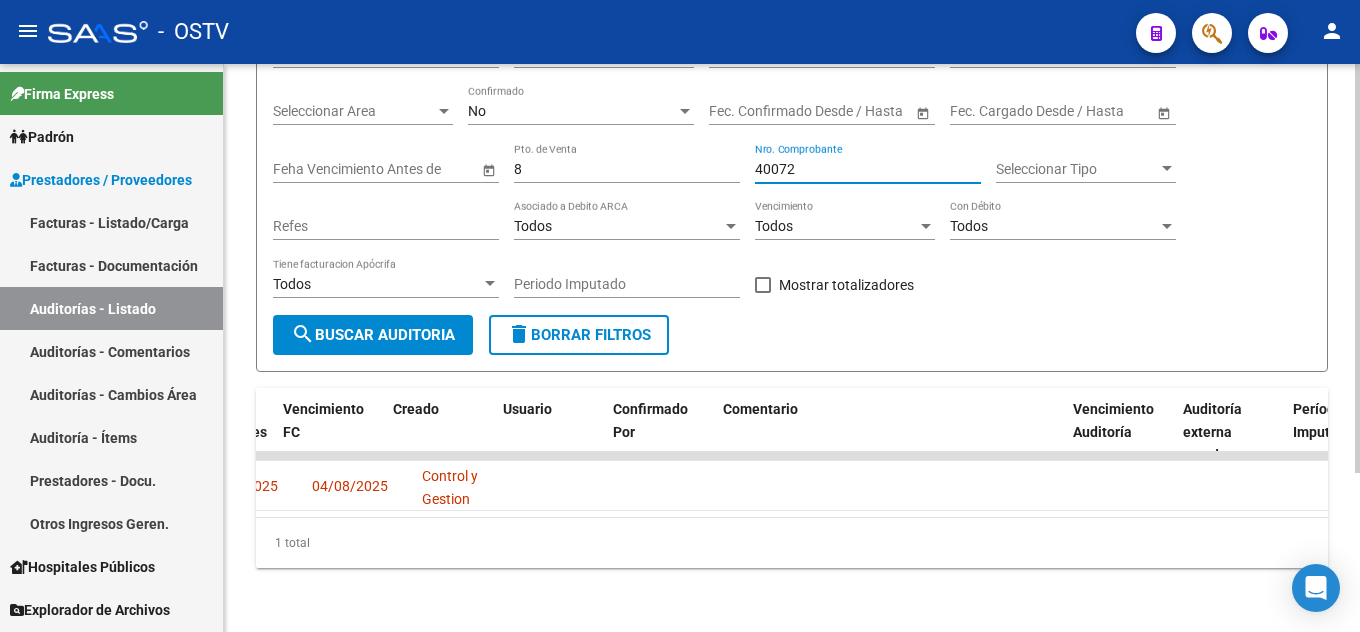 drag, startPoint x: 1066, startPoint y: 550, endPoint x: 1082, endPoint y: 550, distance: 16 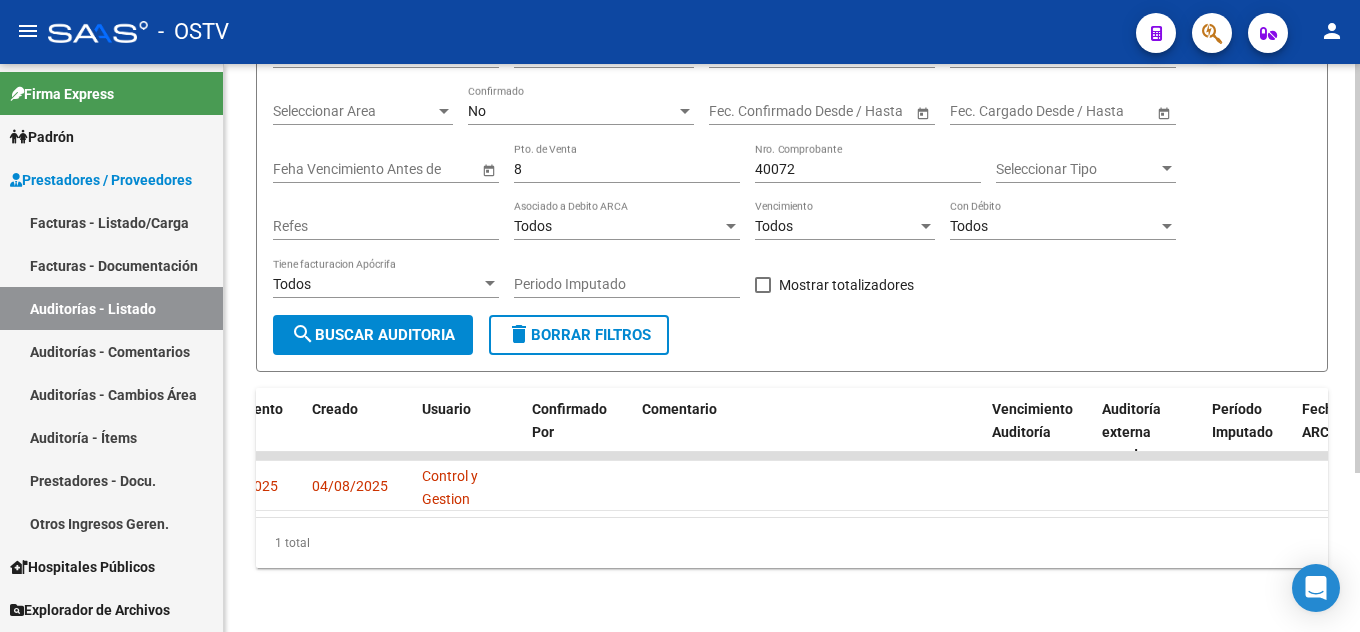 click on "1 total" 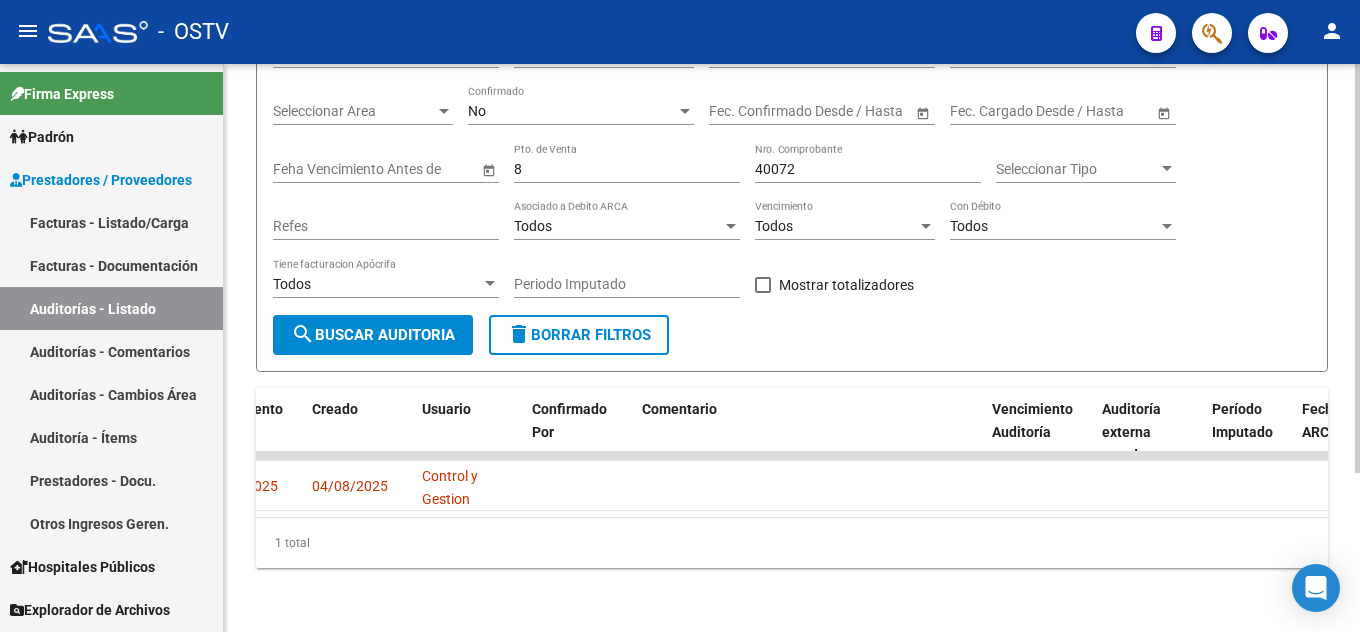 drag, startPoint x: 1146, startPoint y: 551, endPoint x: 770, endPoint y: 538, distance: 376.22467 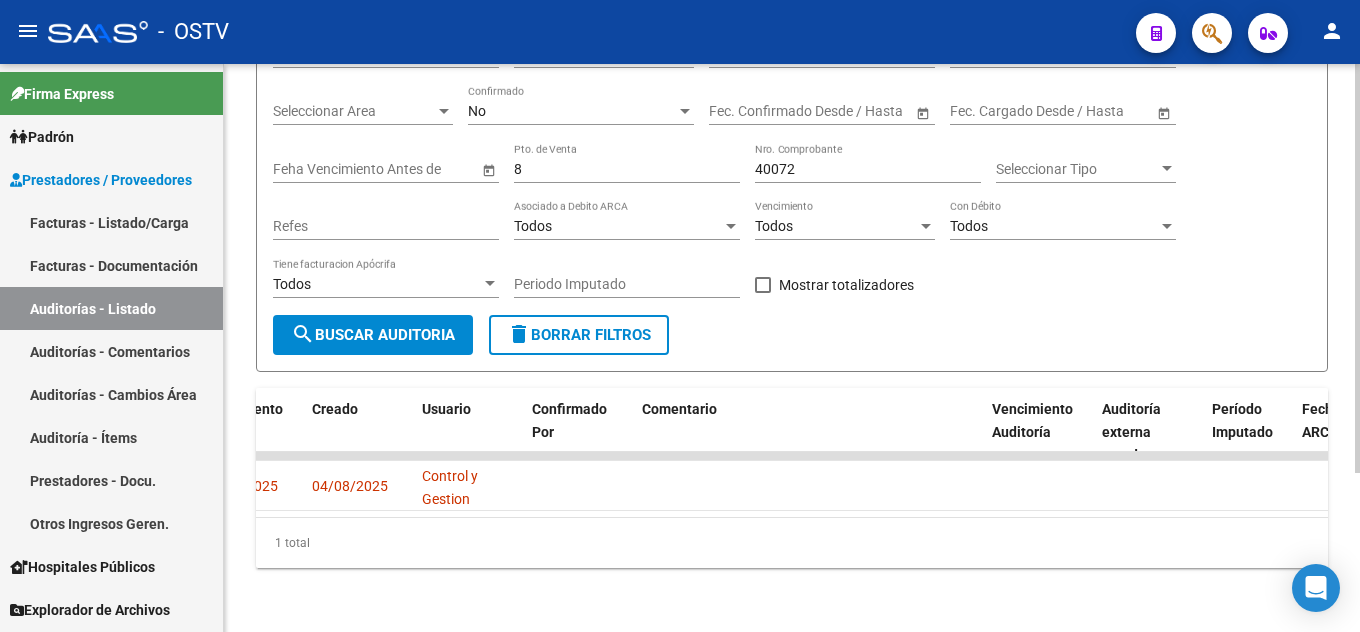 click on "1 total" 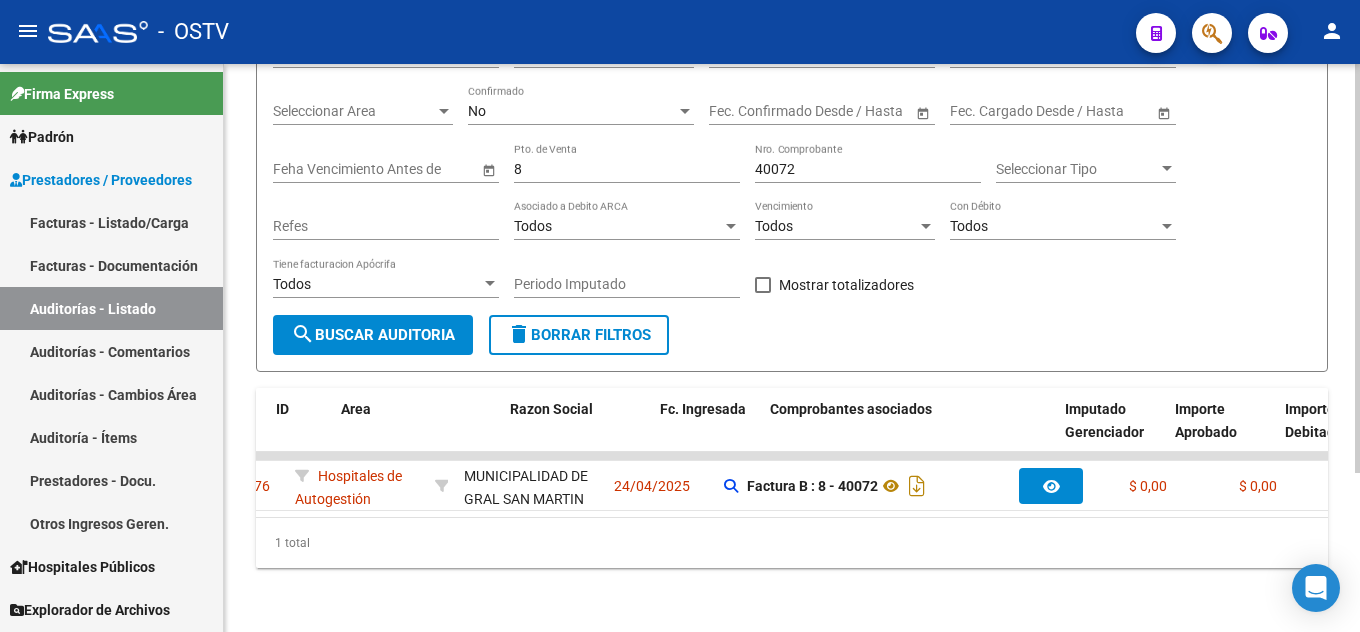 scroll, scrollTop: 0, scrollLeft: 0, axis: both 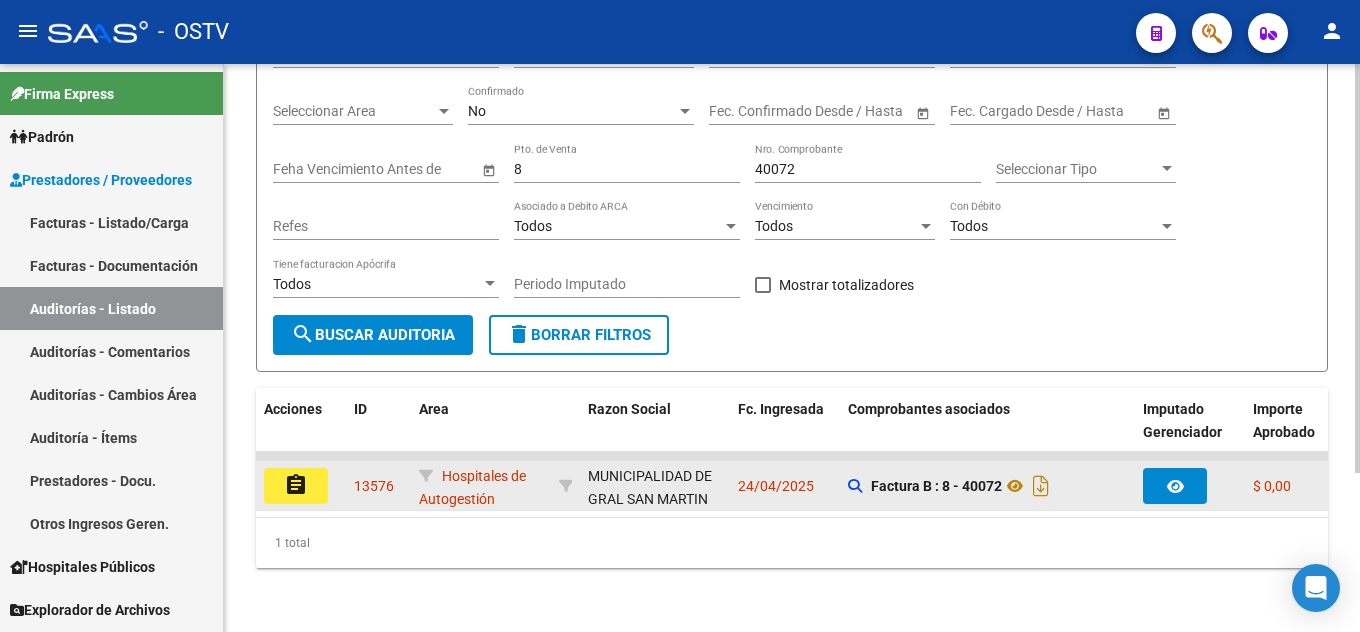 click on "assignment" 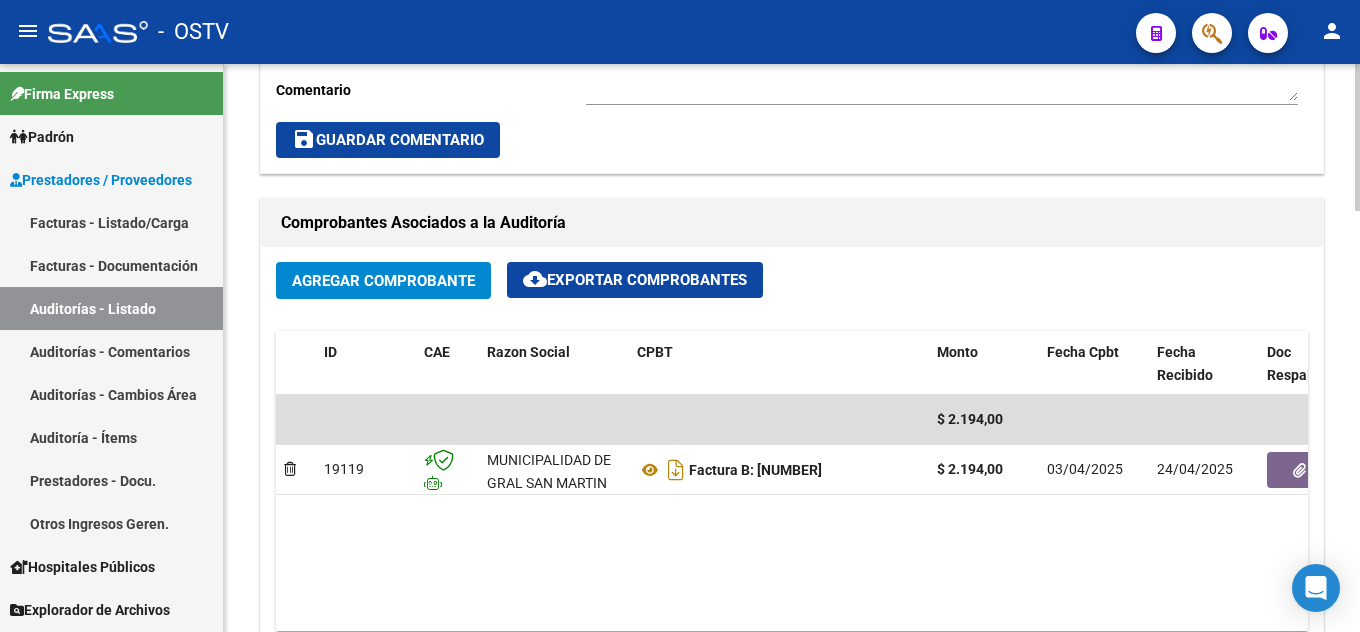 scroll, scrollTop: 900, scrollLeft: 0, axis: vertical 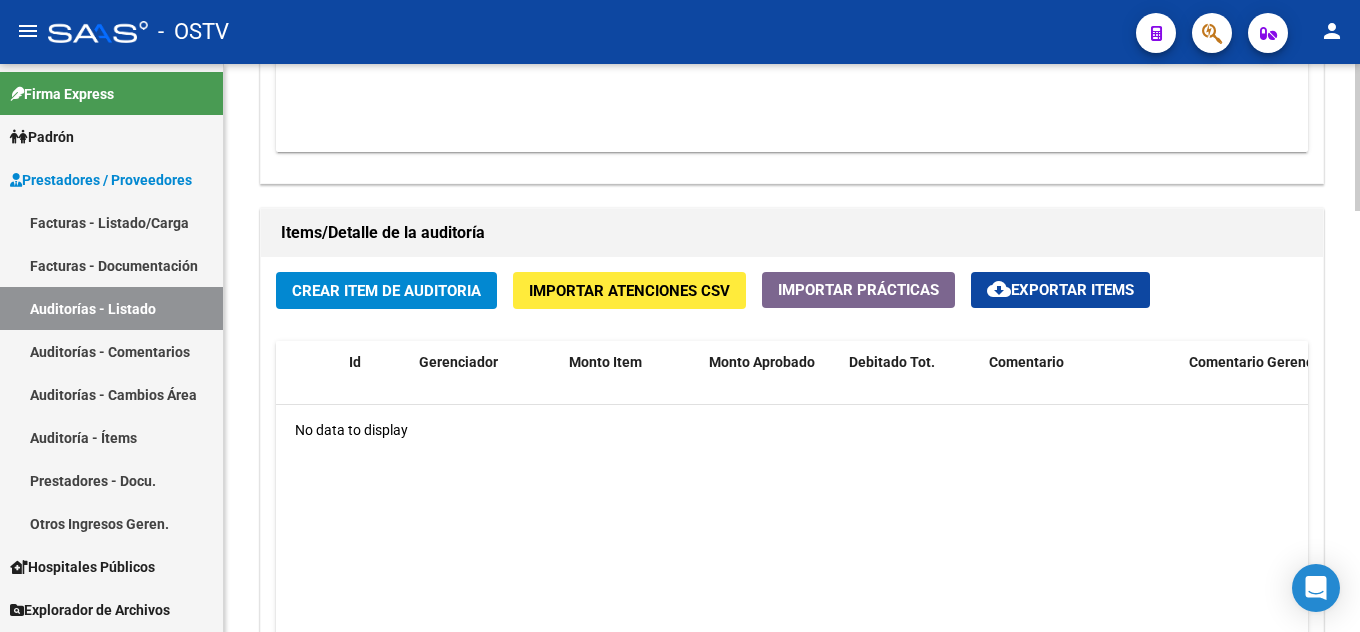click on "Crear Item de Auditoria" 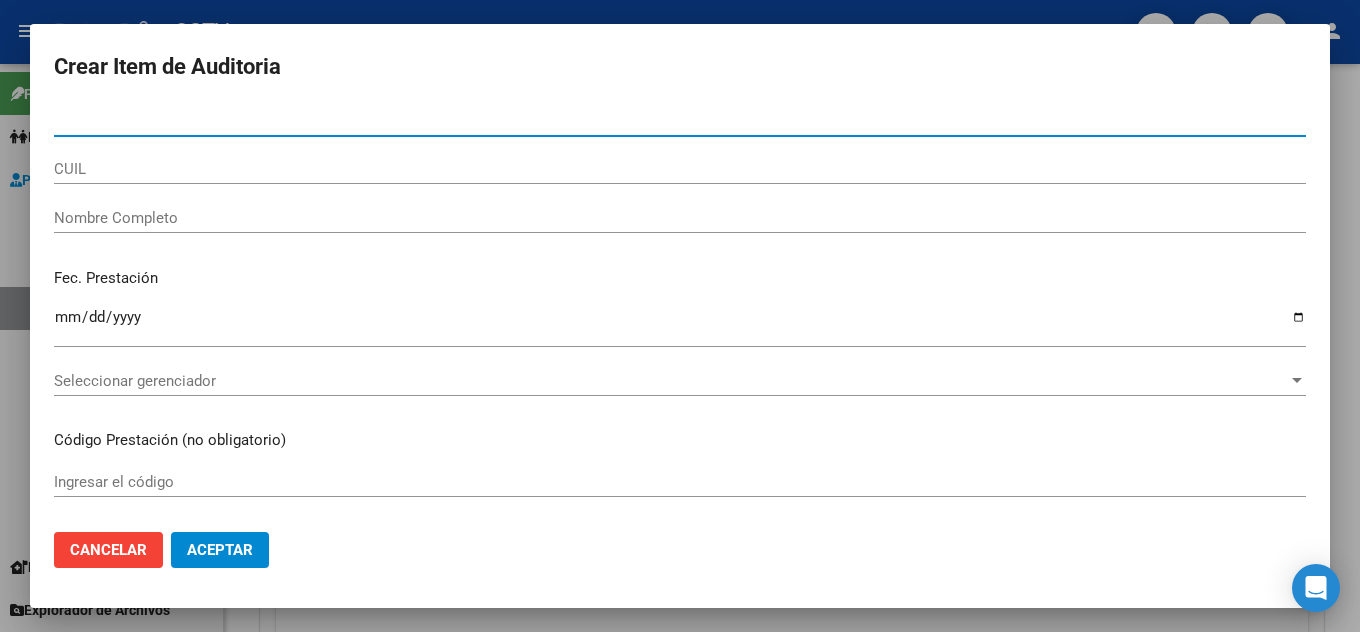 paste on "[NUMBER]" 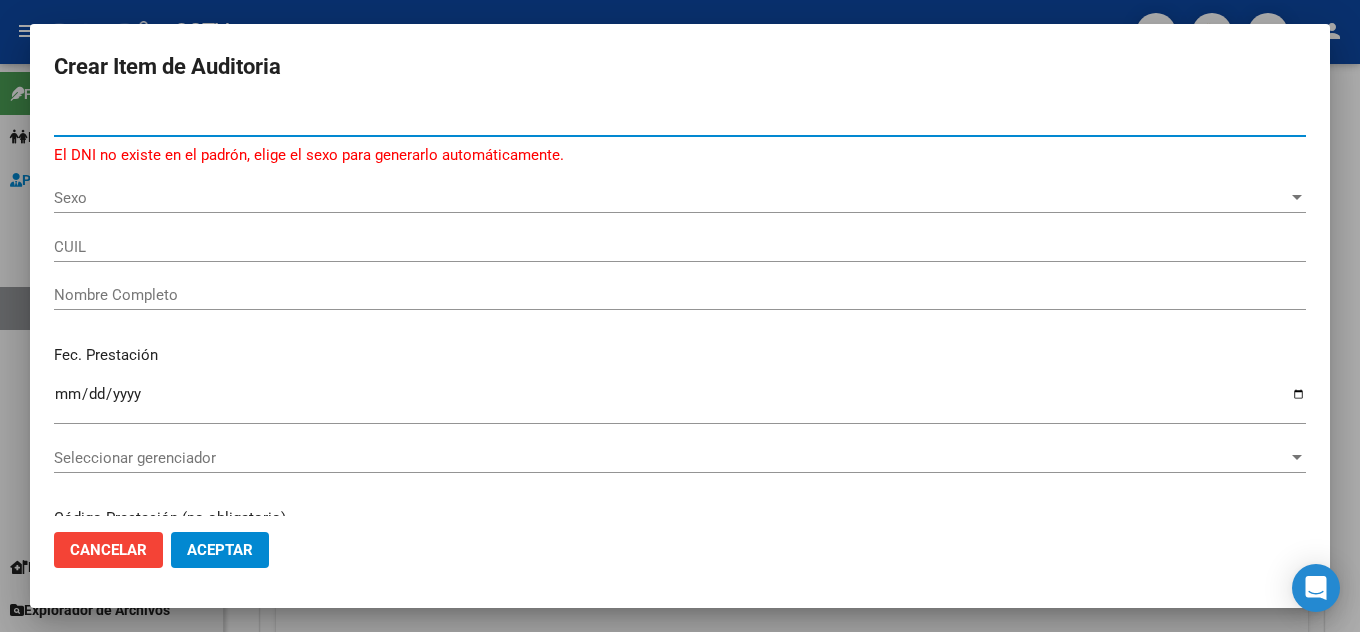 type on "[NUMBER]" 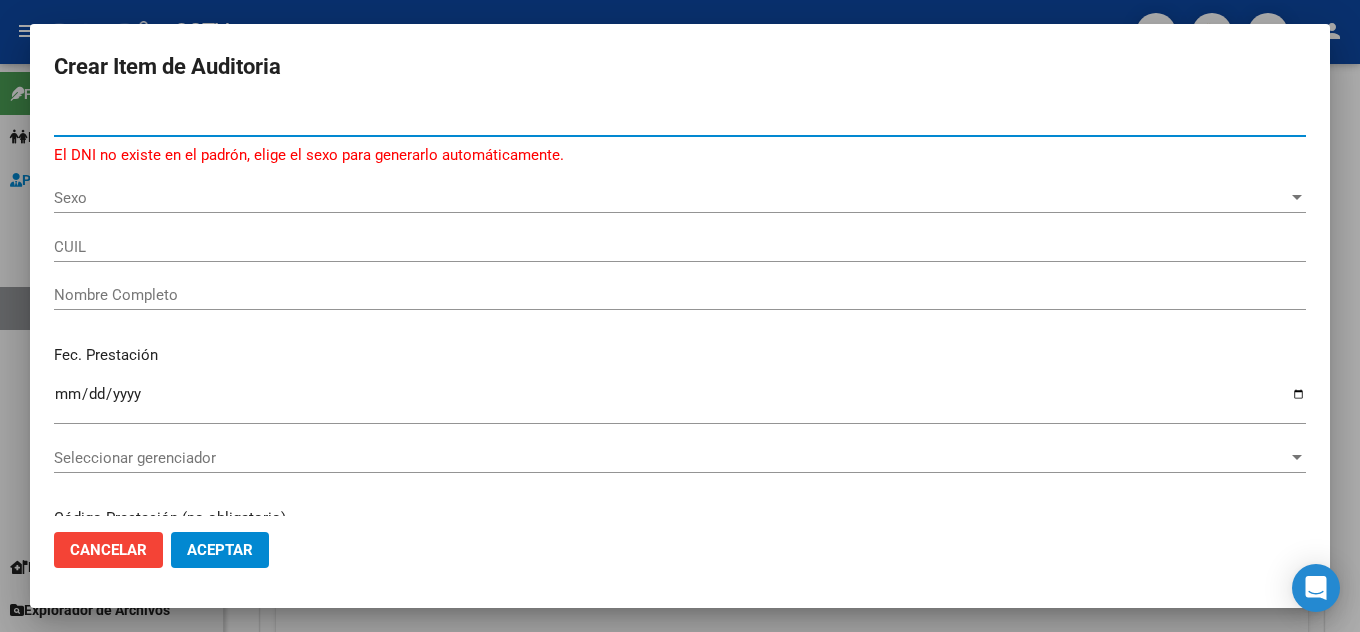 click on "[NUMBER]" at bounding box center (680, 121) 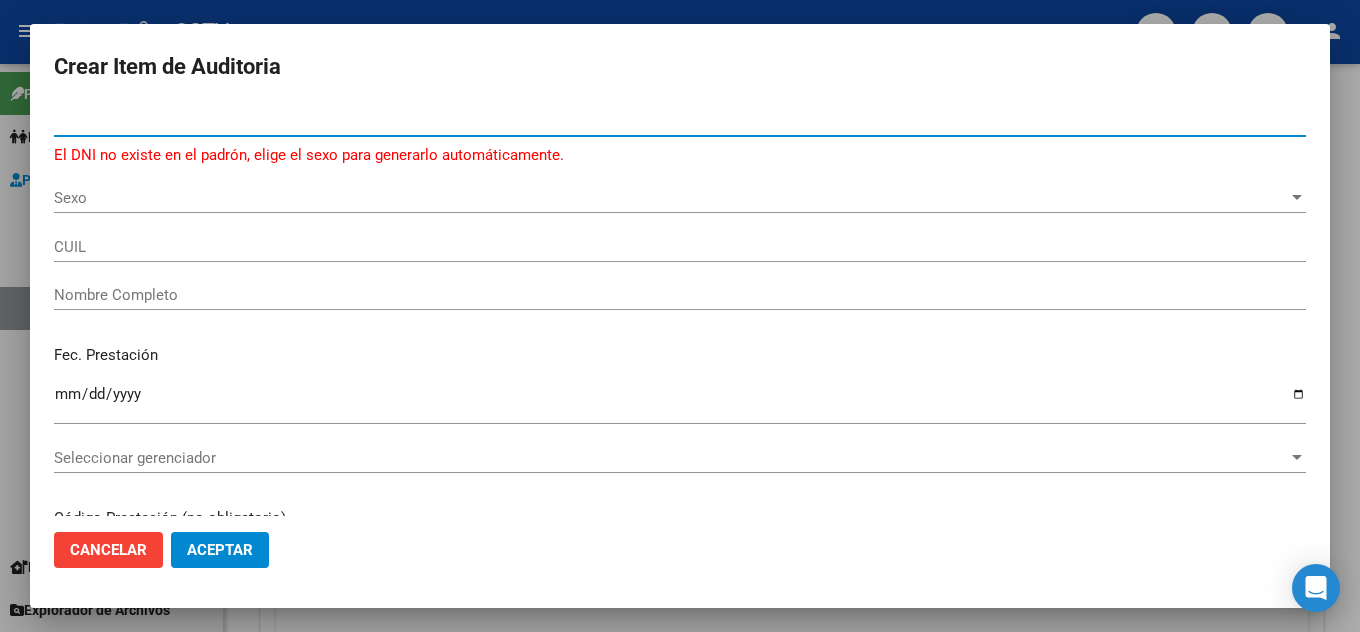 click on "Sexo" at bounding box center (671, 198) 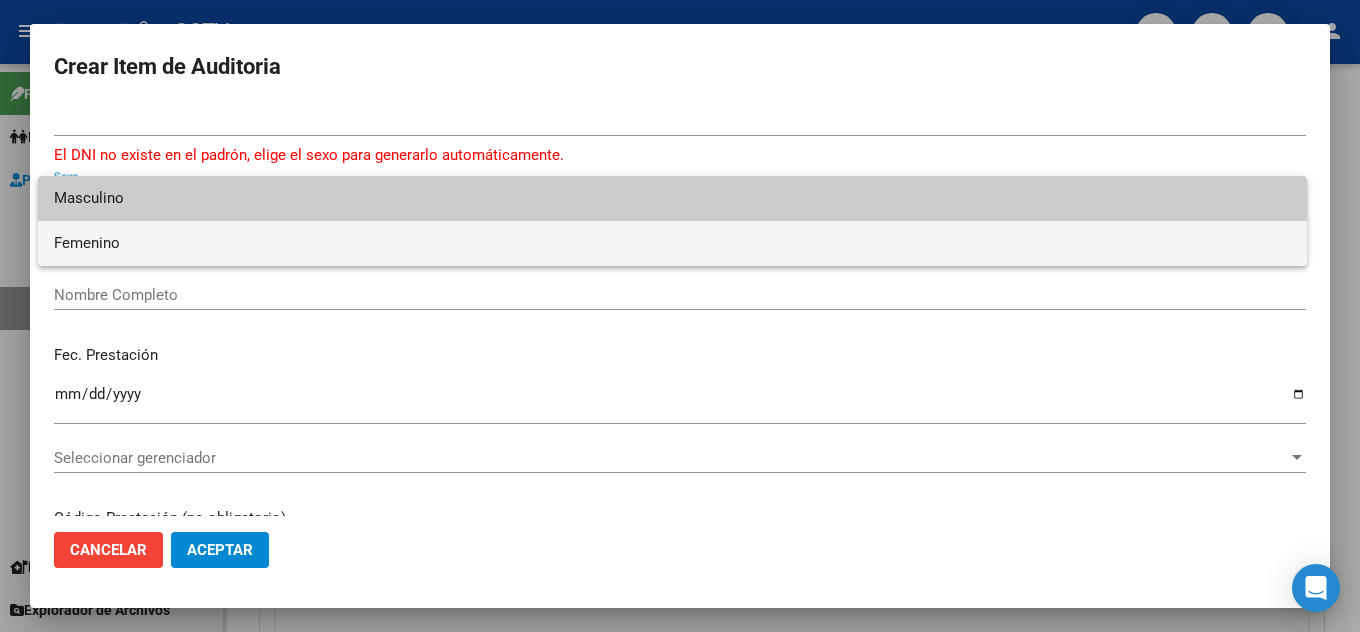click on "Femenino" at bounding box center [672, 243] 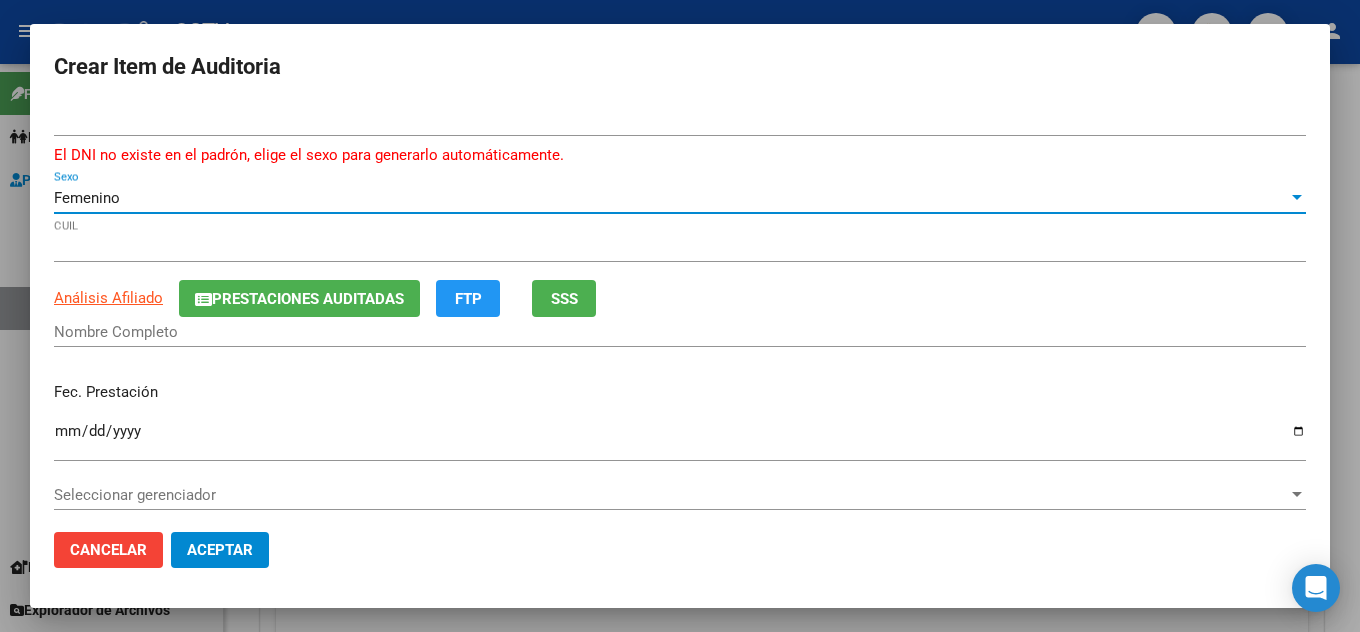 type on "CARAM EMMA MARTINA AILIN" 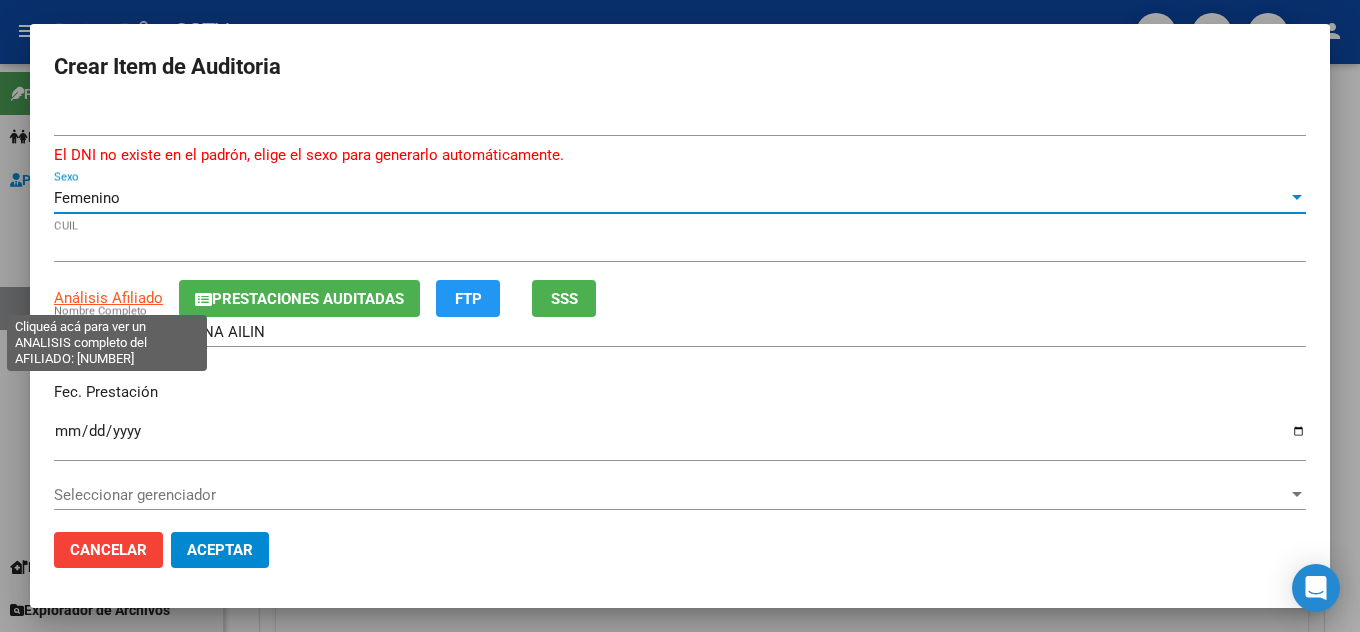click on "Análisis Afiliado" 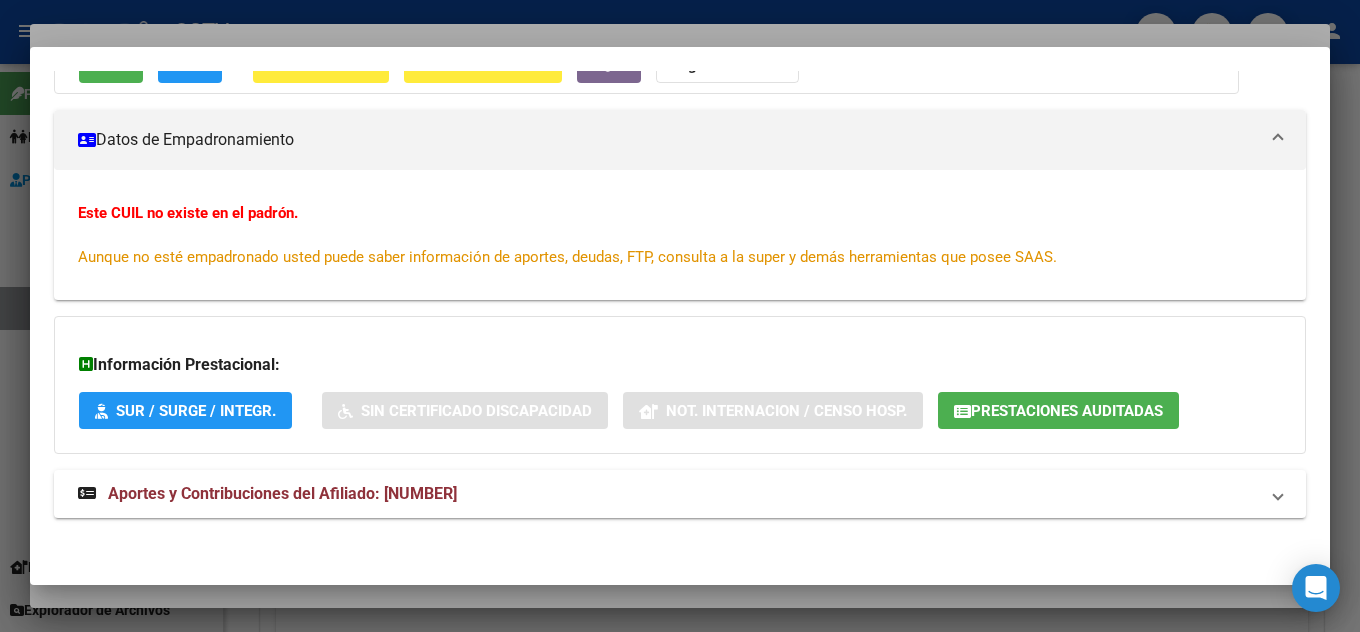 scroll, scrollTop: 240, scrollLeft: 0, axis: vertical 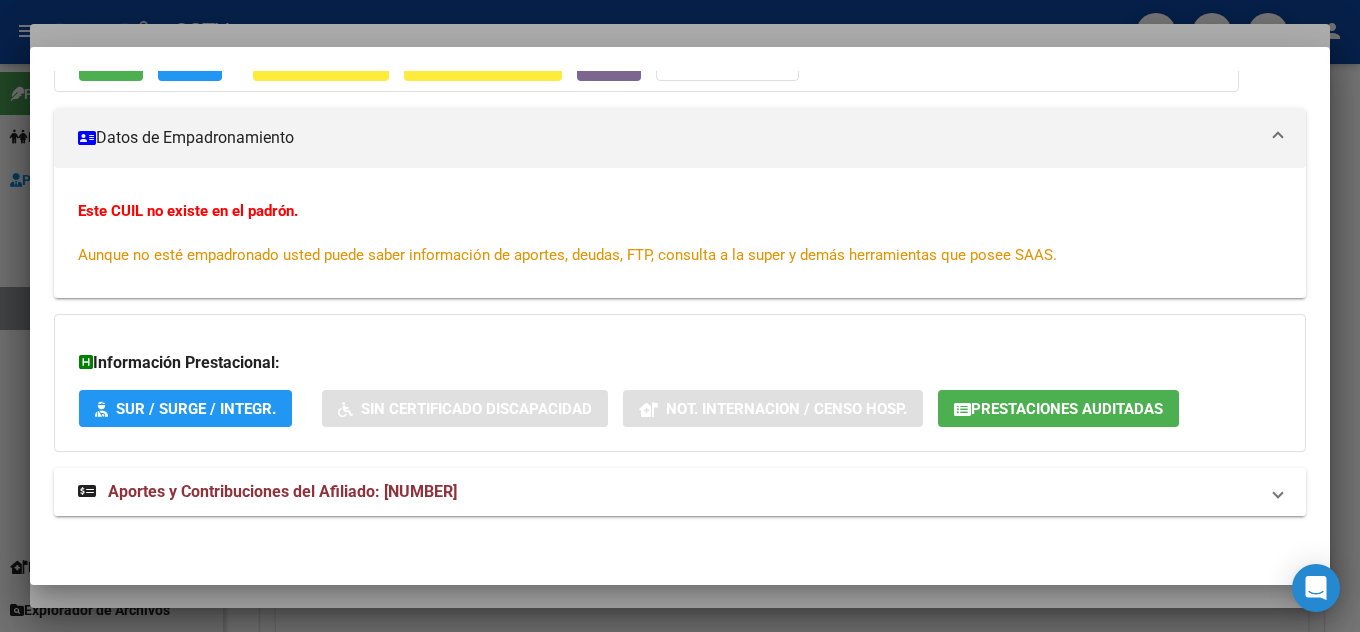click on "Aportes y Contribuciones del Afiliado: [NUMBER]" at bounding box center [282, 491] 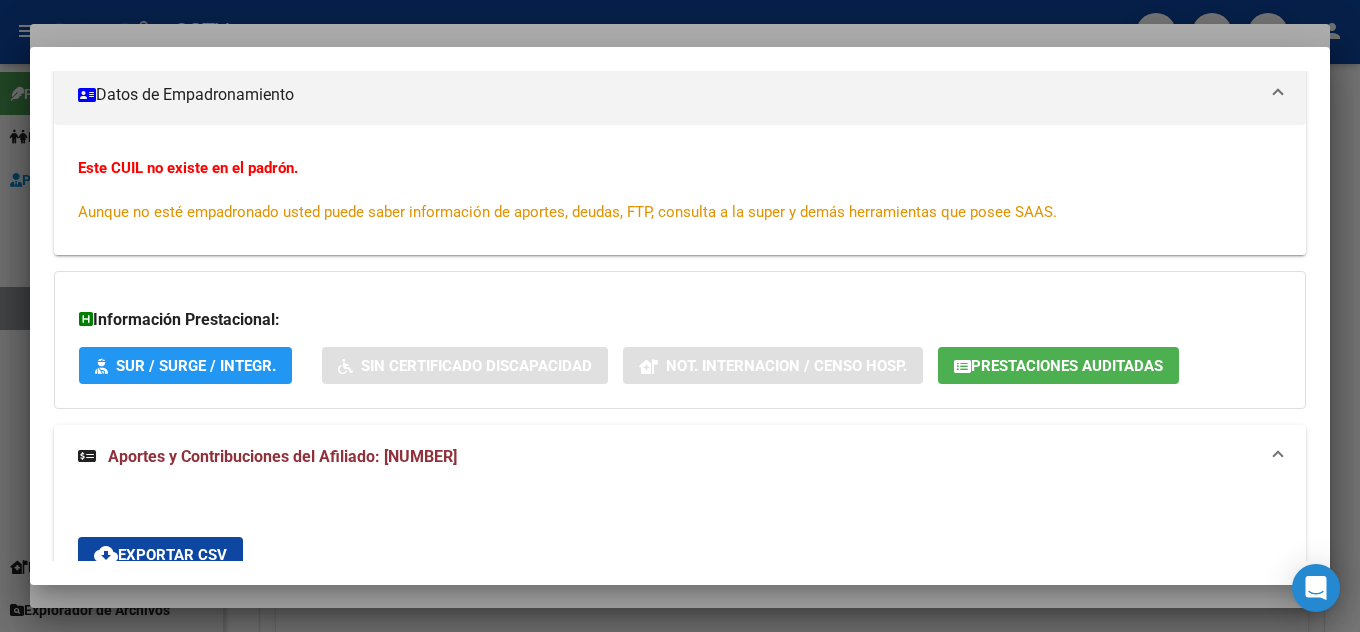 scroll, scrollTop: 0, scrollLeft: 0, axis: both 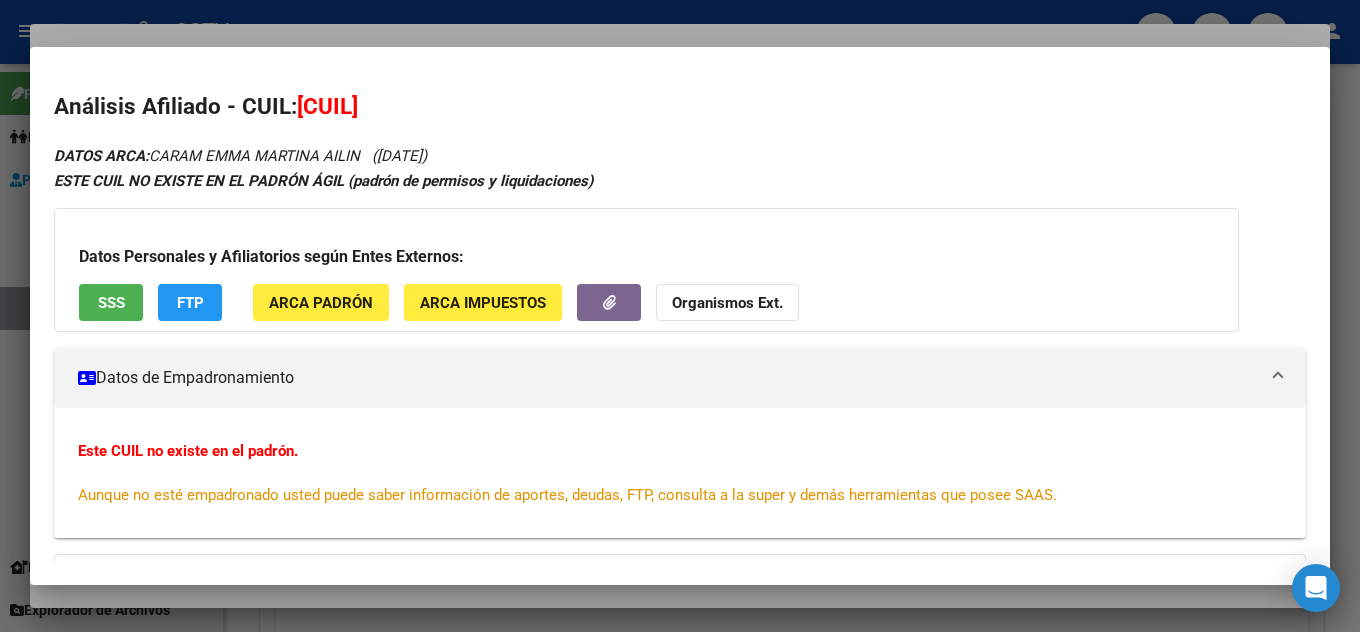 click at bounding box center (680, 316) 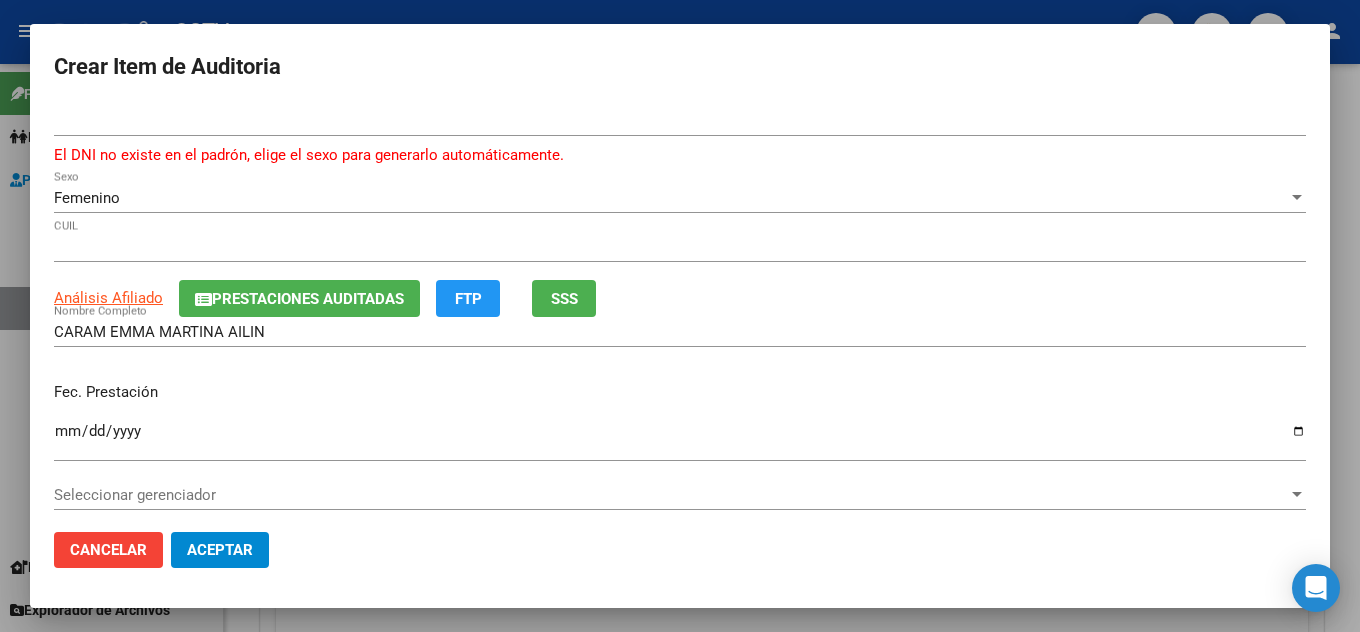 click at bounding box center [680, 316] 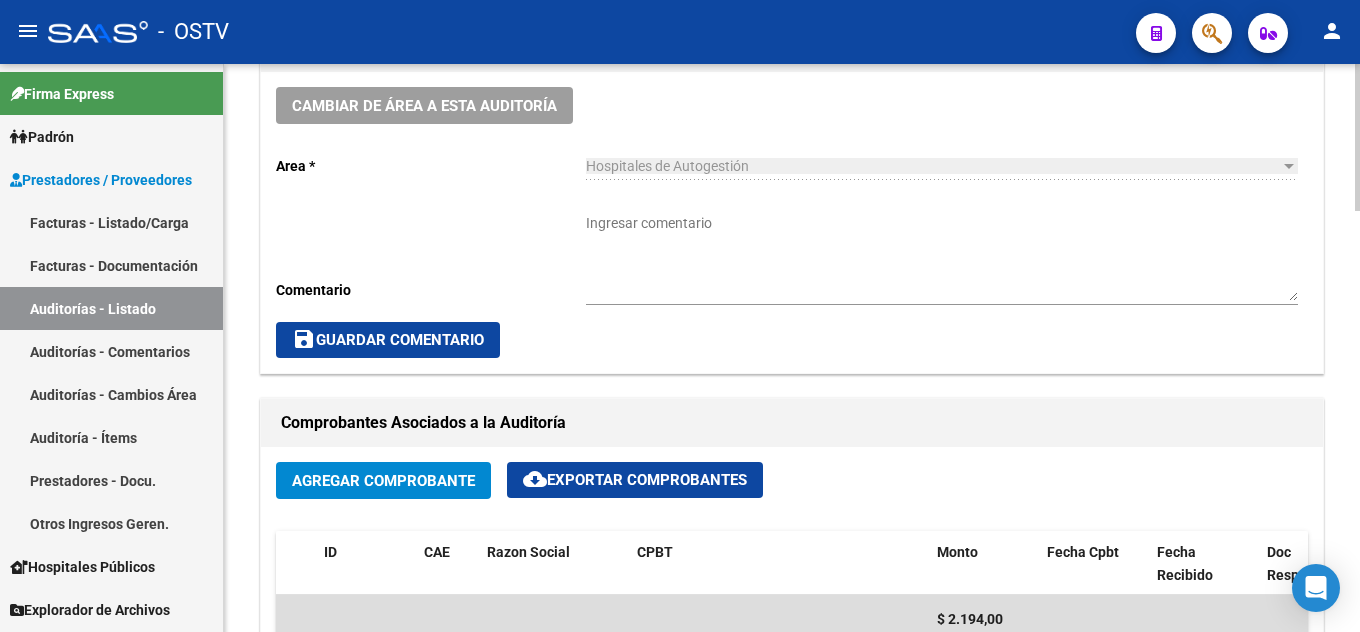scroll, scrollTop: 600, scrollLeft: 0, axis: vertical 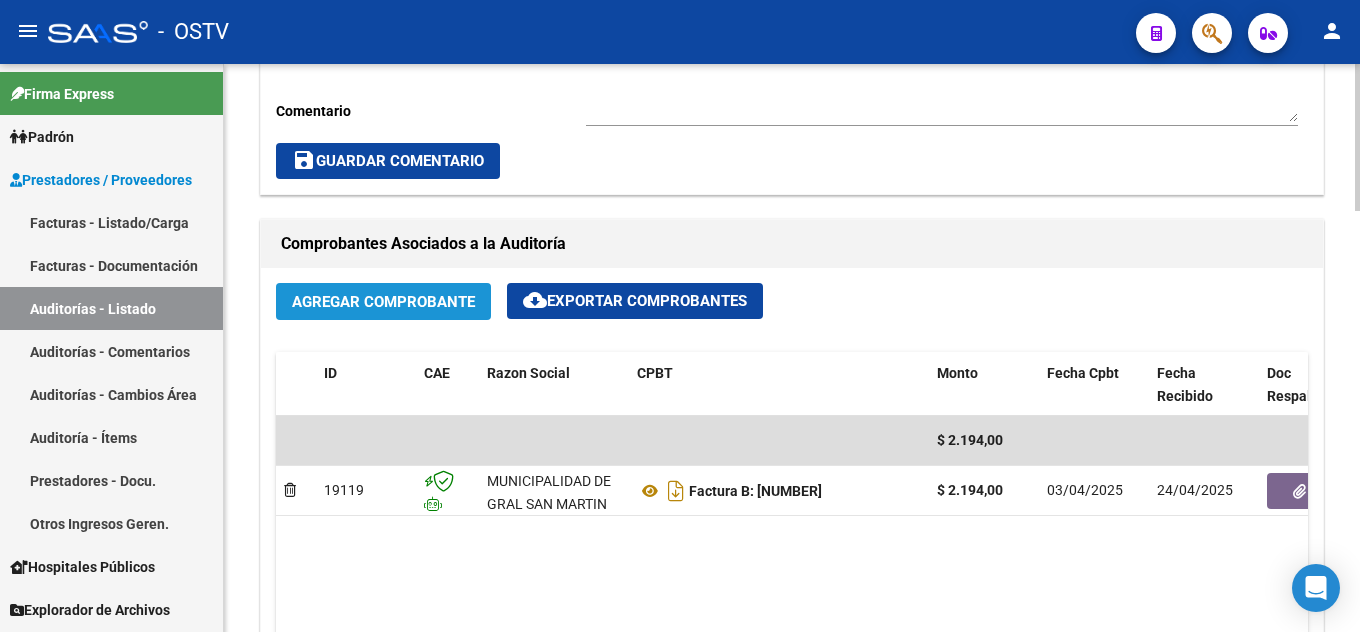 click on "Agregar Comprobante" 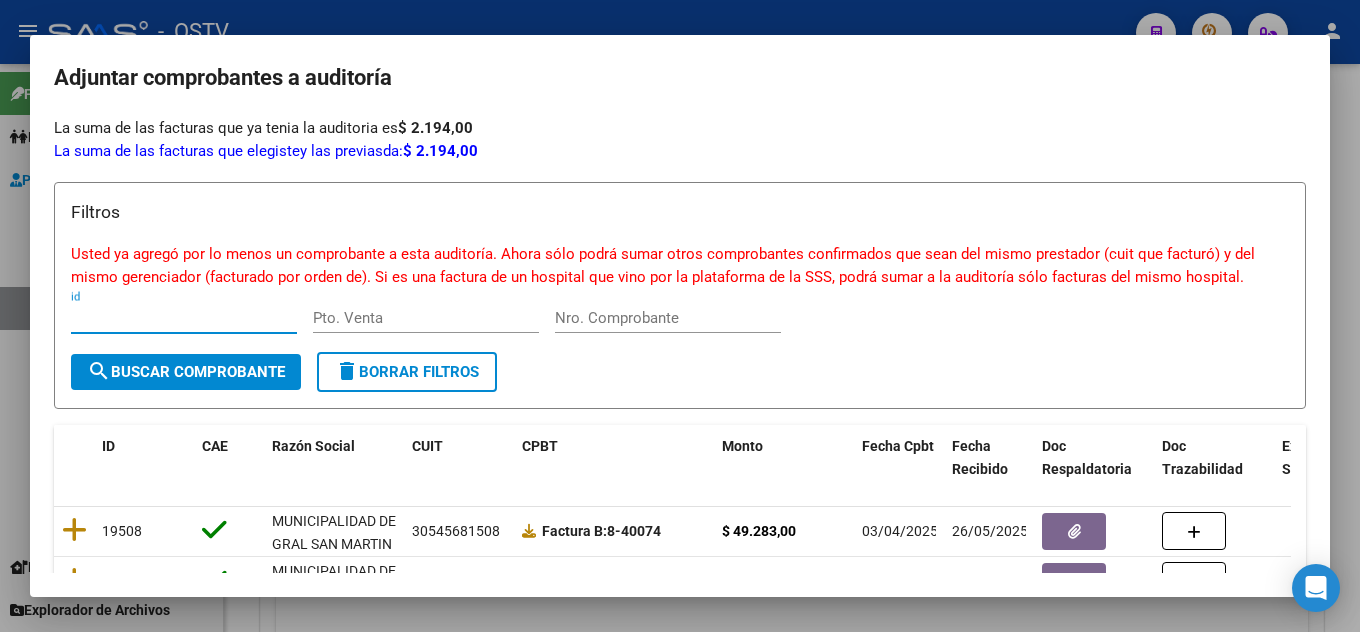 click at bounding box center [680, 316] 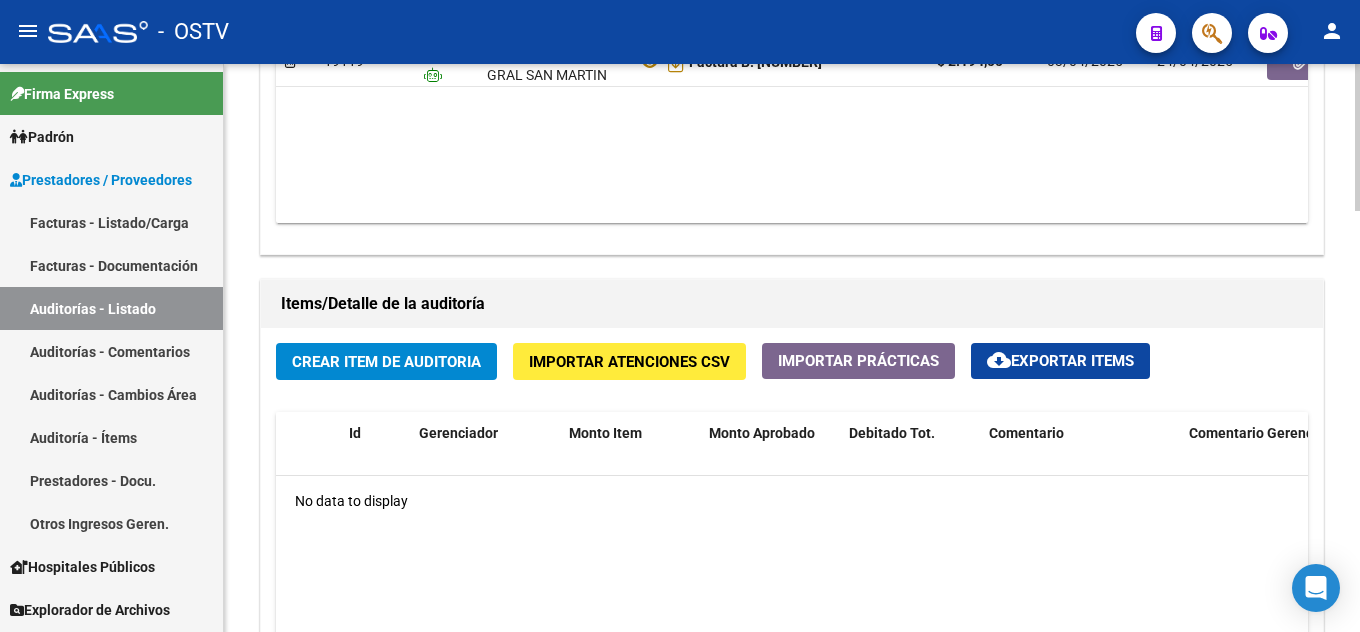 scroll, scrollTop: 1300, scrollLeft: 0, axis: vertical 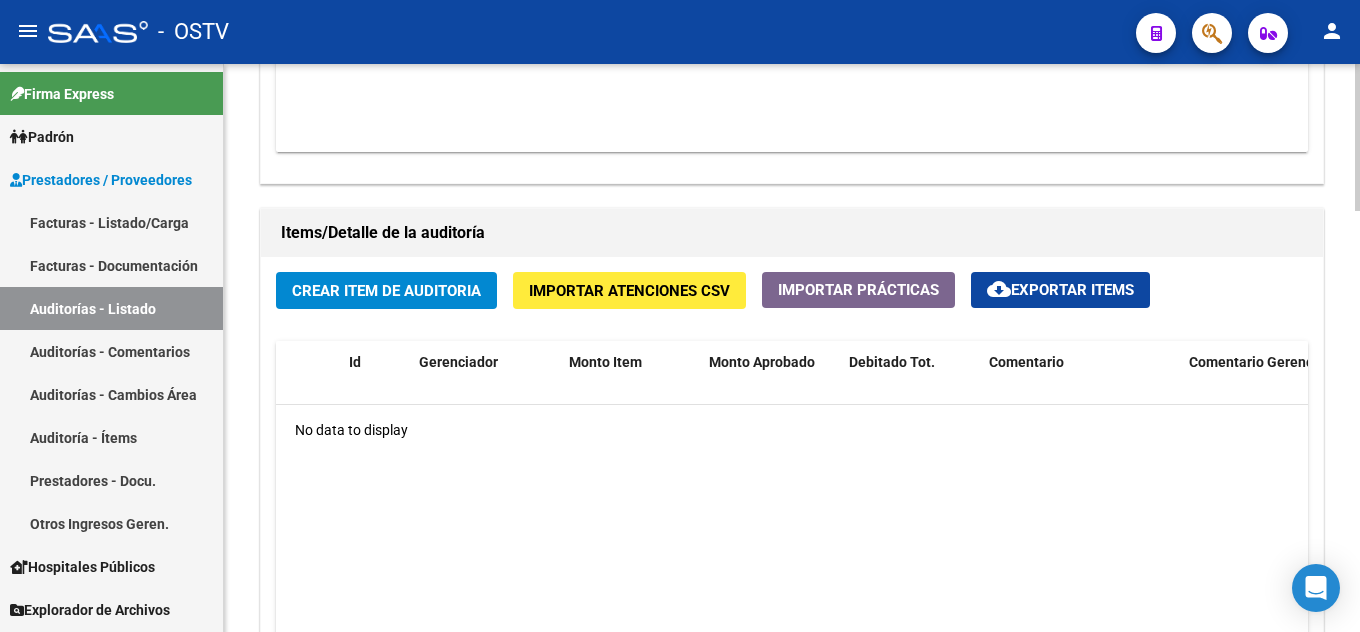 click on "Crear Item de Auditoria" 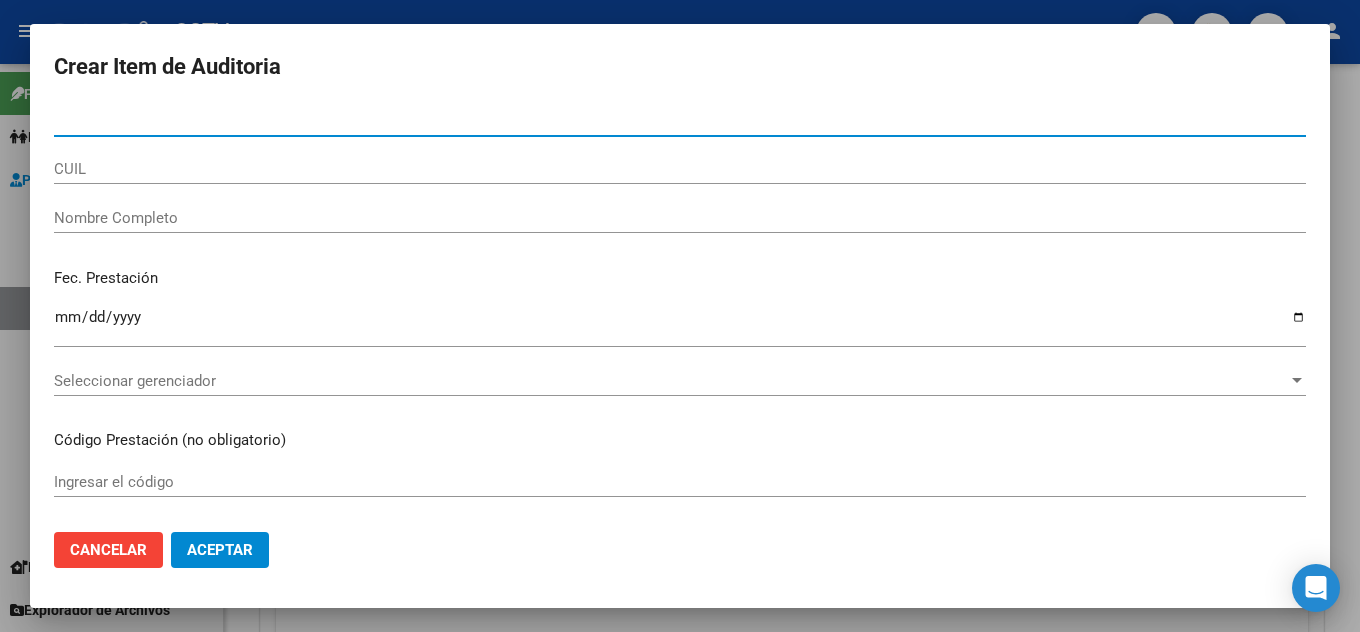 paste on "[NUMBER]" 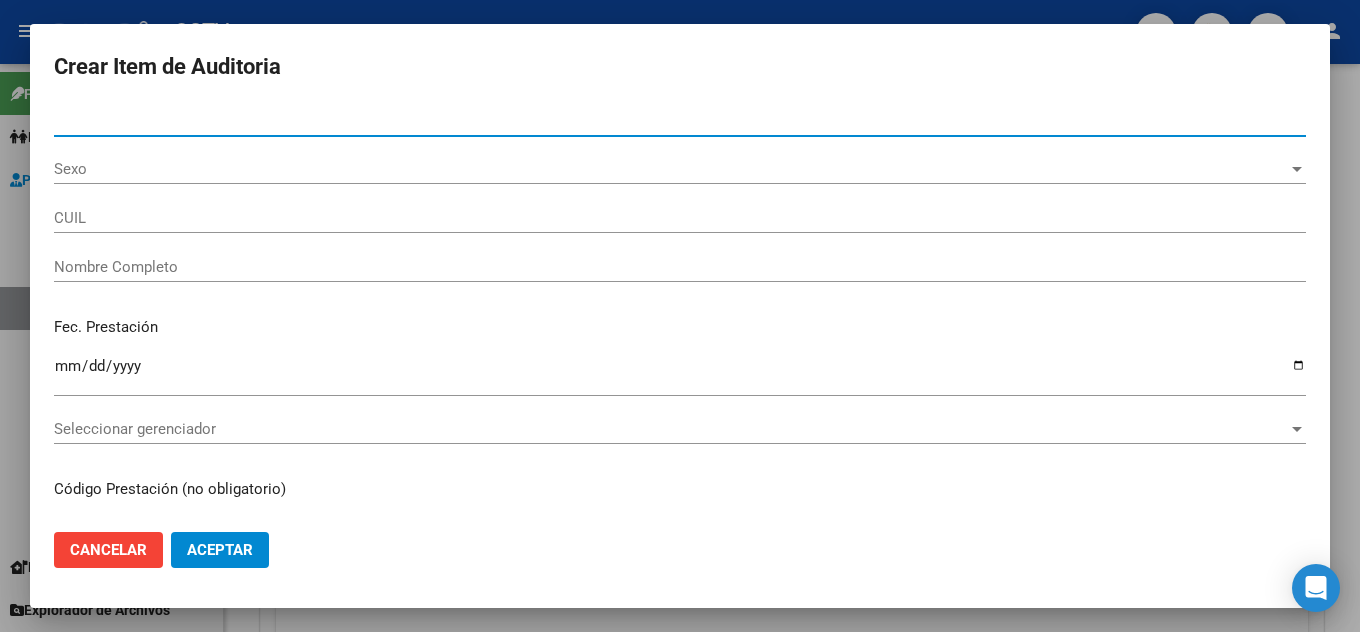 type on "[CUIL]" 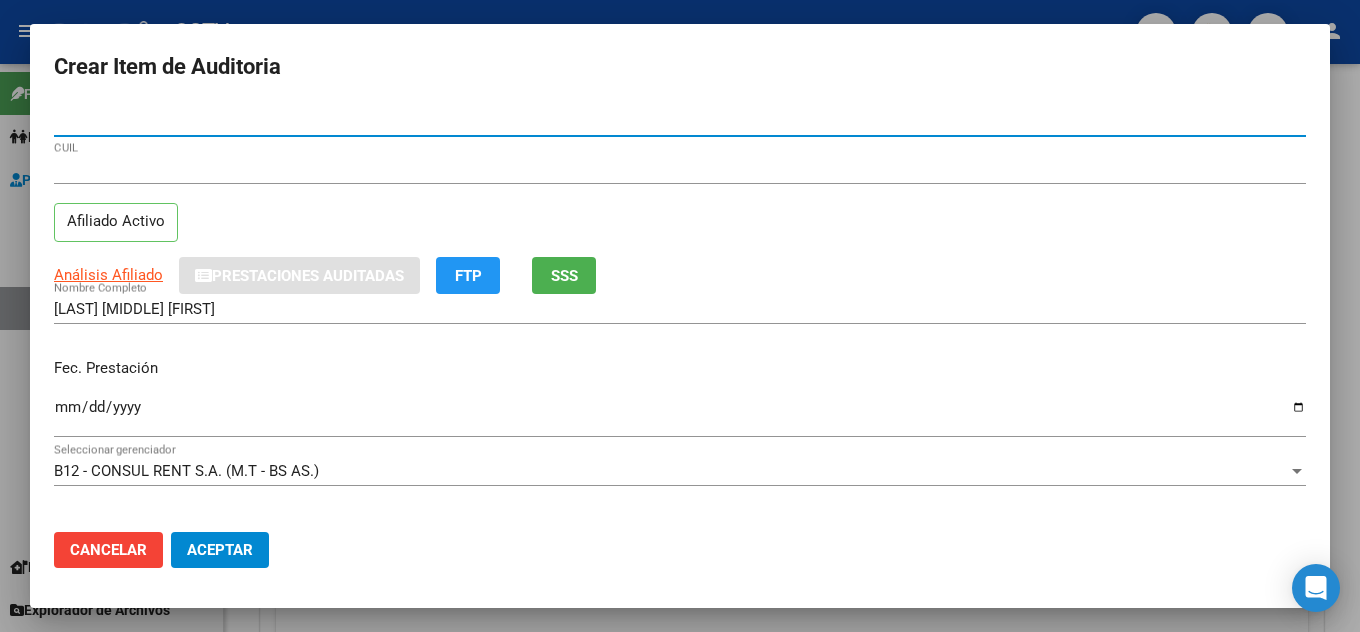 type on "[NUMBER]" 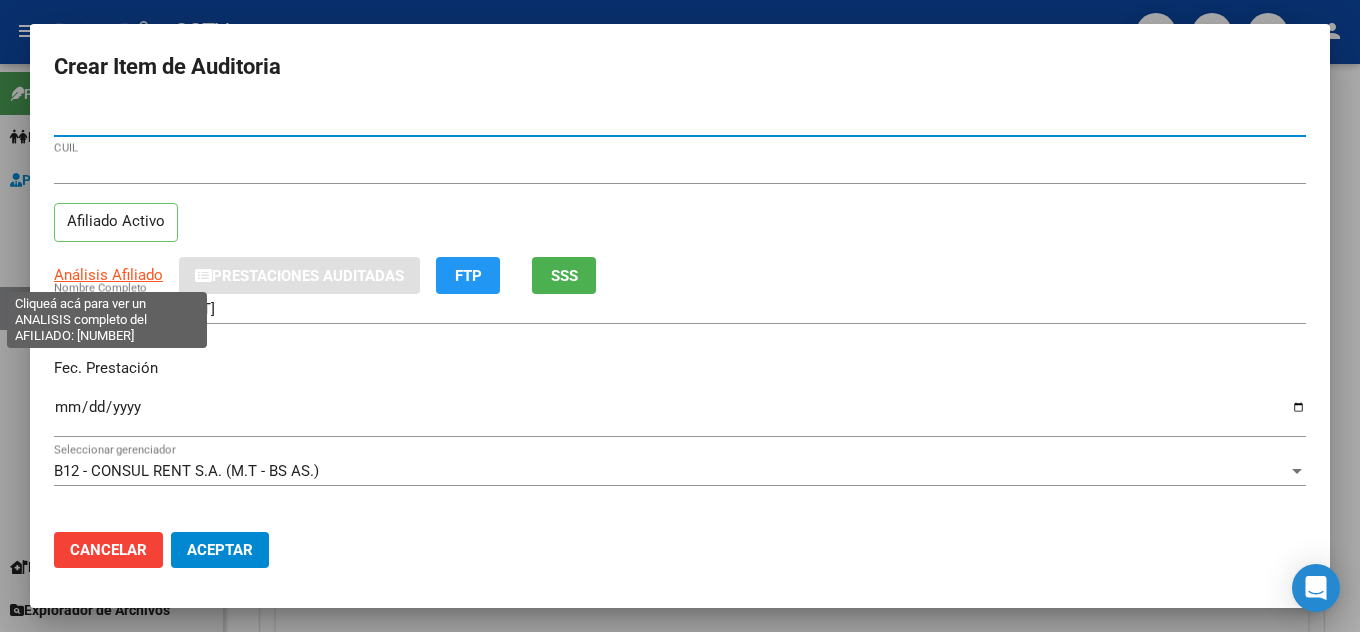 click on "Análisis Afiliado" at bounding box center (108, 275) 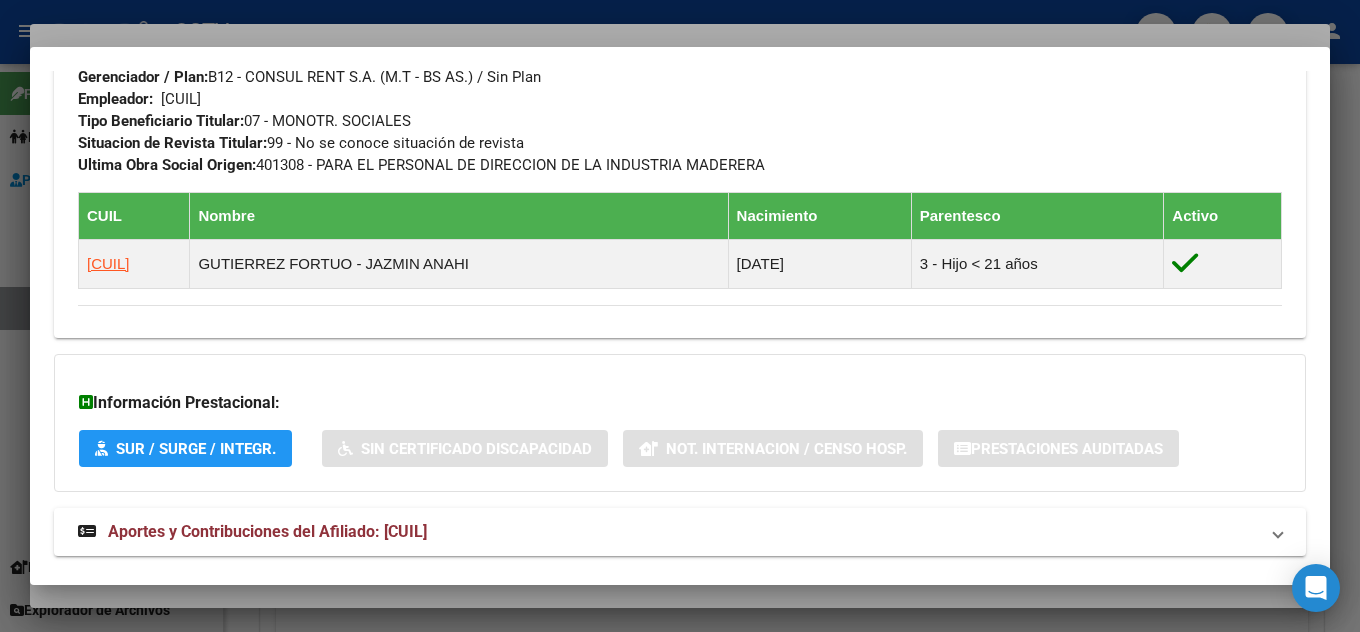 scroll, scrollTop: 1061, scrollLeft: 0, axis: vertical 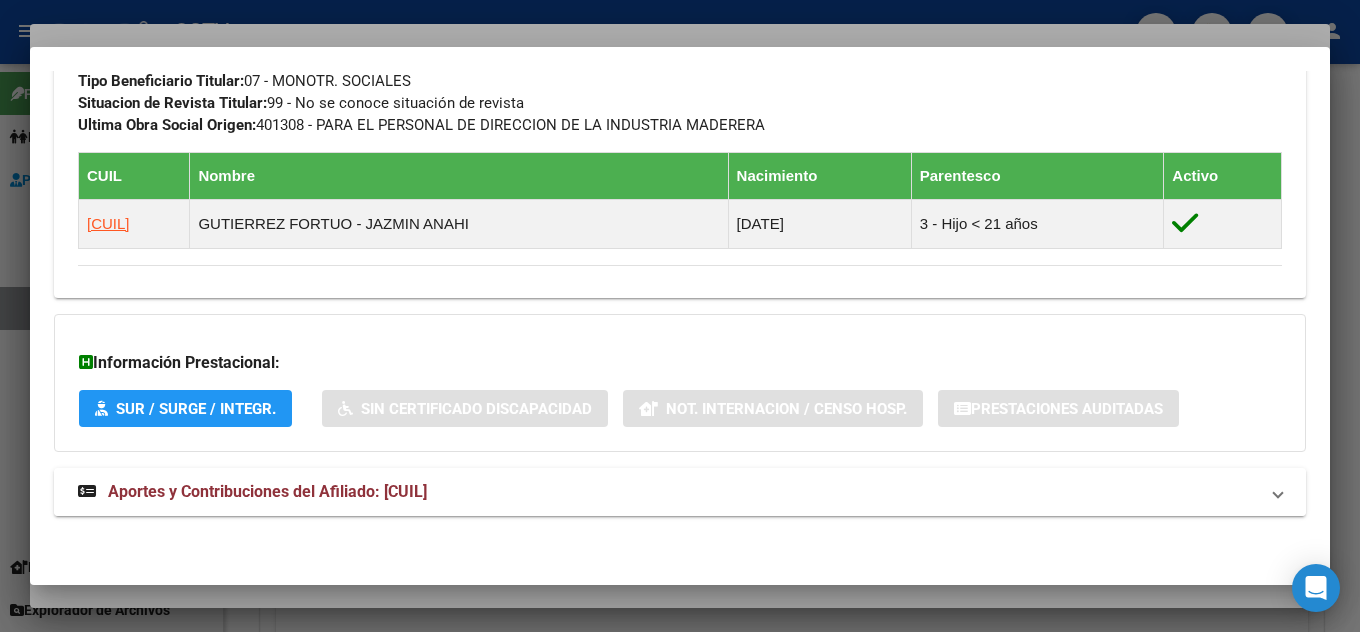 click on "Aportes y Contribuciones del Afiliado: [CUIL]" at bounding box center [267, 491] 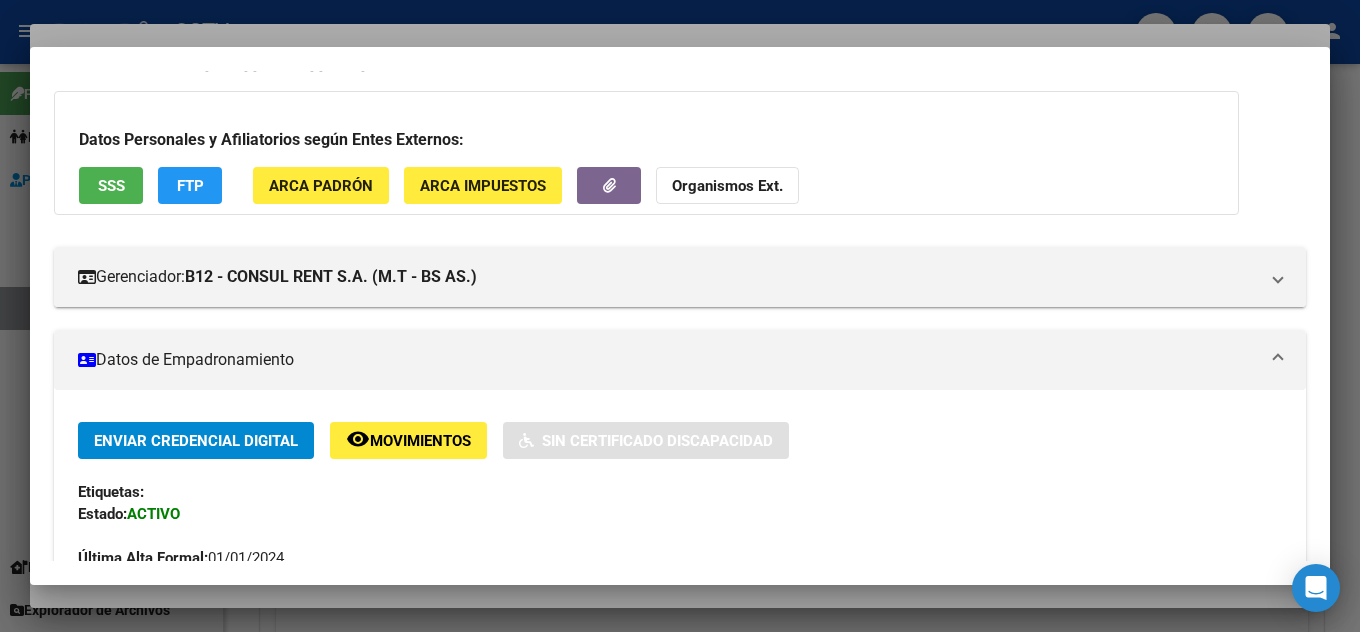 scroll, scrollTop: 0, scrollLeft: 0, axis: both 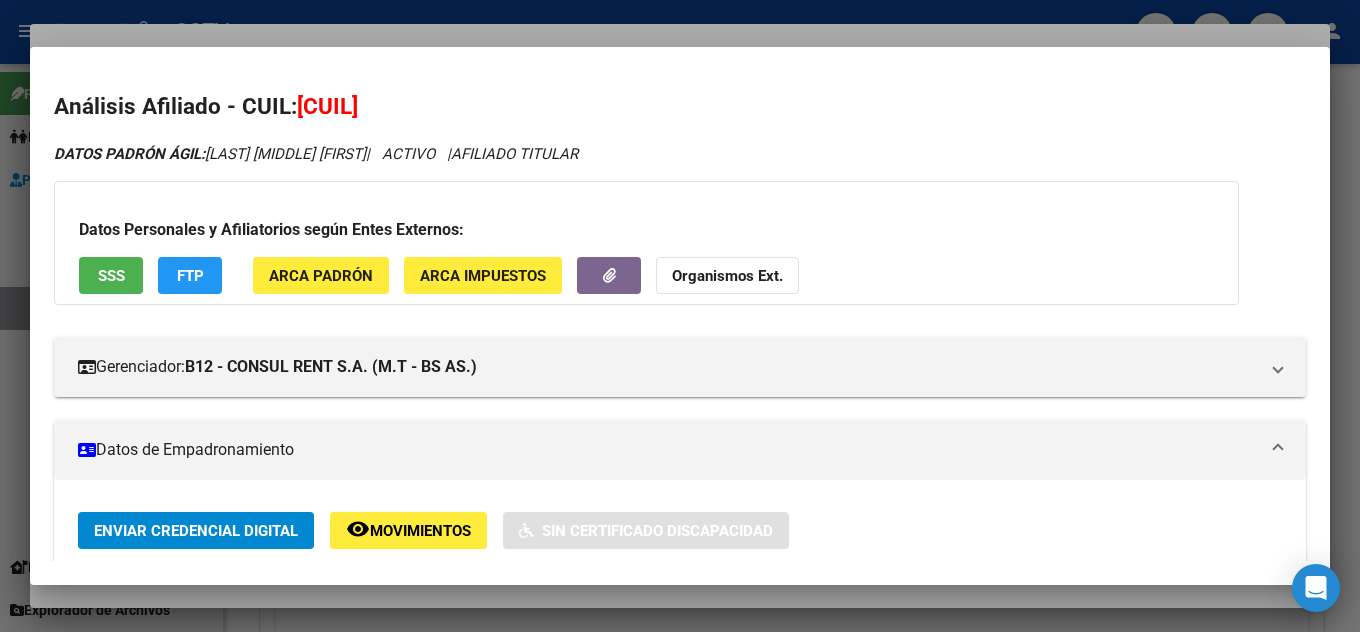 click at bounding box center [680, 316] 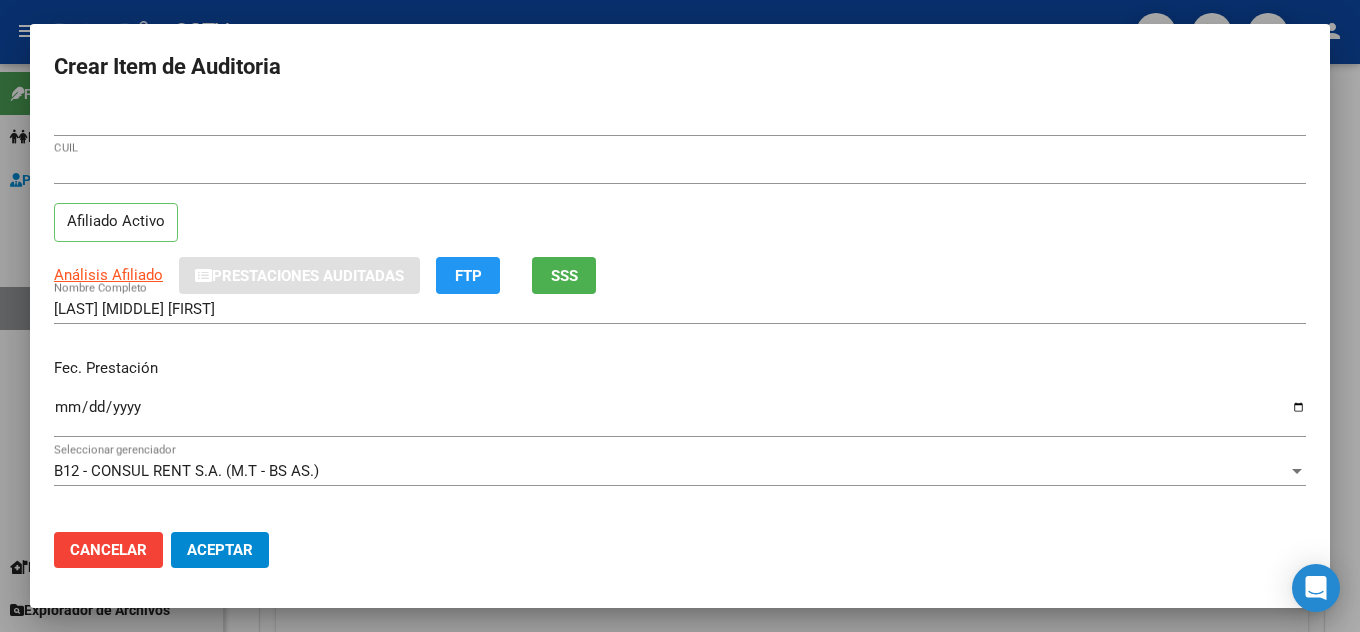 click on "Ingresar la fecha" at bounding box center [680, 415] 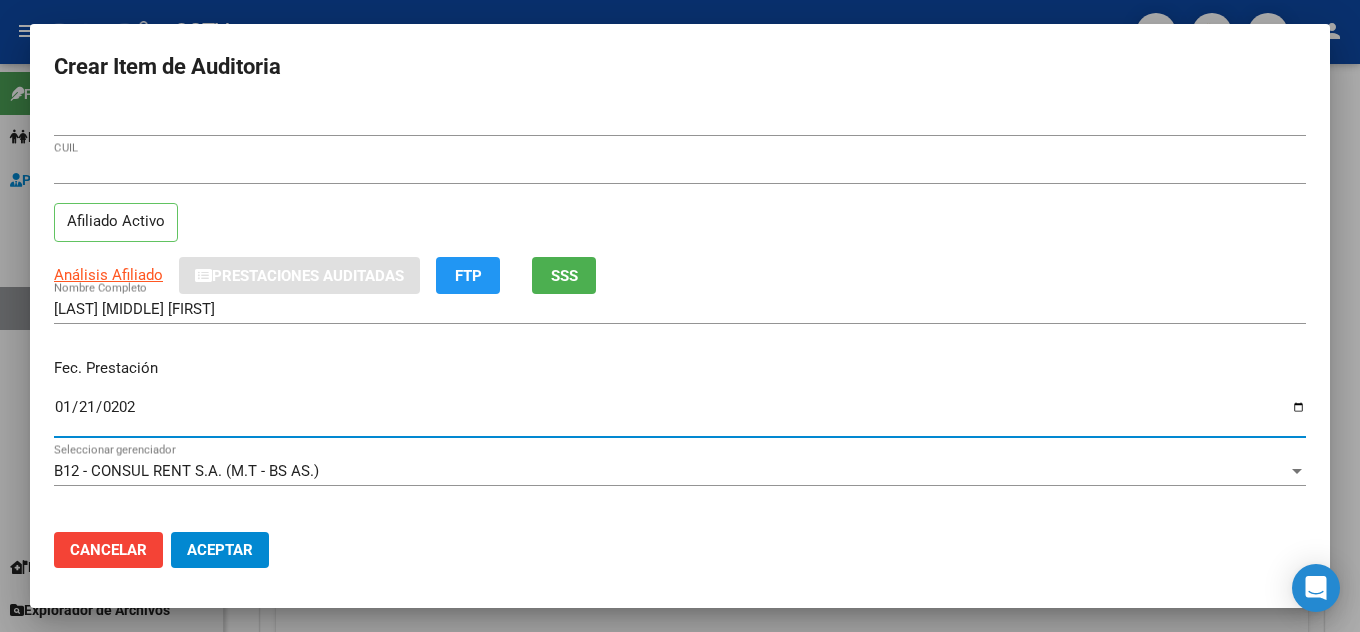 type on "2025-01-21" 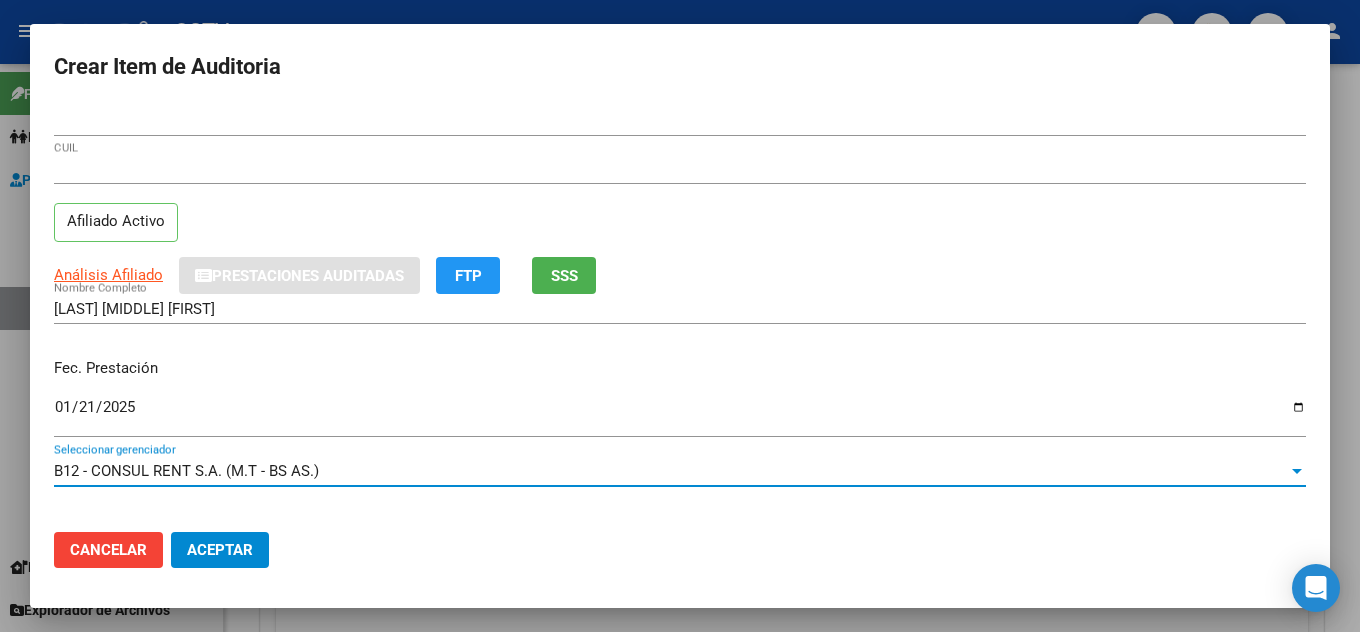 scroll, scrollTop: 261, scrollLeft: 0, axis: vertical 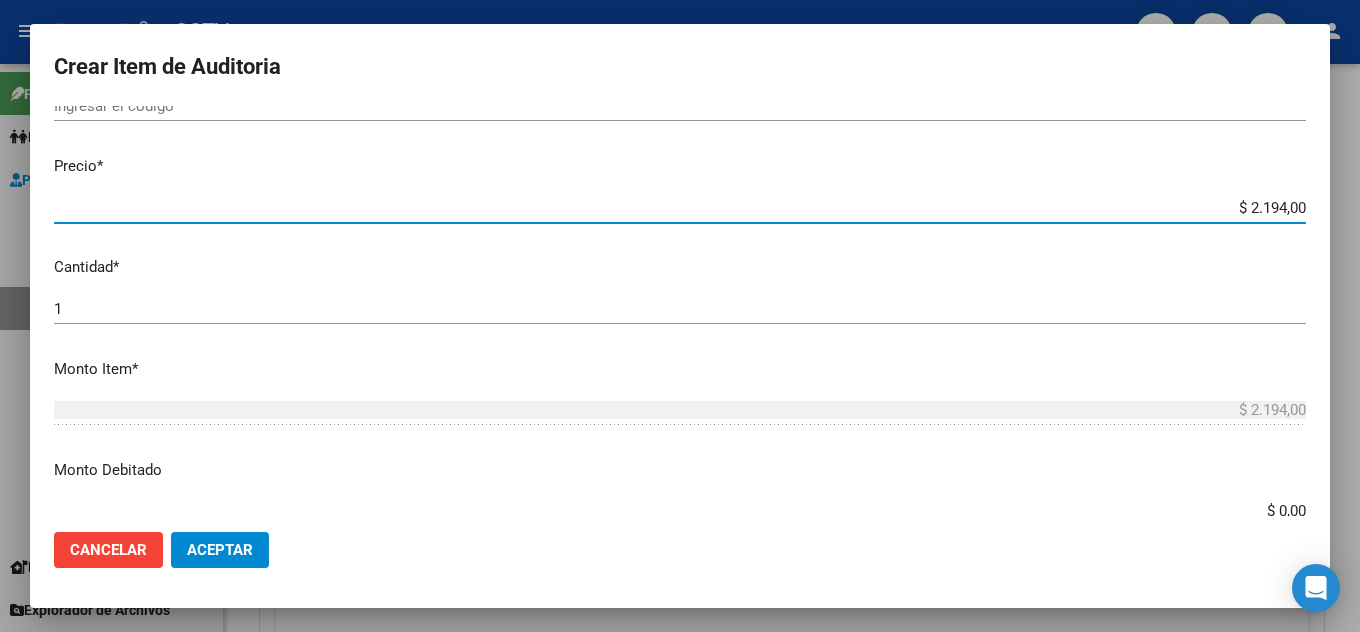 click on "$ 2.194,00" at bounding box center [680, 208] 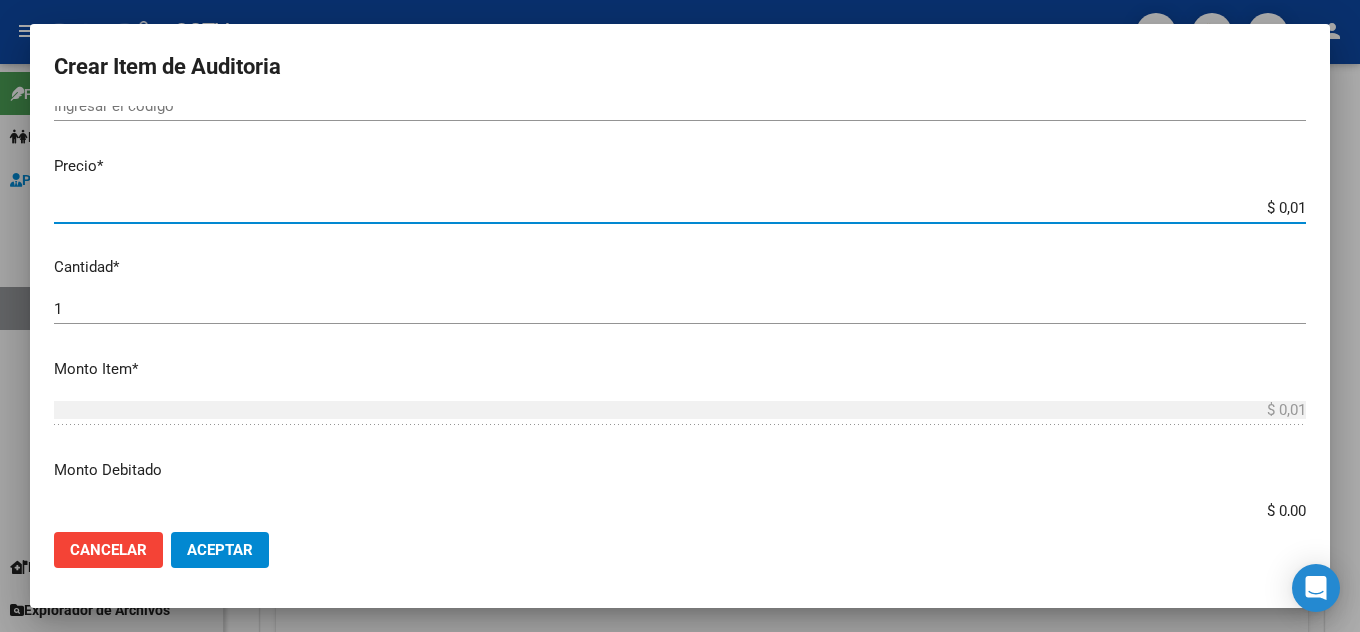 type on "$ 0,10" 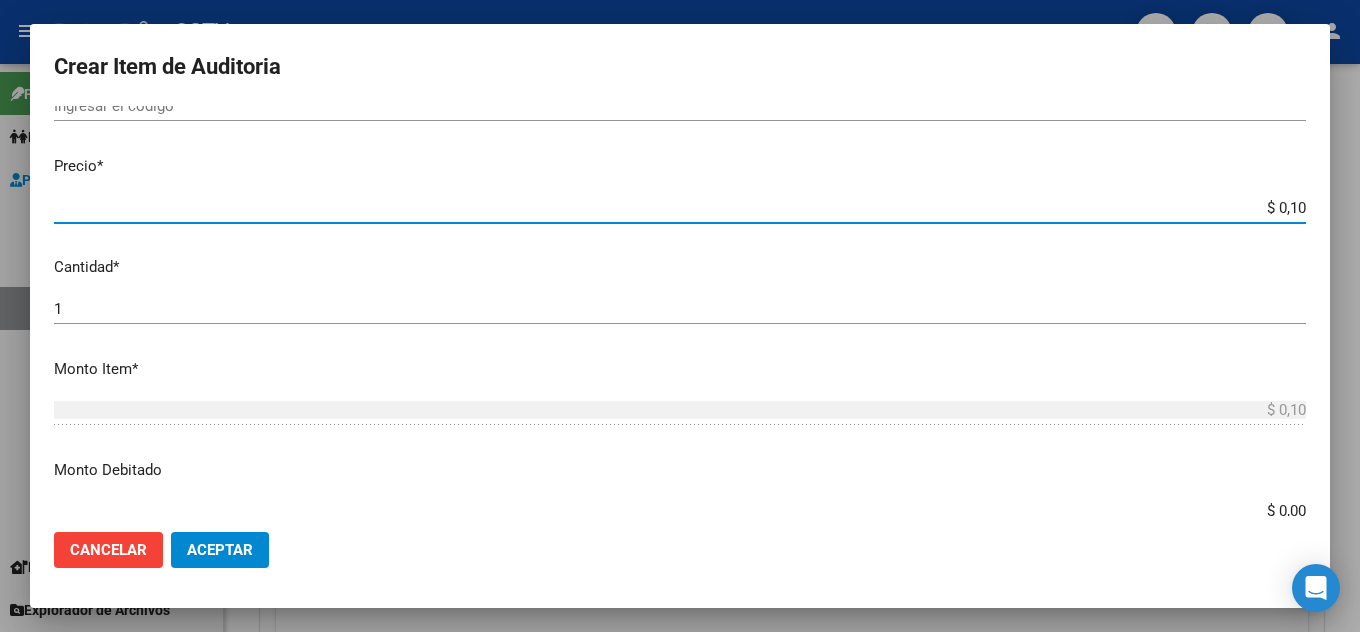 type on "$ 1,09" 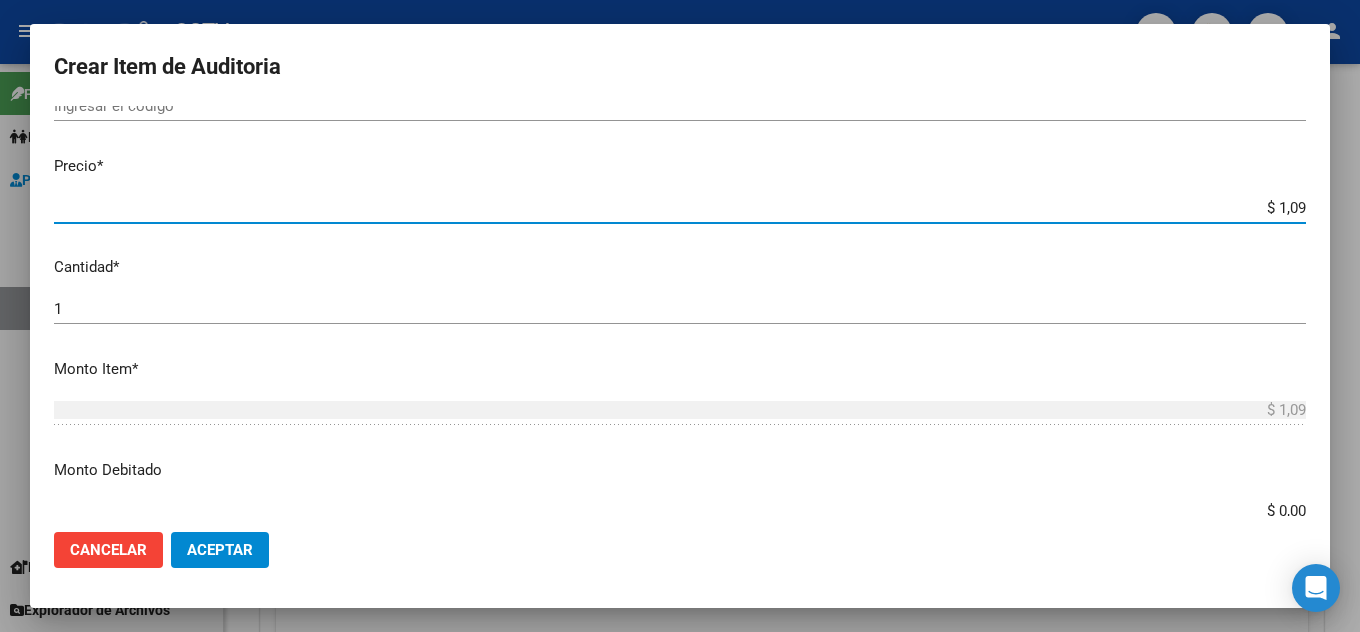 type on "$ 10,97" 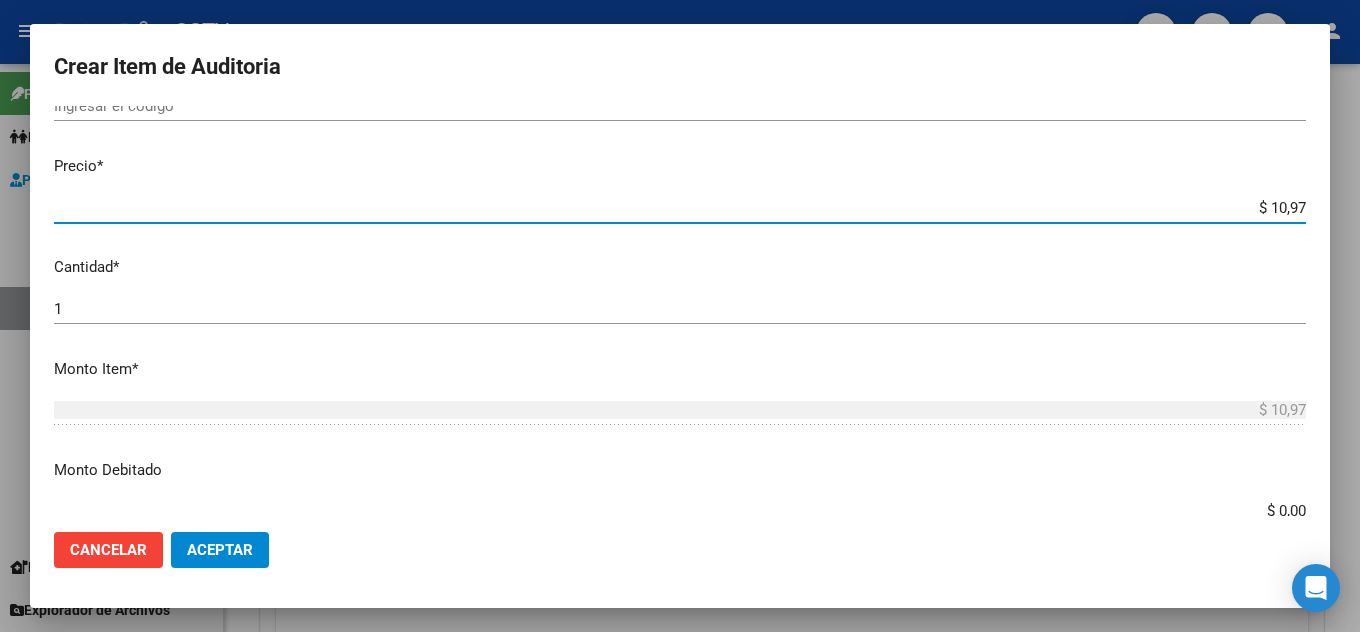 type on "$ 109,70" 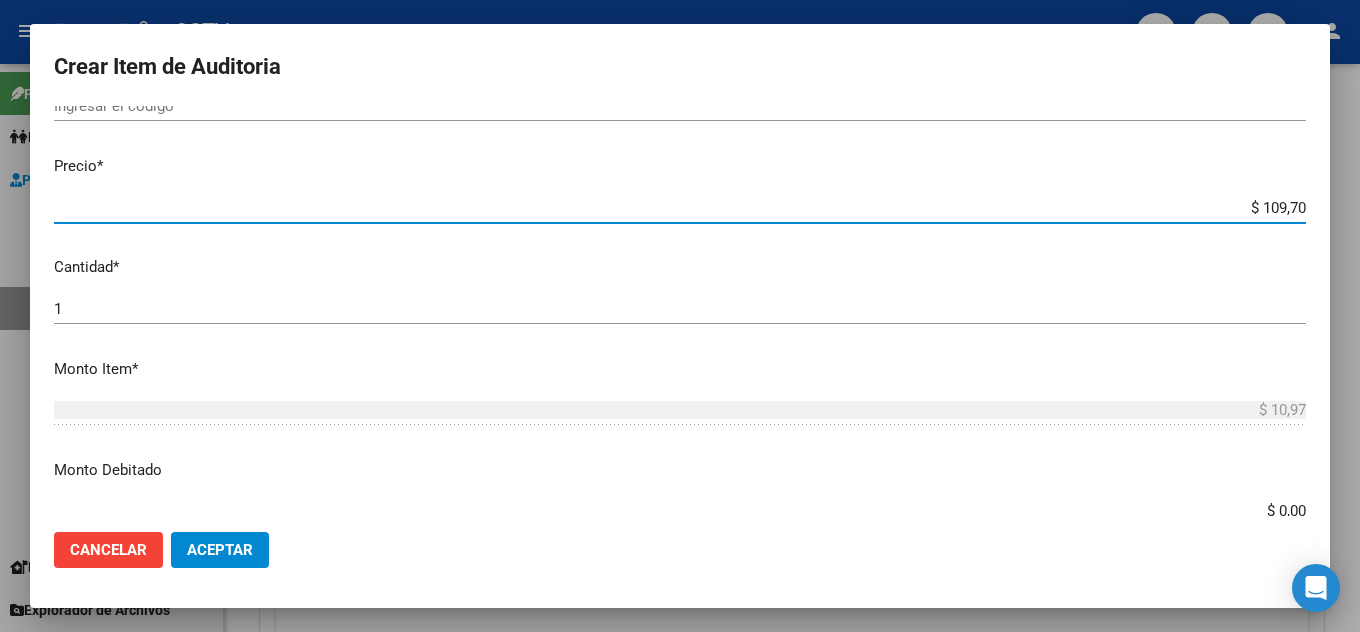 type on "$ 109,70" 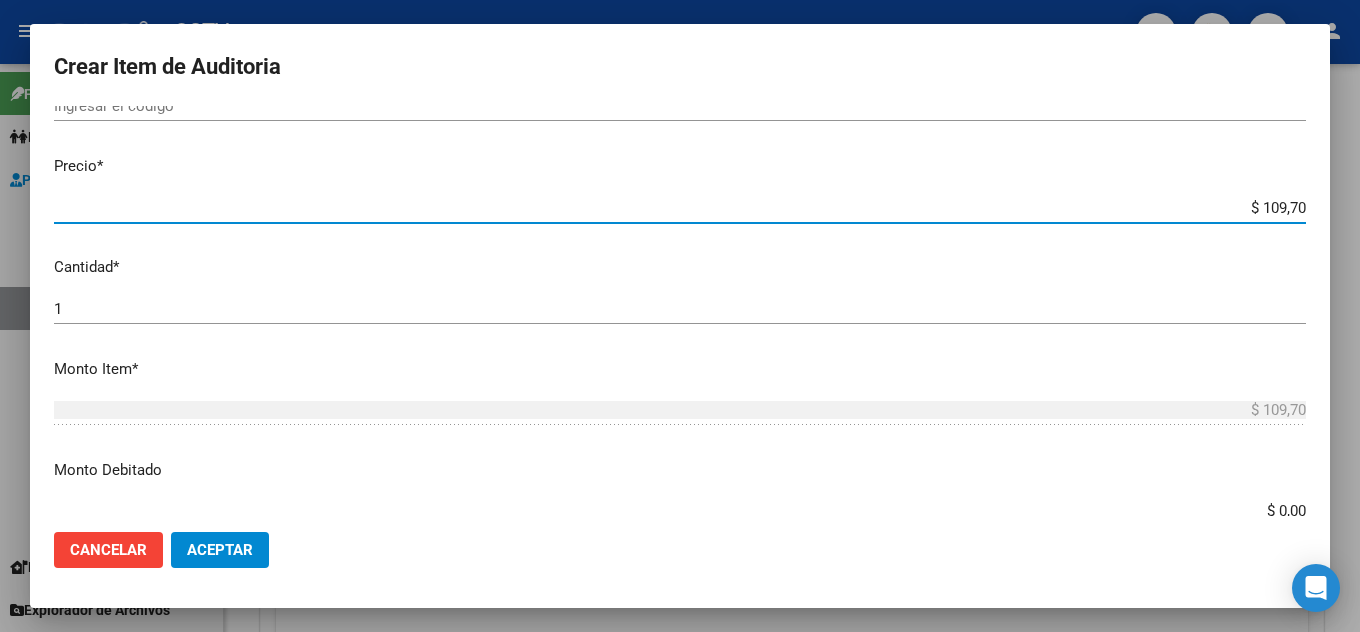 type on "$ 1.097,00" 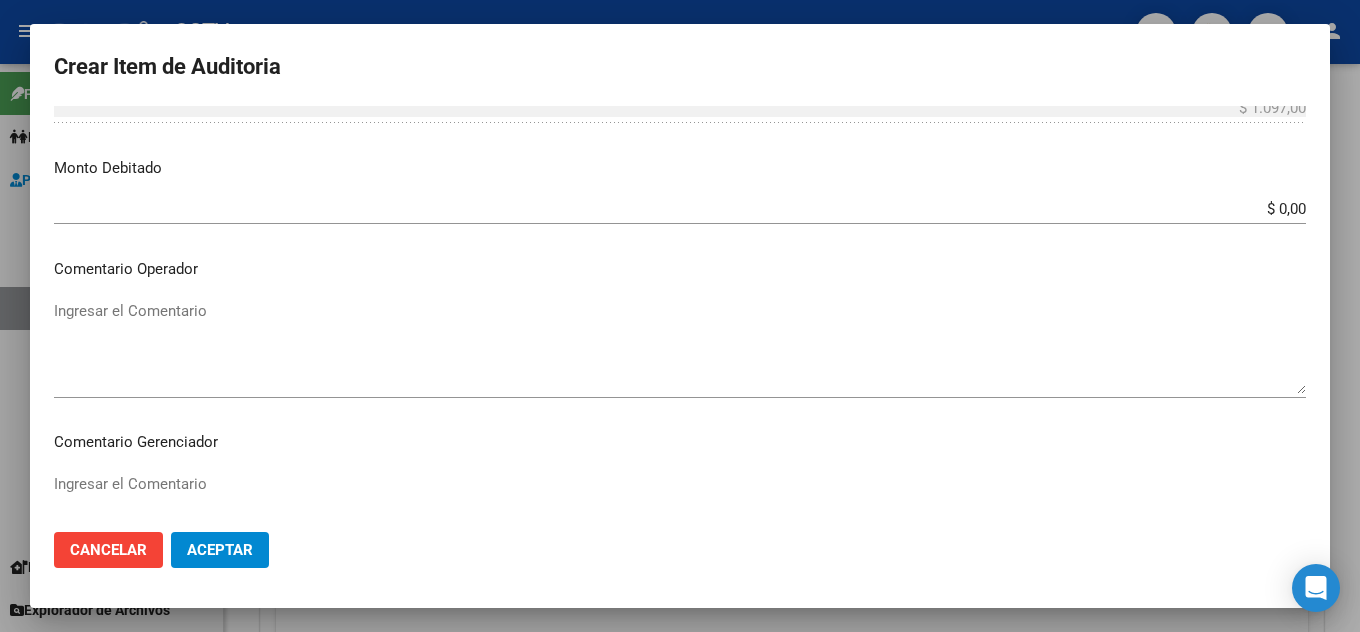scroll, scrollTop: 1115, scrollLeft: 0, axis: vertical 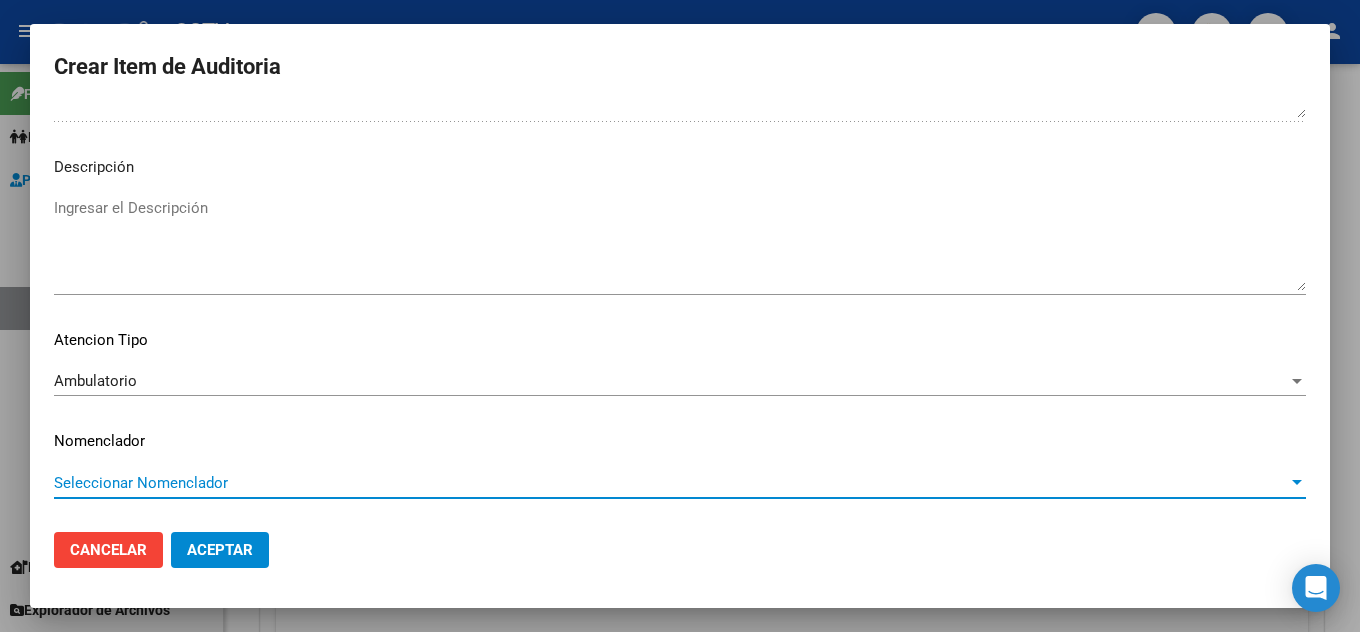 type 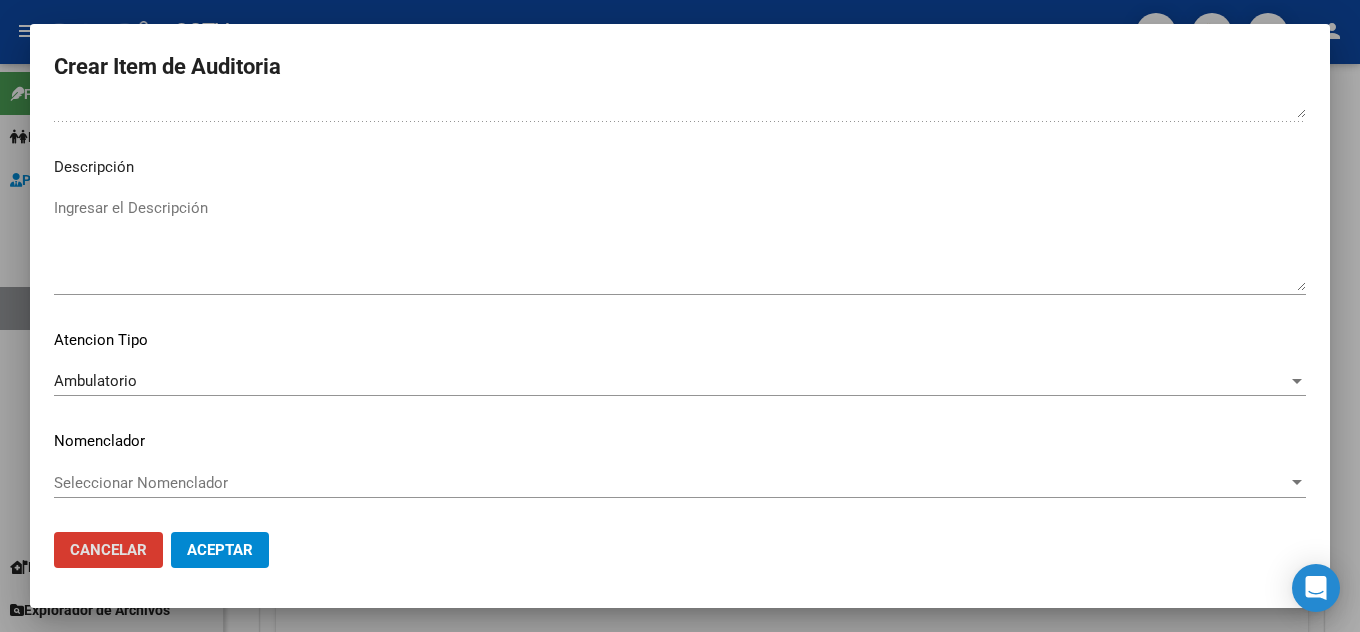 type 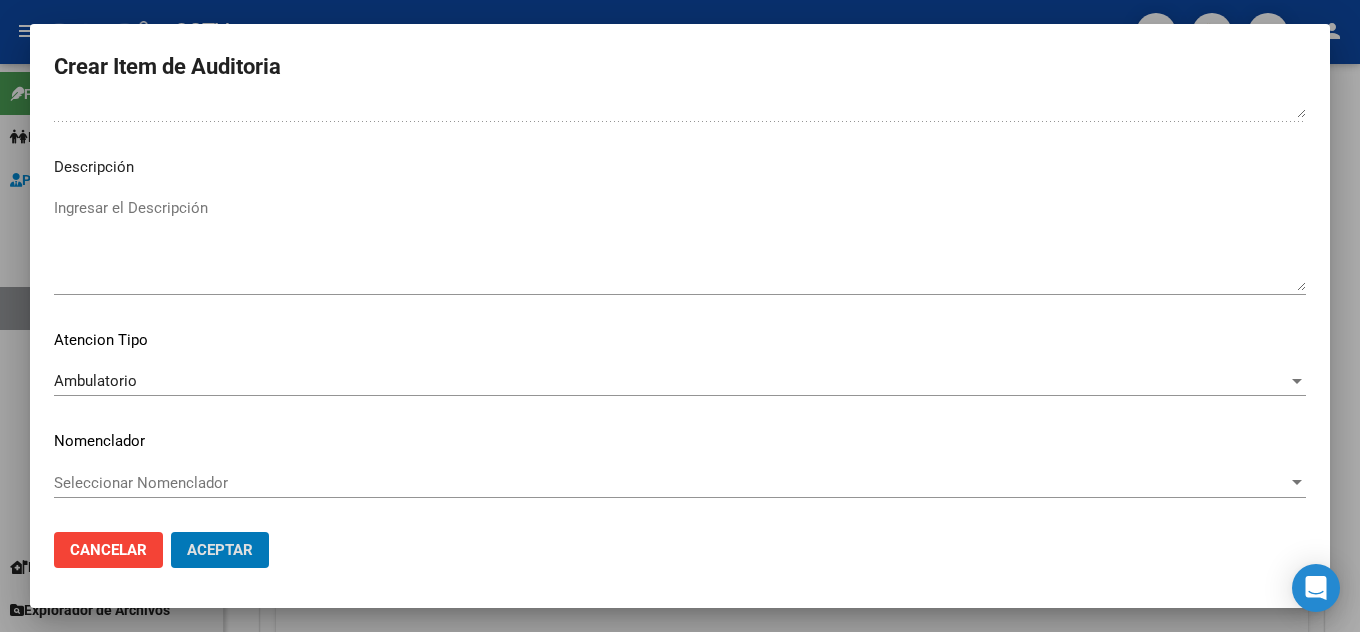 click on "Aceptar" 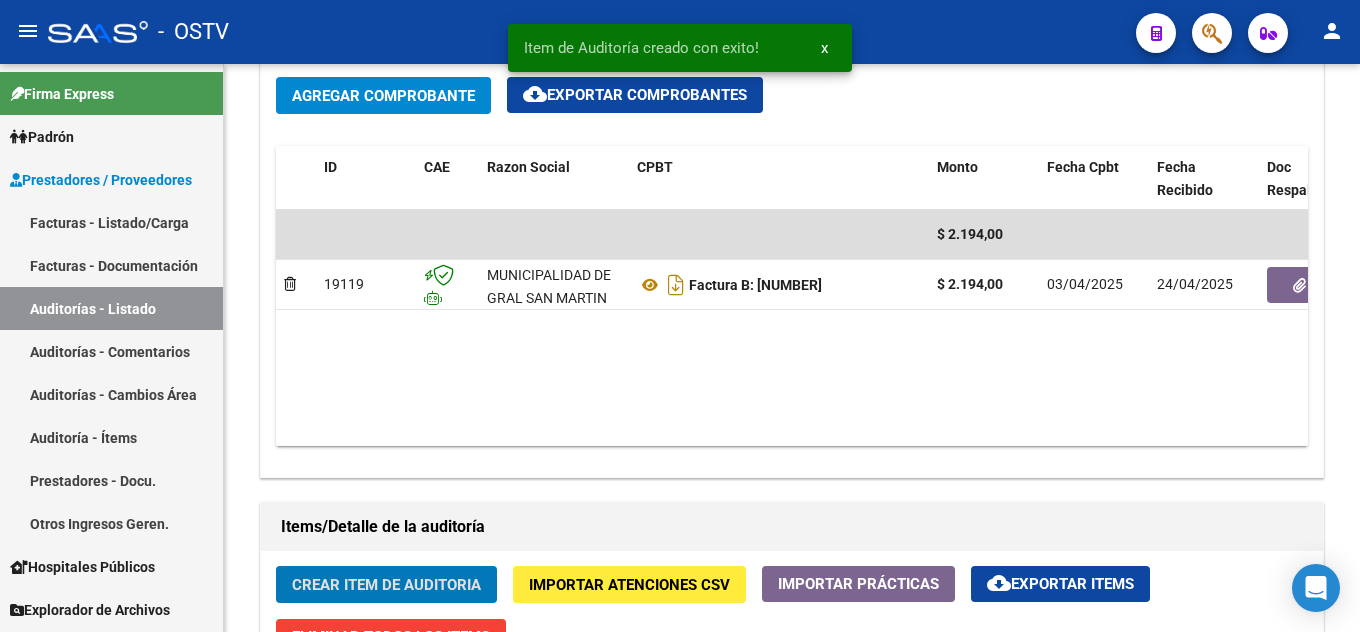 scroll, scrollTop: 1001, scrollLeft: 0, axis: vertical 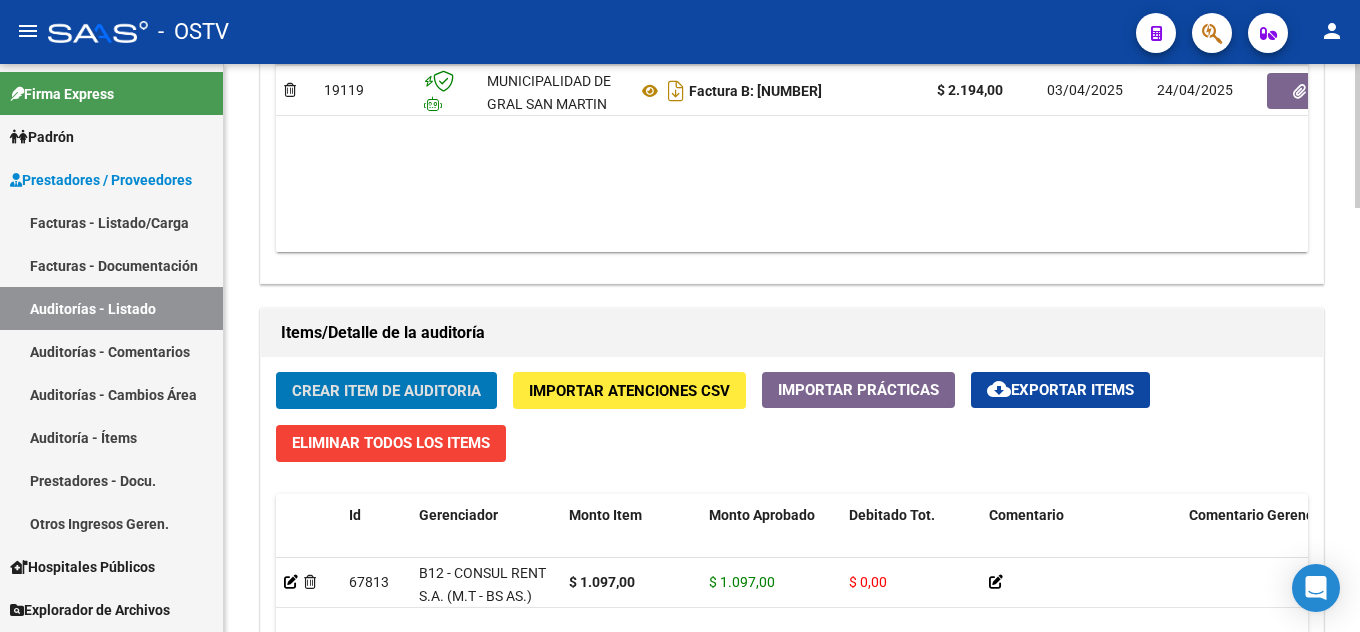 click on "Crear Item de Auditoria" 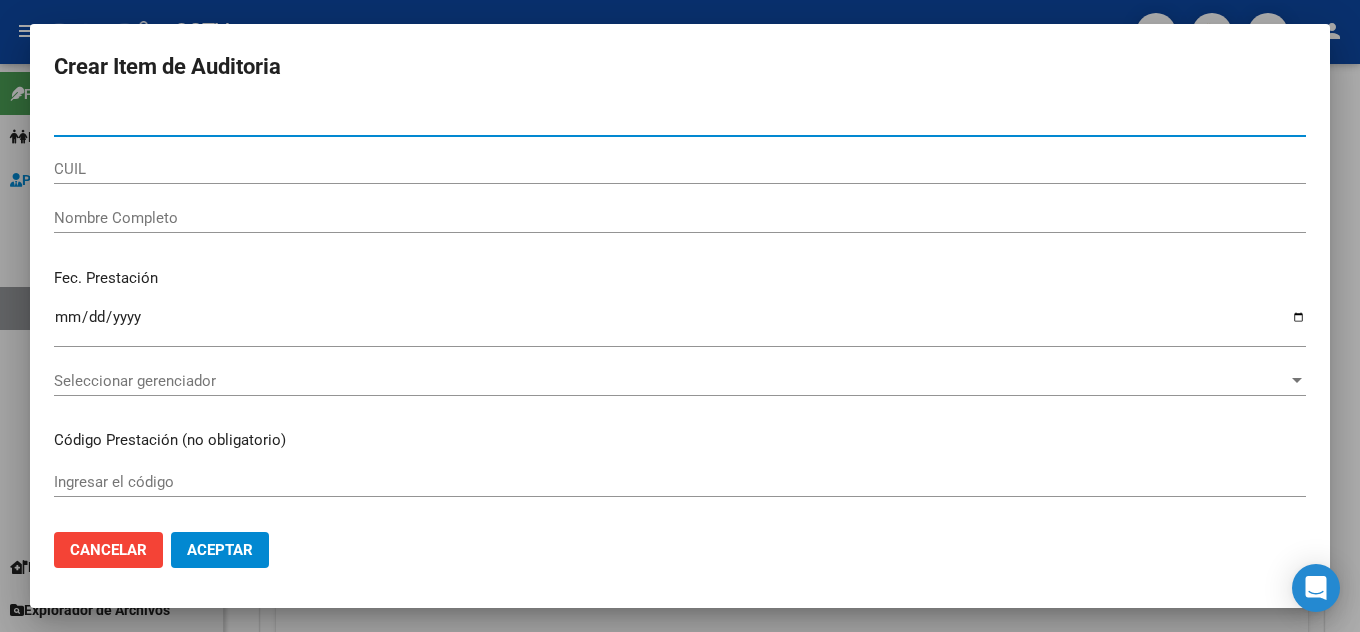 paste on "38638357" 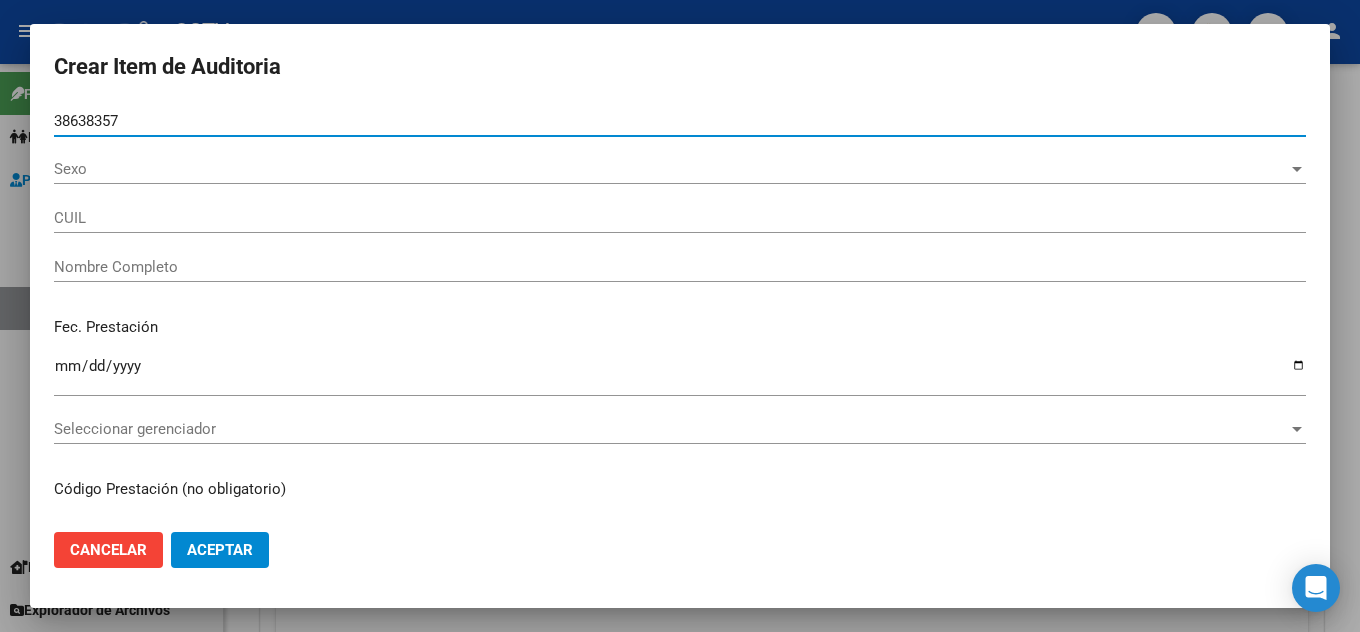 type on "[CUIL]" 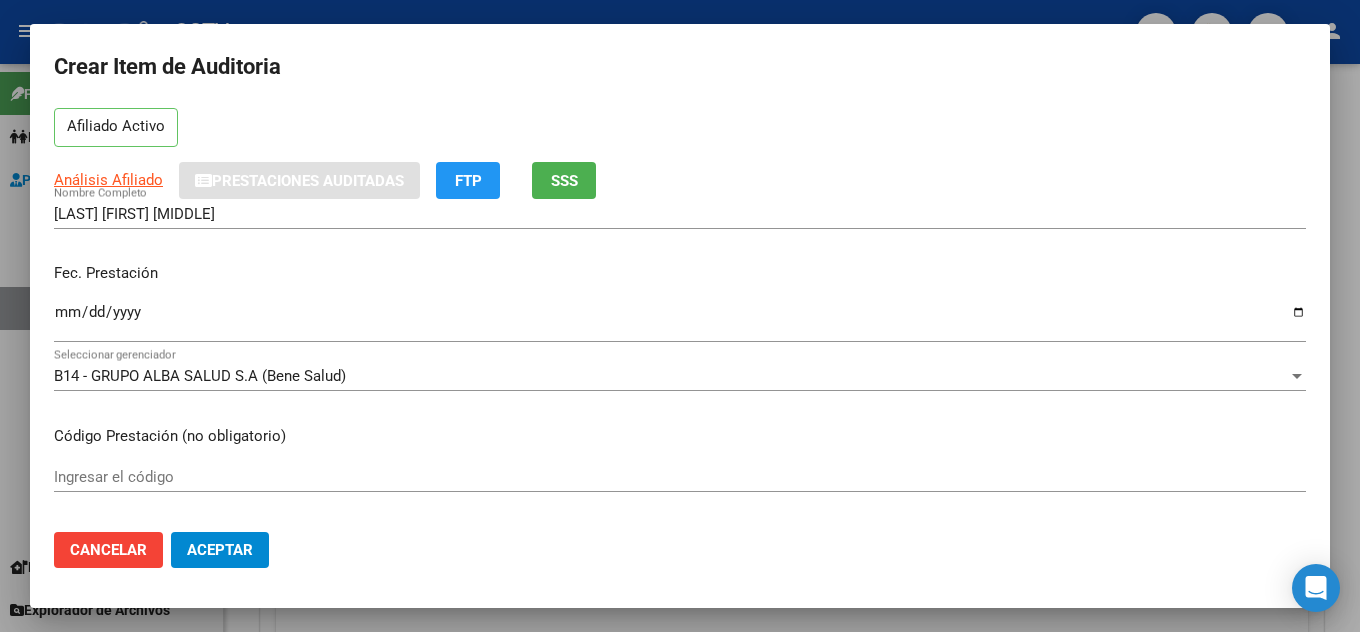 scroll, scrollTop: 0, scrollLeft: 0, axis: both 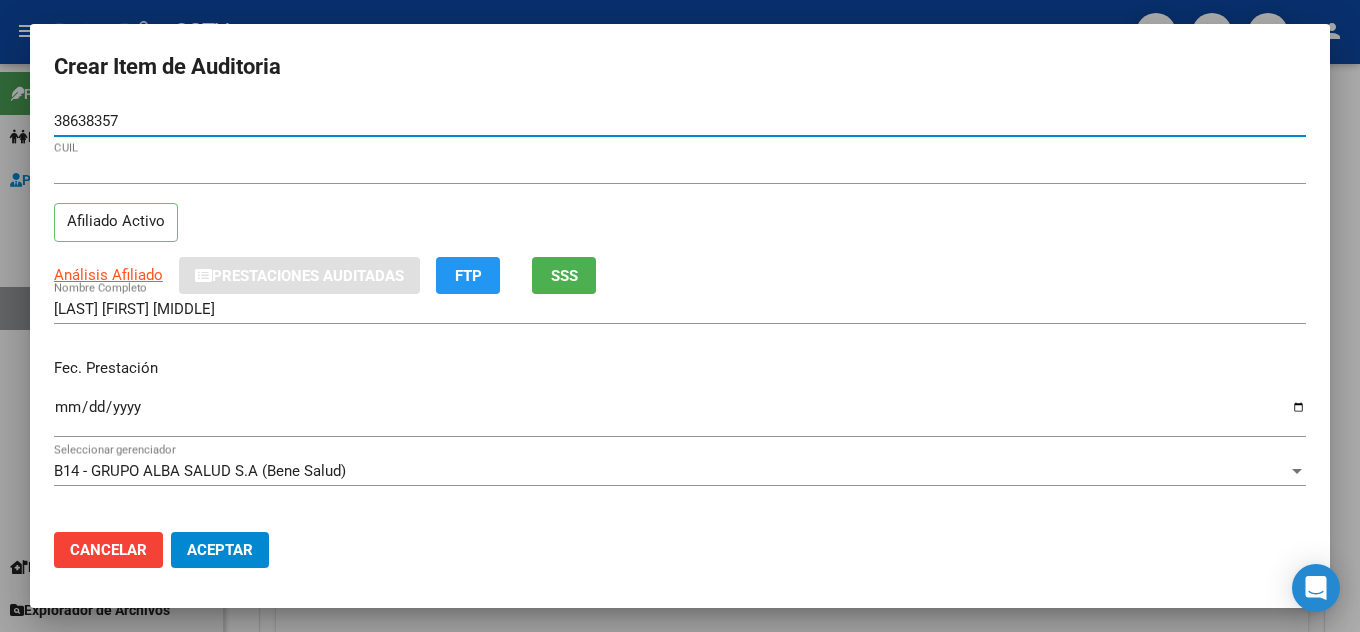 type on "38638357" 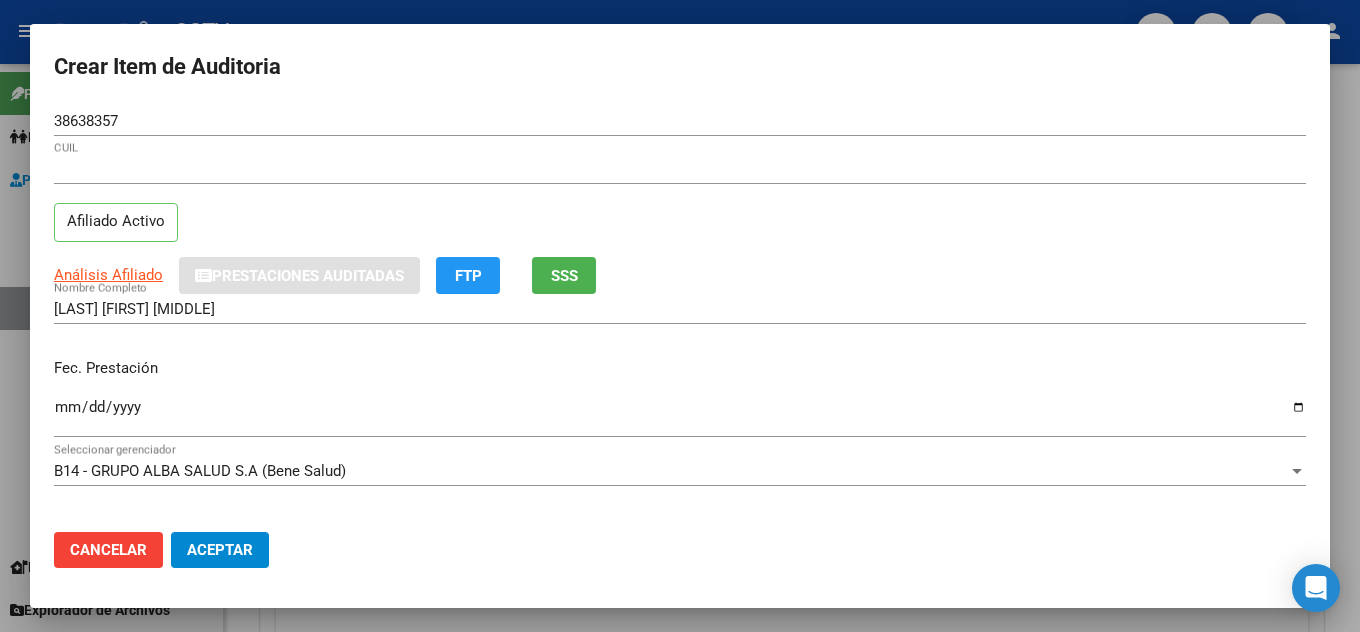 click at bounding box center (680, 316) 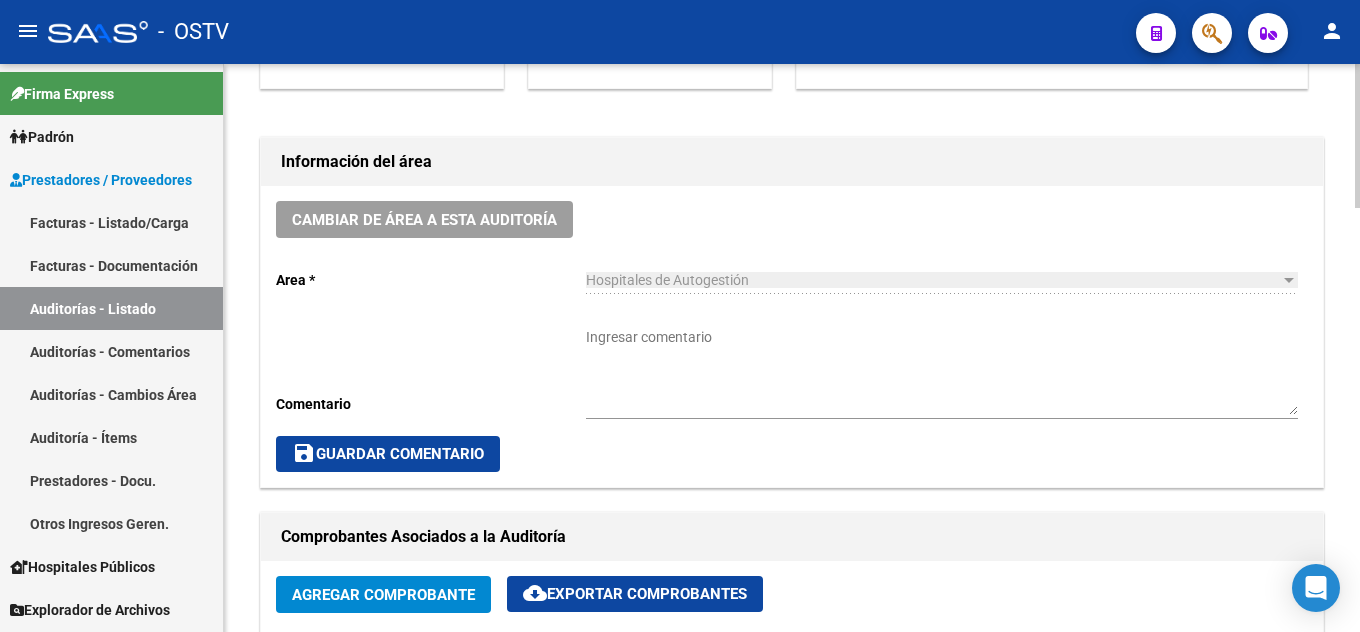 scroll, scrollTop: 501, scrollLeft: 0, axis: vertical 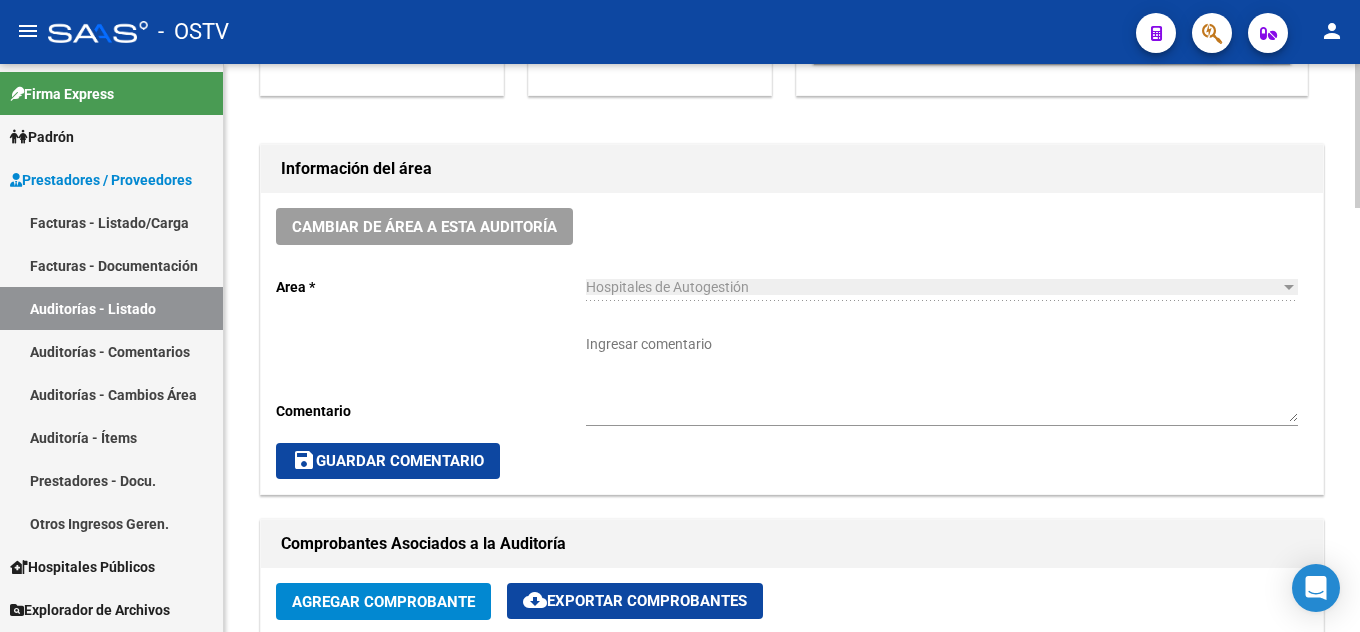 click on "Ingresar comentario" at bounding box center (942, 378) 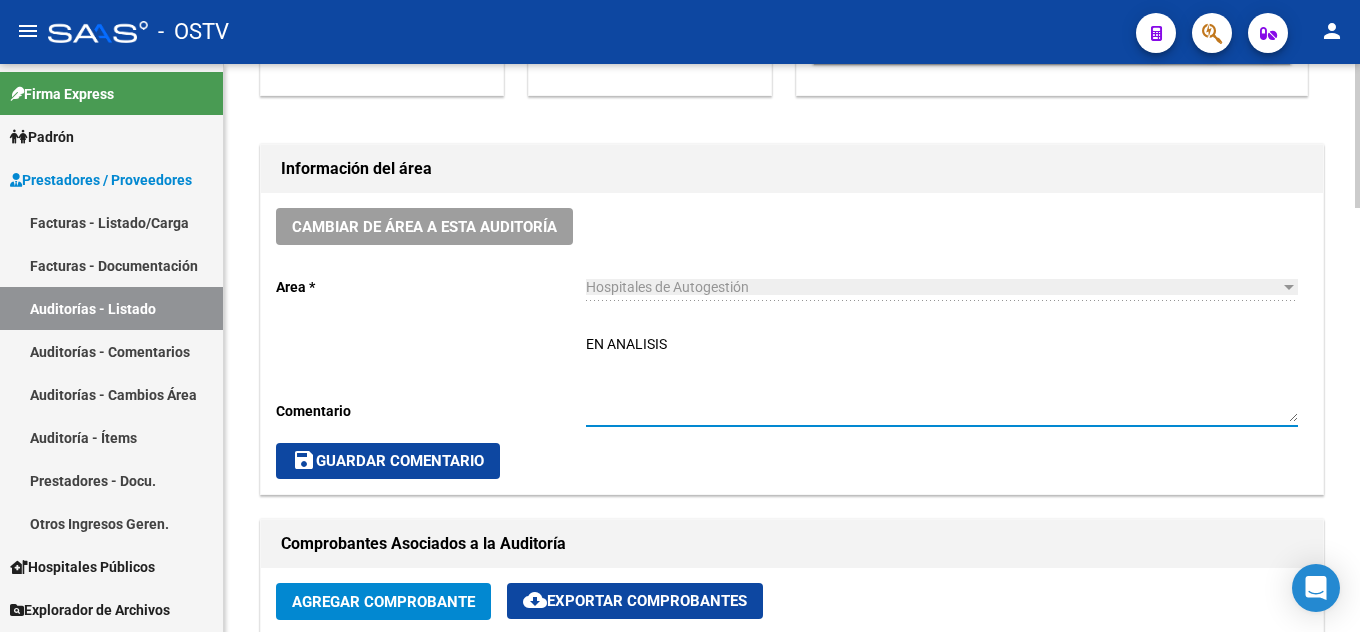type on "EN ANALISIS" 